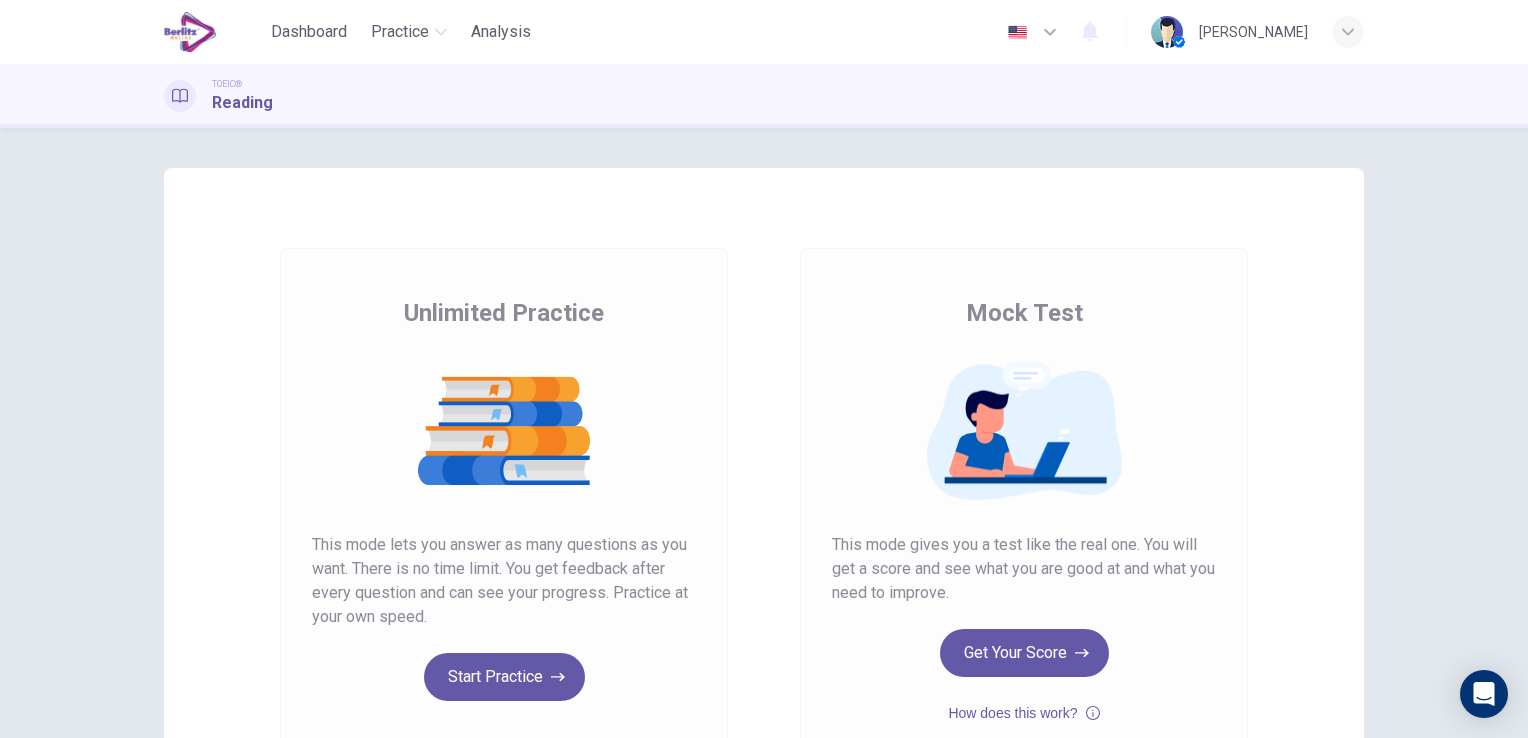scroll, scrollTop: 0, scrollLeft: 0, axis: both 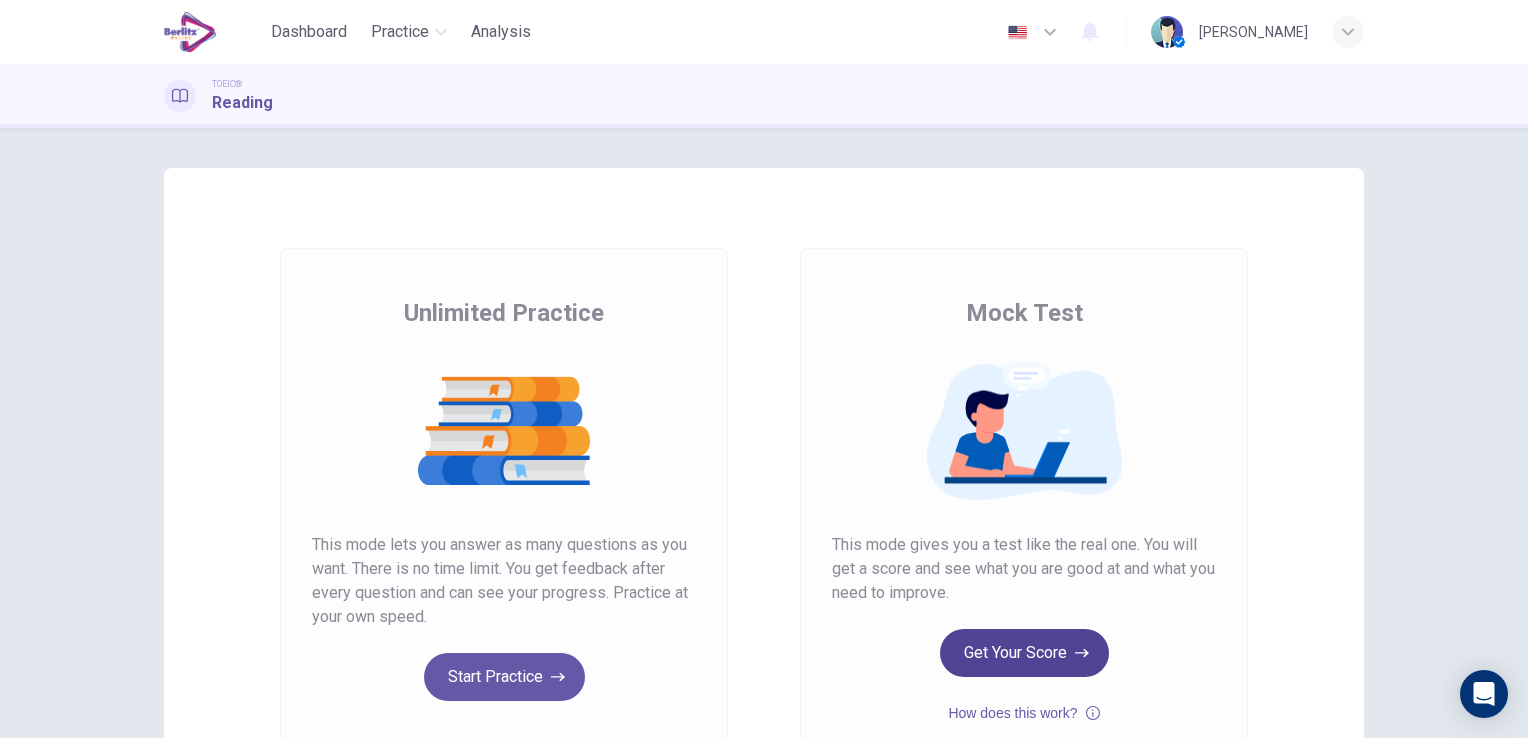 click on "Get Your Score" at bounding box center [1024, 653] 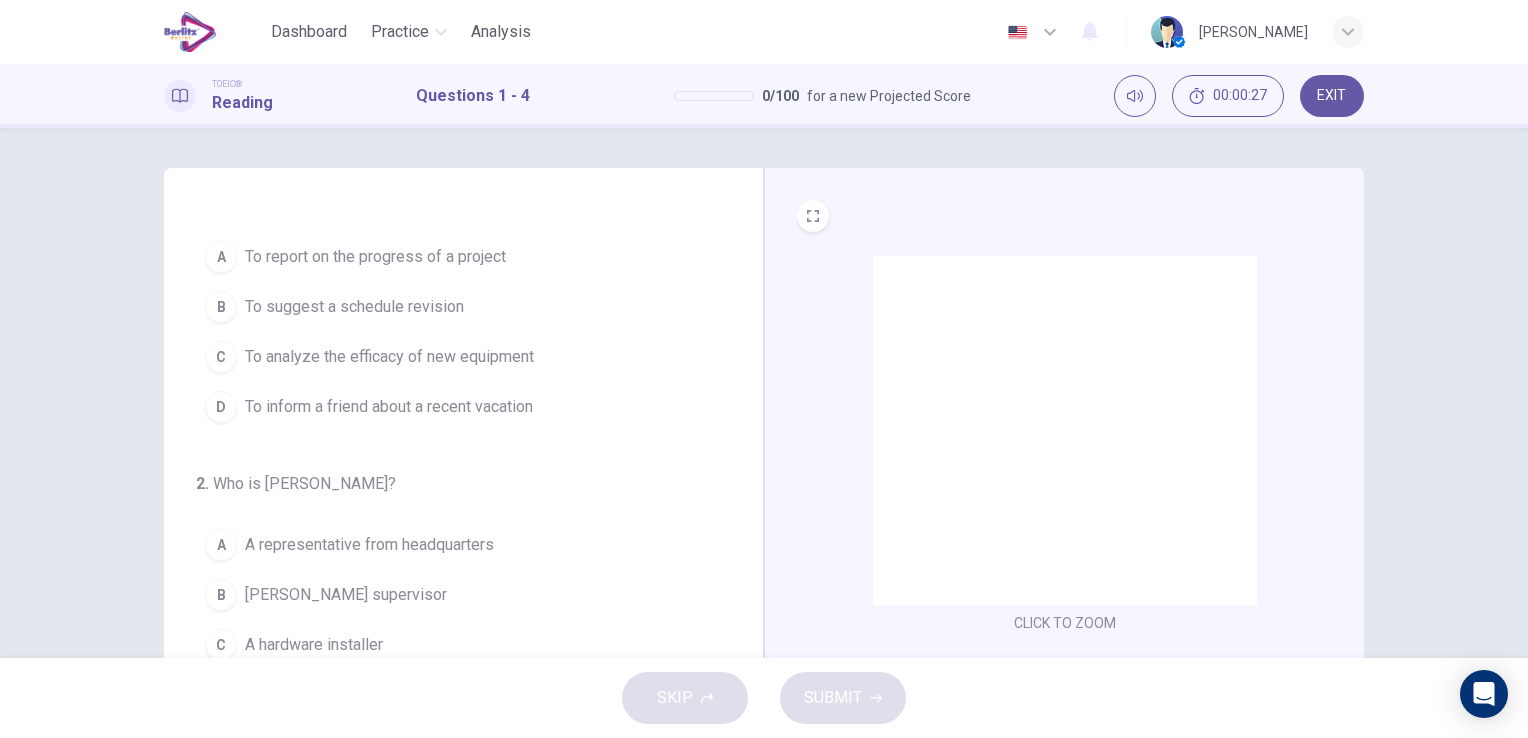 scroll, scrollTop: 0, scrollLeft: 0, axis: both 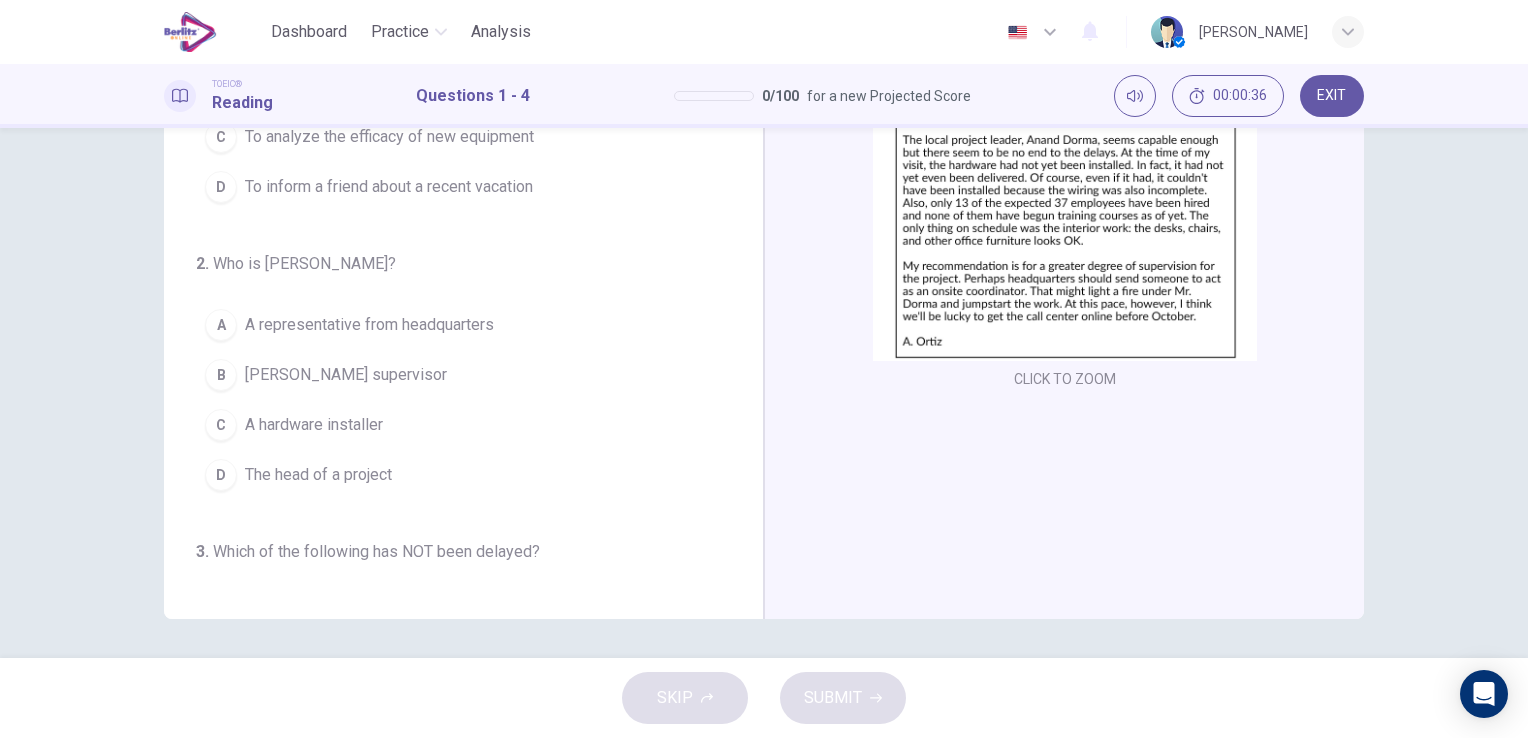 click on "CLICK TO ZOOM" at bounding box center (1065, 379) 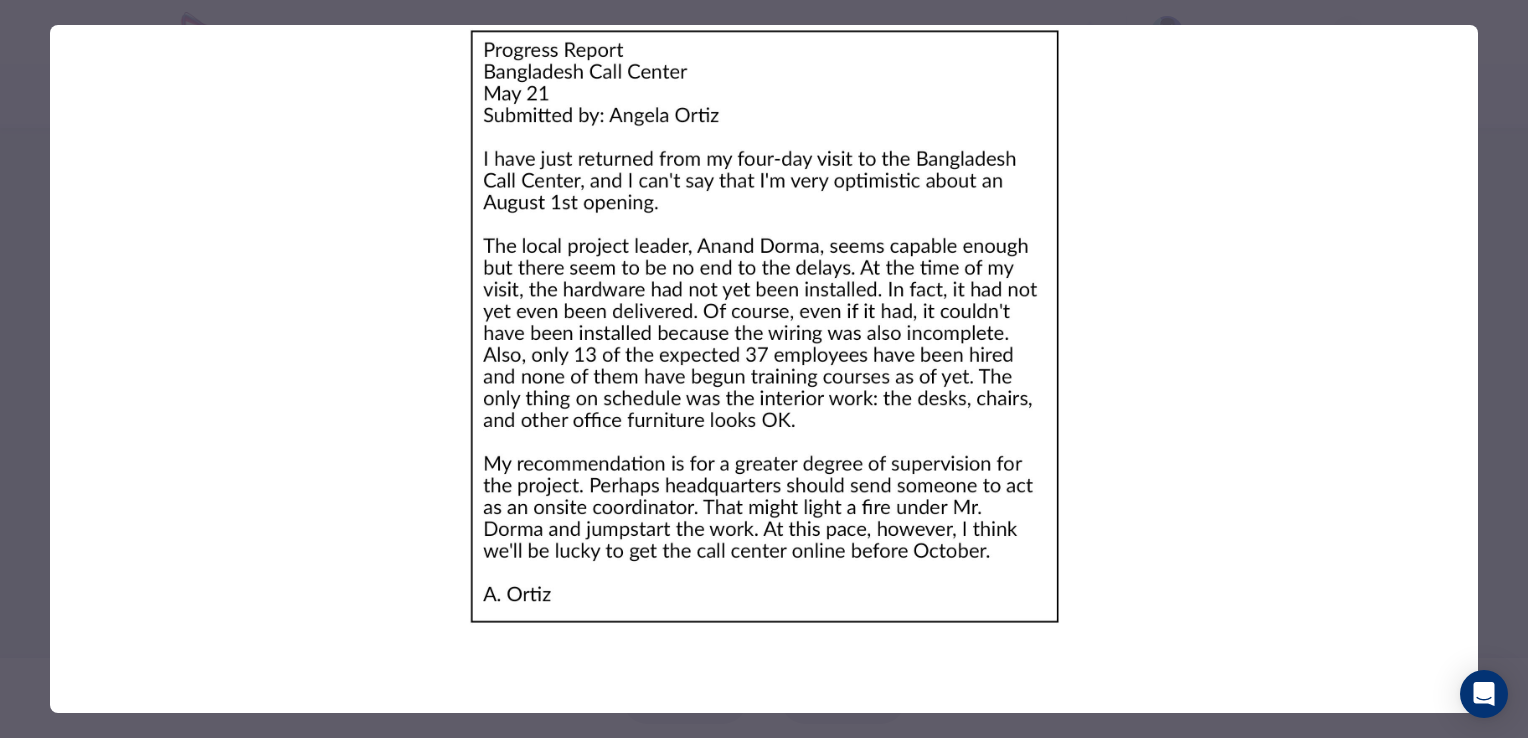 click at bounding box center [764, 326] 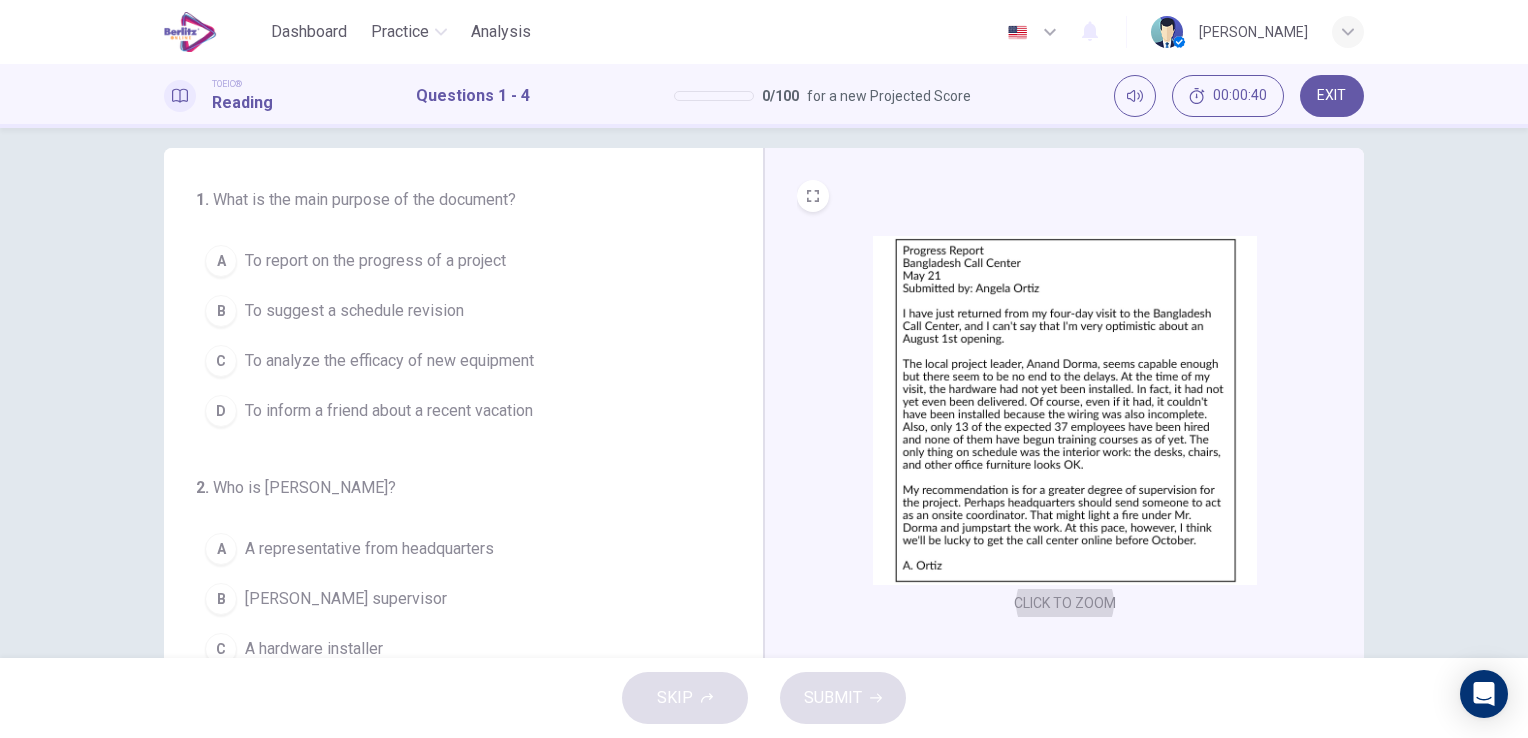 scroll, scrollTop: 0, scrollLeft: 0, axis: both 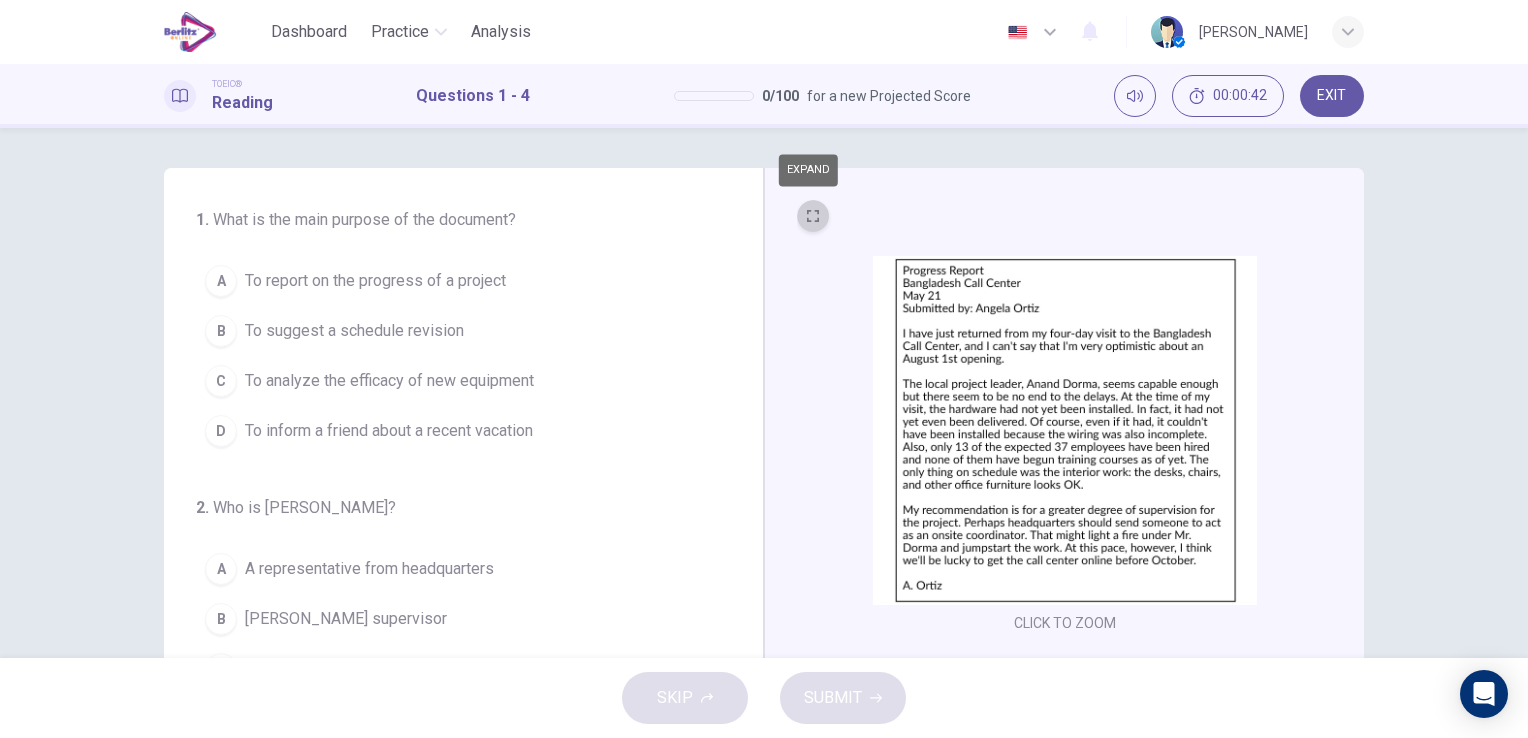 click at bounding box center (813, 216) 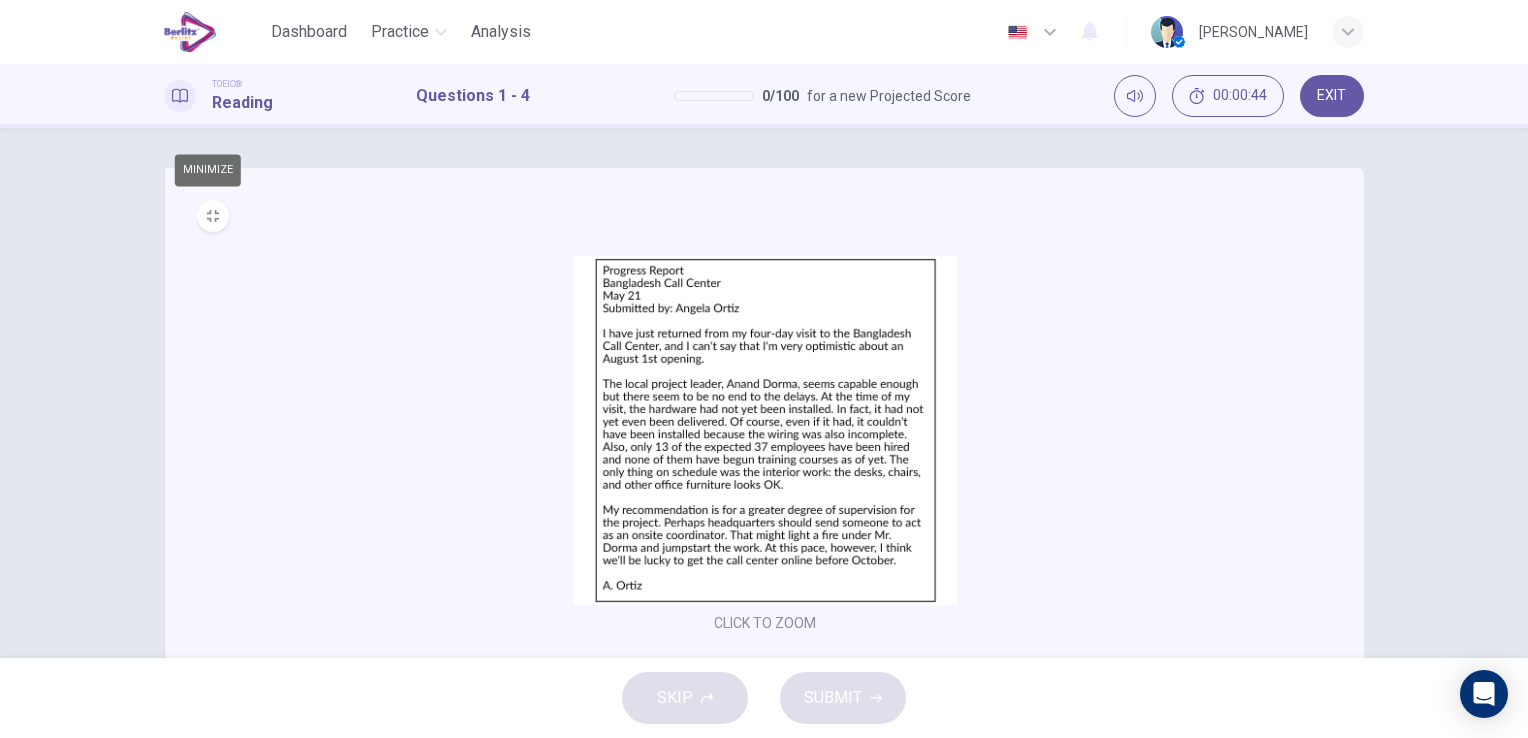 click 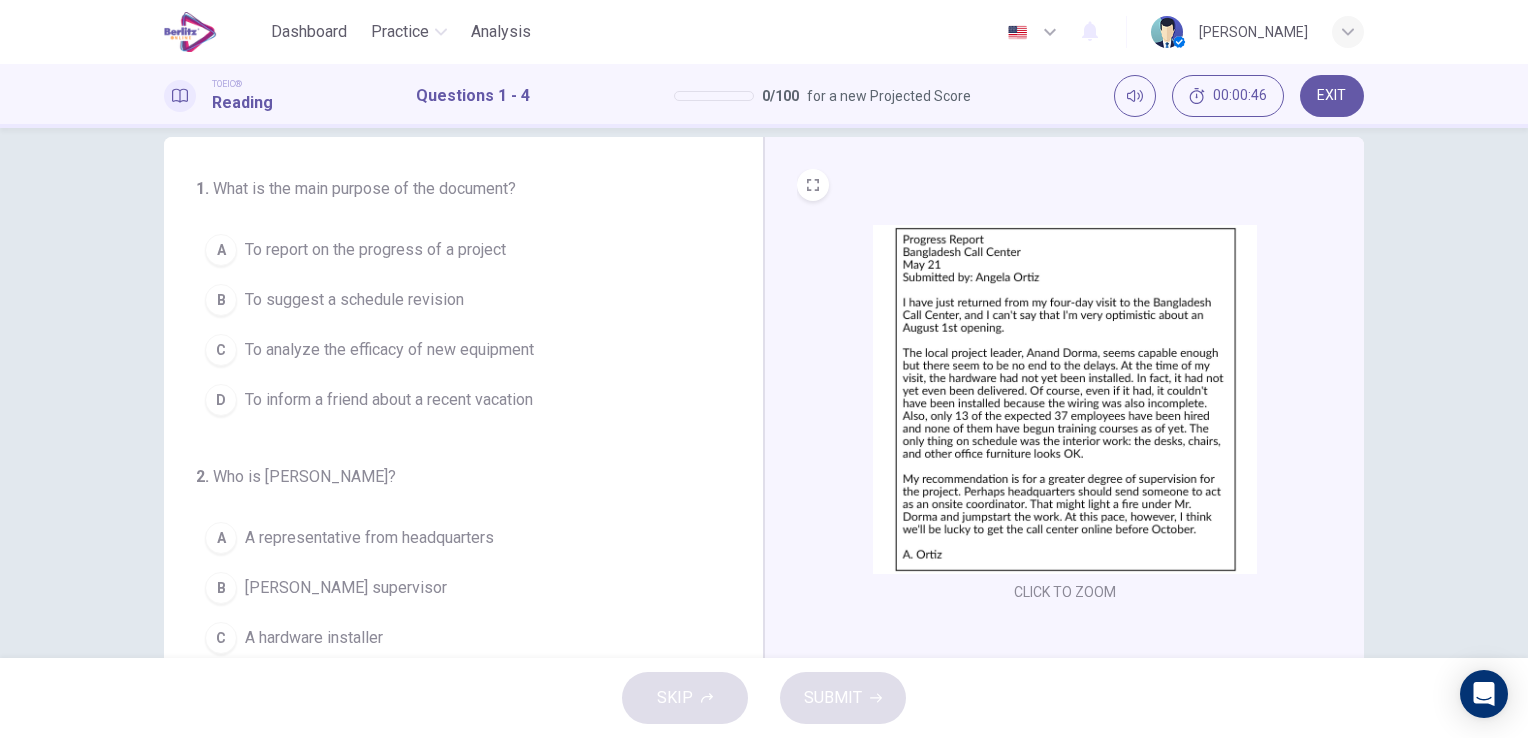 scroll, scrollTop: 0, scrollLeft: 0, axis: both 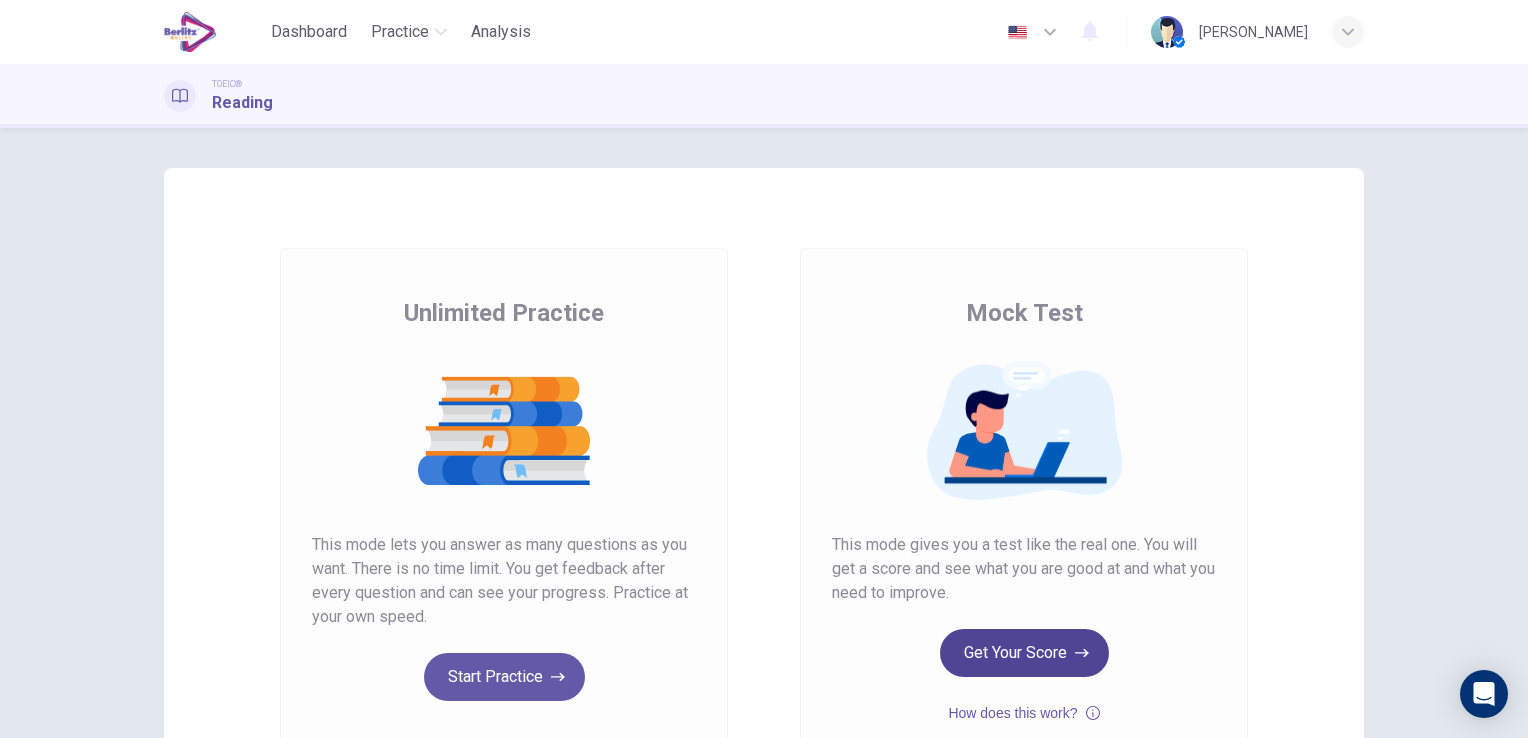 click on "Get Your Score" at bounding box center (1024, 653) 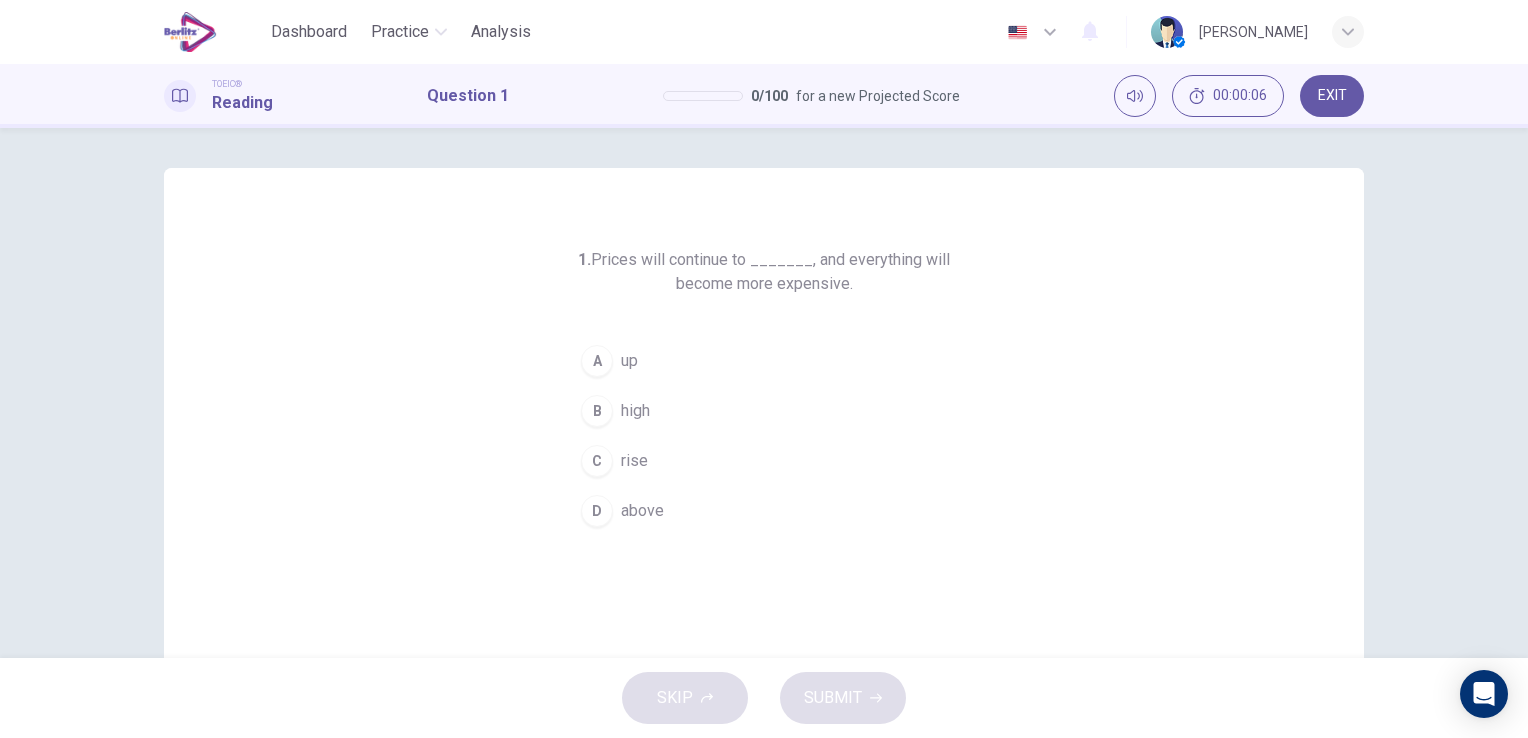 click on "rise" at bounding box center [634, 461] 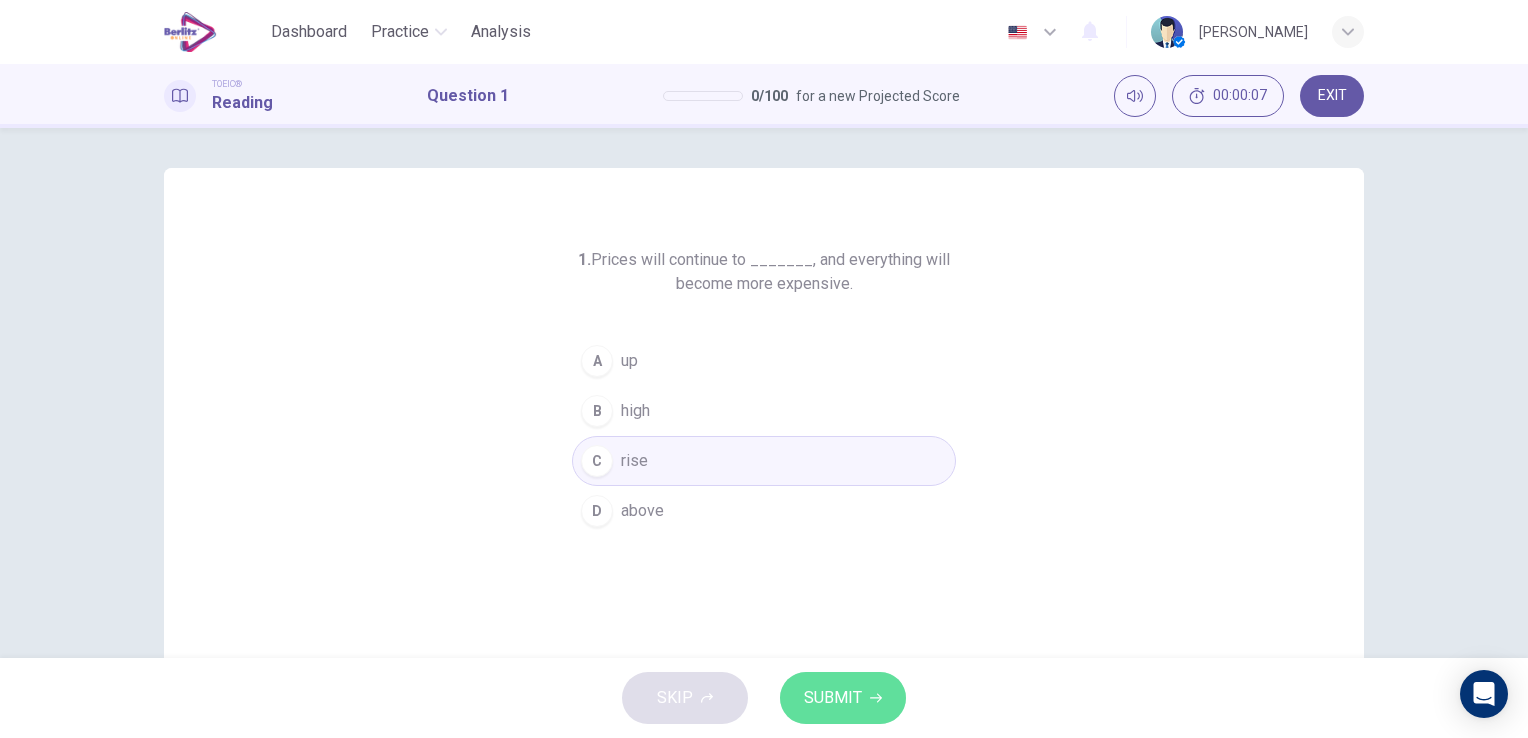 click on "SUBMIT" at bounding box center (833, 698) 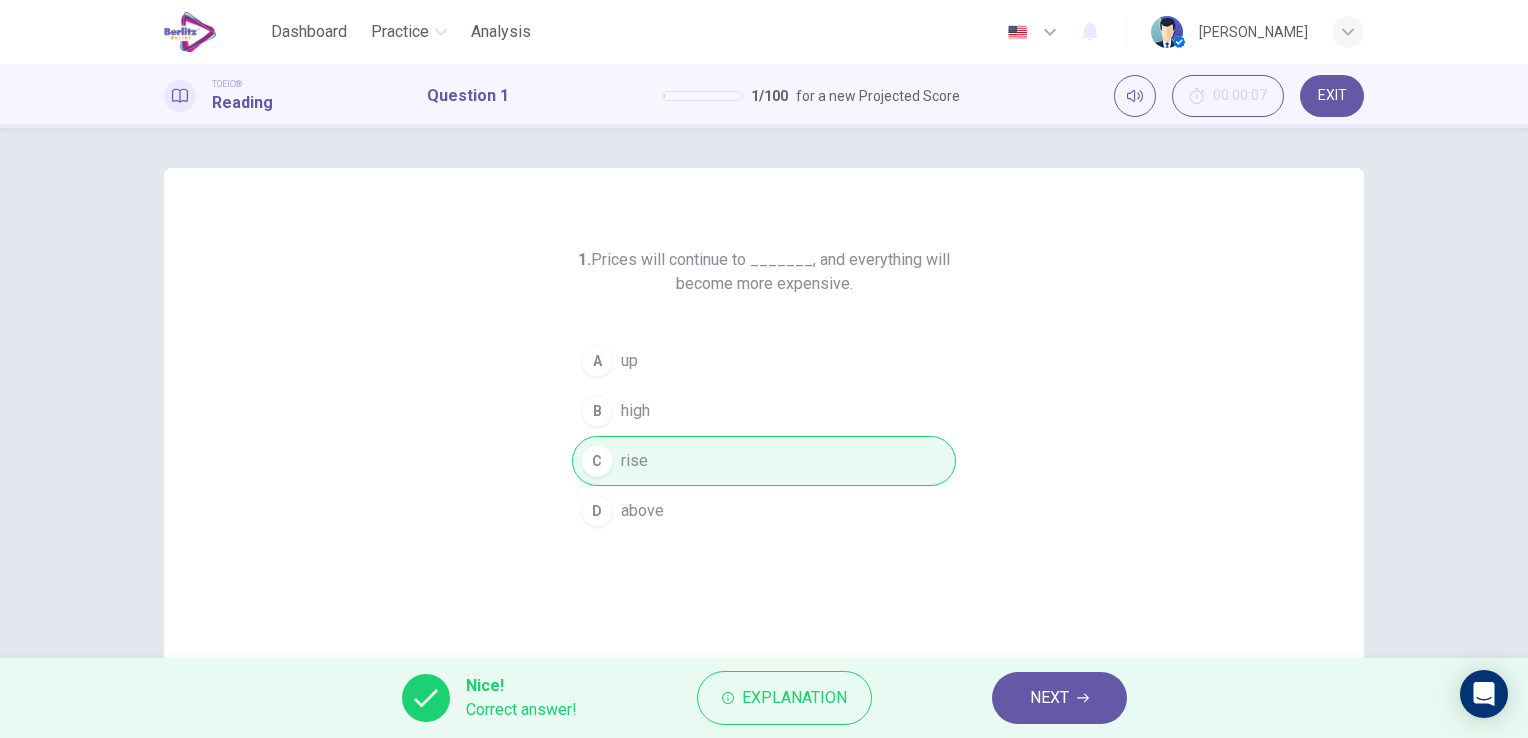 click on "NEXT" at bounding box center [1059, 698] 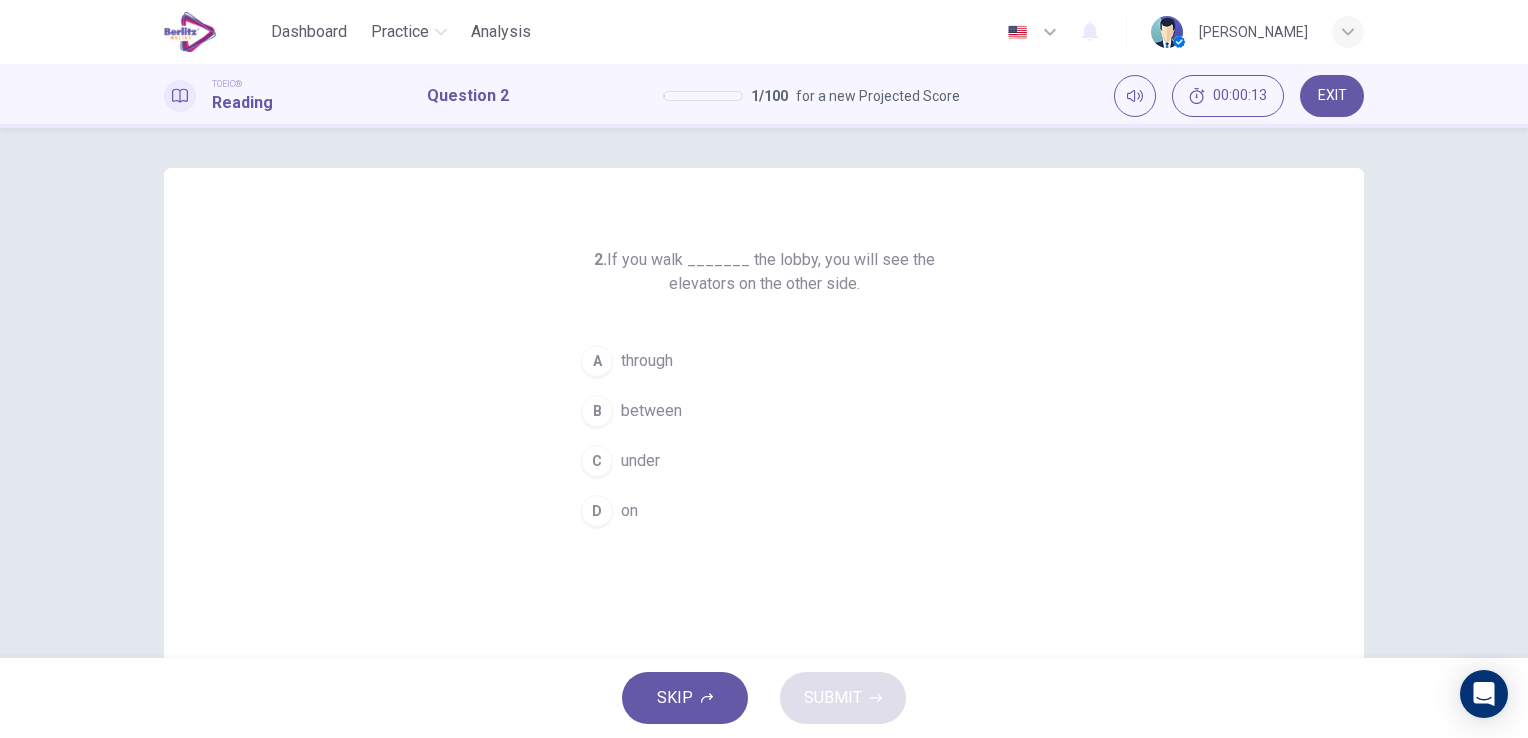 click on "through" at bounding box center (647, 361) 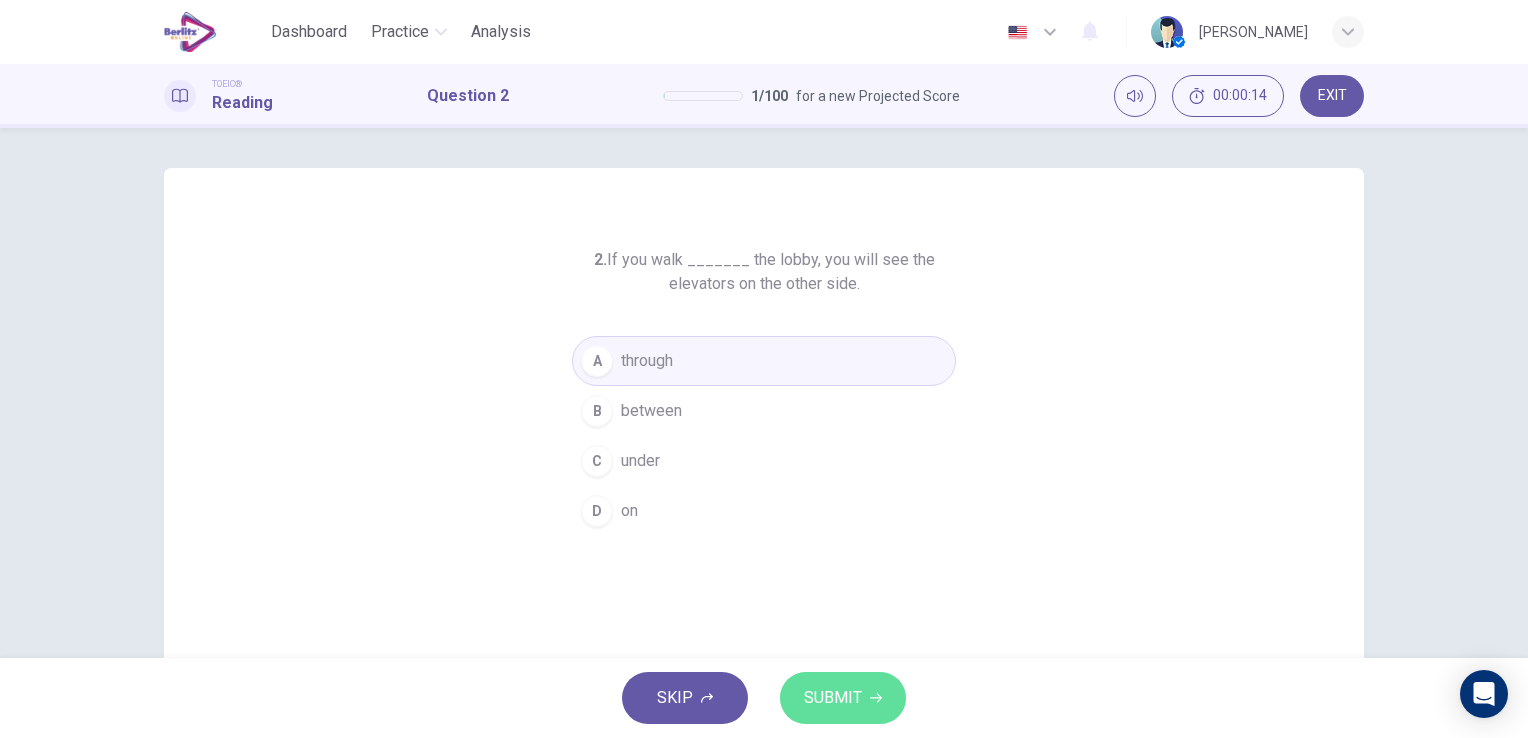 click on "SUBMIT" at bounding box center [843, 698] 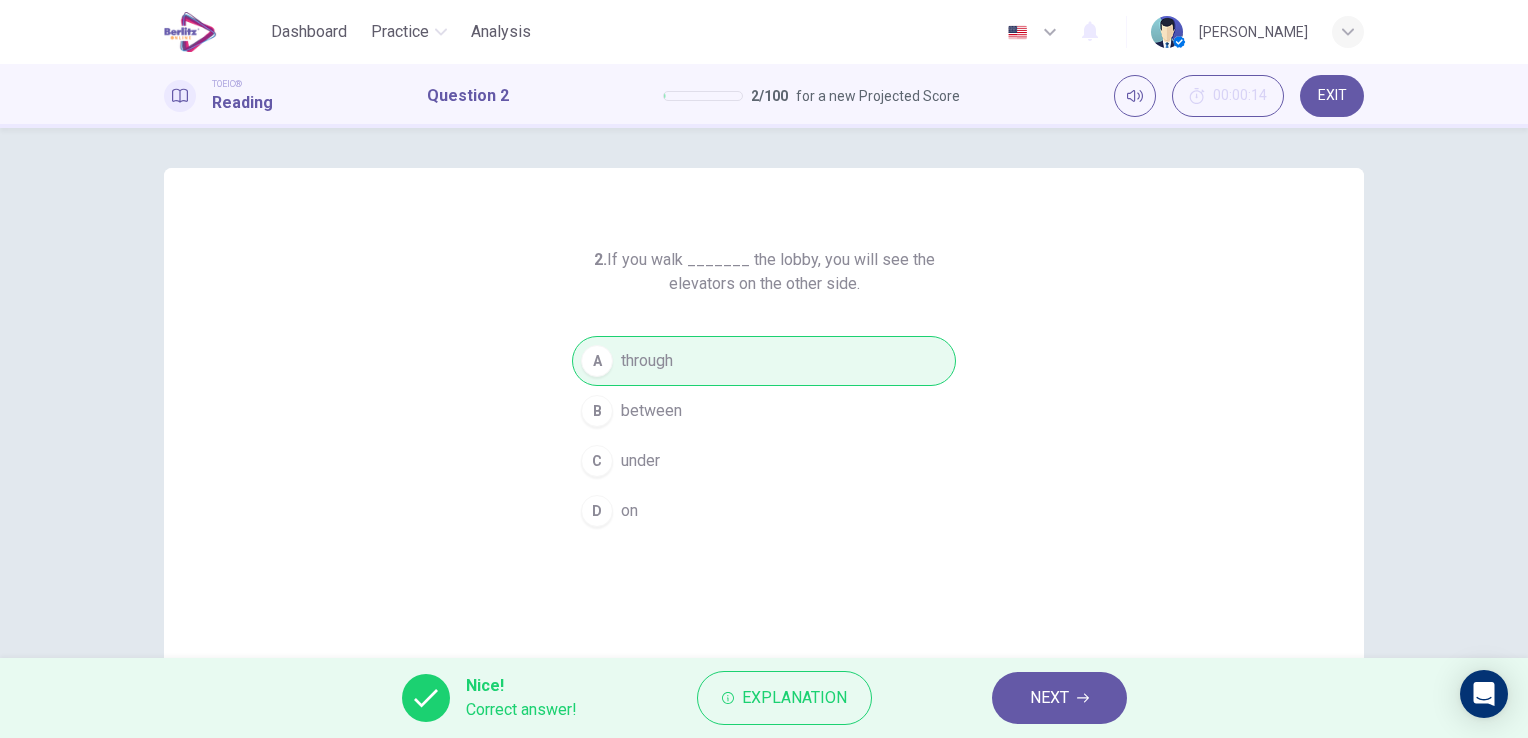 click on "NEXT" at bounding box center [1059, 698] 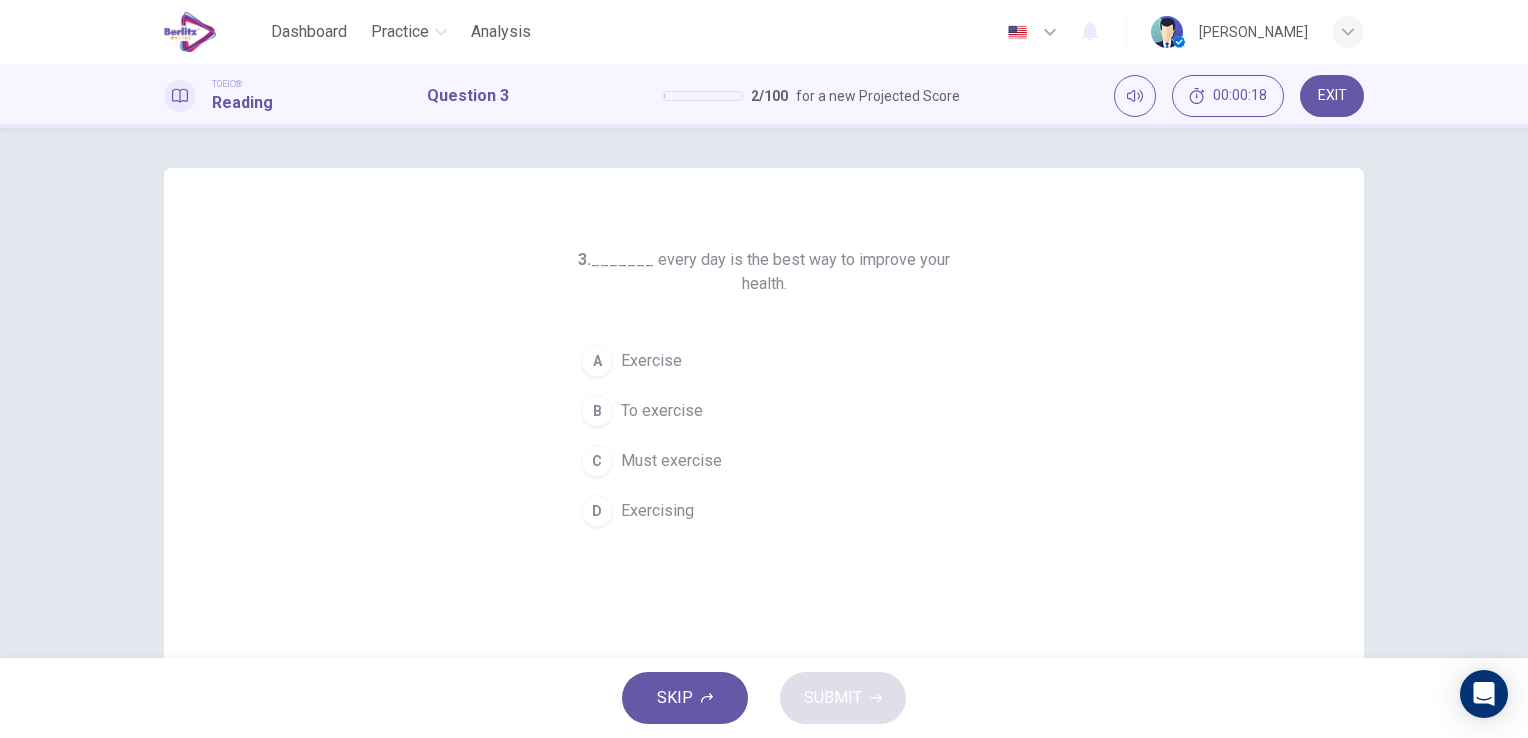 click on "Exercising" at bounding box center (657, 511) 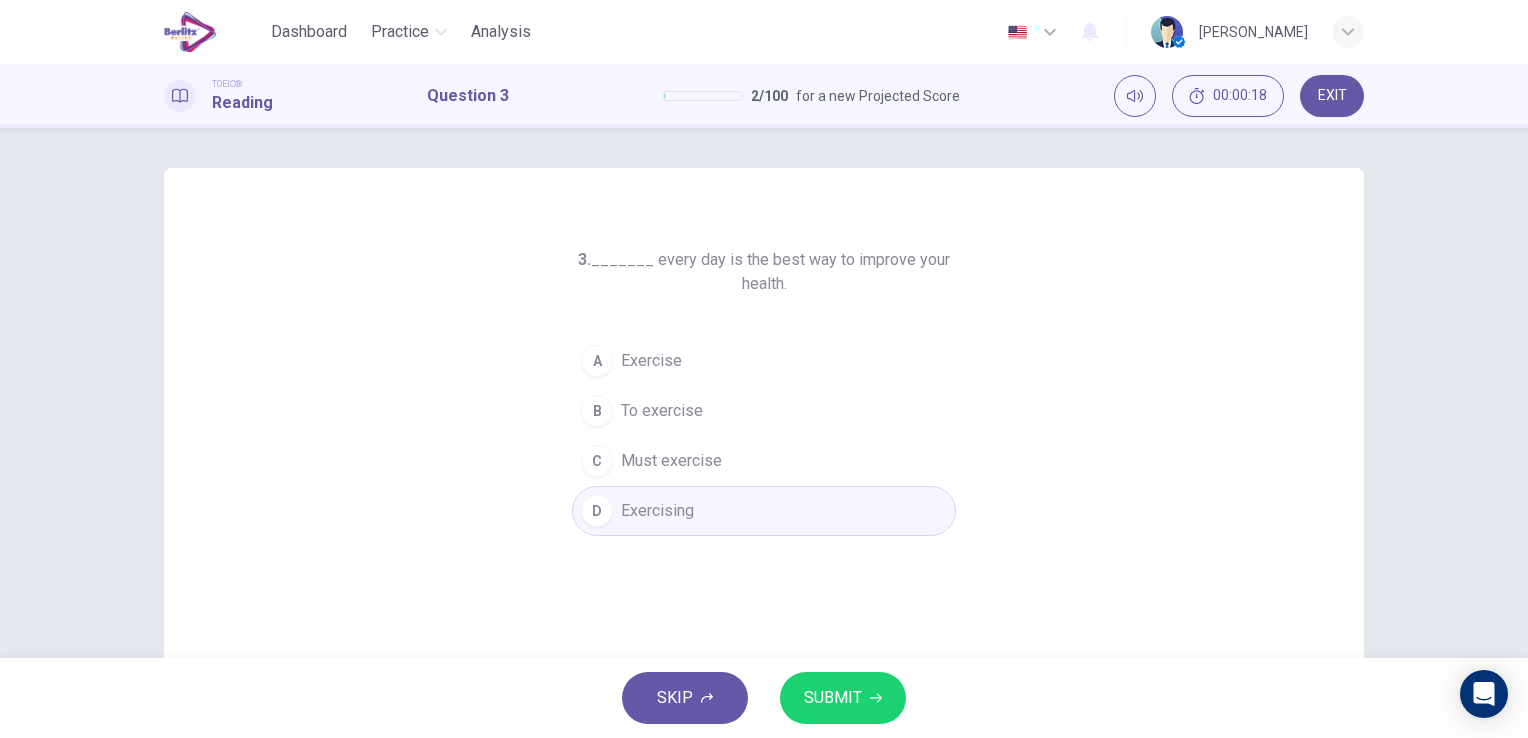 click on "SUBMIT" at bounding box center [833, 698] 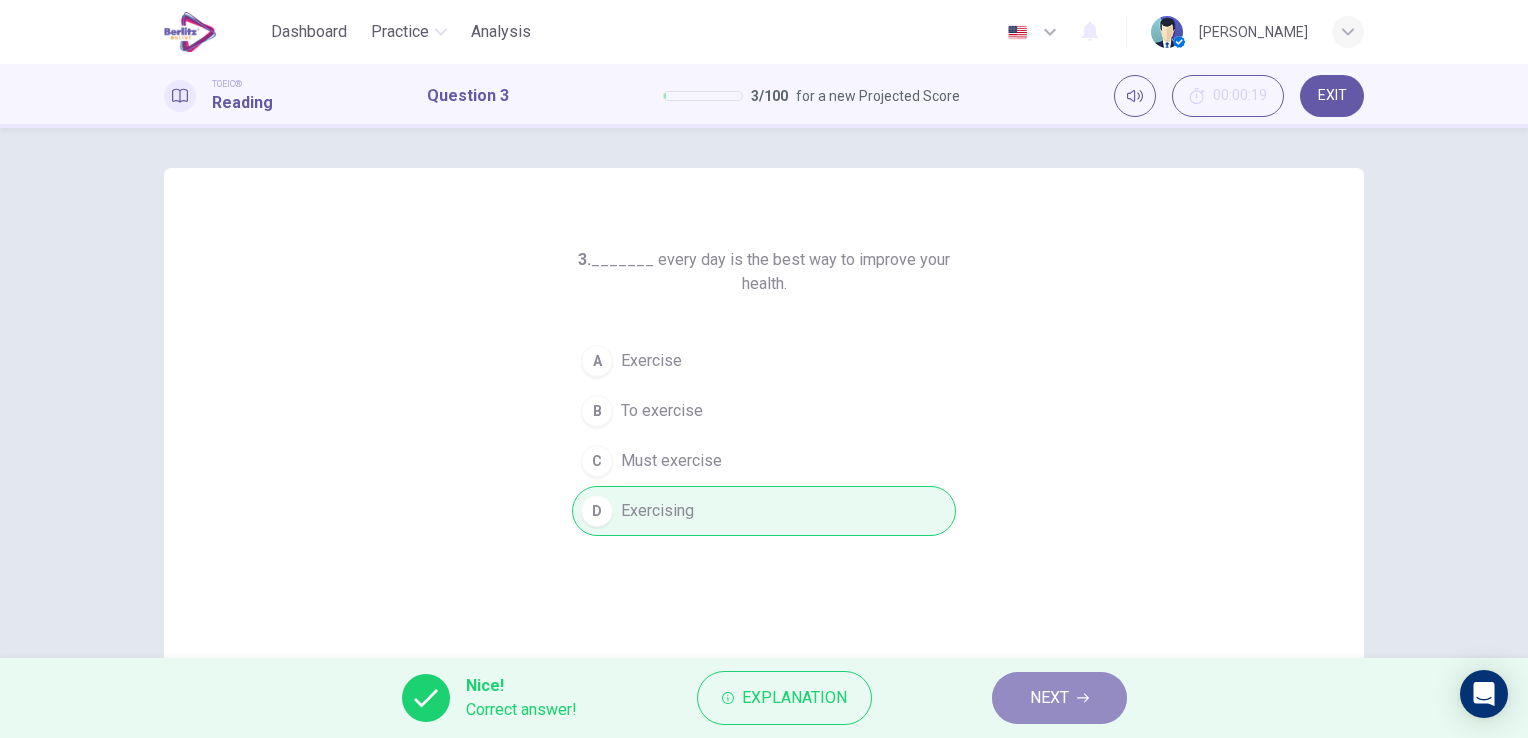 click on "NEXT" at bounding box center (1059, 698) 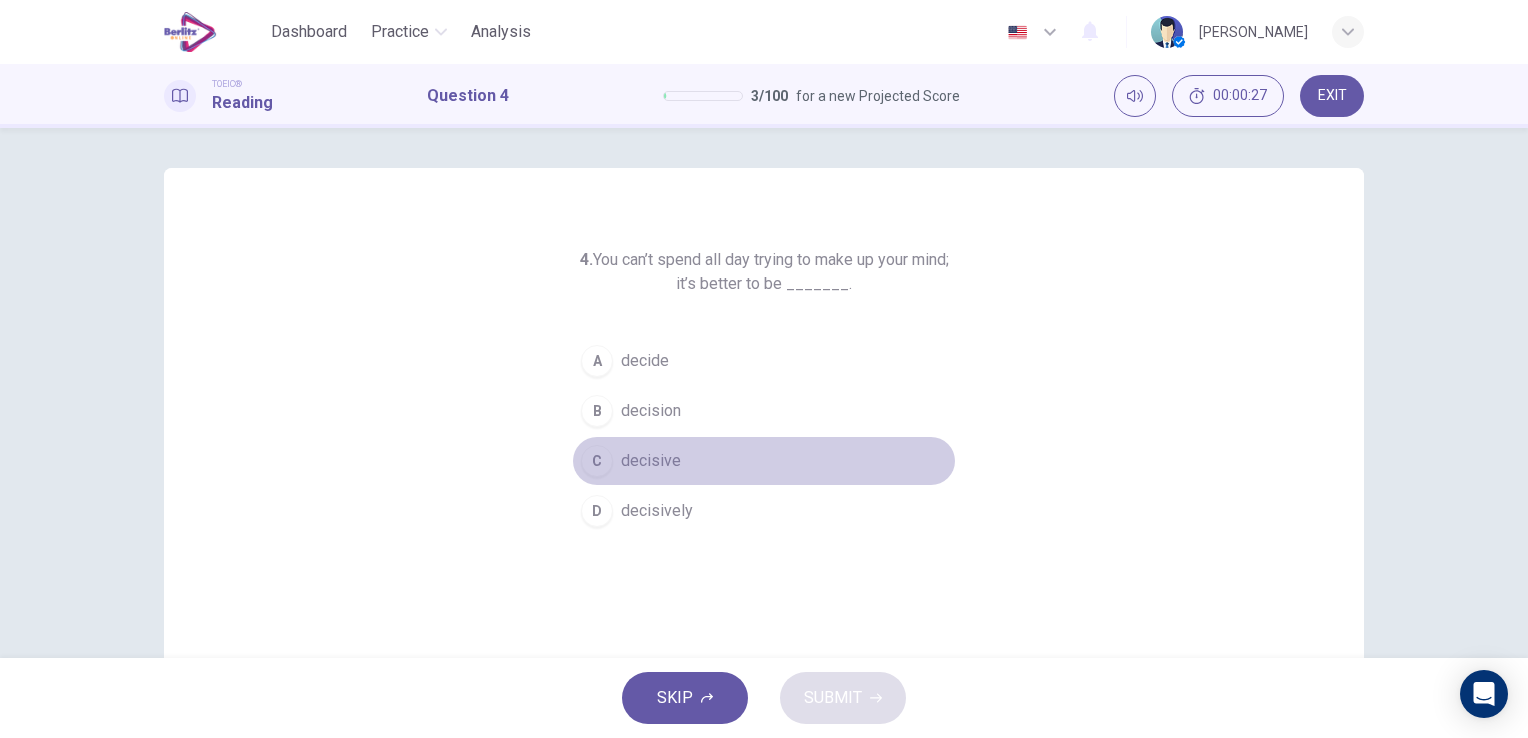 click on "decisive" at bounding box center (651, 461) 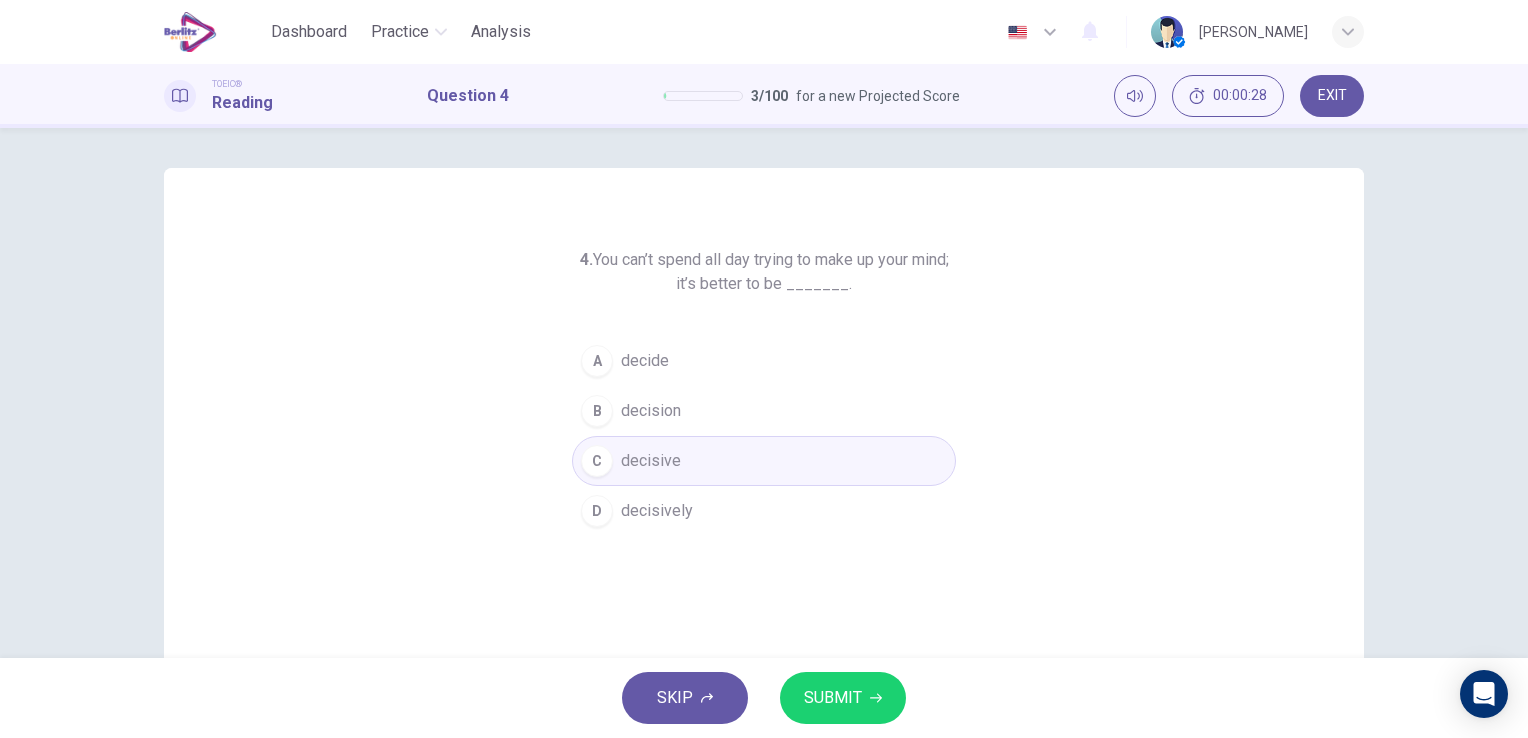 click on "SUBMIT" at bounding box center [833, 698] 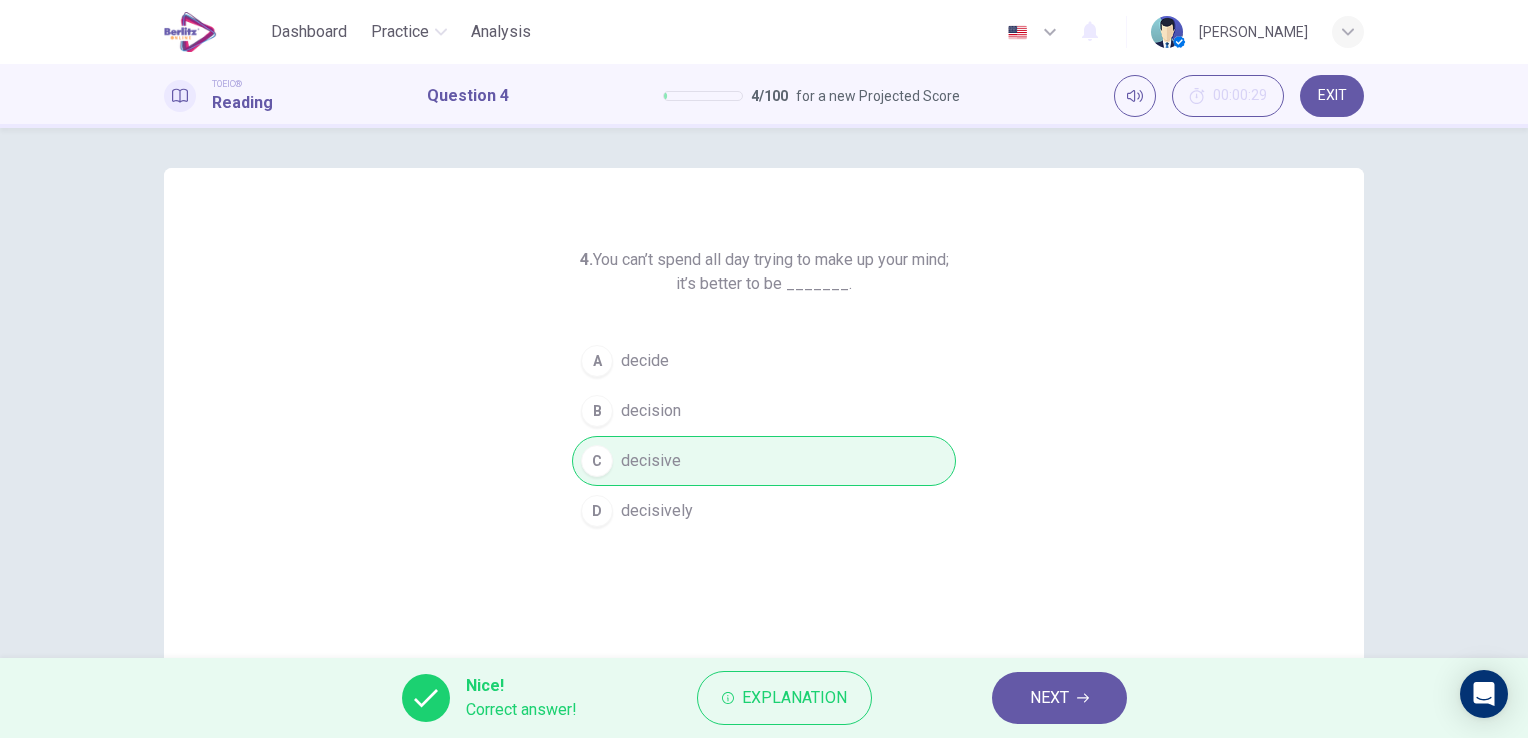 click on "NEXT" at bounding box center [1049, 698] 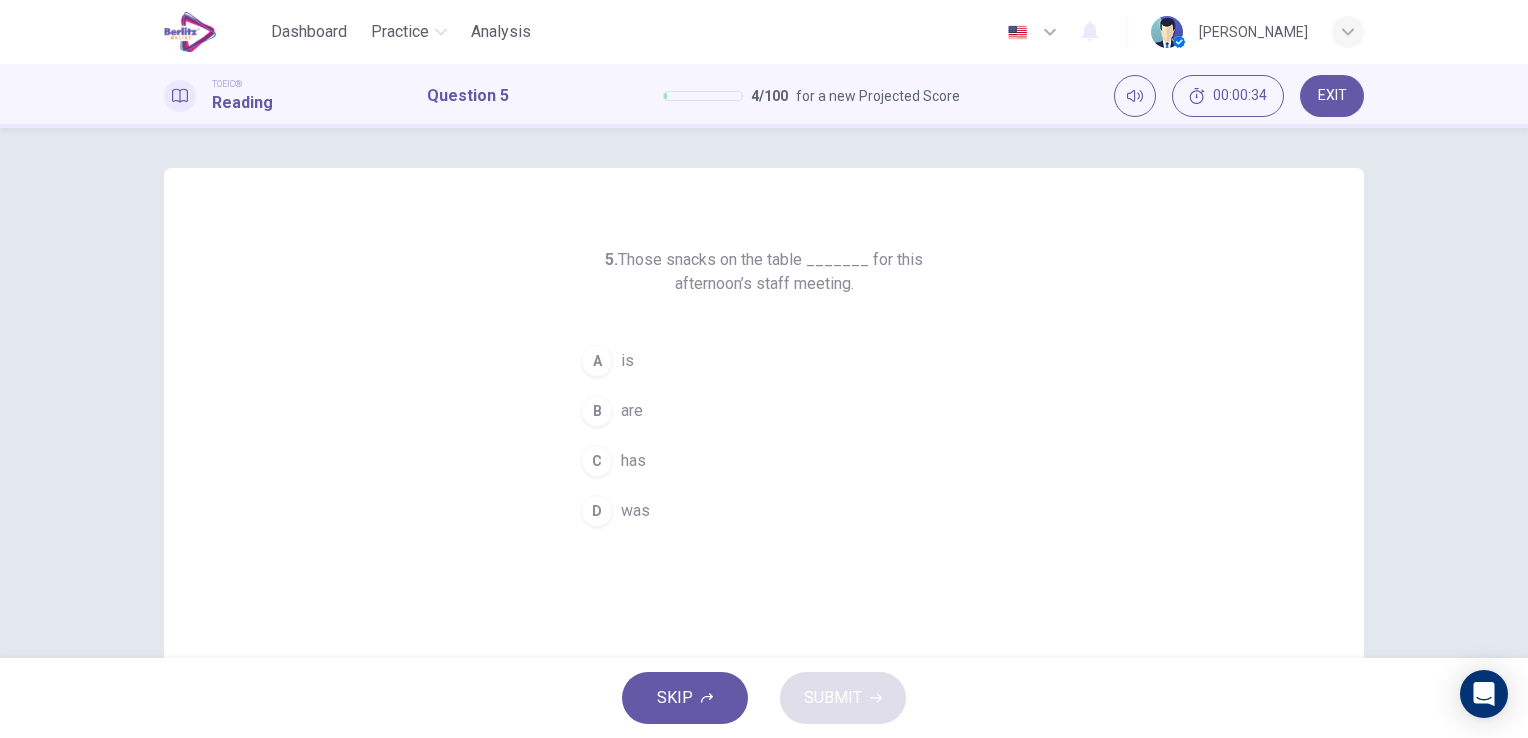 click on "are" at bounding box center [632, 411] 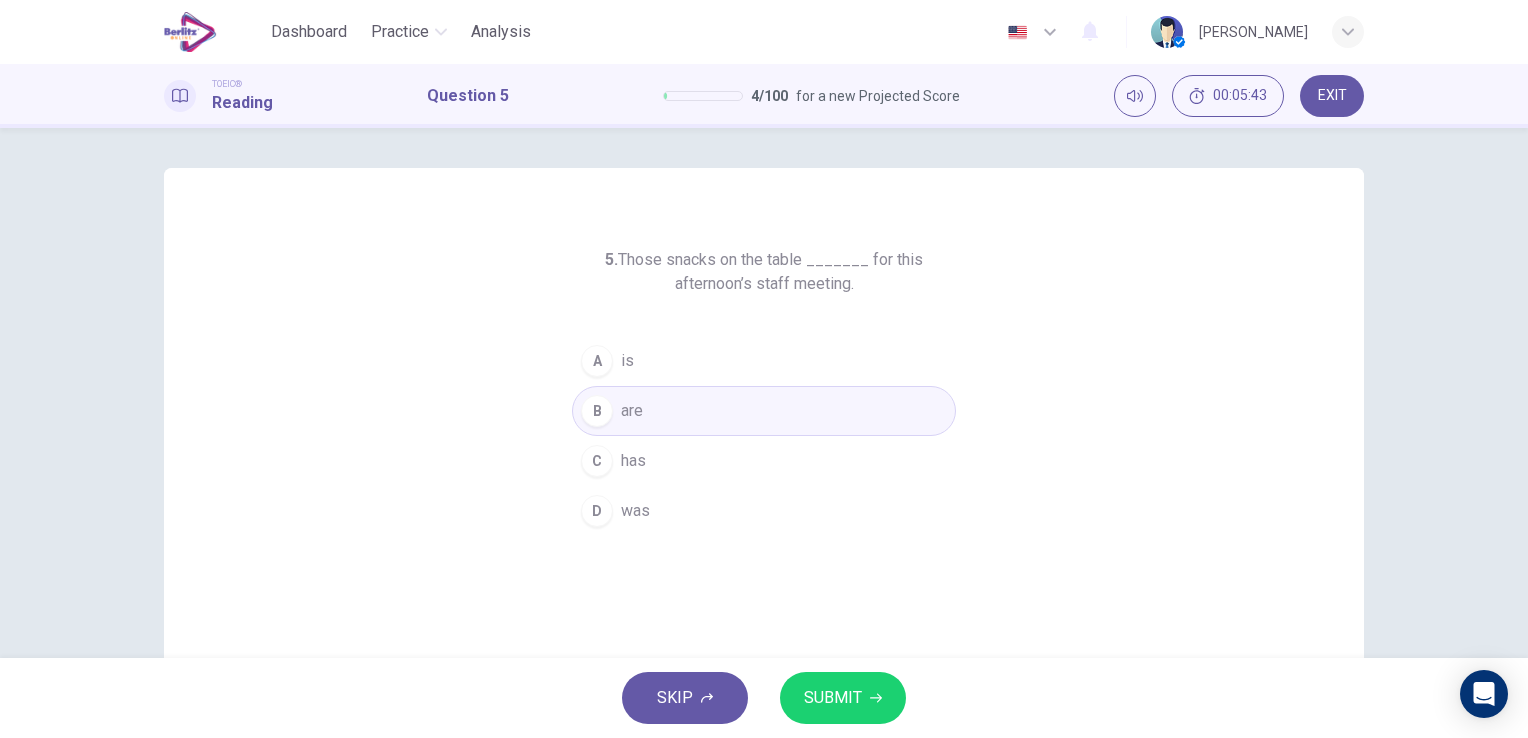 click on "SUBMIT" at bounding box center [833, 698] 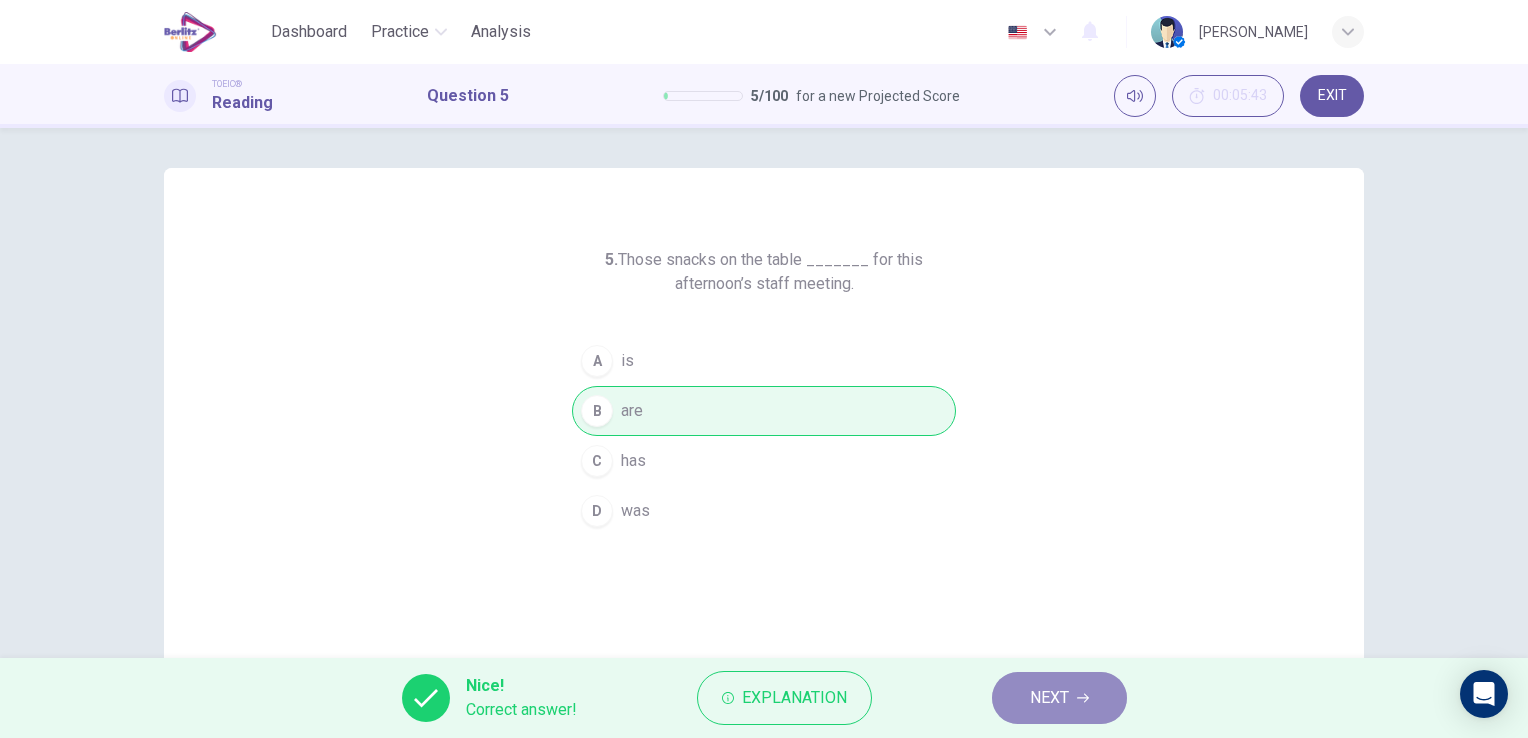 click on "NEXT" at bounding box center [1049, 698] 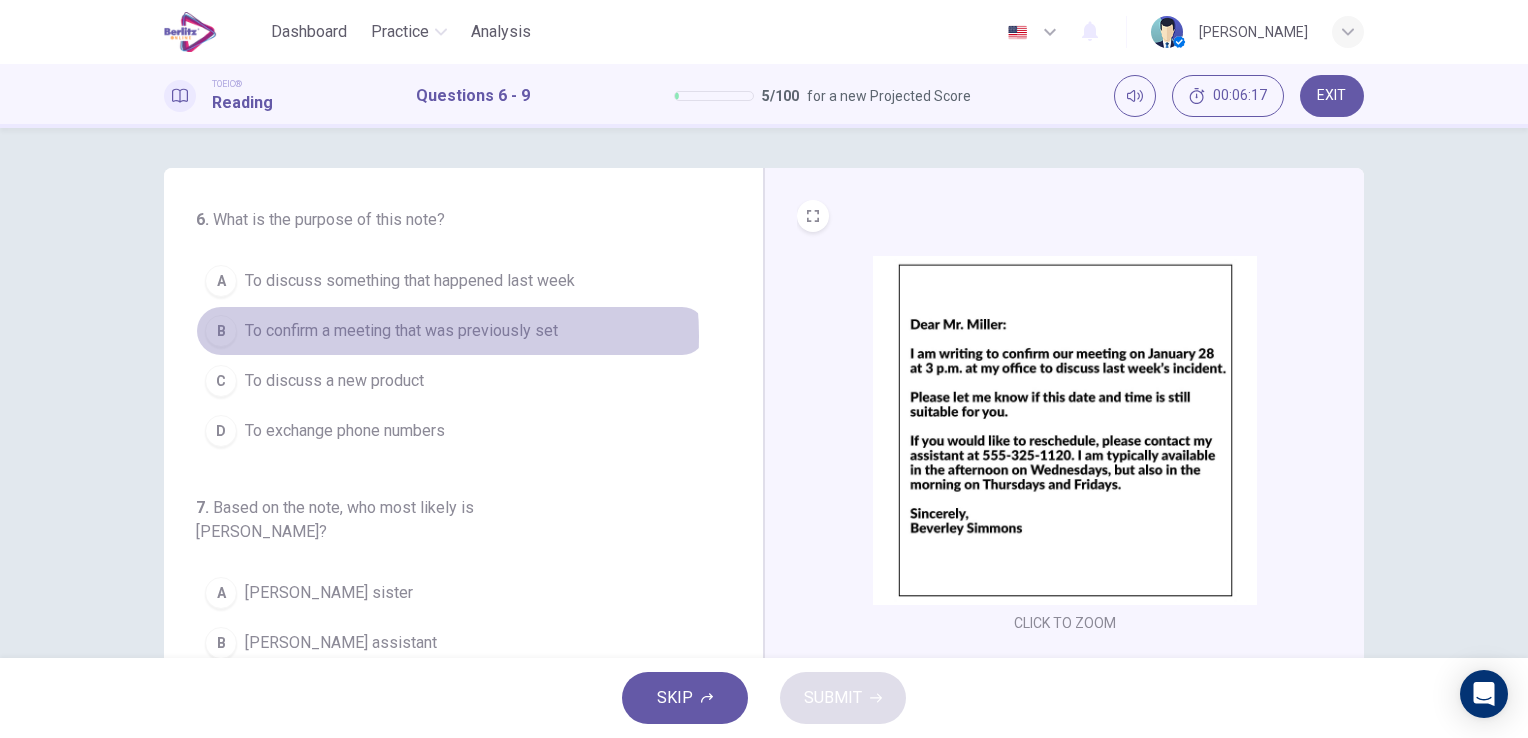 click on "To confirm a meeting that was previously set" at bounding box center (401, 331) 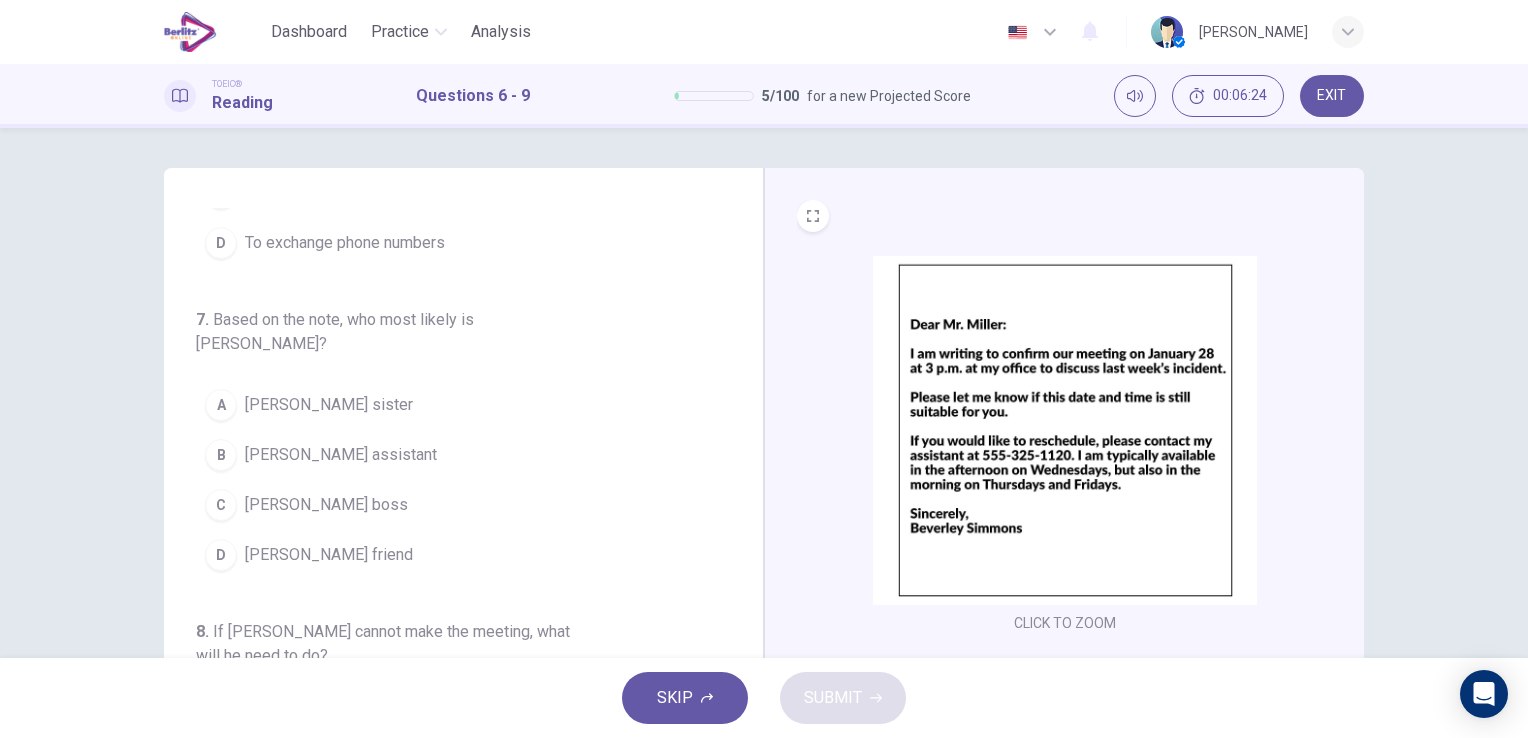 scroll, scrollTop: 200, scrollLeft: 0, axis: vertical 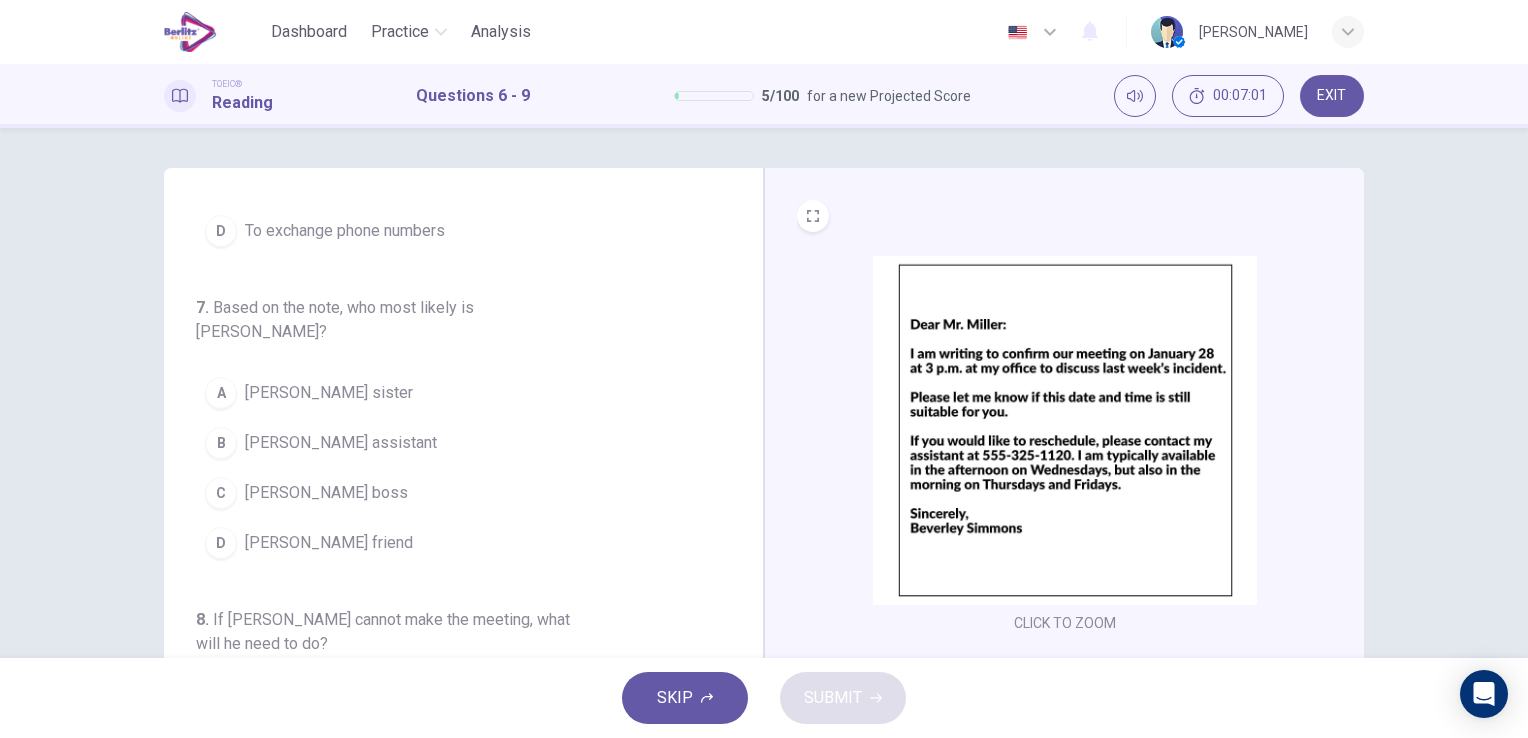 click on "[PERSON_NAME] friend" at bounding box center [329, 543] 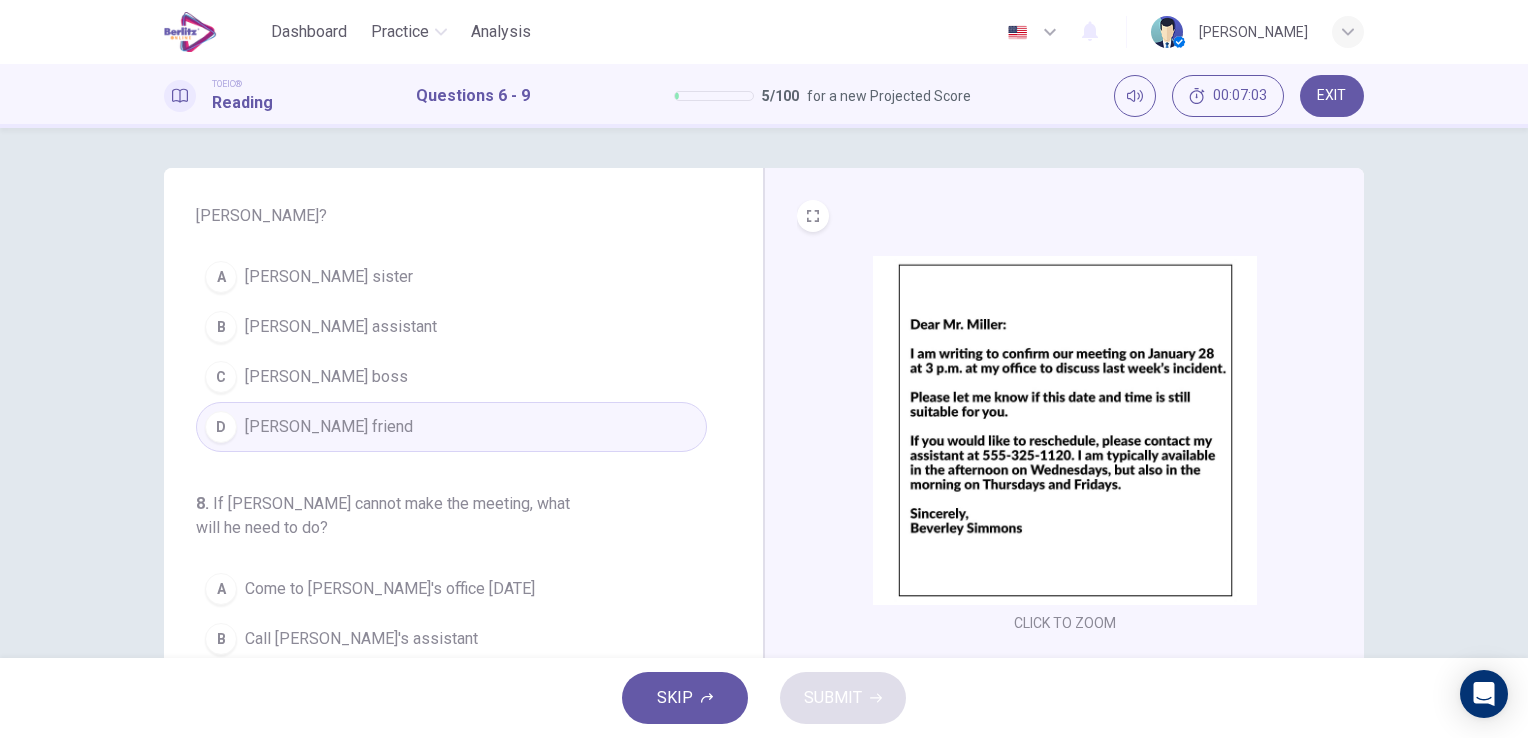 scroll, scrollTop: 400, scrollLeft: 0, axis: vertical 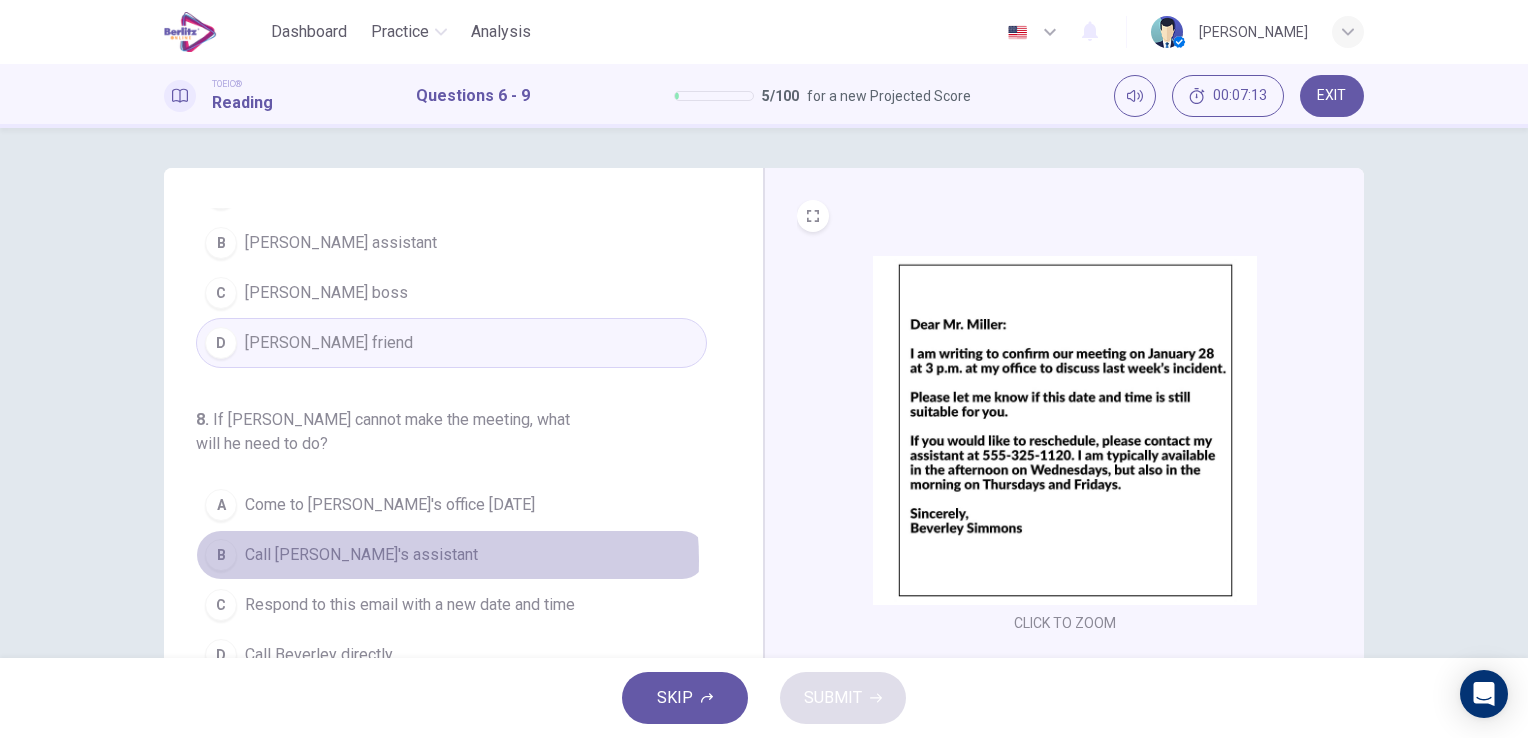 click on "Call [PERSON_NAME]'s assistant" at bounding box center [361, 555] 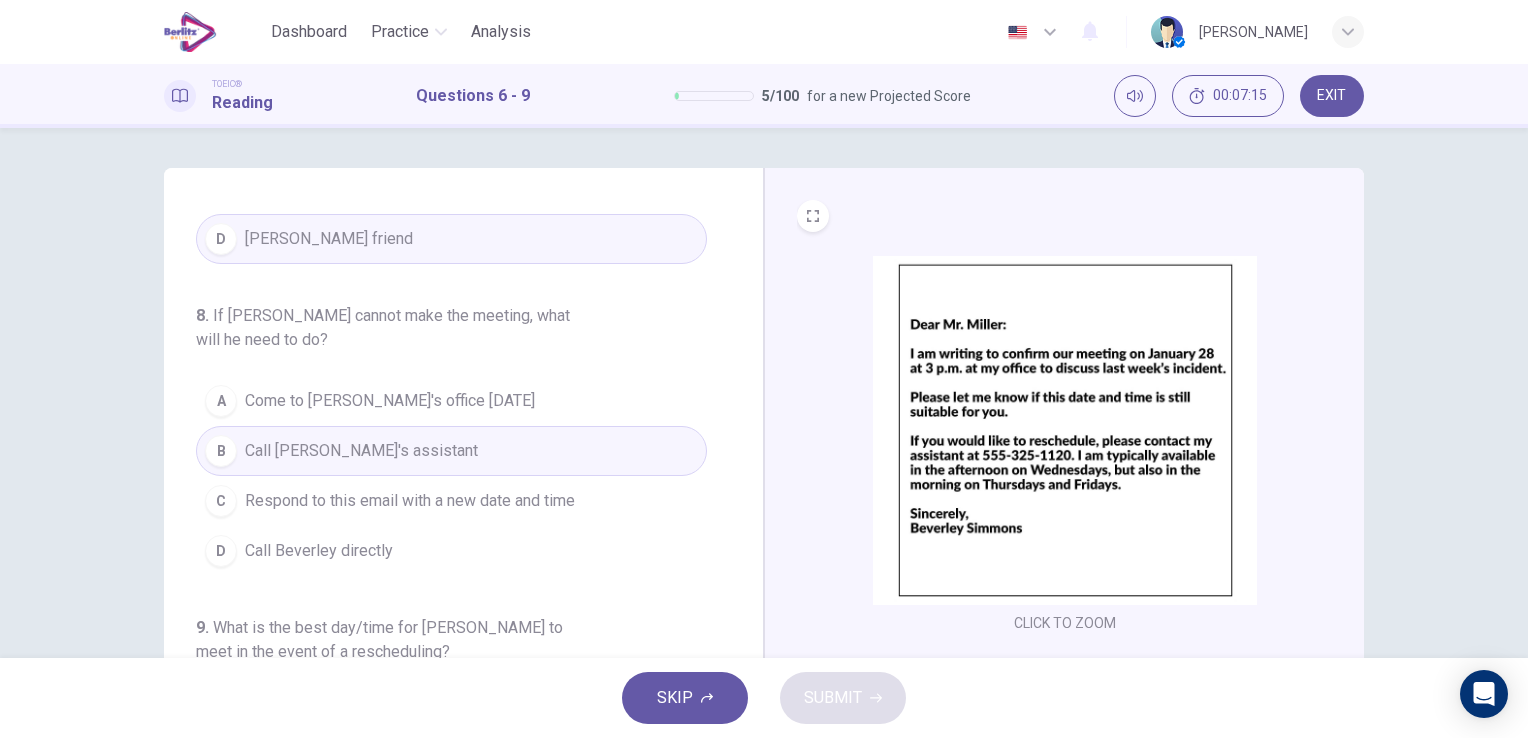 scroll, scrollTop: 538, scrollLeft: 0, axis: vertical 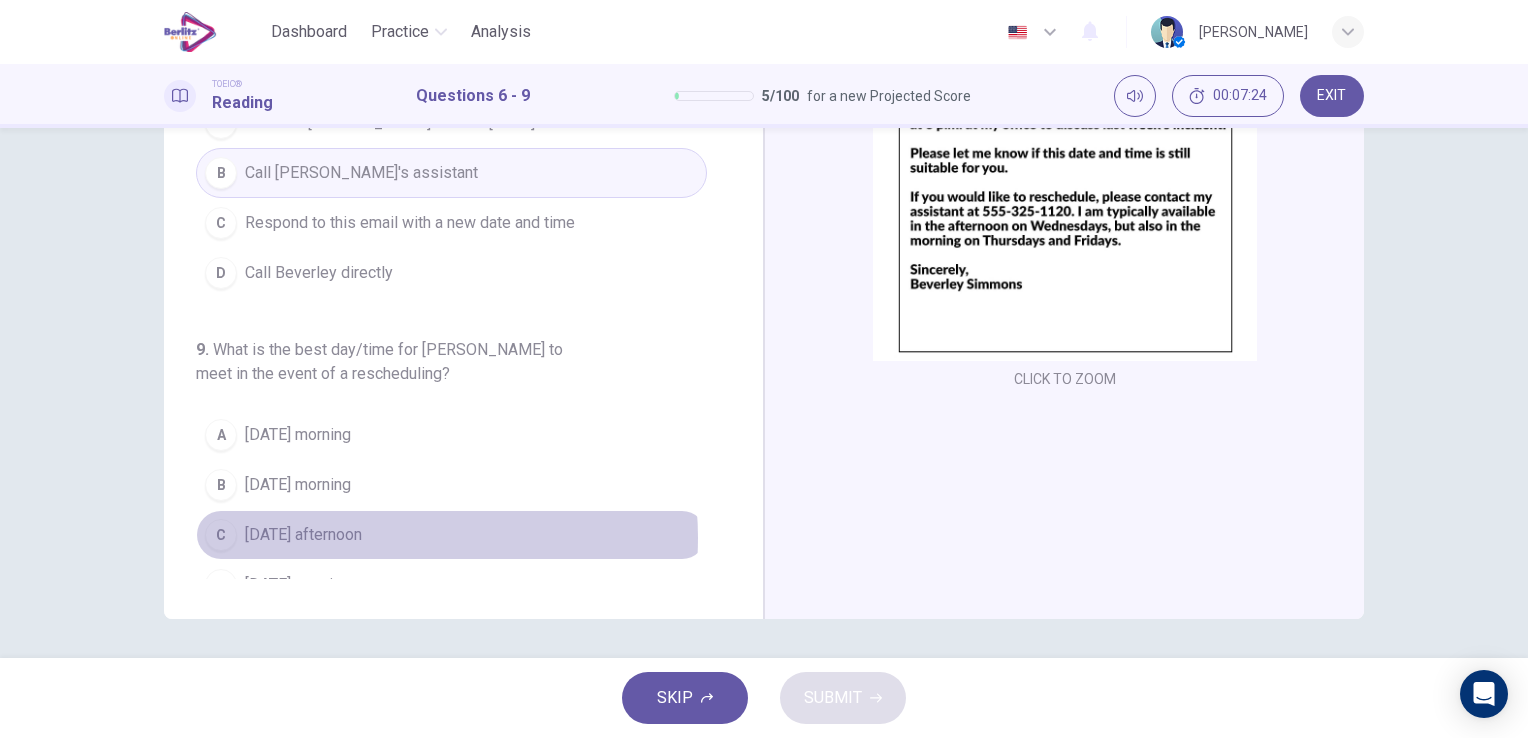 click on "[DATE] afternoon" at bounding box center [303, 535] 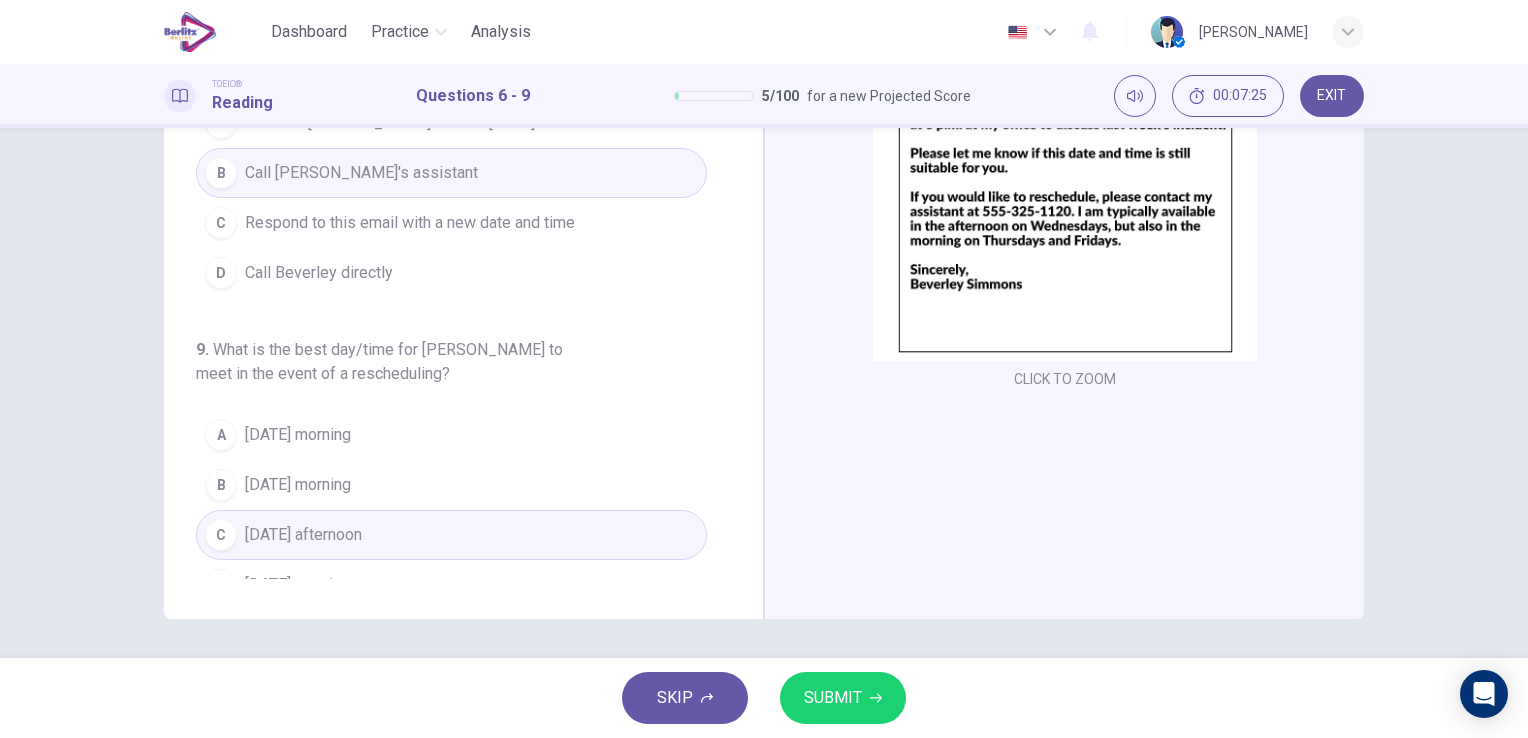 click on "SUBMIT" at bounding box center [833, 698] 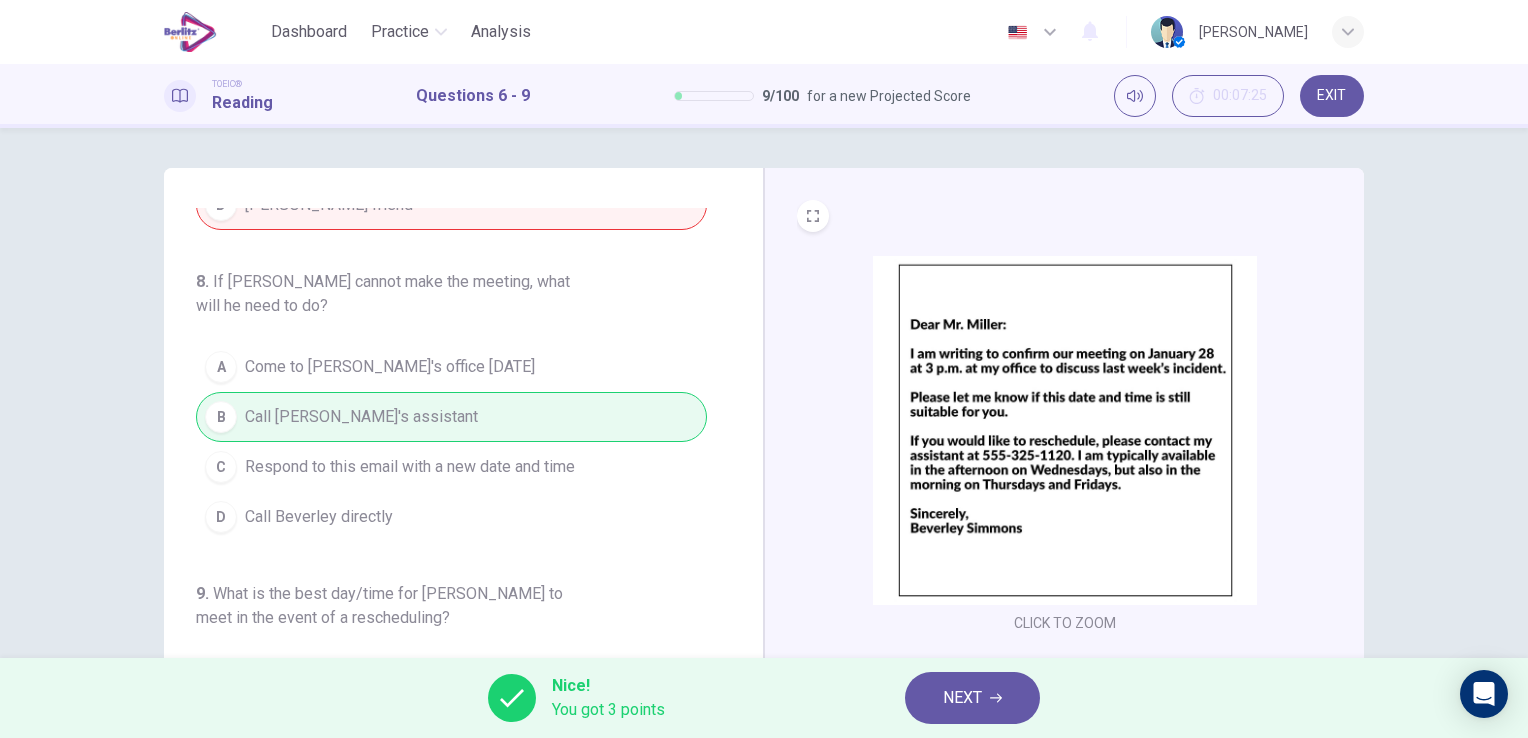 scroll, scrollTop: 0, scrollLeft: 0, axis: both 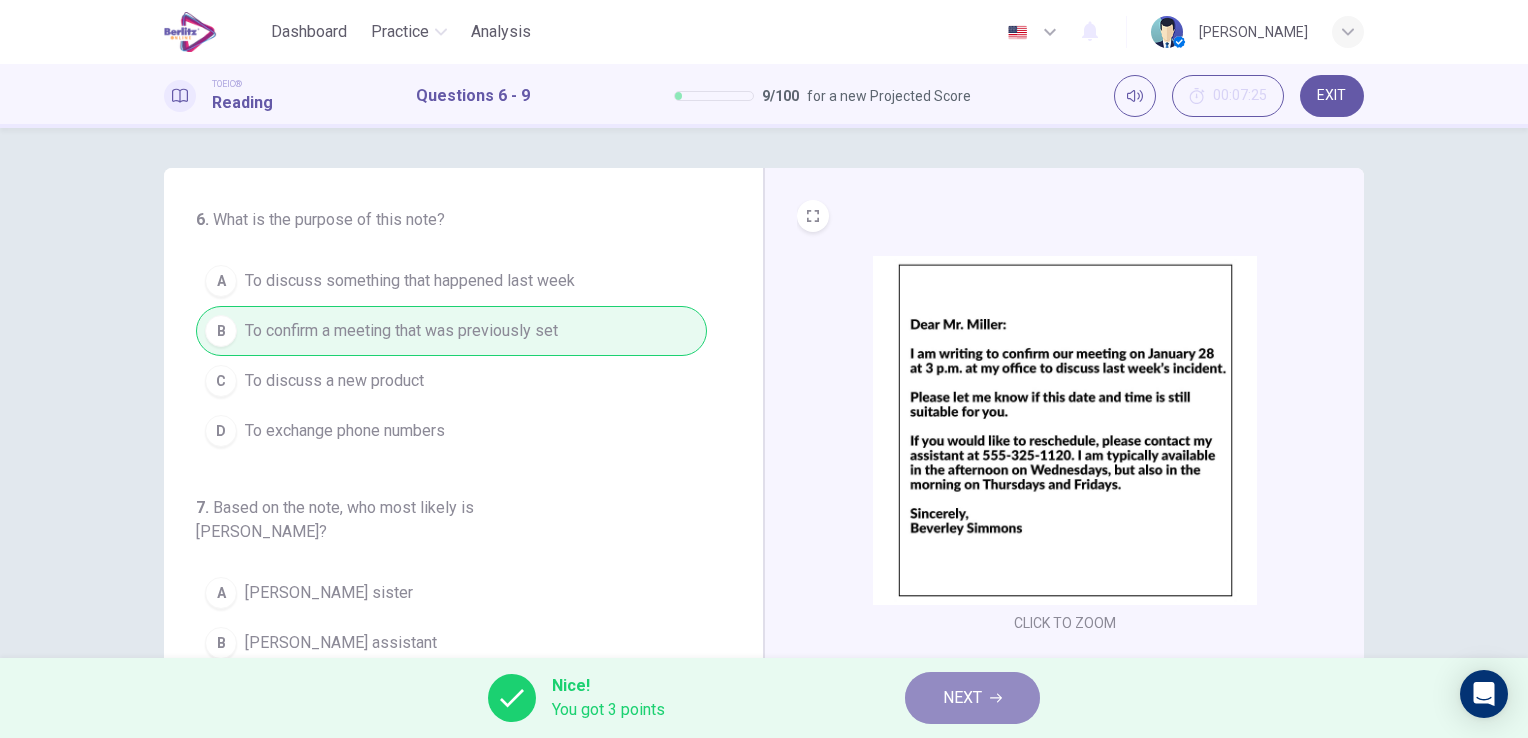 click on "NEXT" at bounding box center [962, 698] 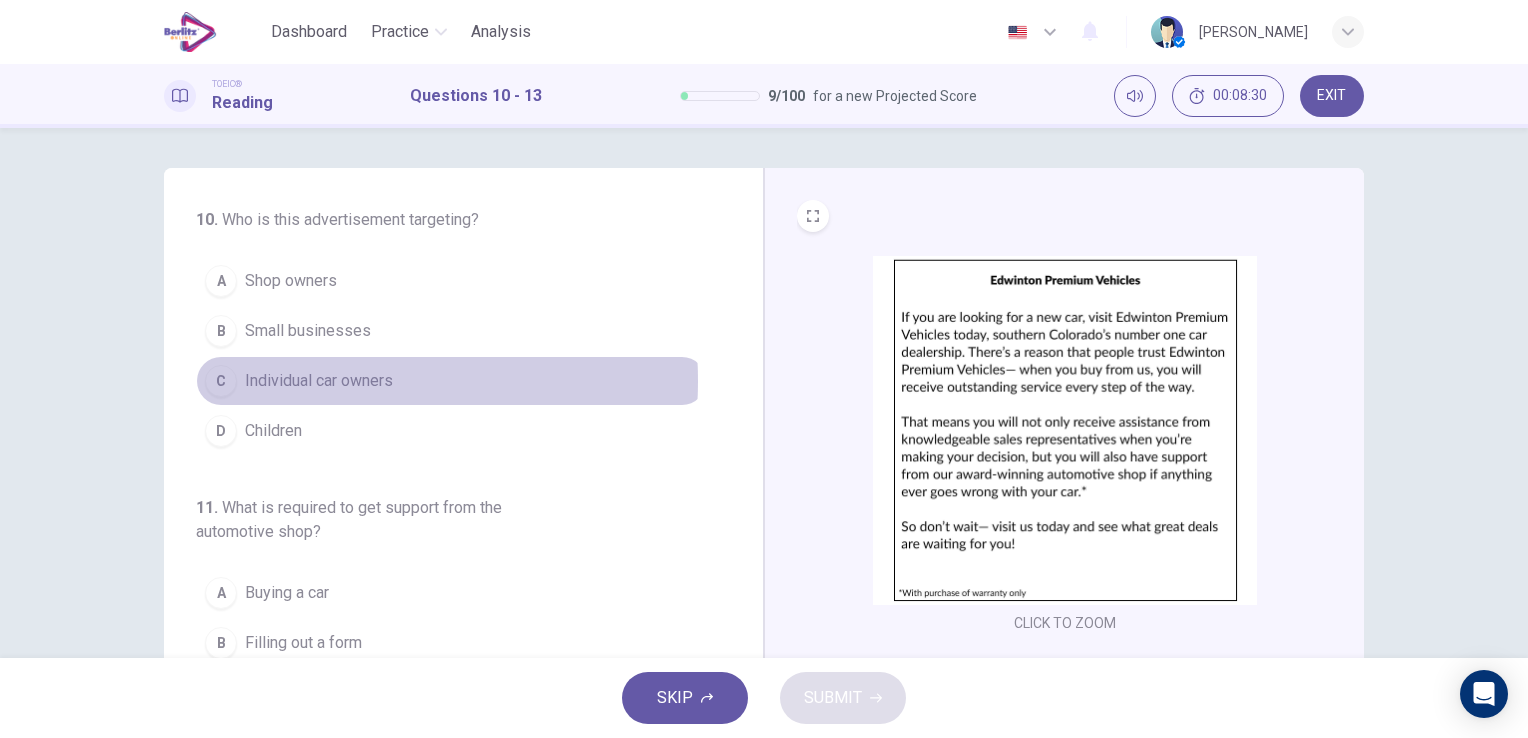 click on "Individual car owners" at bounding box center (319, 381) 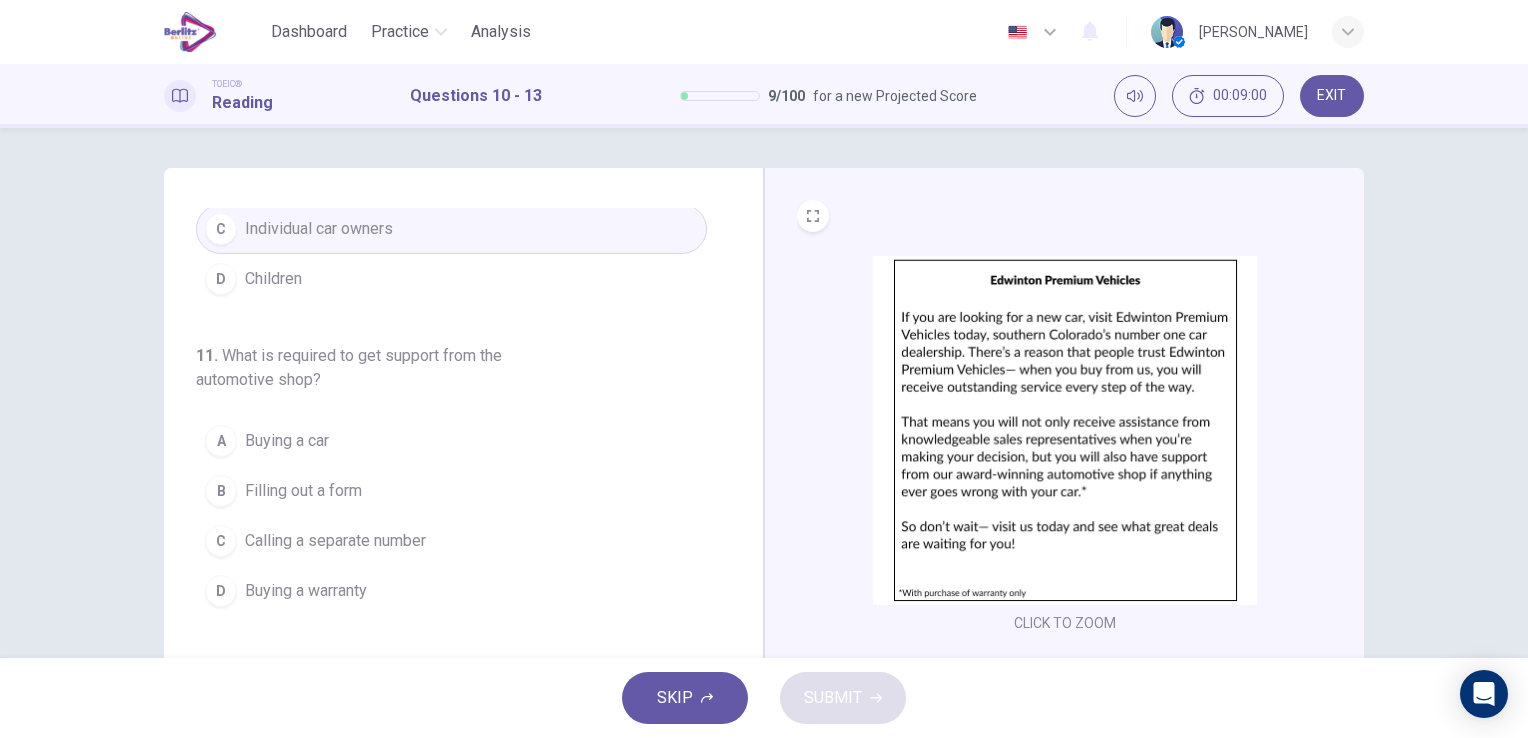 scroll, scrollTop: 200, scrollLeft: 0, axis: vertical 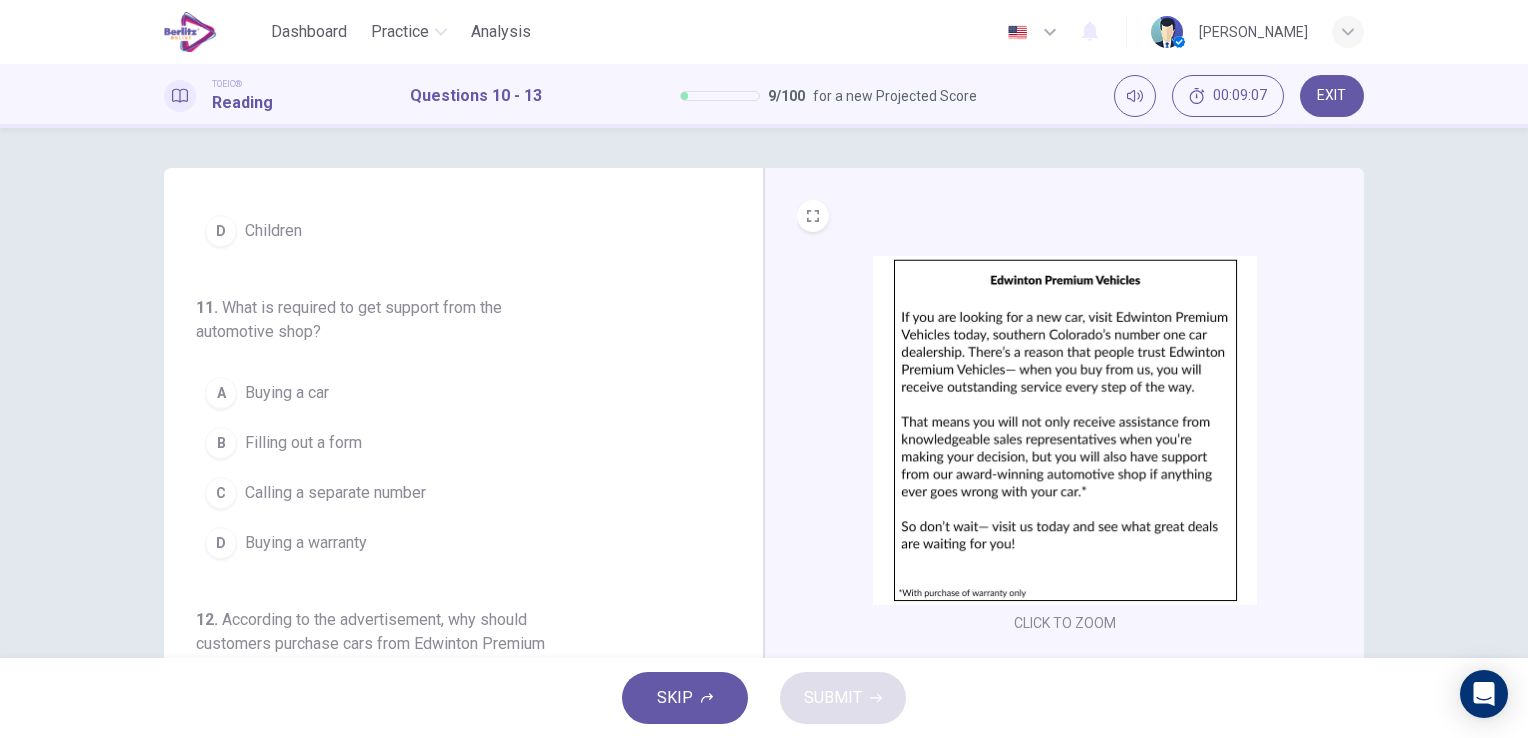 click on "Buying a car" at bounding box center (287, 393) 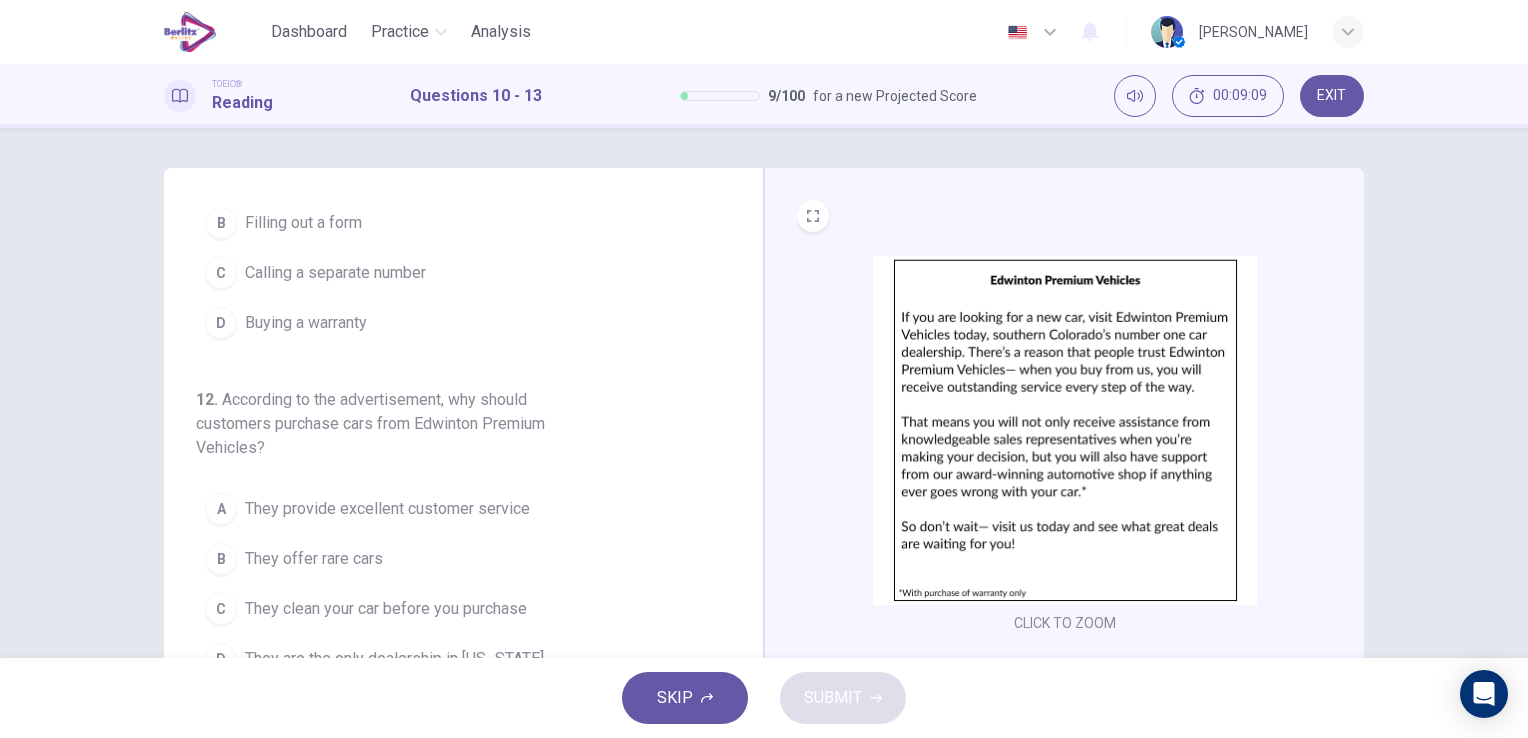 scroll, scrollTop: 500, scrollLeft: 0, axis: vertical 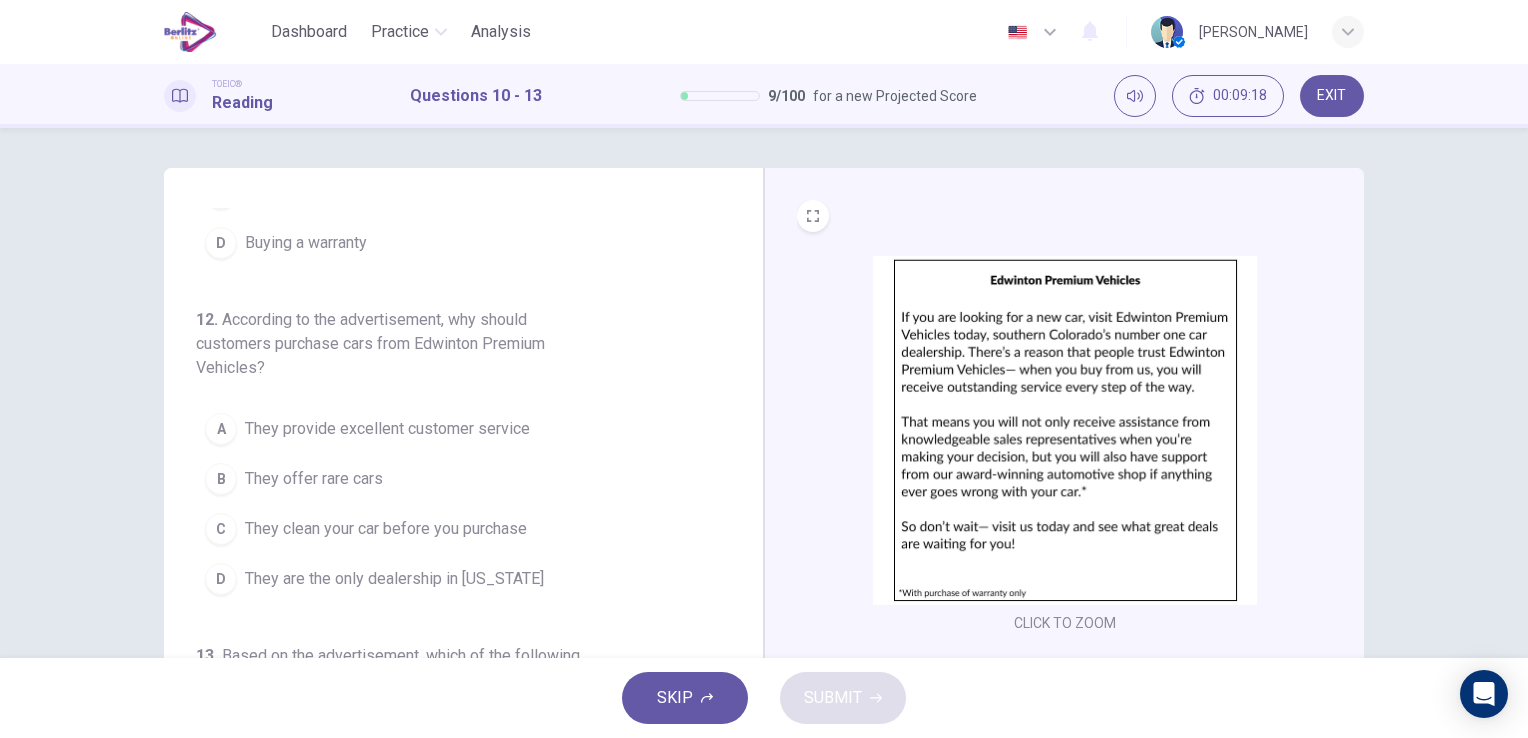click on "They provide excellent customer service" at bounding box center (387, 429) 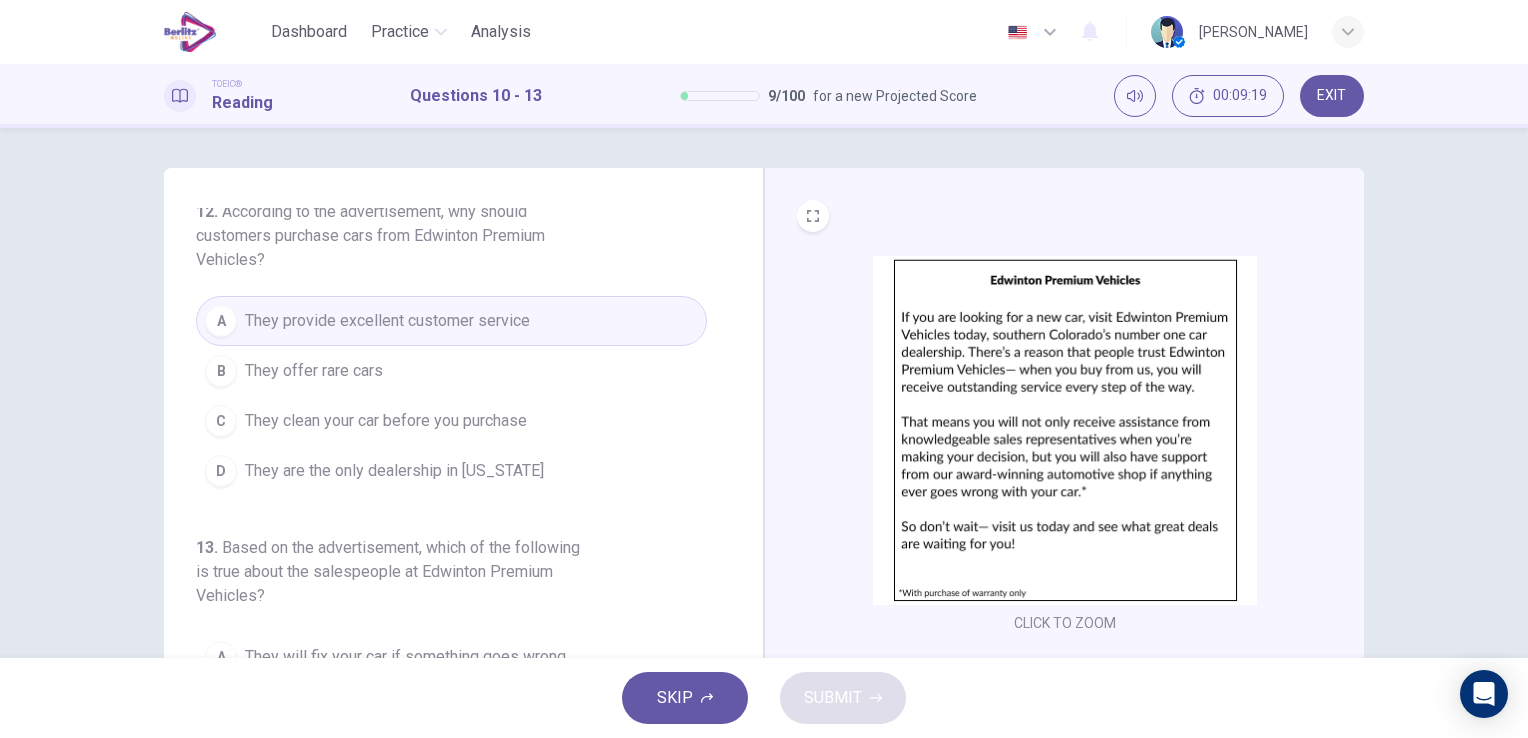 scroll, scrollTop: 626, scrollLeft: 0, axis: vertical 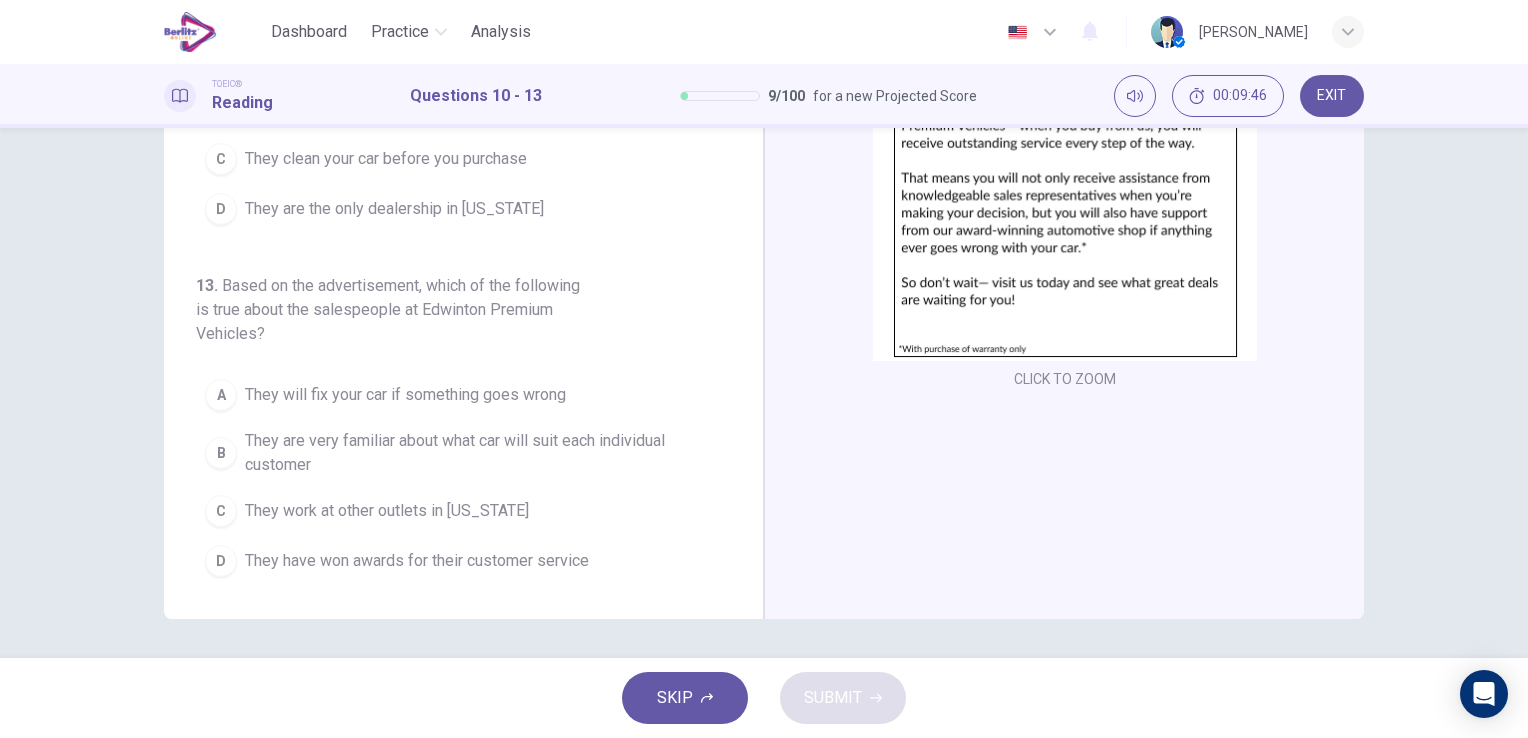 click on "They will fix your car if something goes wrong" at bounding box center [405, 395] 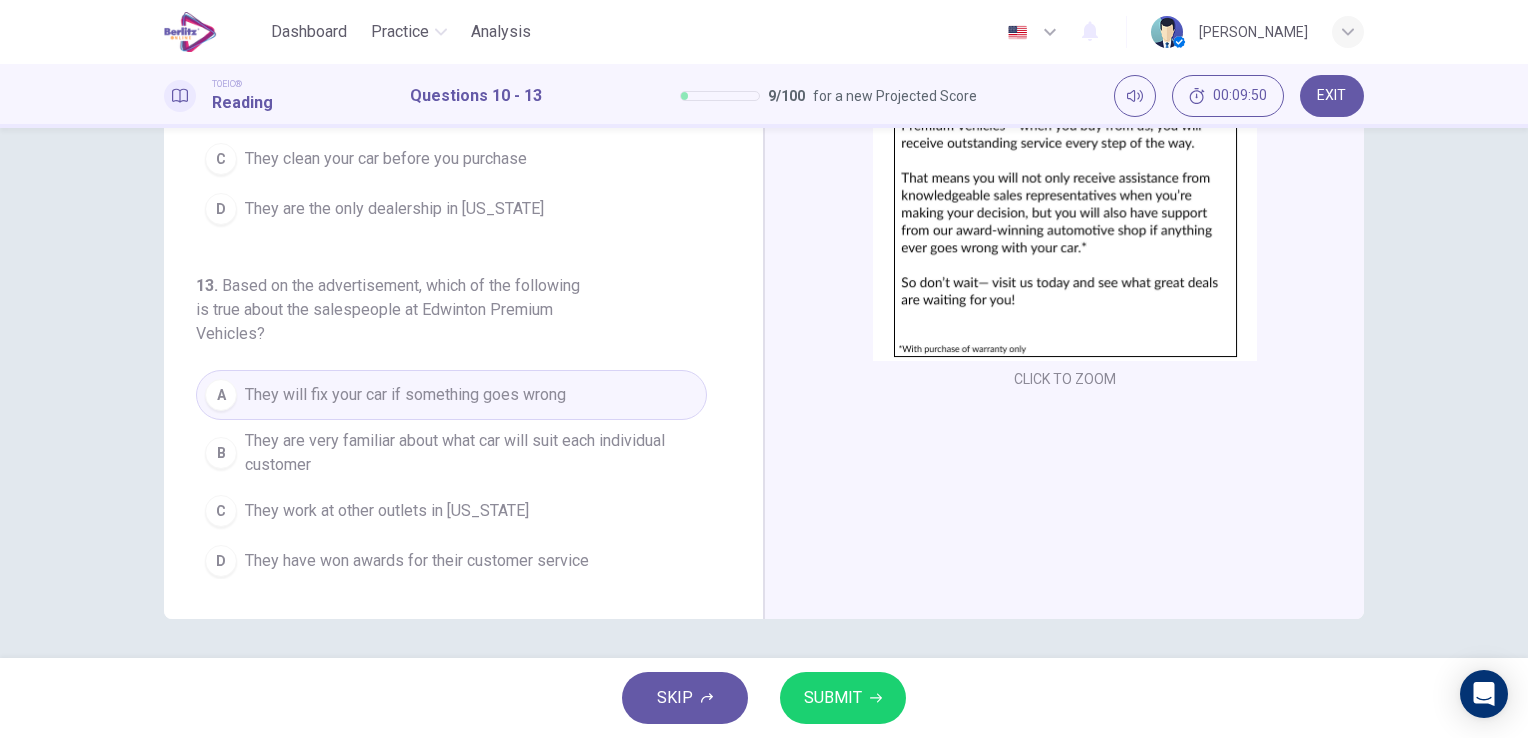 click 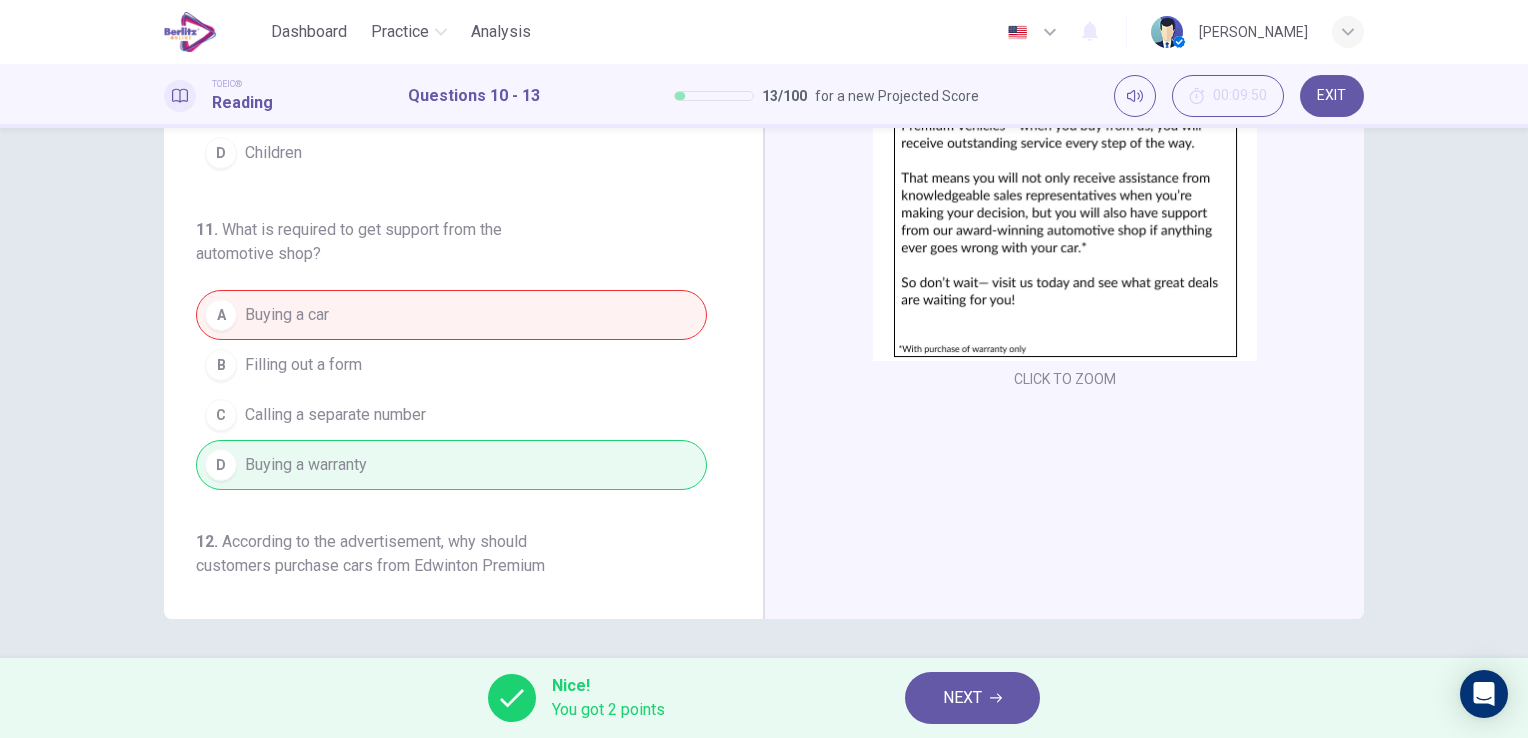 scroll, scrollTop: 0, scrollLeft: 0, axis: both 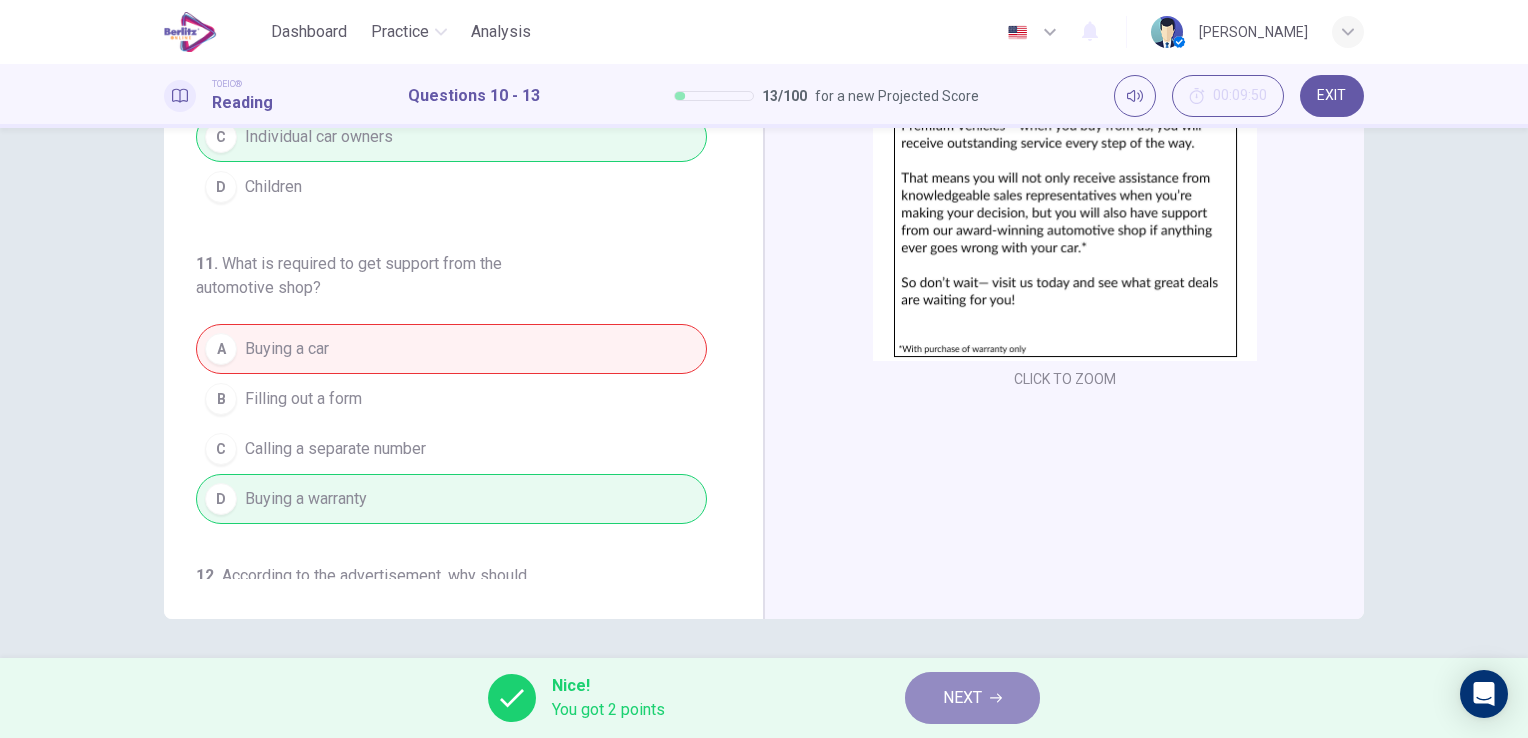 click on "NEXT" at bounding box center (972, 698) 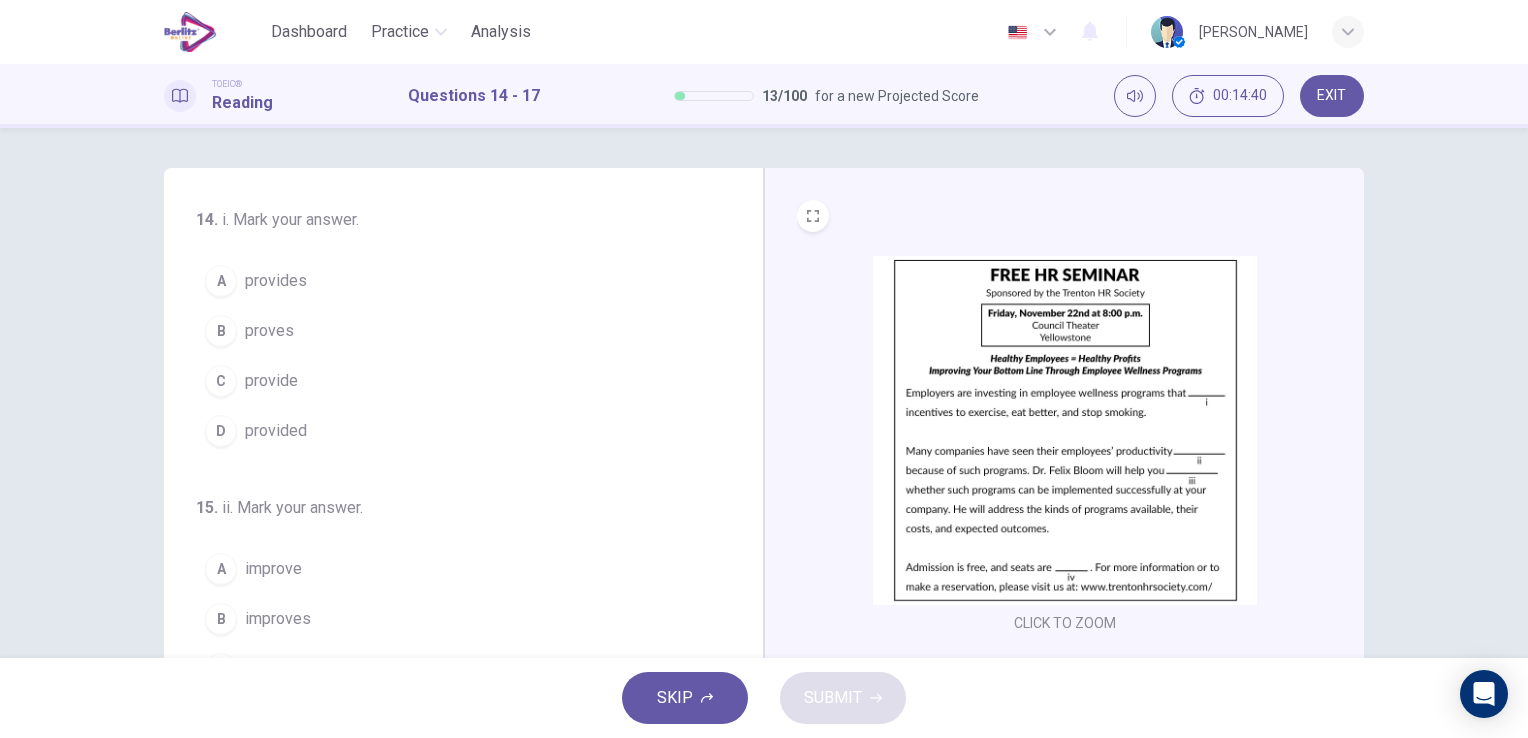 click on "provides" at bounding box center [276, 281] 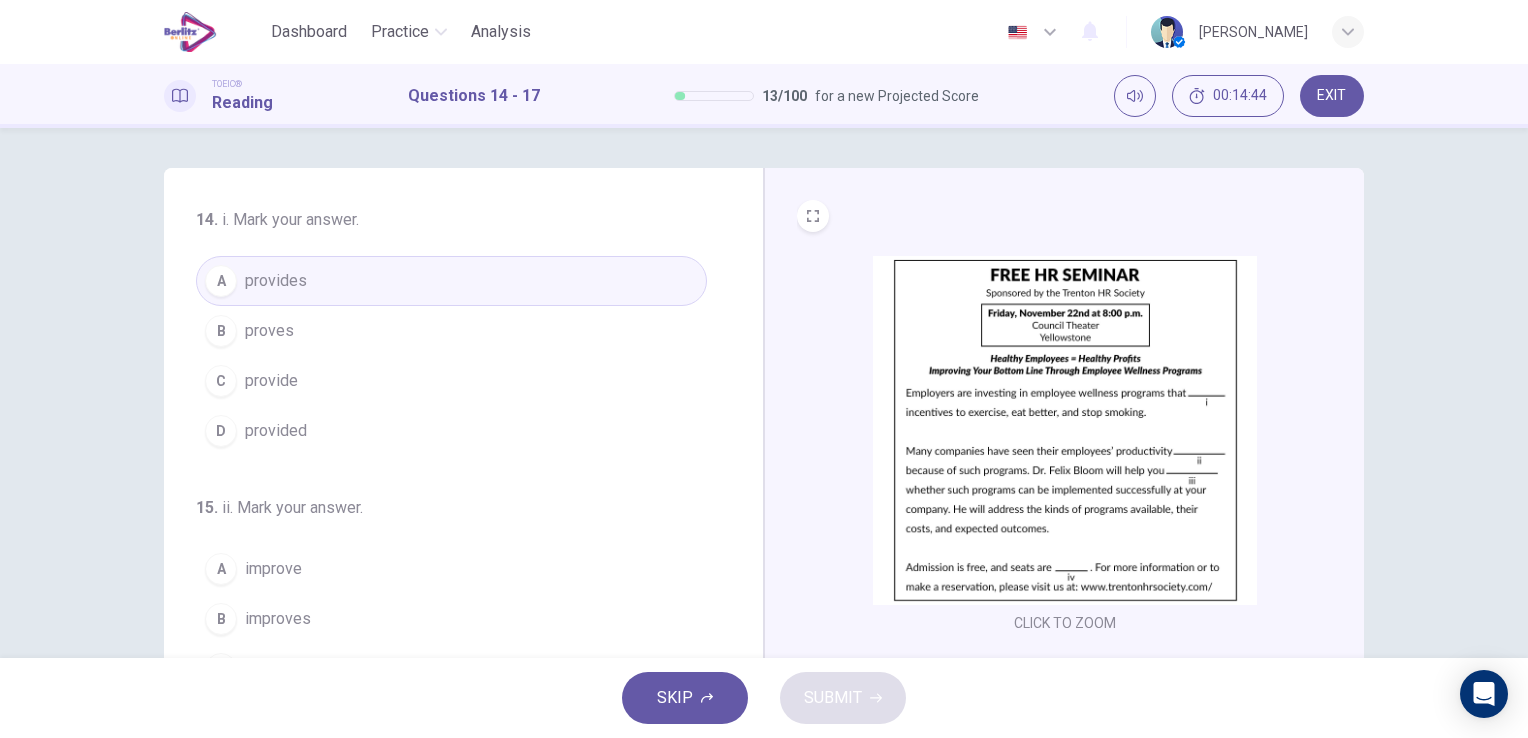 type 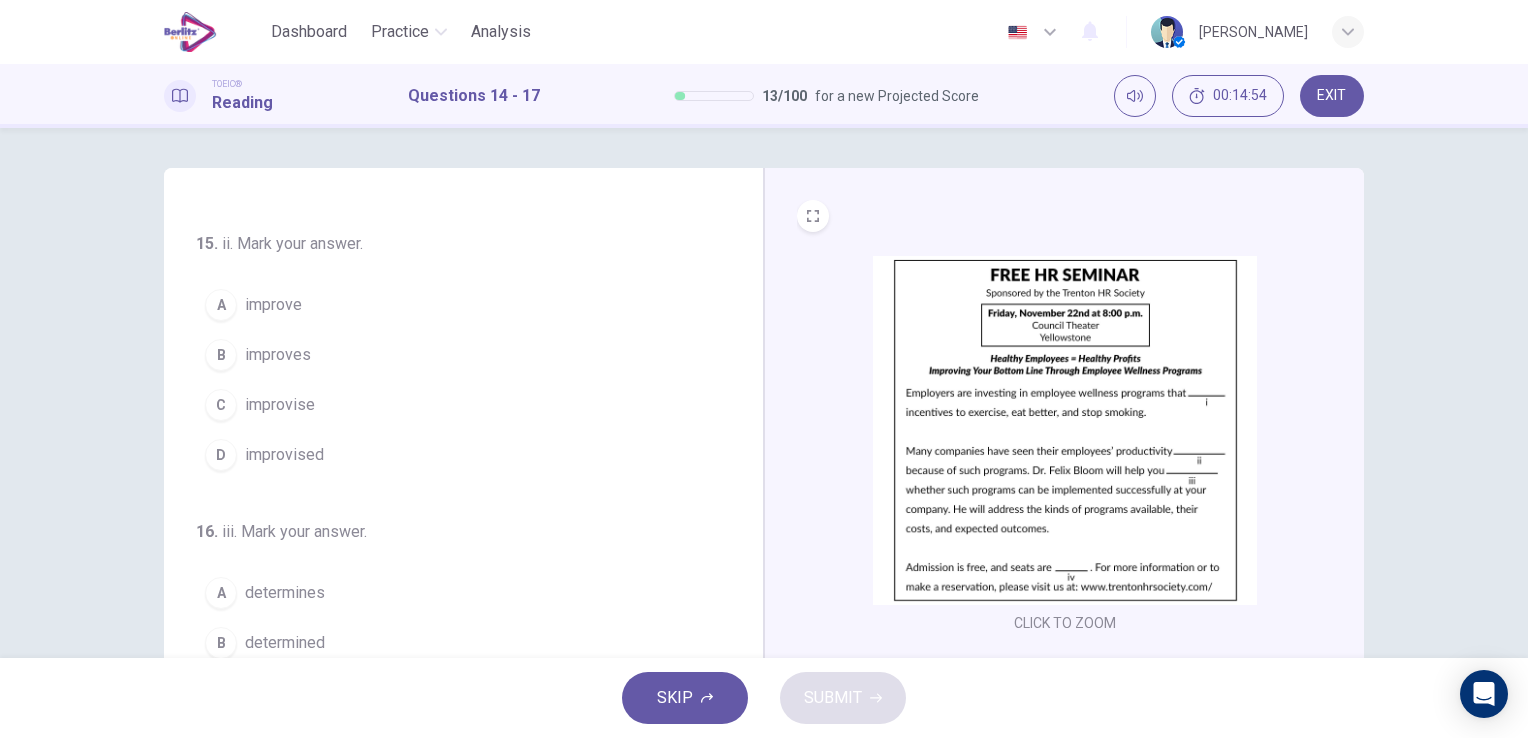scroll, scrollTop: 300, scrollLeft: 0, axis: vertical 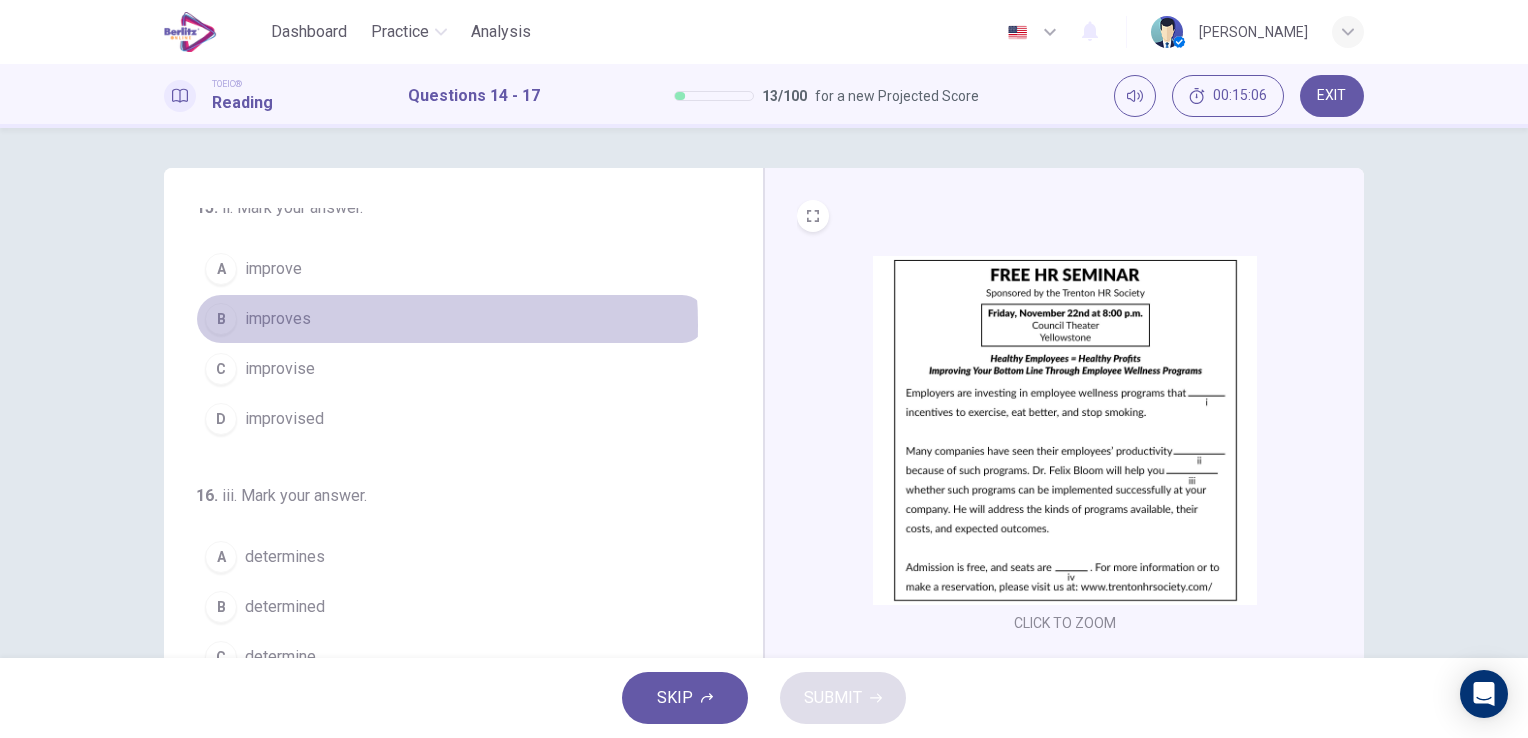 click on "improves" at bounding box center (278, 319) 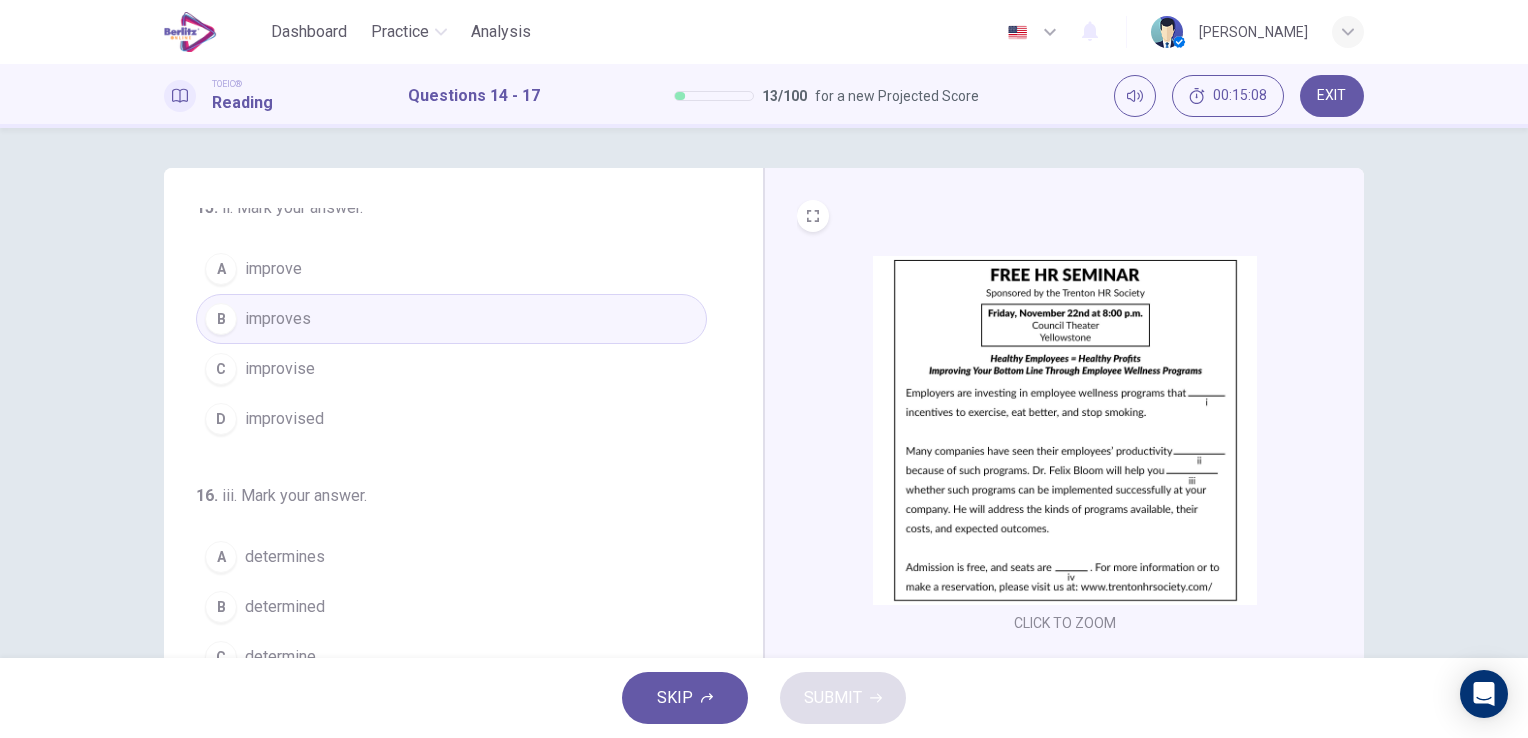 type 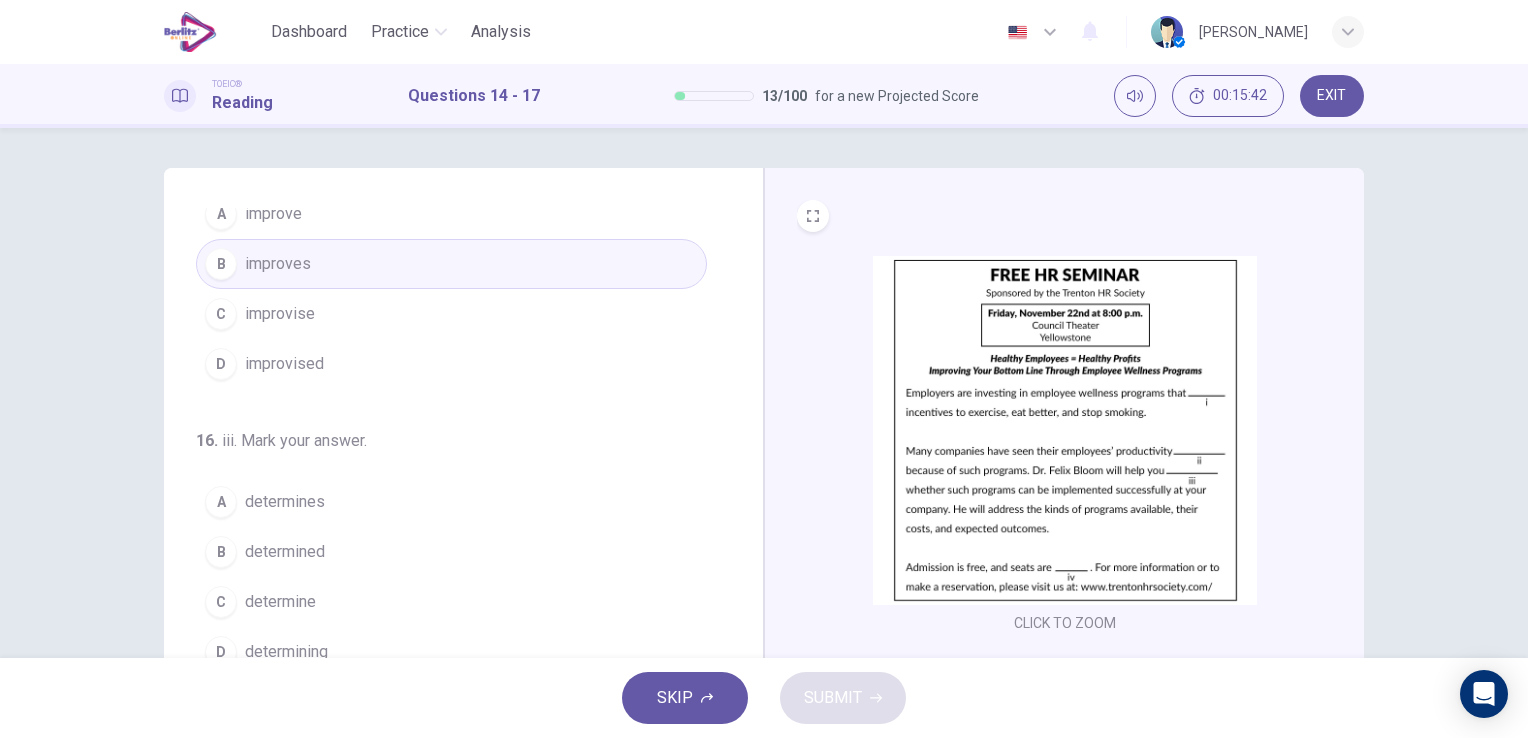 scroll, scrollTop: 490, scrollLeft: 0, axis: vertical 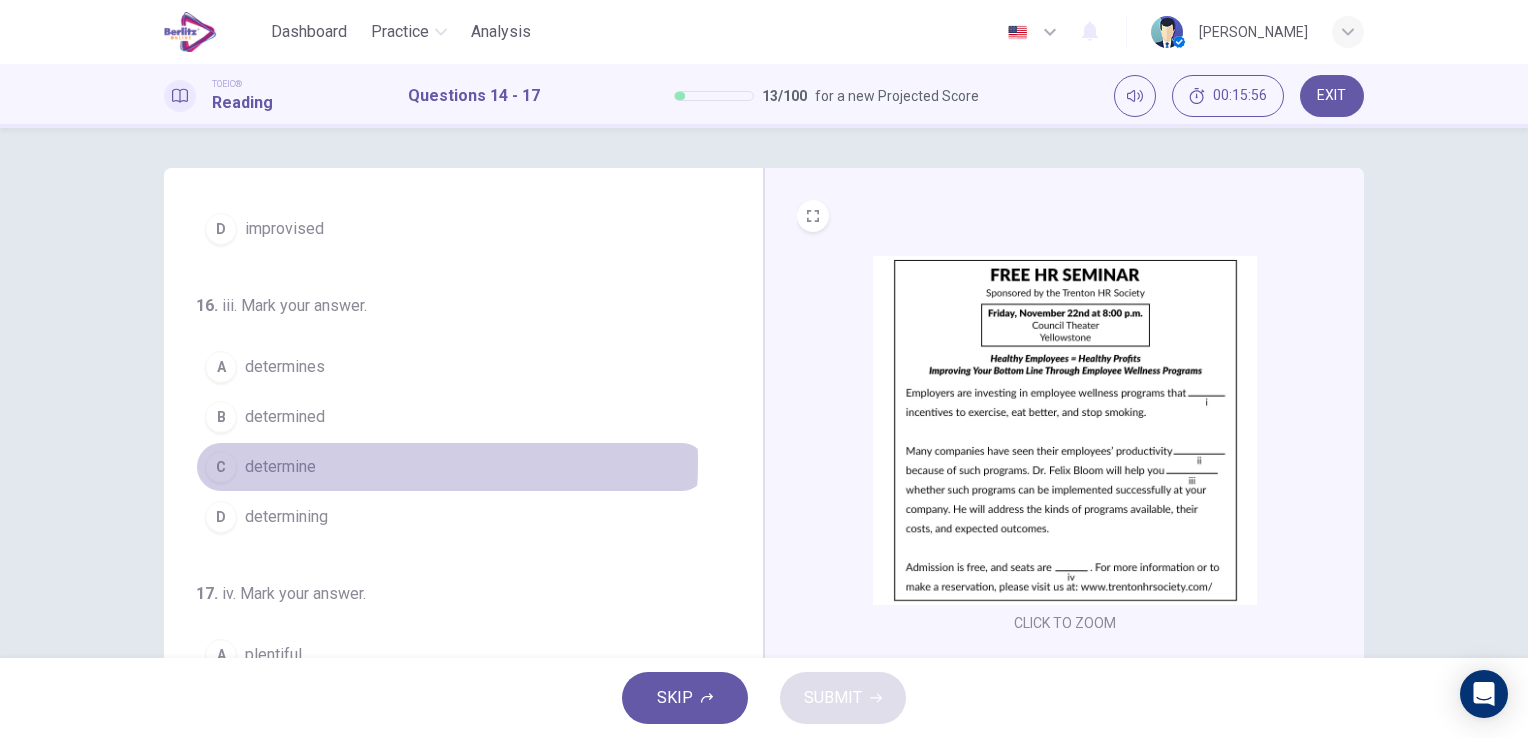 click on "determine" at bounding box center (280, 467) 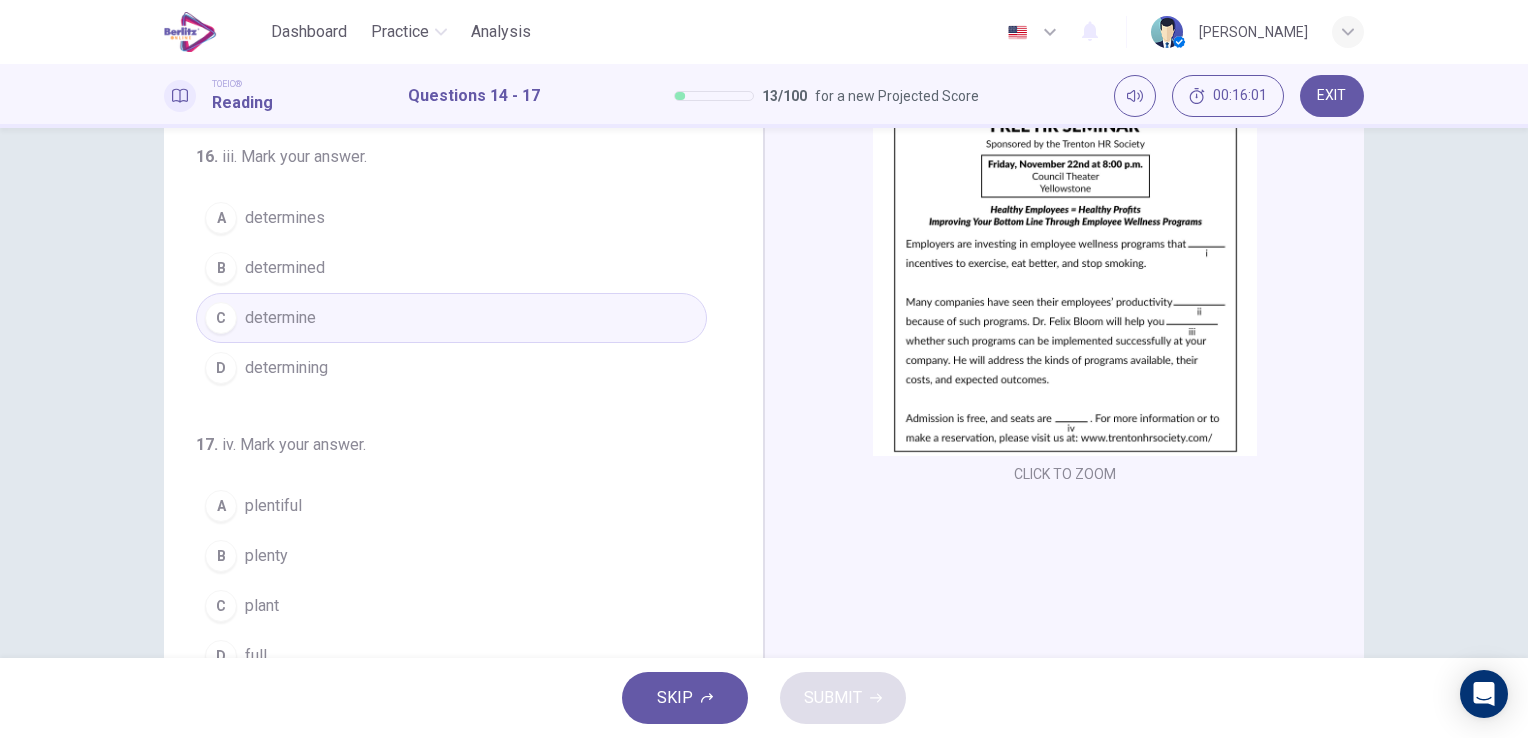 scroll, scrollTop: 200, scrollLeft: 0, axis: vertical 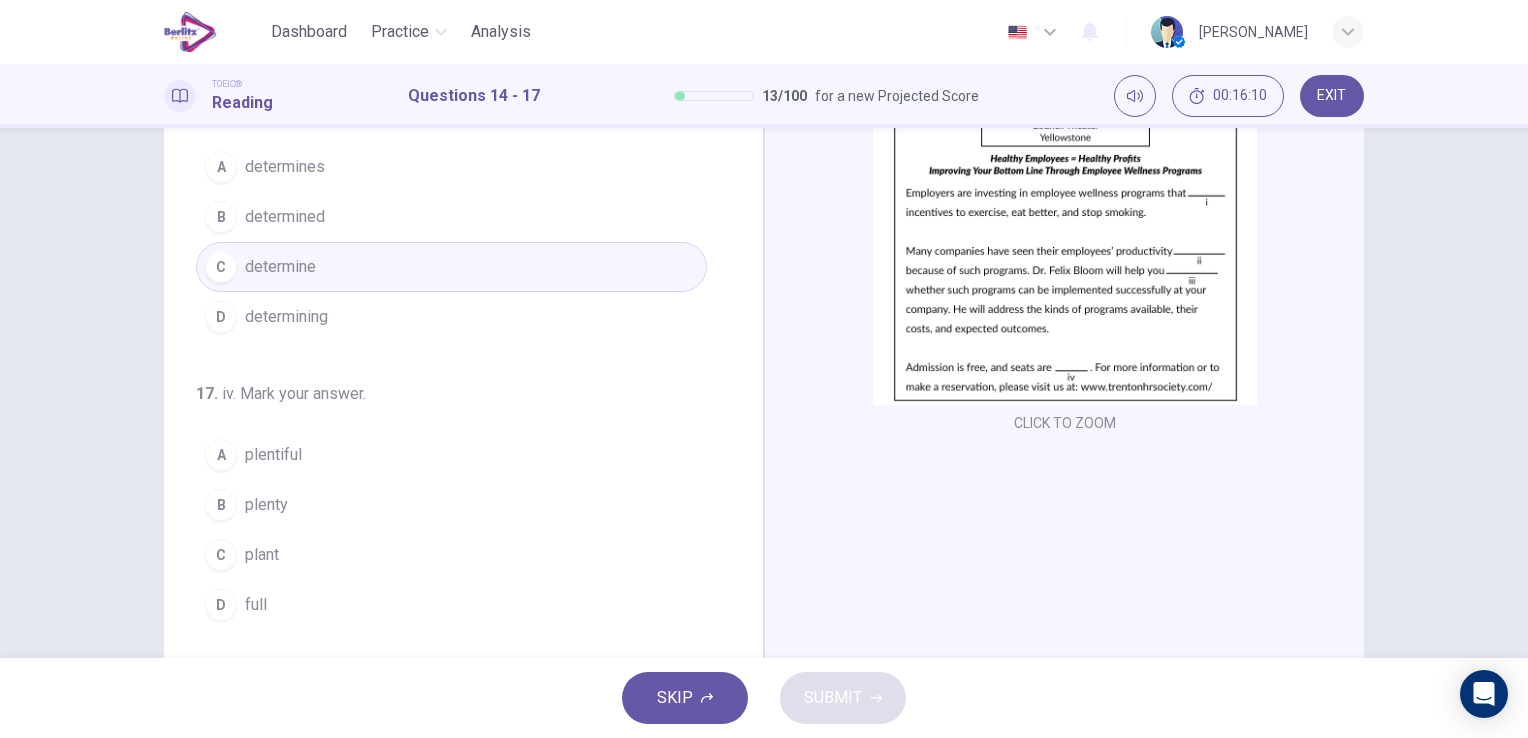 click on "plenty" at bounding box center (266, 505) 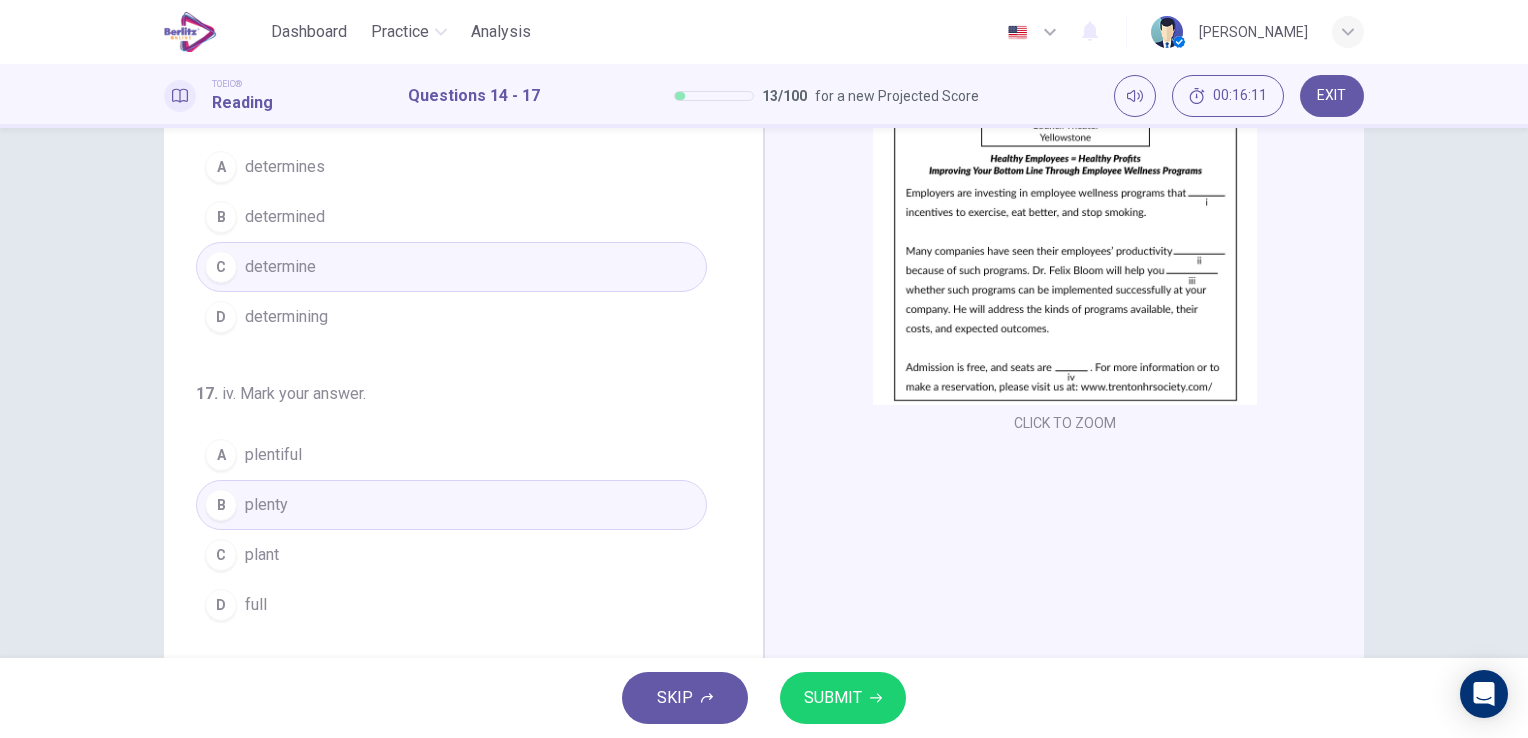 click on "SUBMIT" at bounding box center (833, 698) 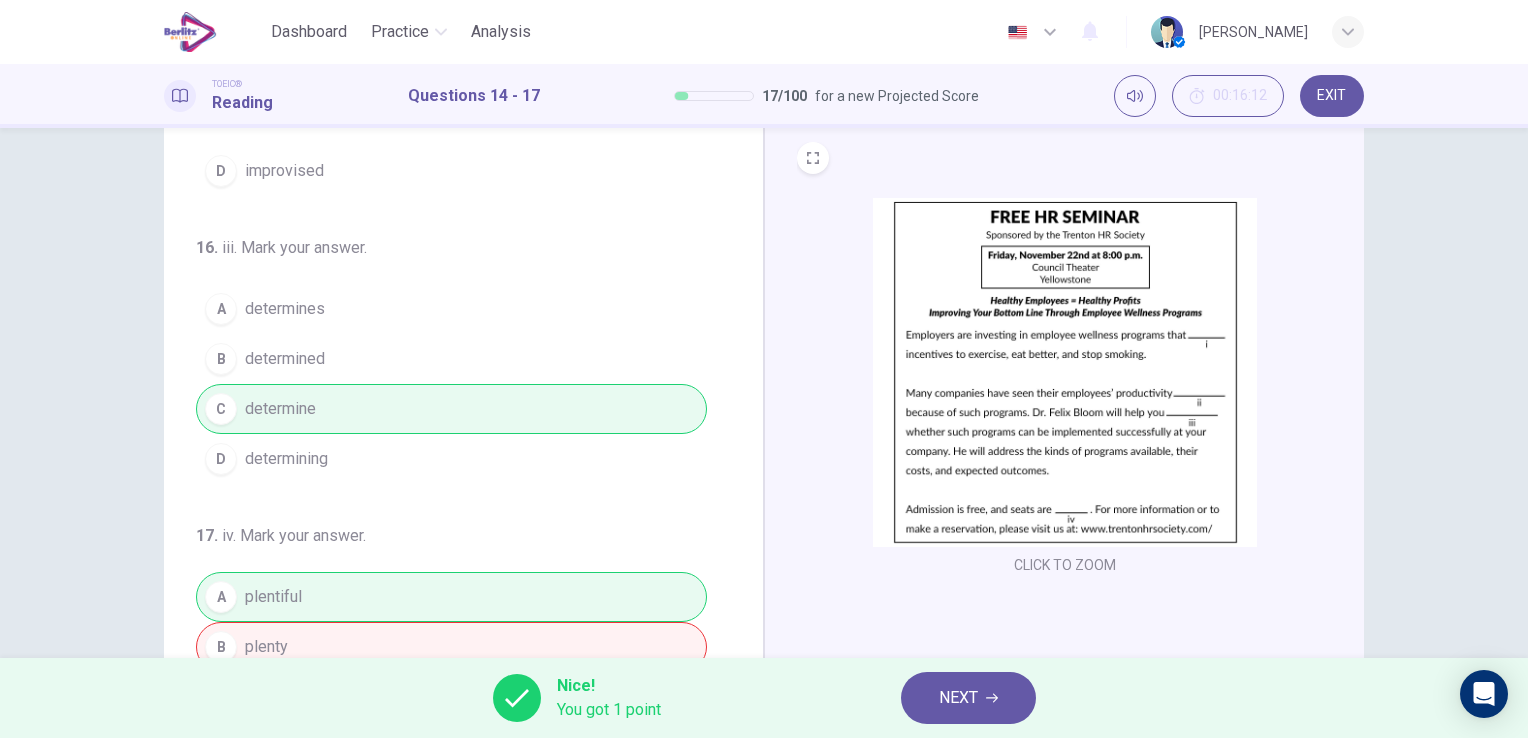 scroll, scrollTop: 0, scrollLeft: 0, axis: both 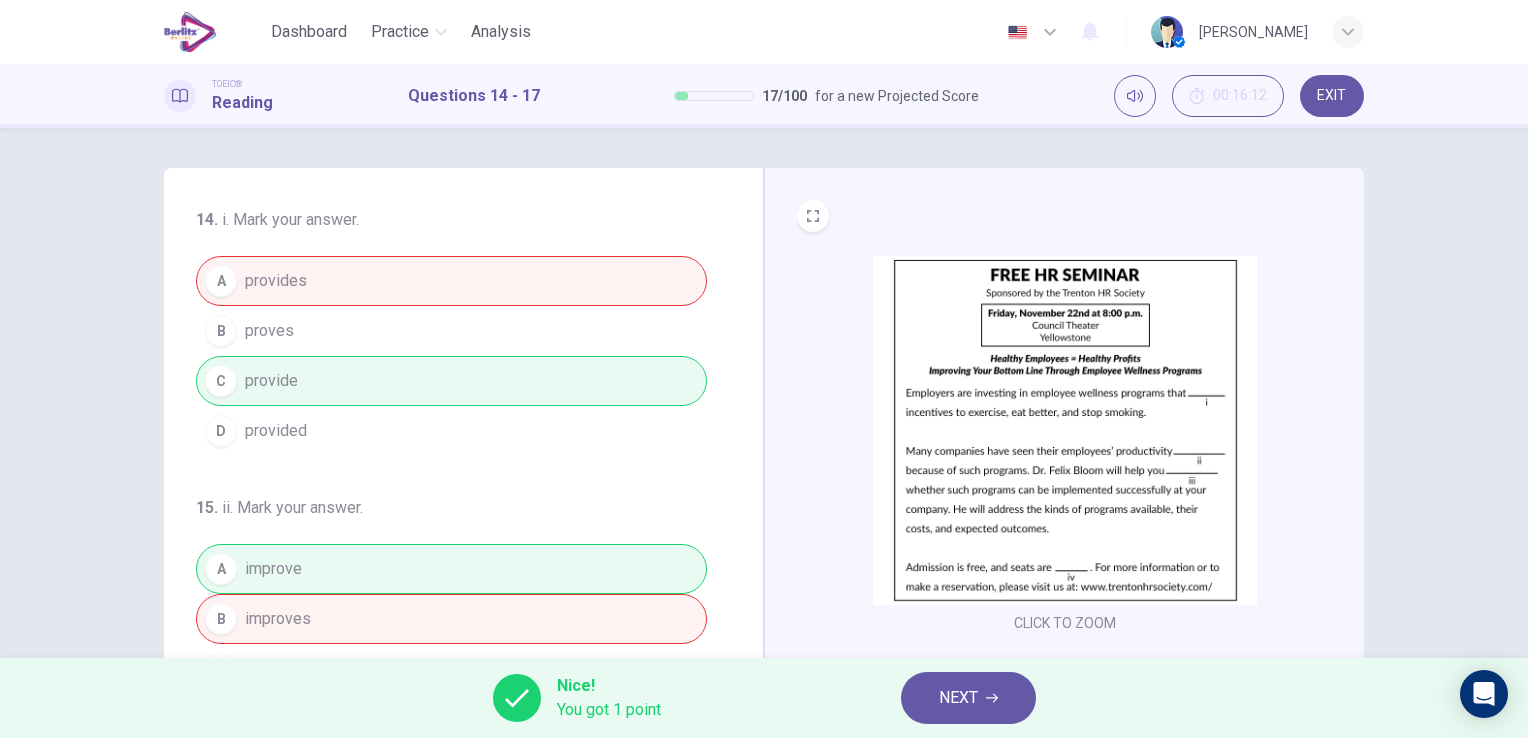 click on "NEXT" at bounding box center (958, 698) 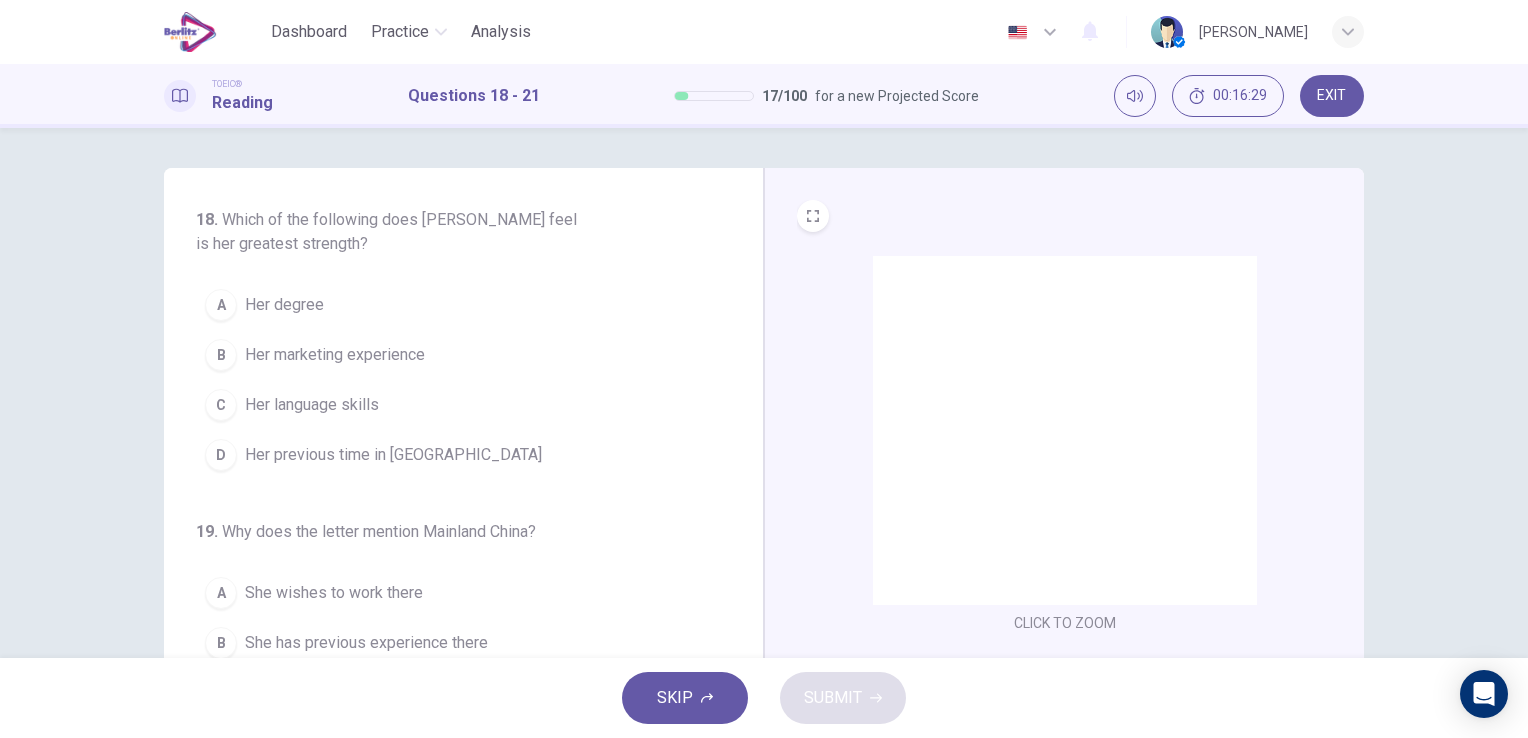 scroll, scrollTop: 0, scrollLeft: 0, axis: both 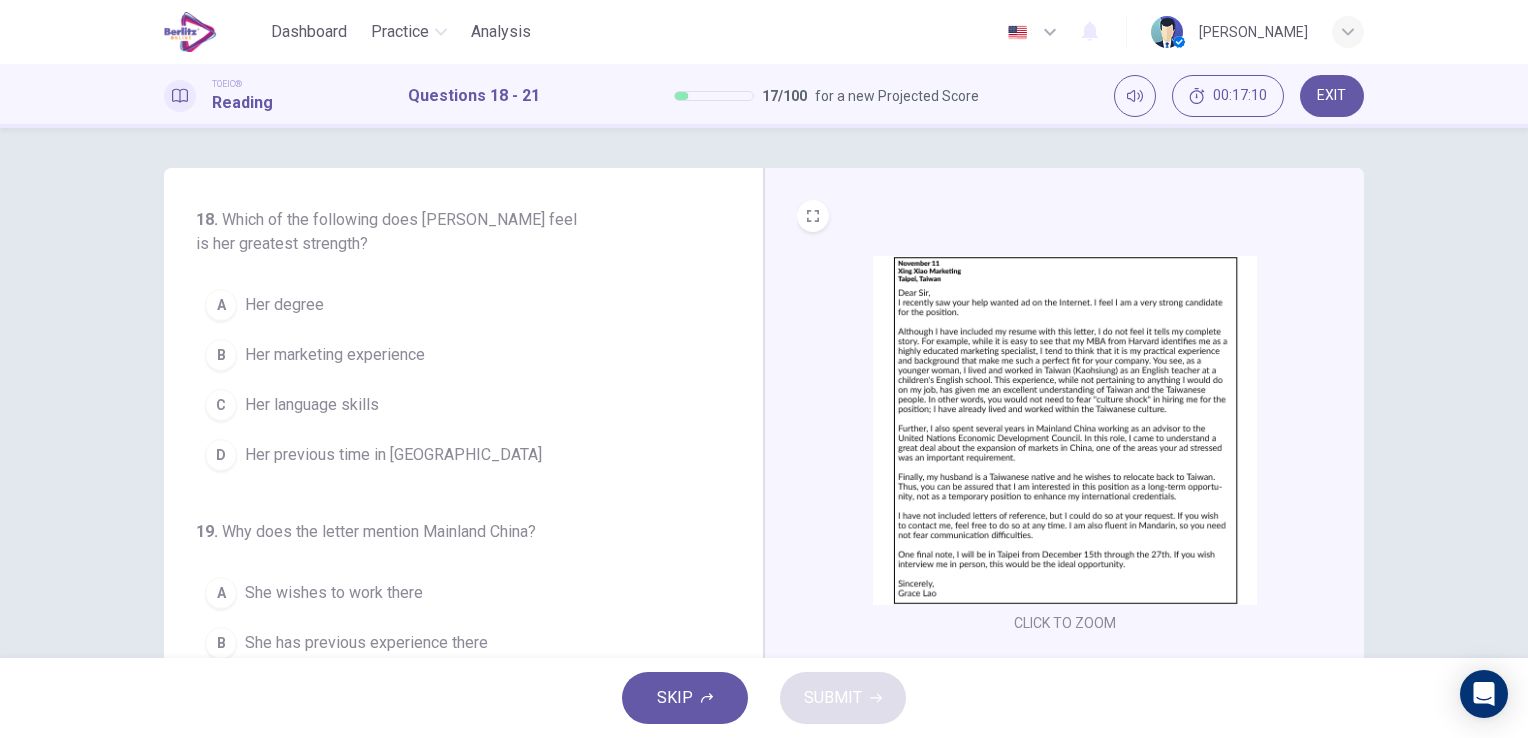click on "Her previous time in [GEOGRAPHIC_DATA]" at bounding box center (393, 455) 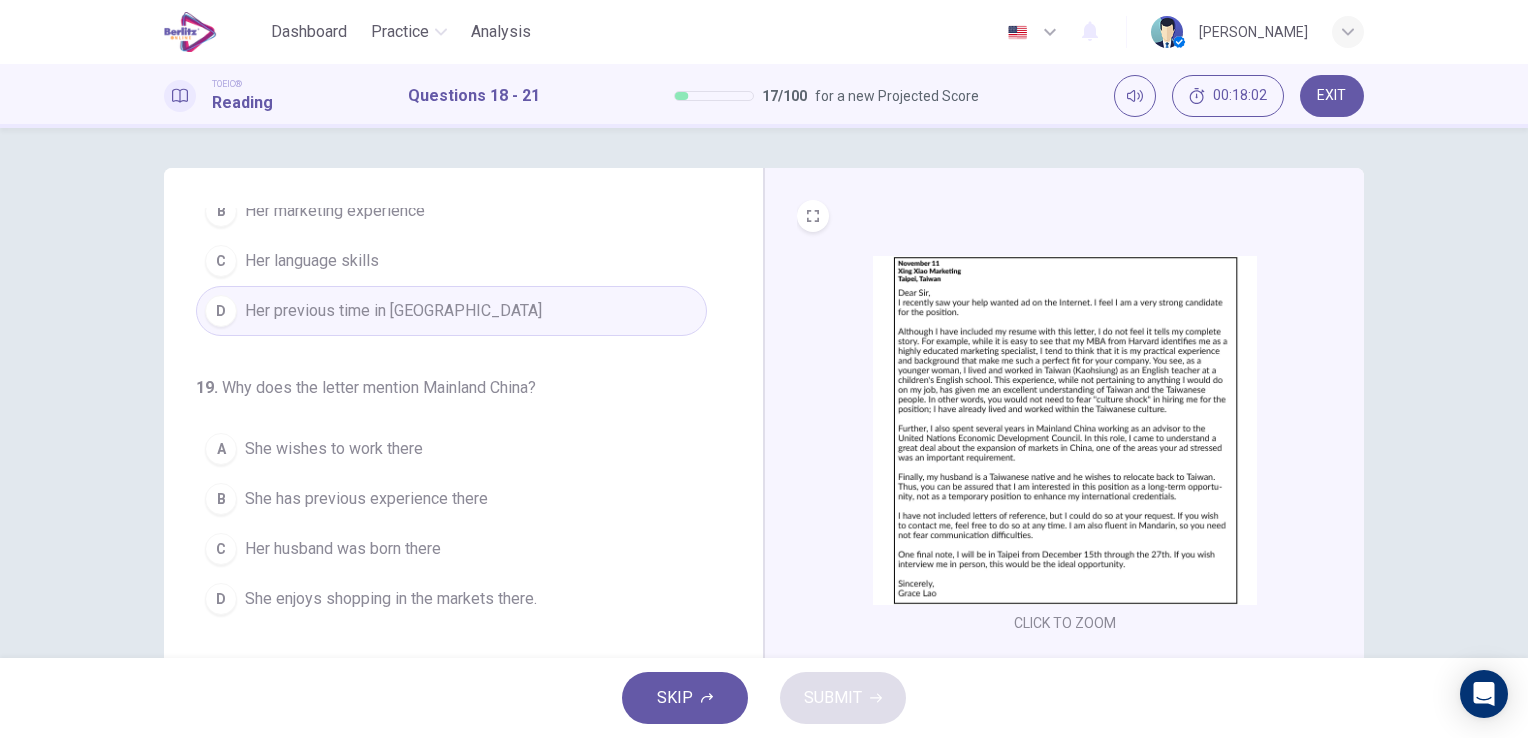 scroll, scrollTop: 200, scrollLeft: 0, axis: vertical 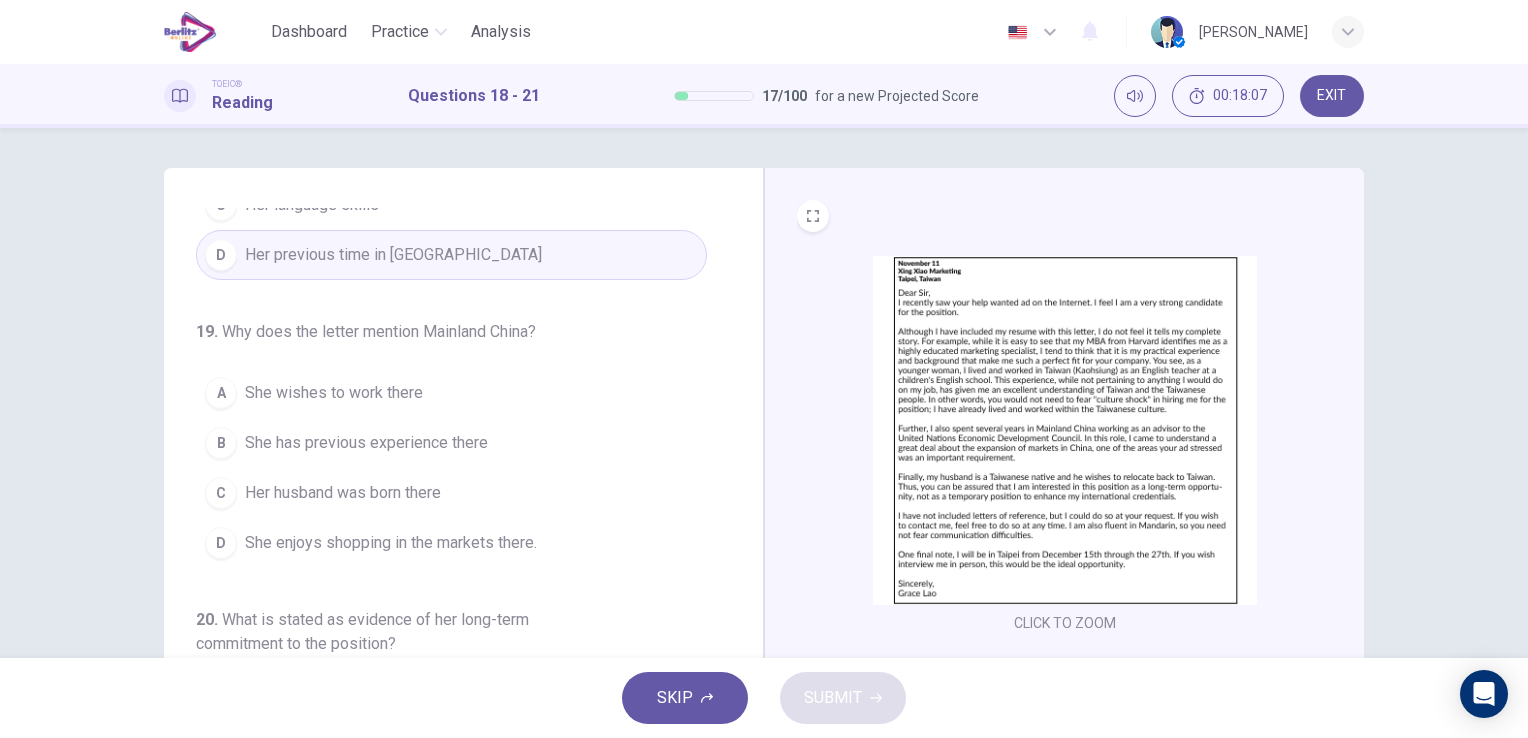 click on "She has previous experience there" at bounding box center (366, 443) 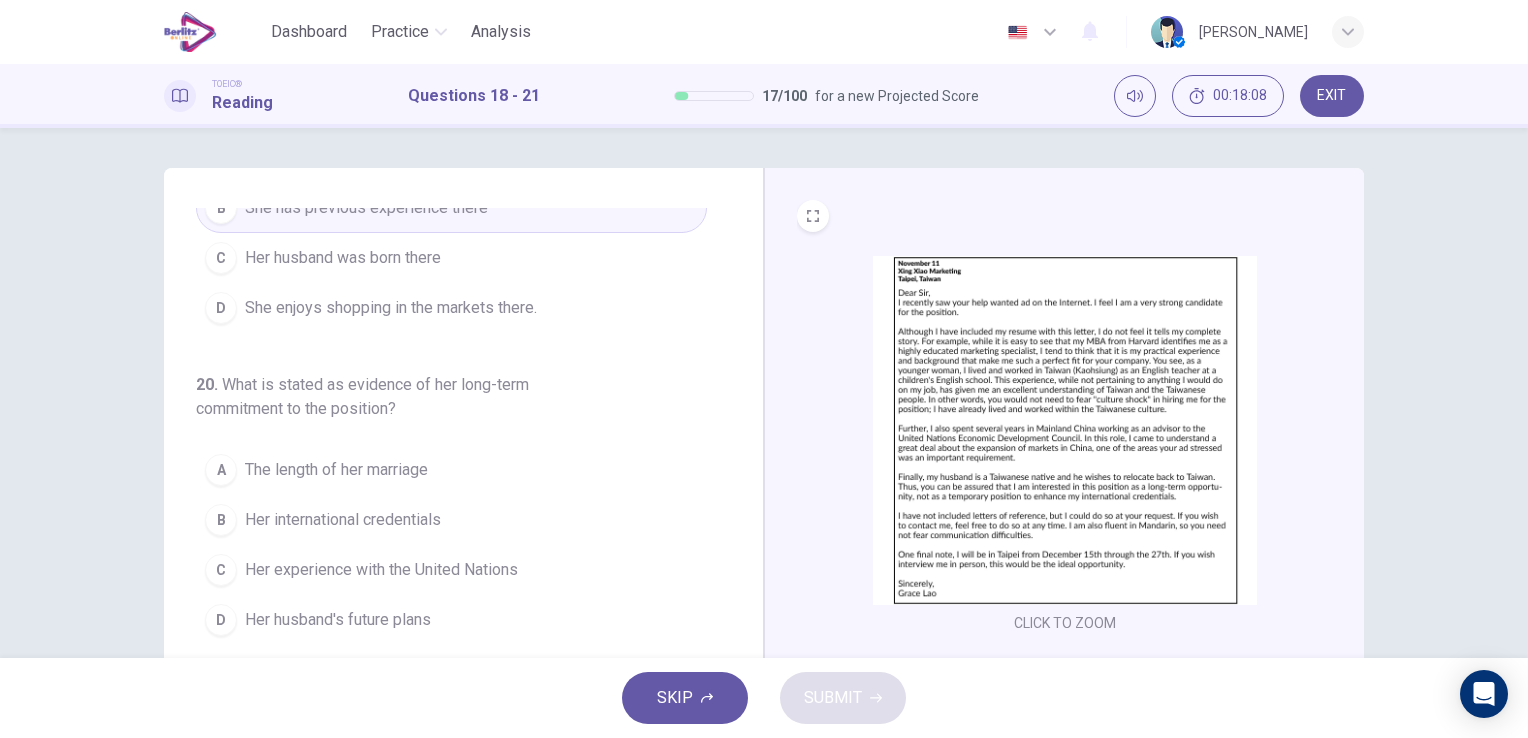 scroll, scrollTop: 500, scrollLeft: 0, axis: vertical 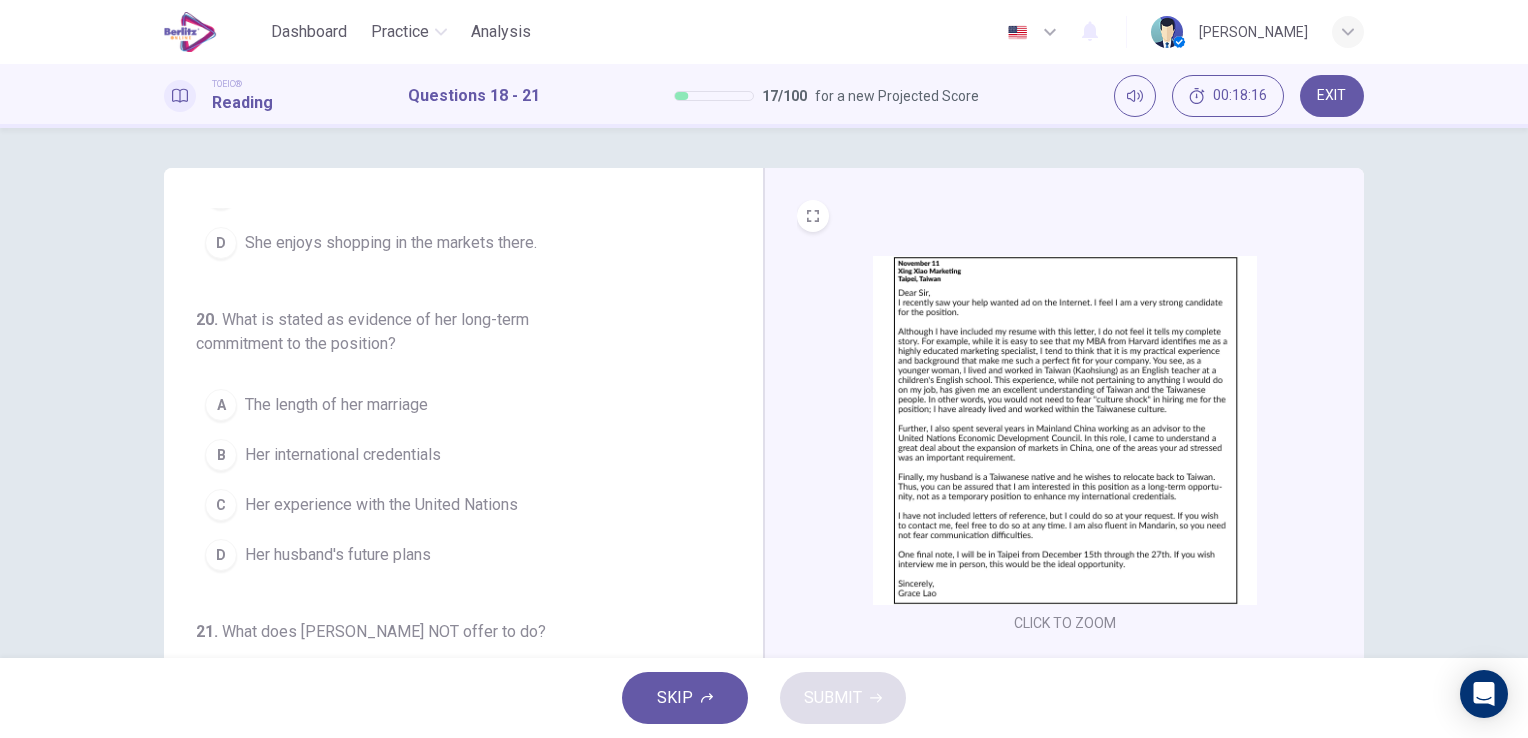 click on "Her husband's future plans" at bounding box center (338, 555) 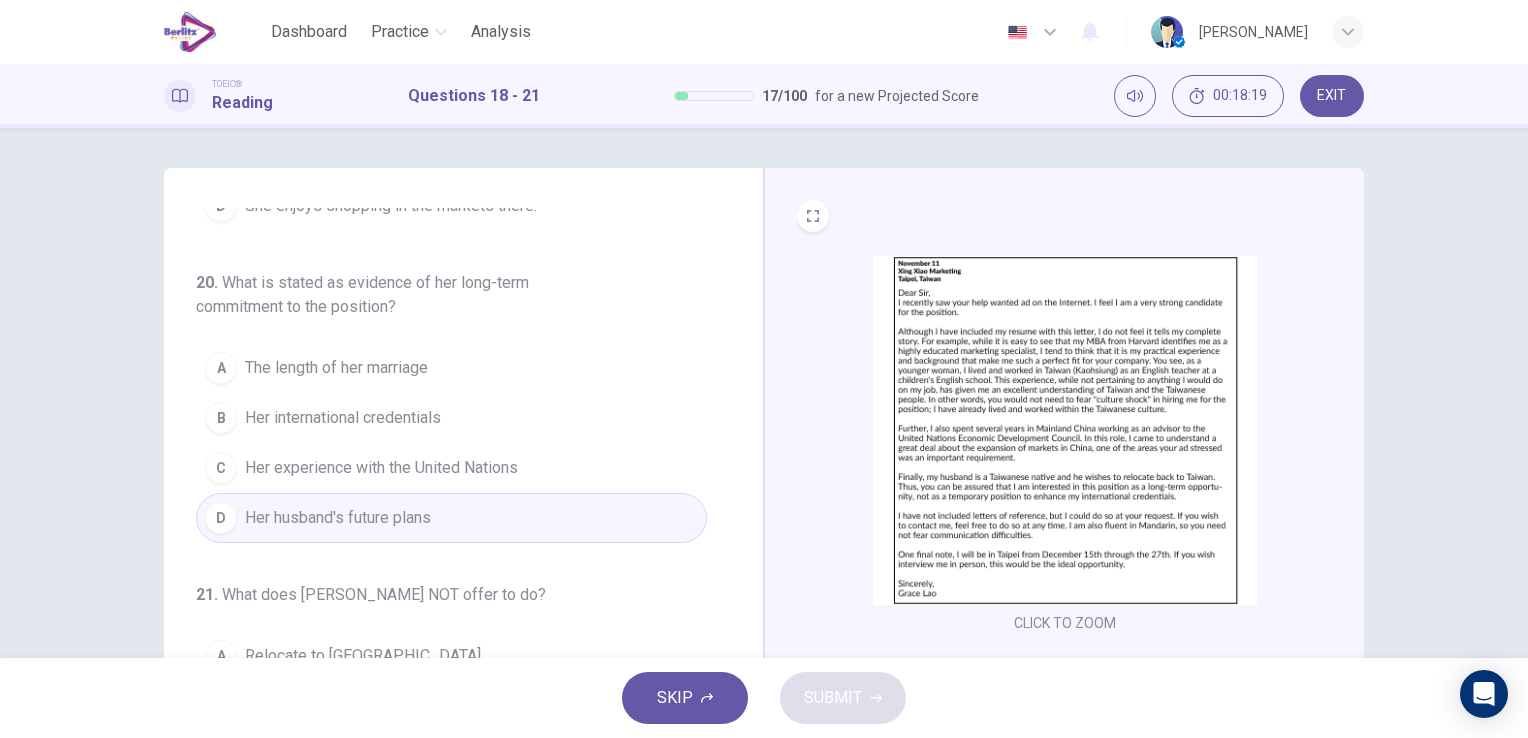 scroll, scrollTop: 538, scrollLeft: 0, axis: vertical 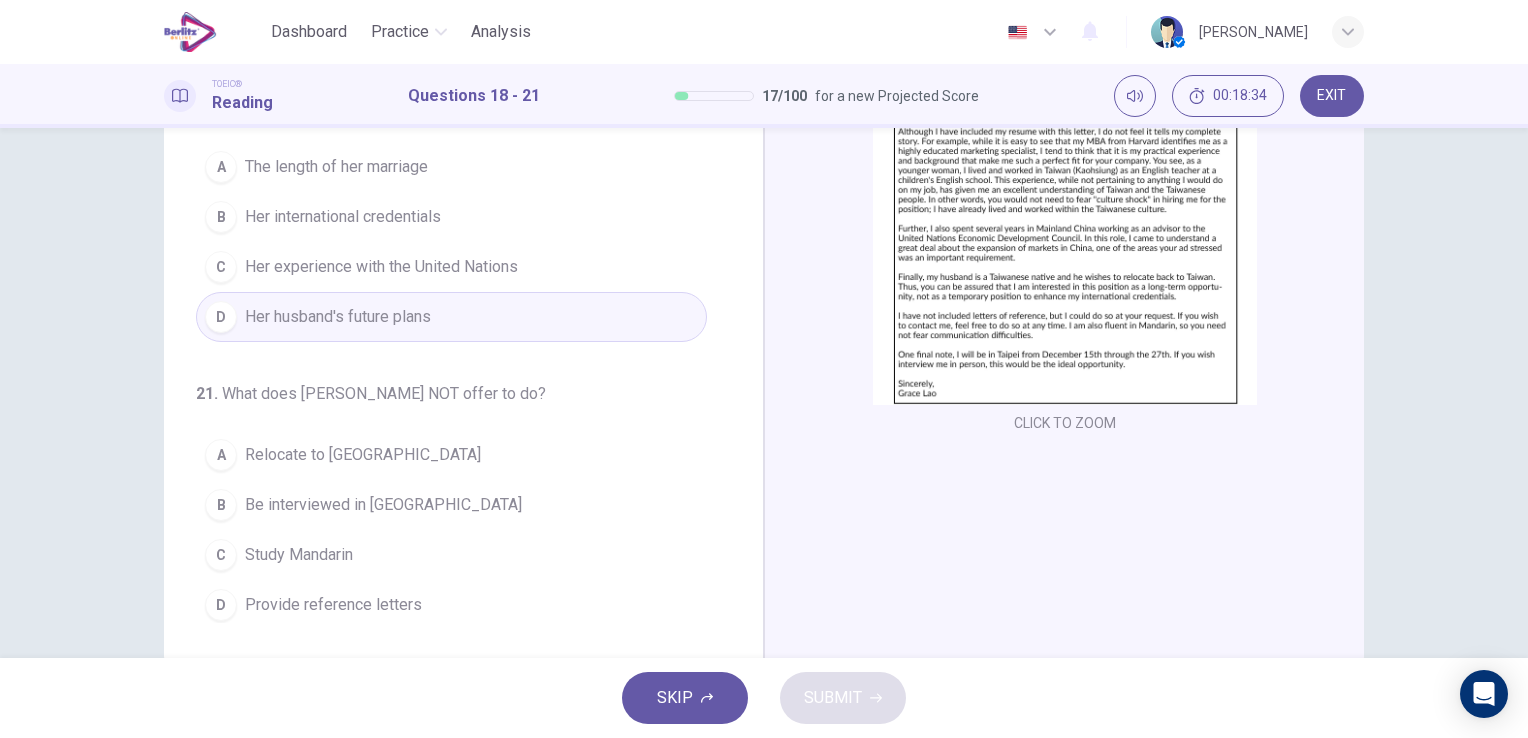 click on "Provide reference letters" at bounding box center [333, 605] 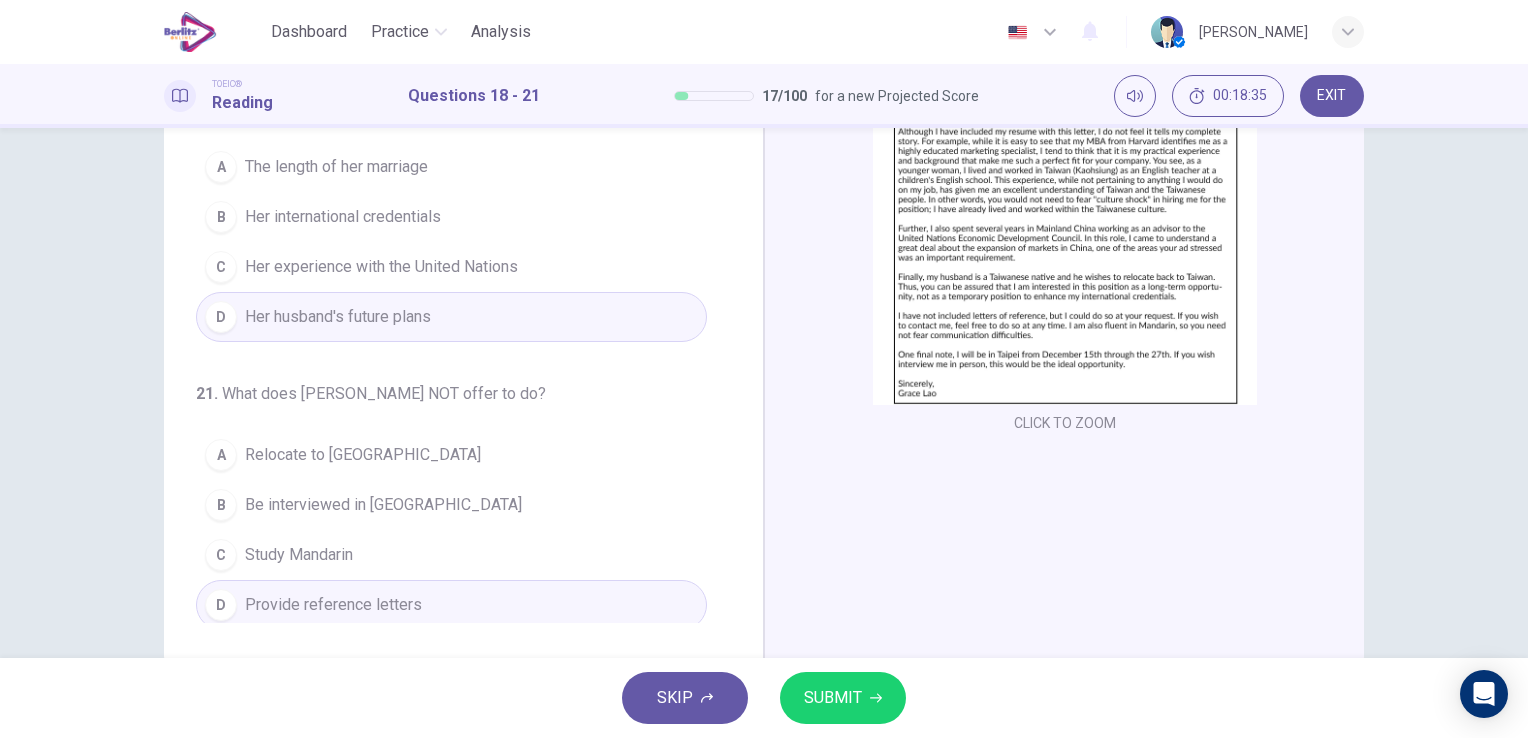 click on "SUBMIT" at bounding box center [833, 698] 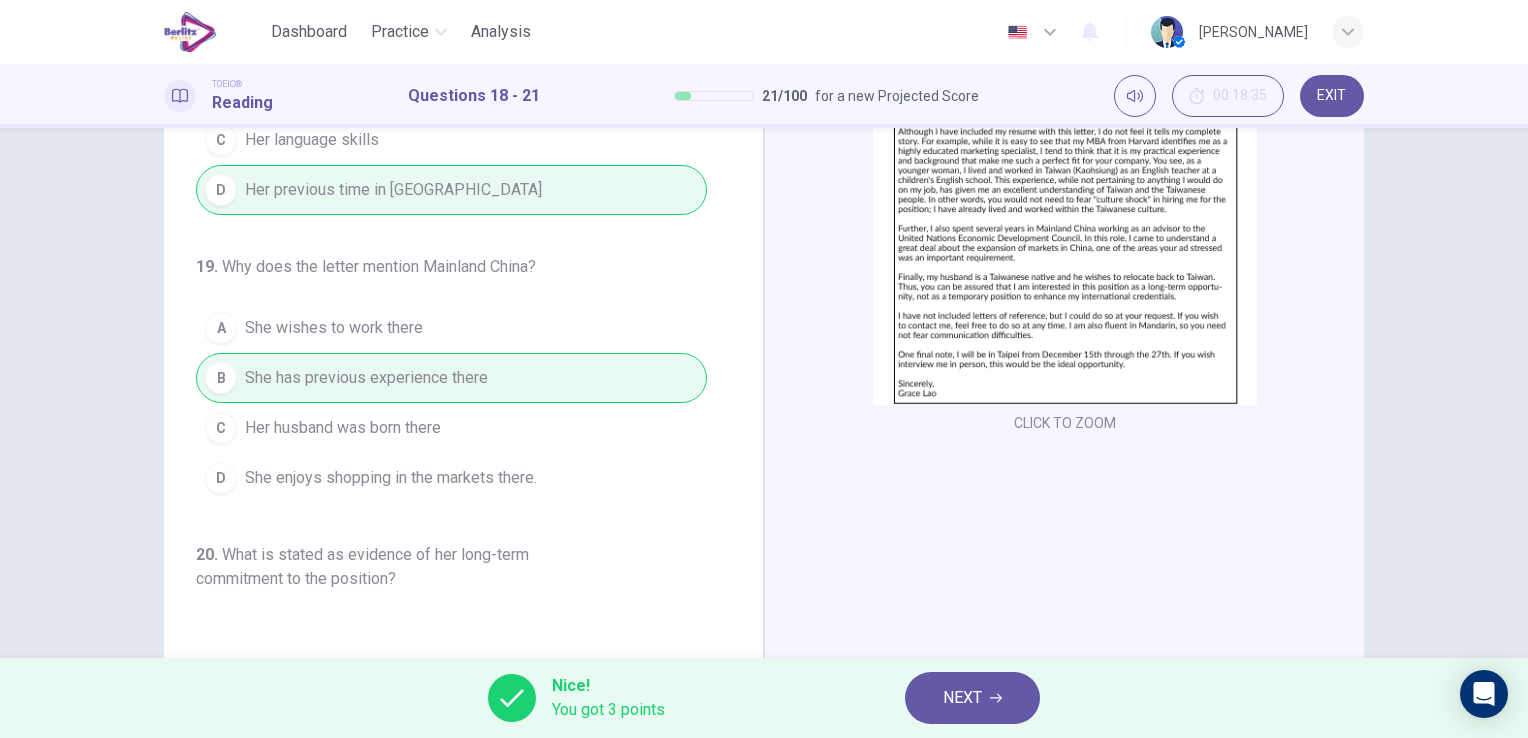 scroll, scrollTop: 0, scrollLeft: 0, axis: both 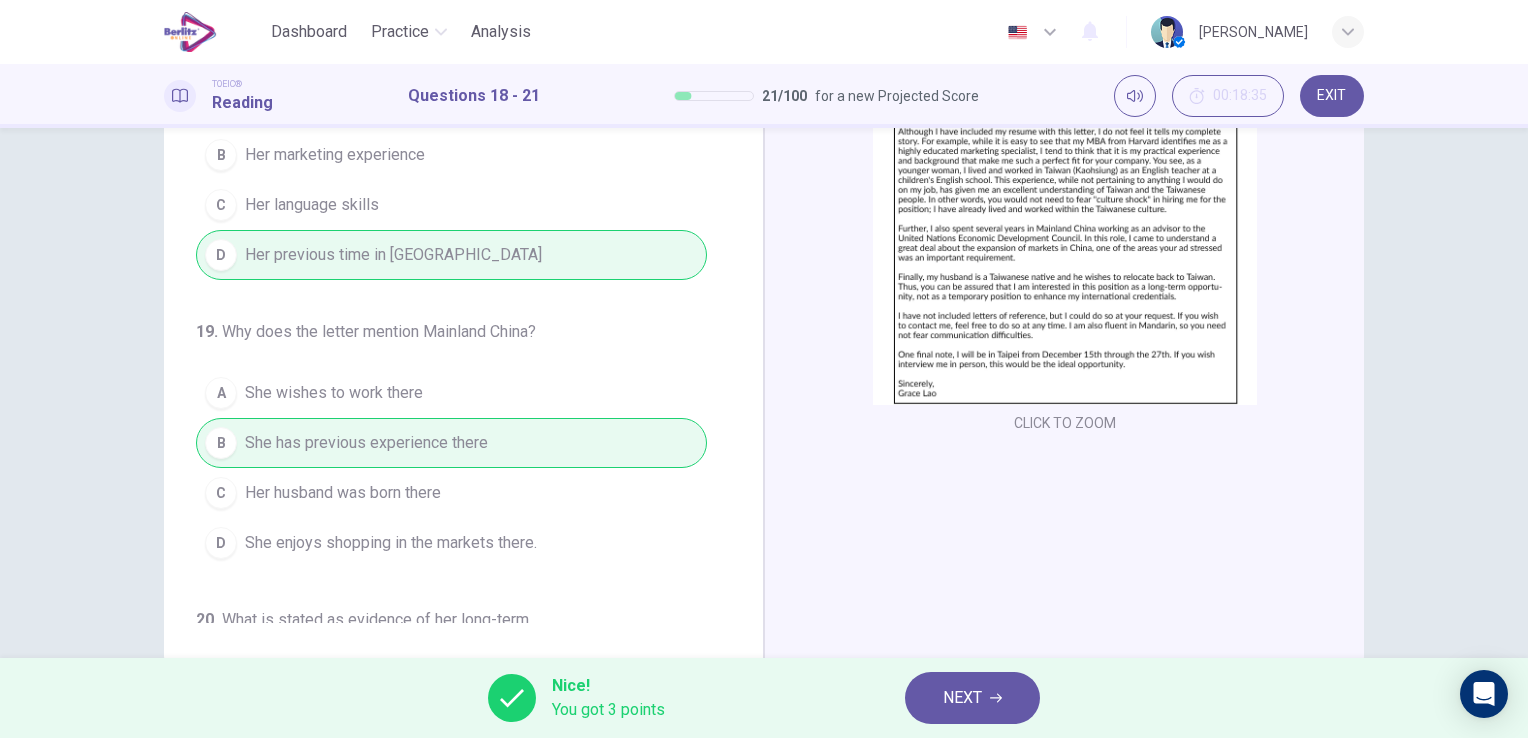 click on "NEXT" at bounding box center [962, 698] 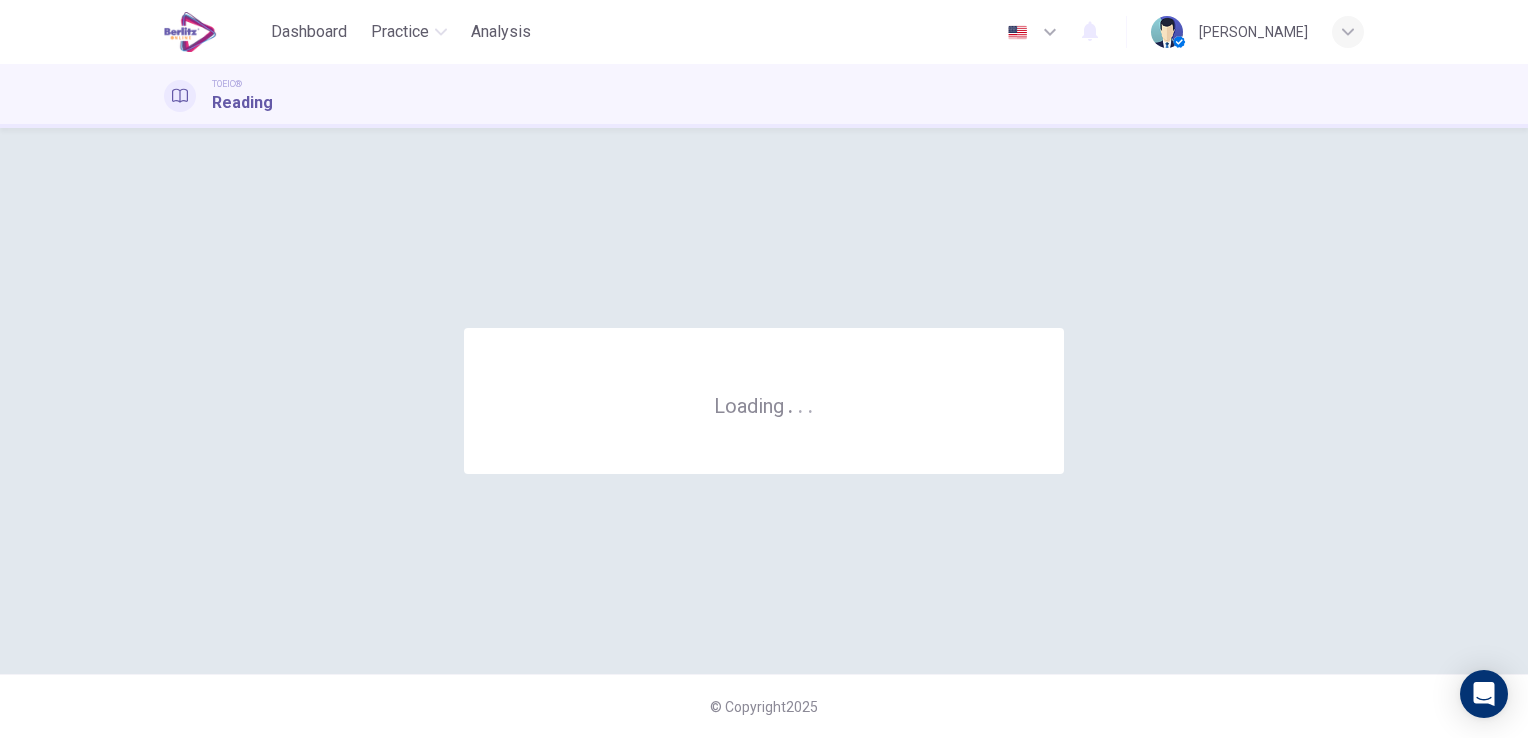 scroll, scrollTop: 0, scrollLeft: 0, axis: both 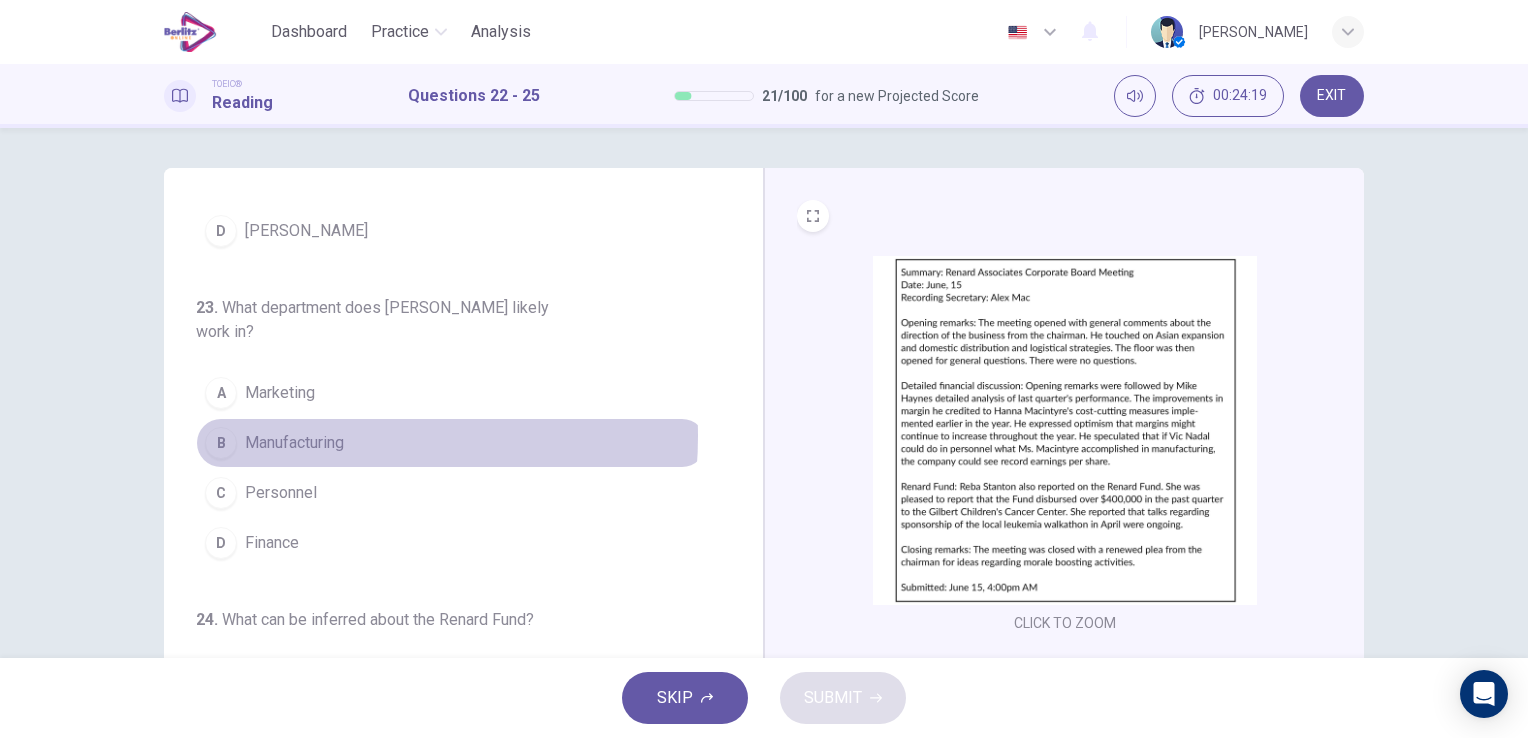 click on "Manufacturing" at bounding box center [294, 443] 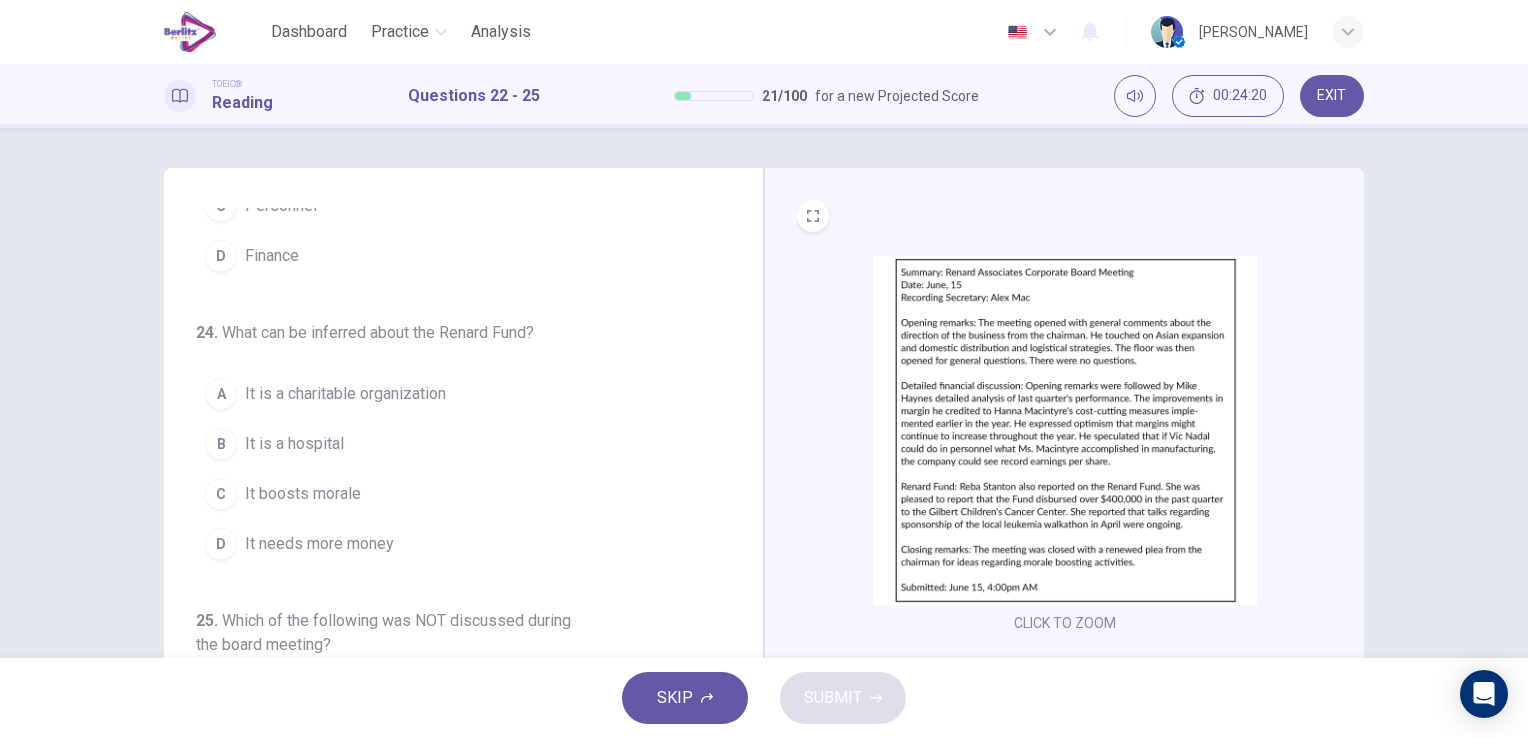 scroll, scrollTop: 500, scrollLeft: 0, axis: vertical 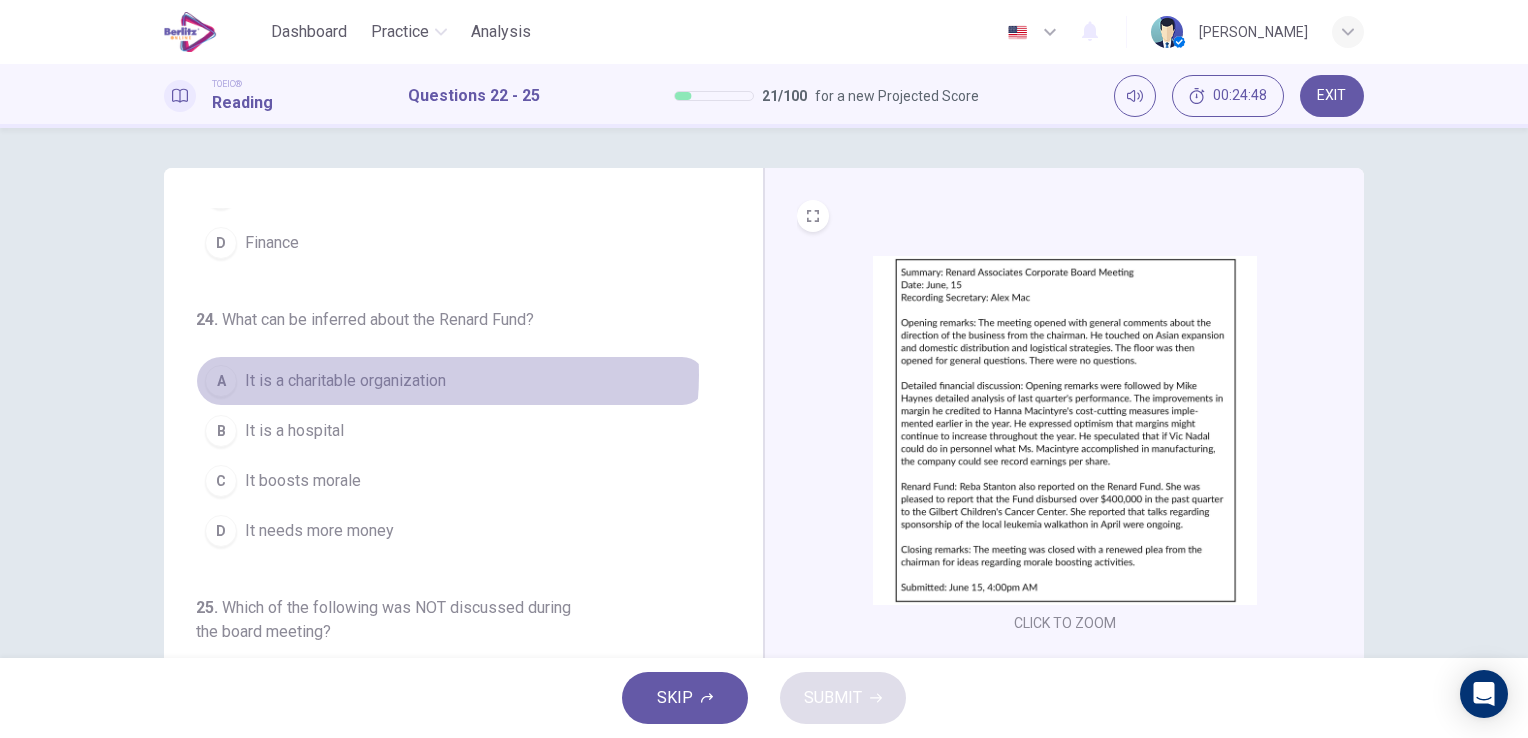 click on "It is a charitable organization" at bounding box center [345, 381] 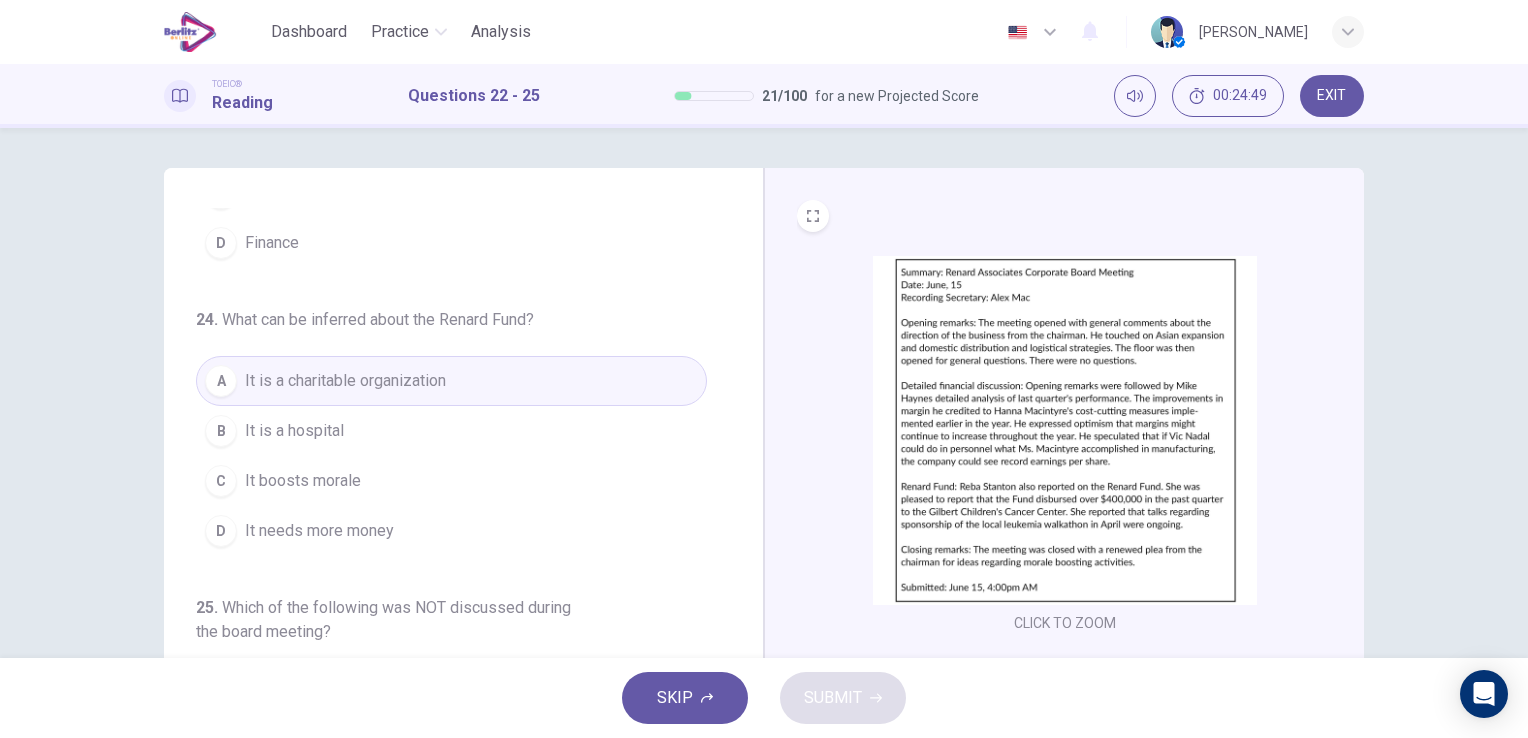 scroll, scrollTop: 538, scrollLeft: 0, axis: vertical 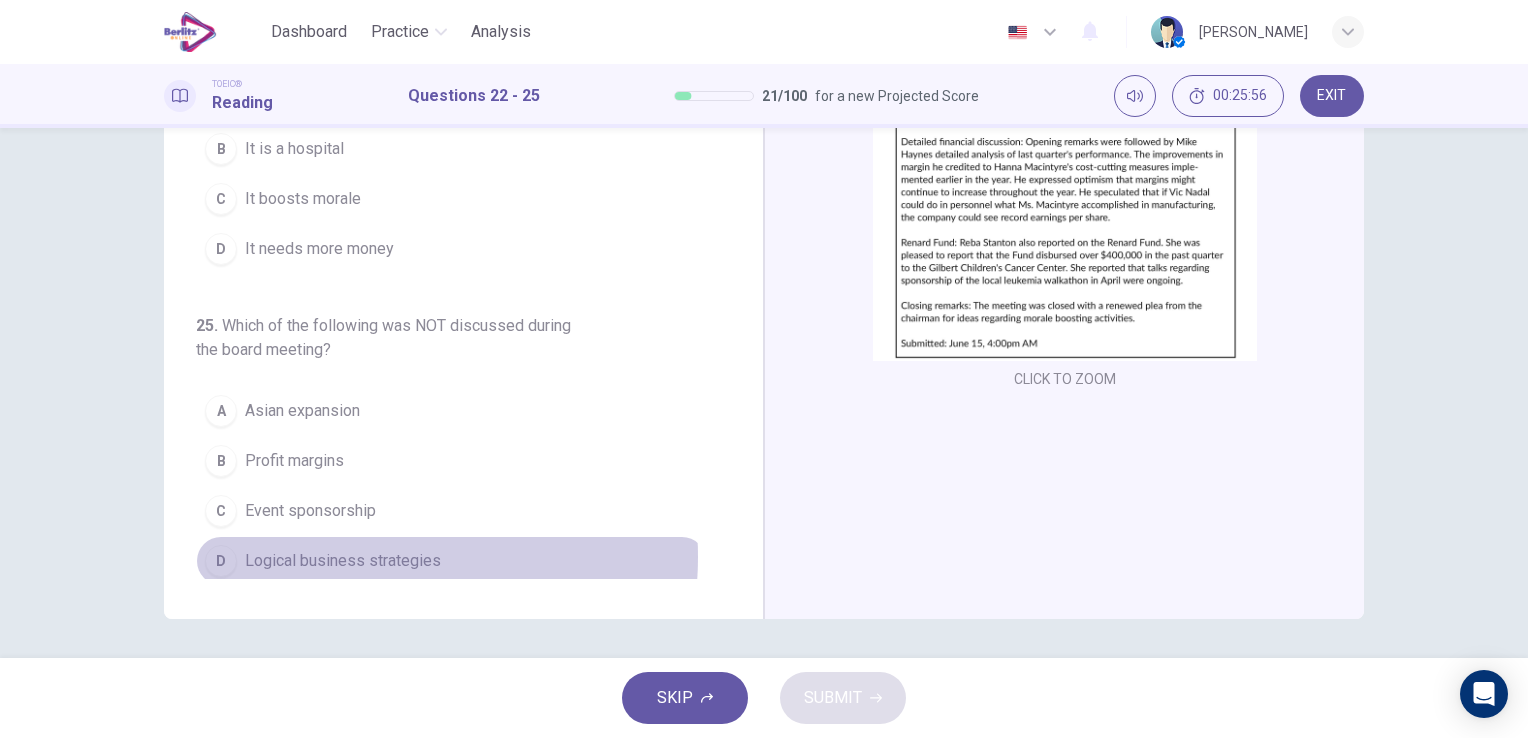 click on "Logical business strategies" at bounding box center [343, 561] 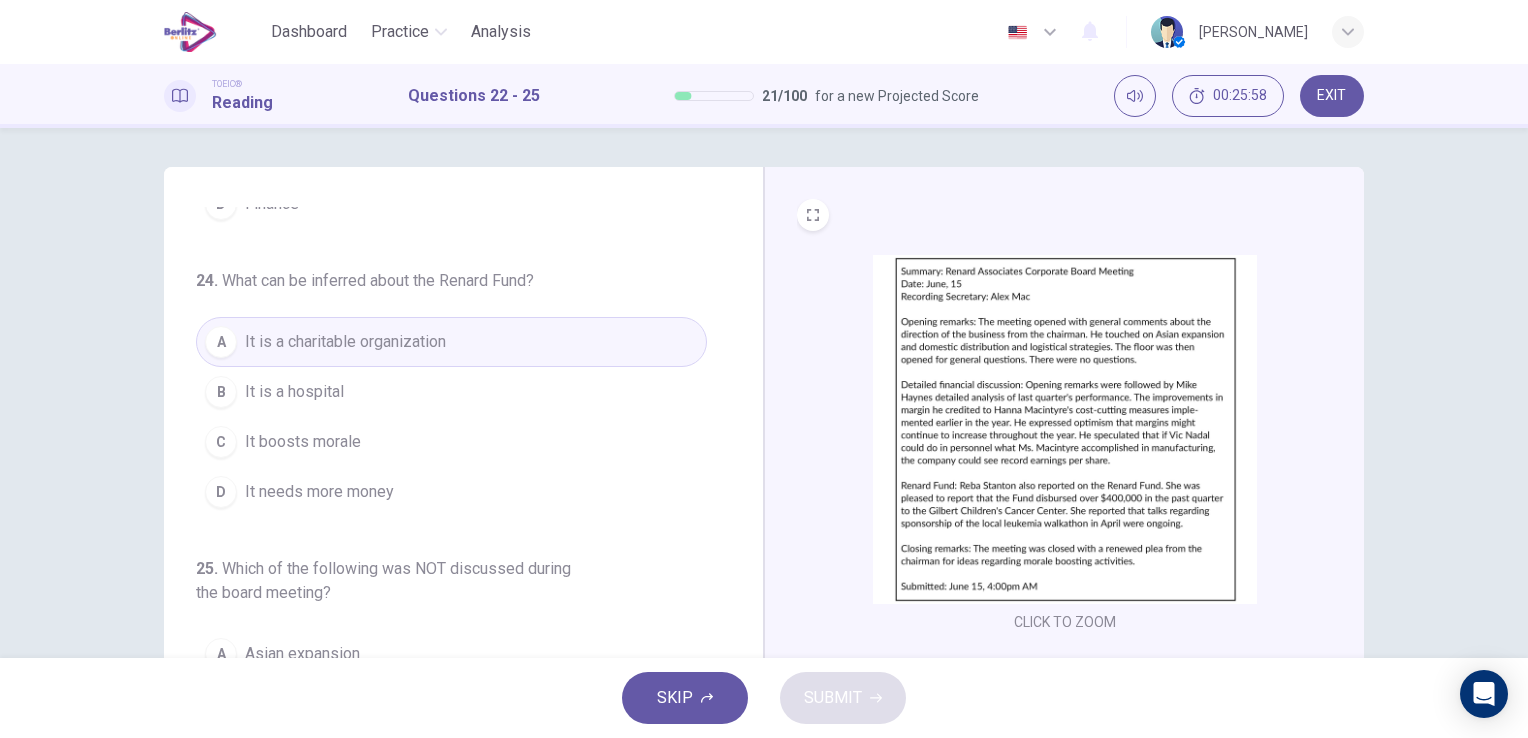 scroll, scrollTop: 0, scrollLeft: 0, axis: both 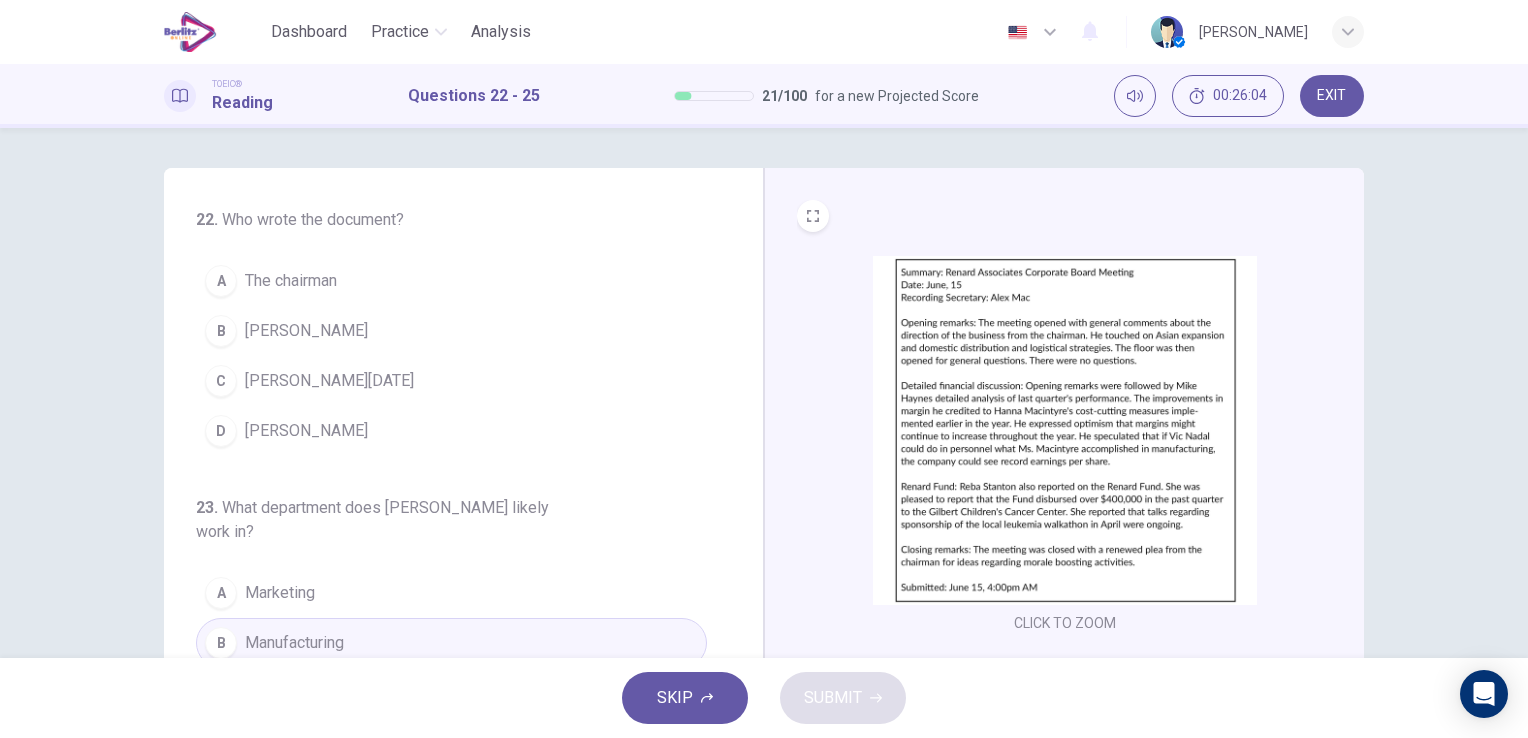 click on "The chairman" at bounding box center (291, 281) 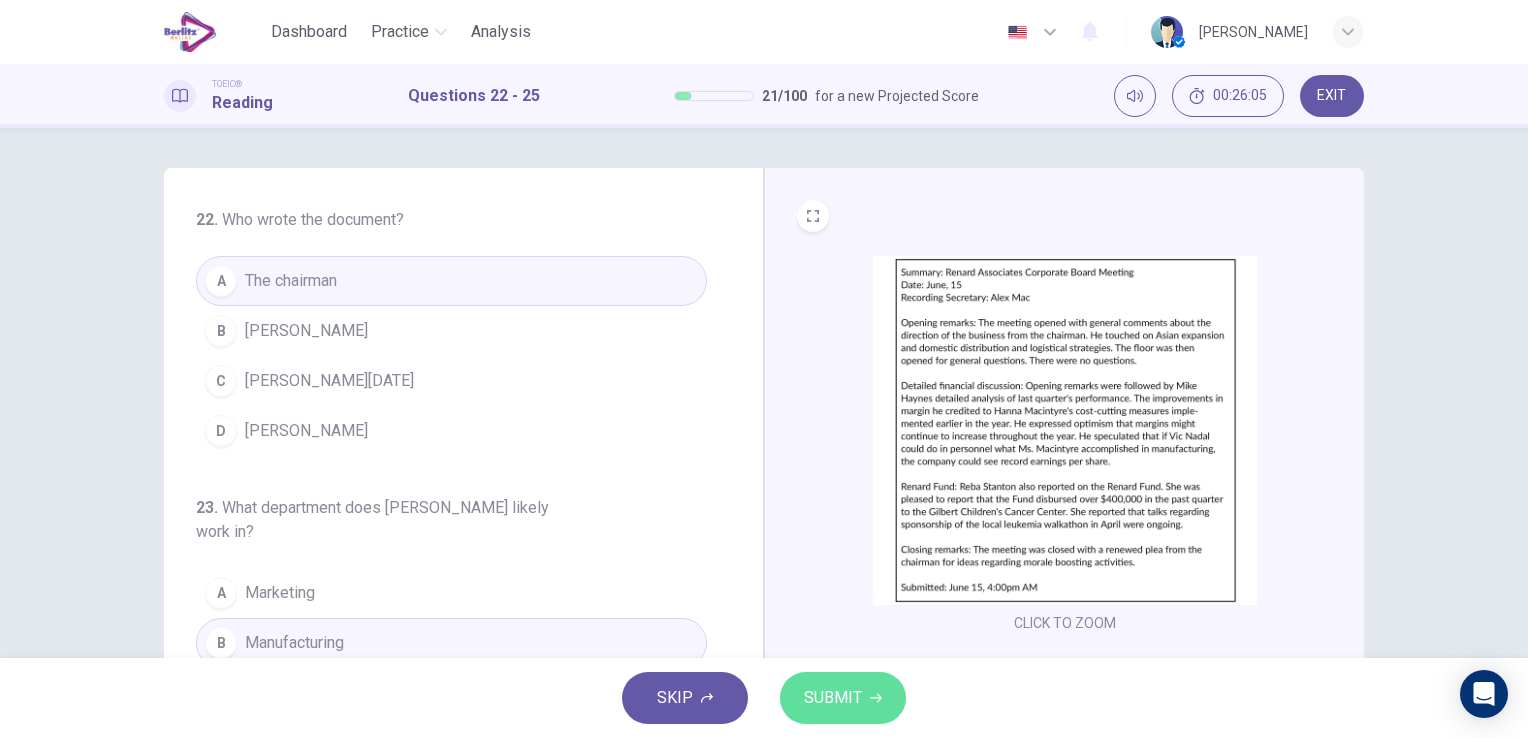 click on "SUBMIT" at bounding box center [833, 698] 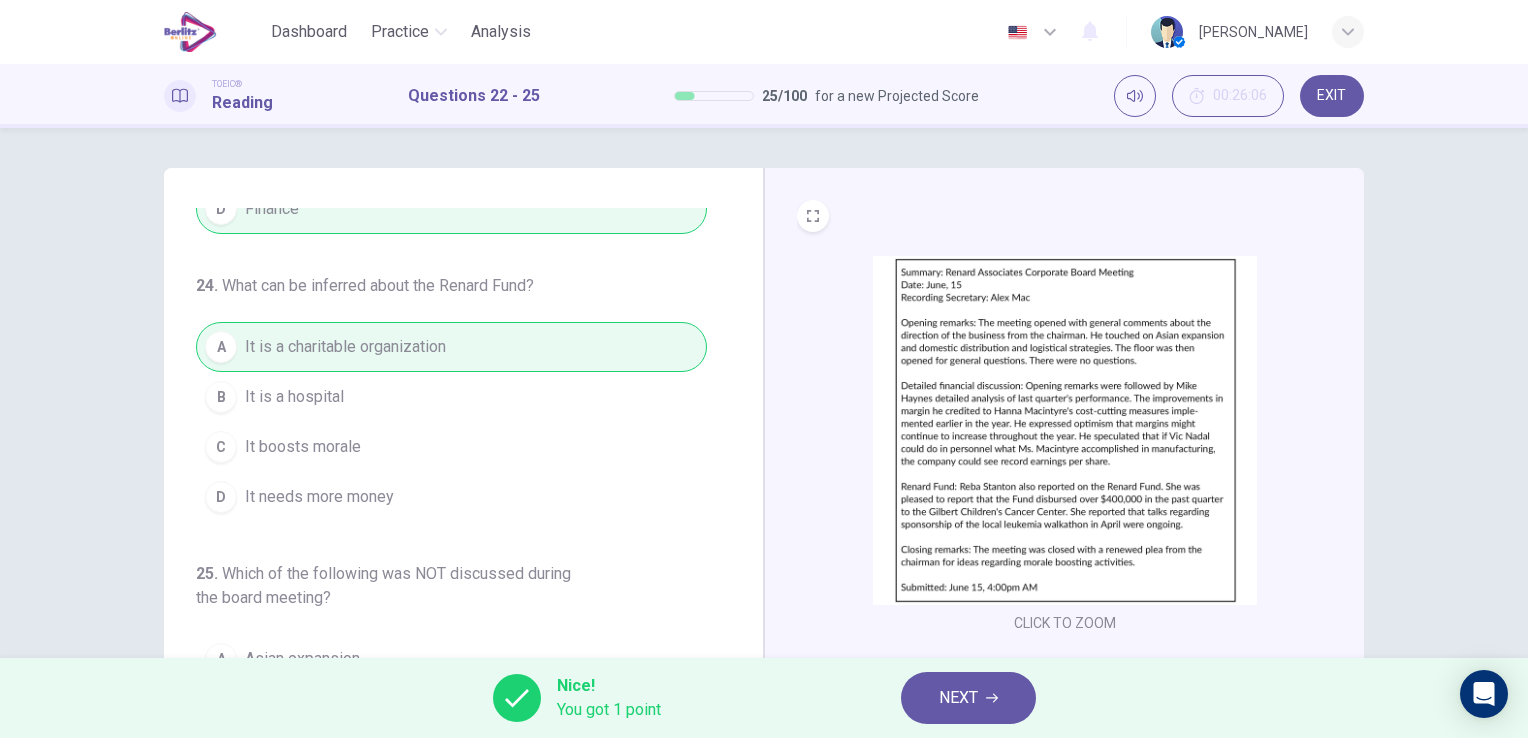 scroll, scrollTop: 538, scrollLeft: 0, axis: vertical 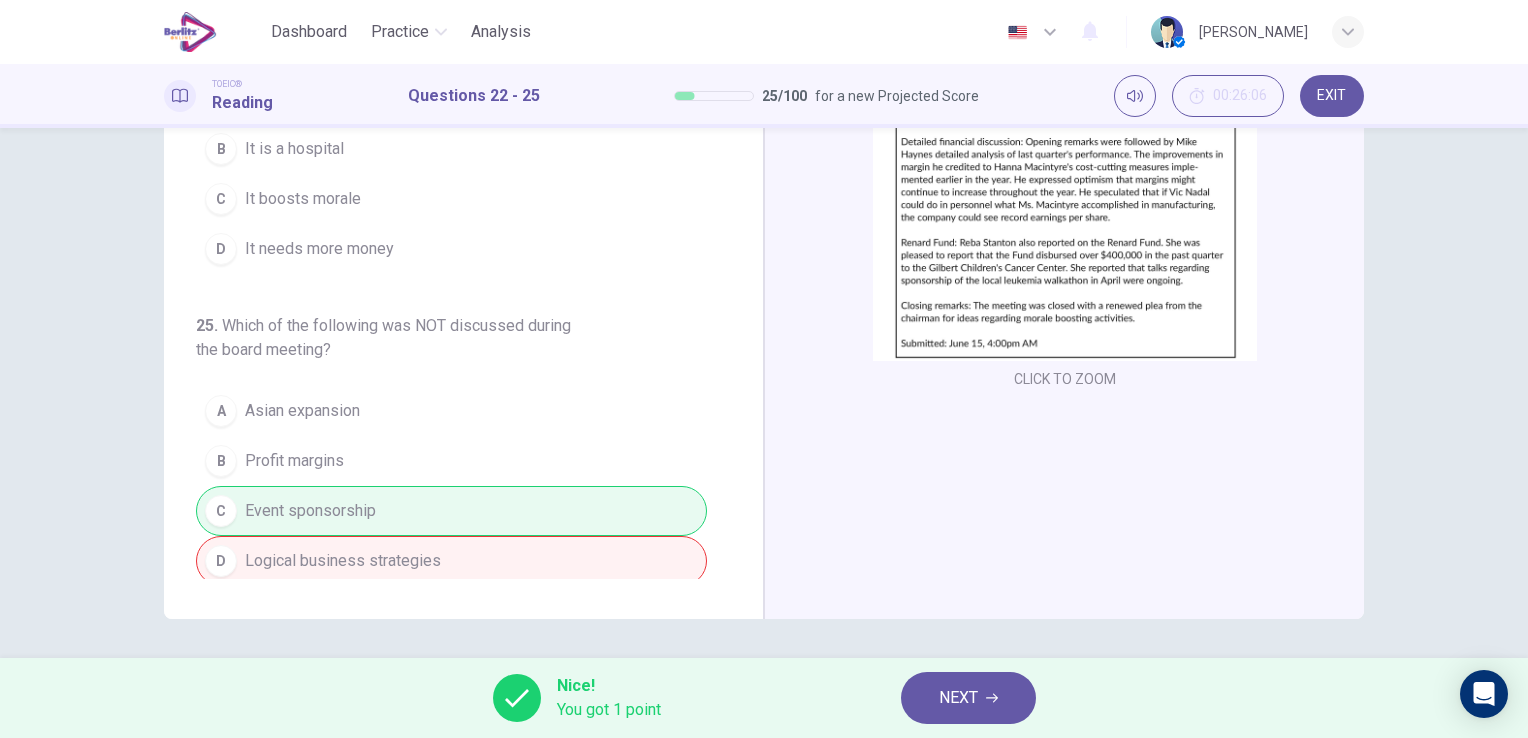 click on "NEXT" at bounding box center (968, 698) 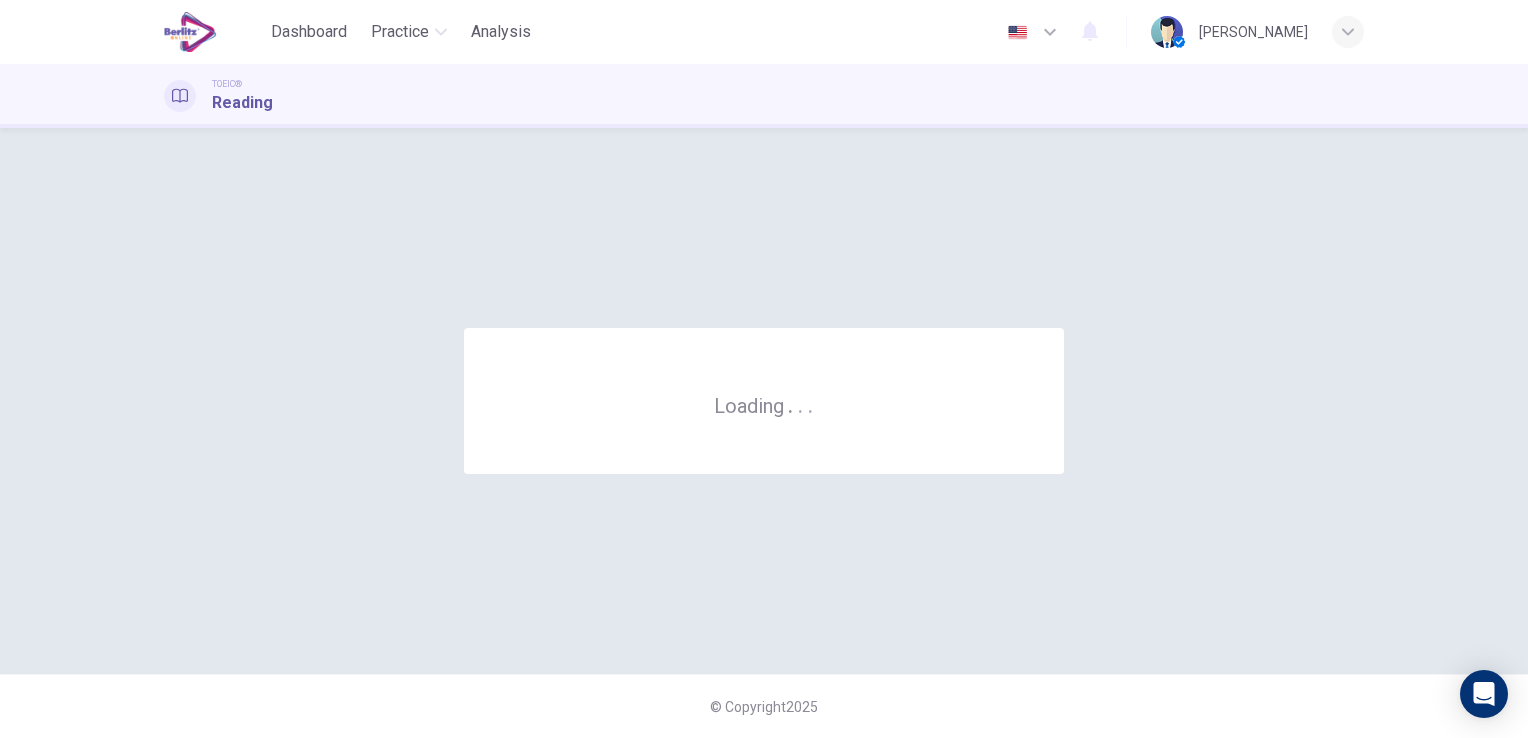 scroll, scrollTop: 0, scrollLeft: 0, axis: both 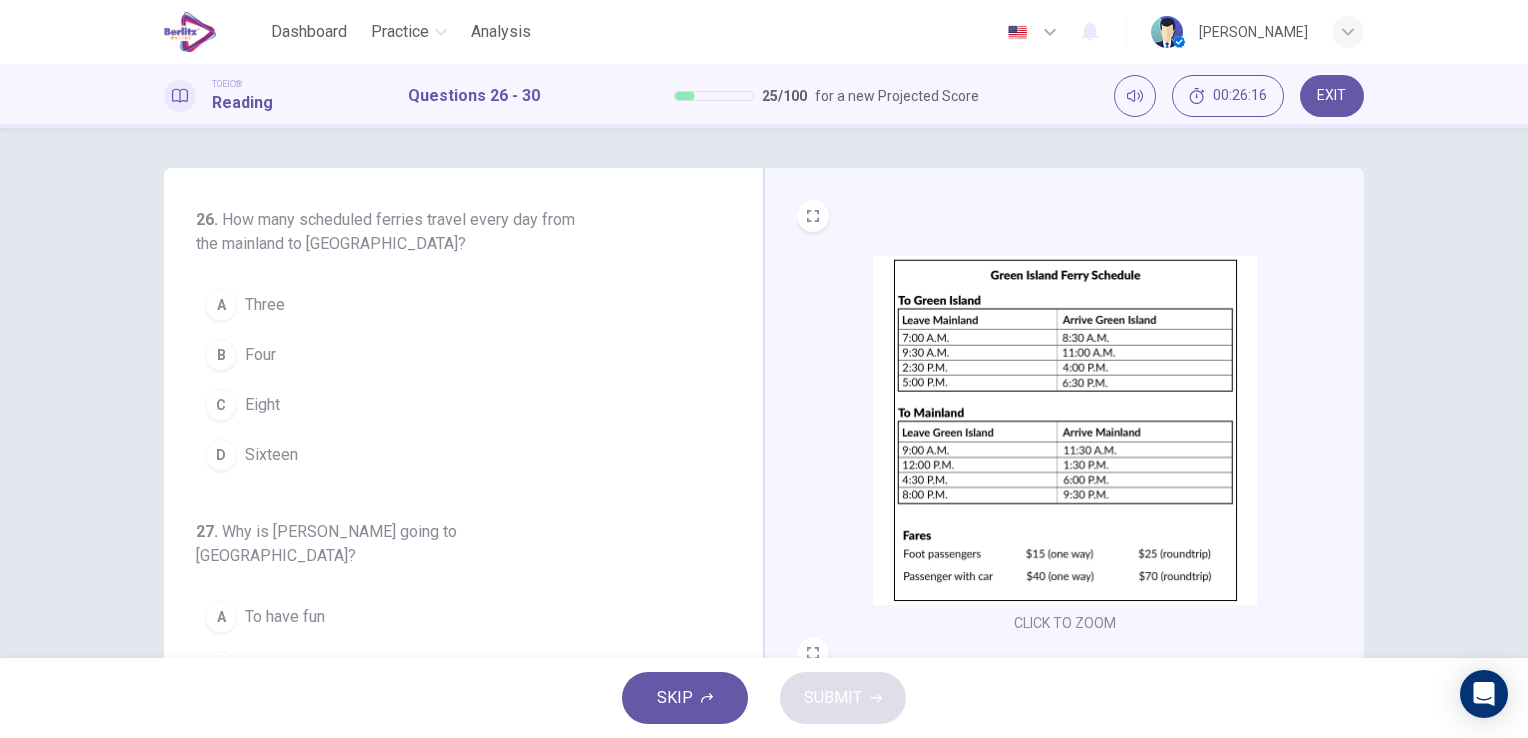 click on "B Four" at bounding box center (451, 355) 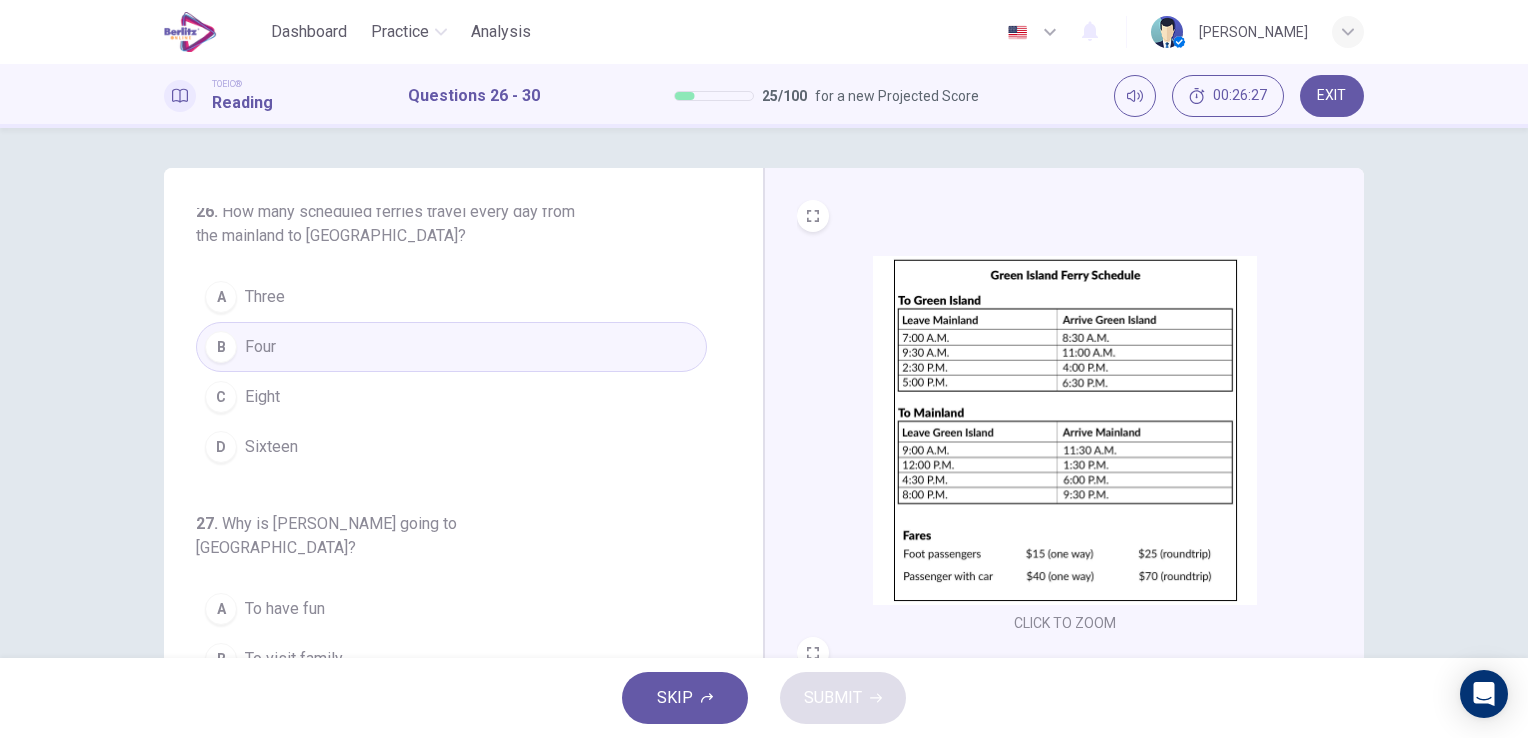 scroll, scrollTop: 0, scrollLeft: 0, axis: both 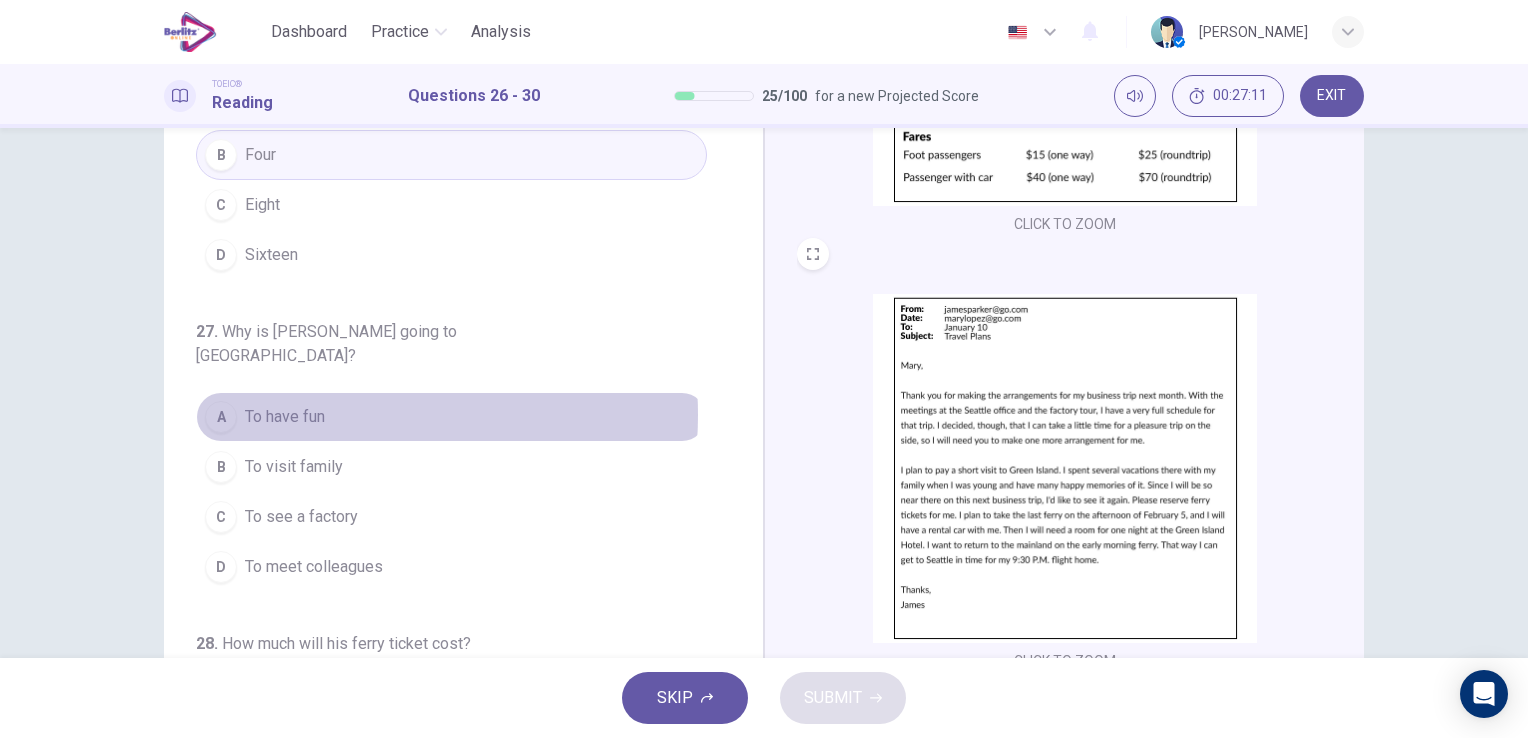 click on "A To have fun" at bounding box center [451, 417] 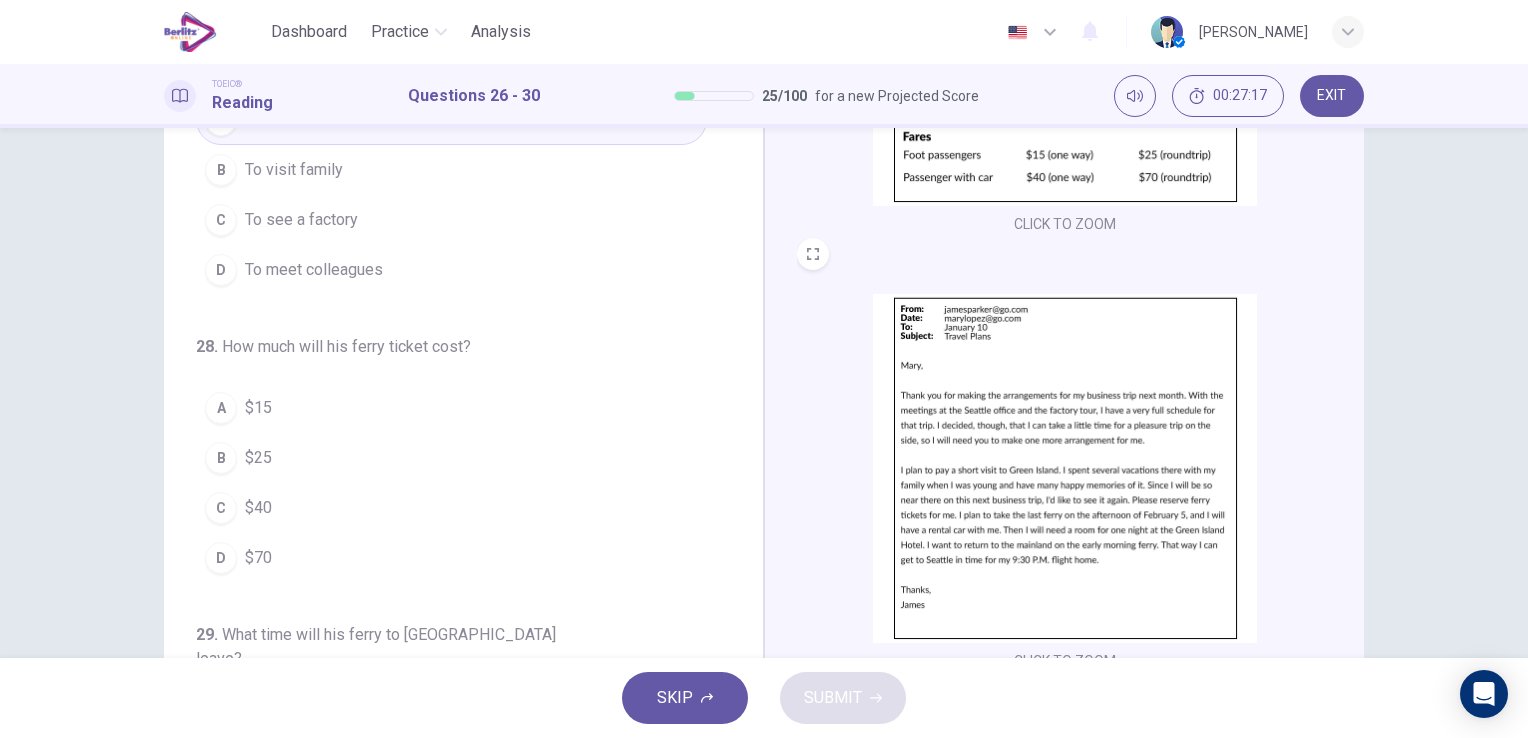 scroll, scrollTop: 400, scrollLeft: 0, axis: vertical 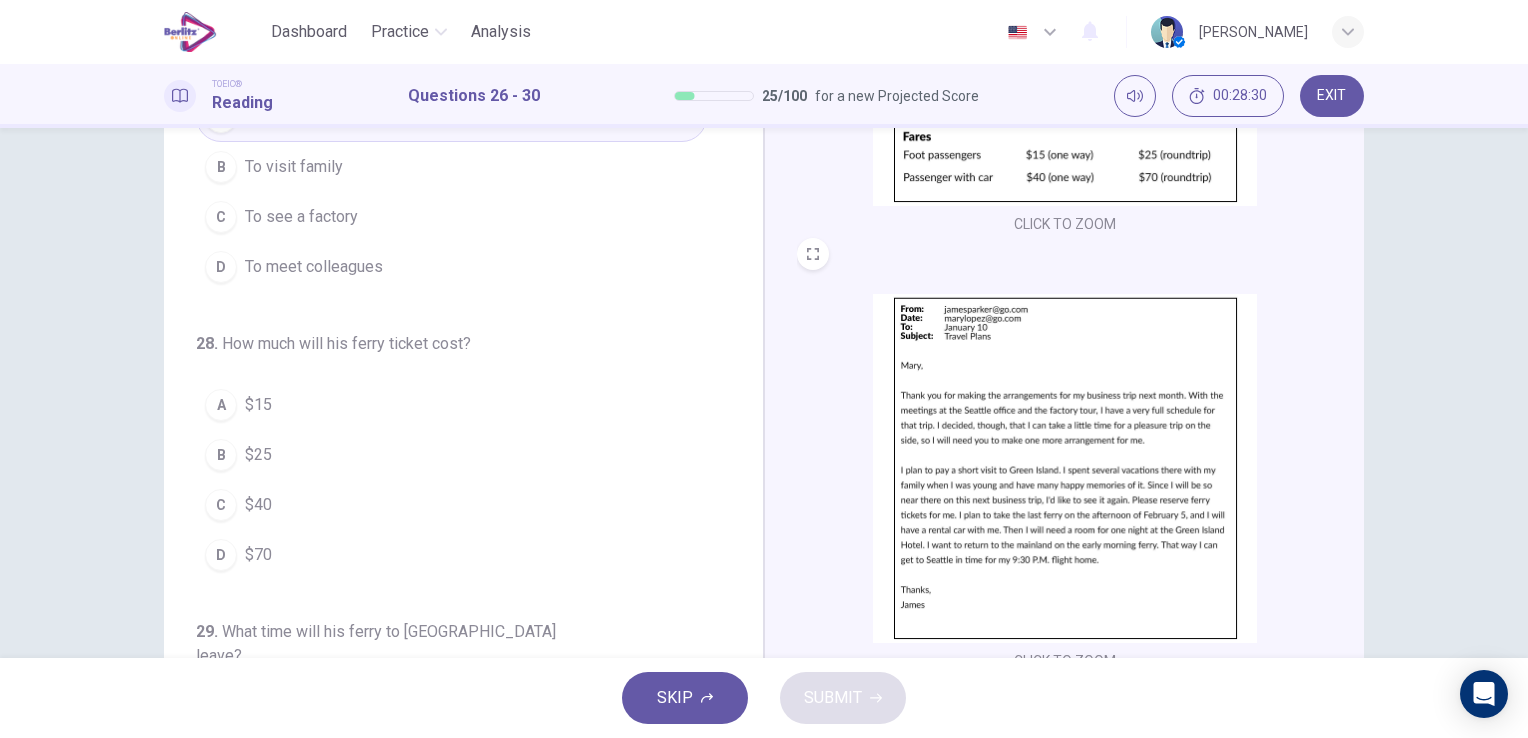 click on "$25" at bounding box center [258, 455] 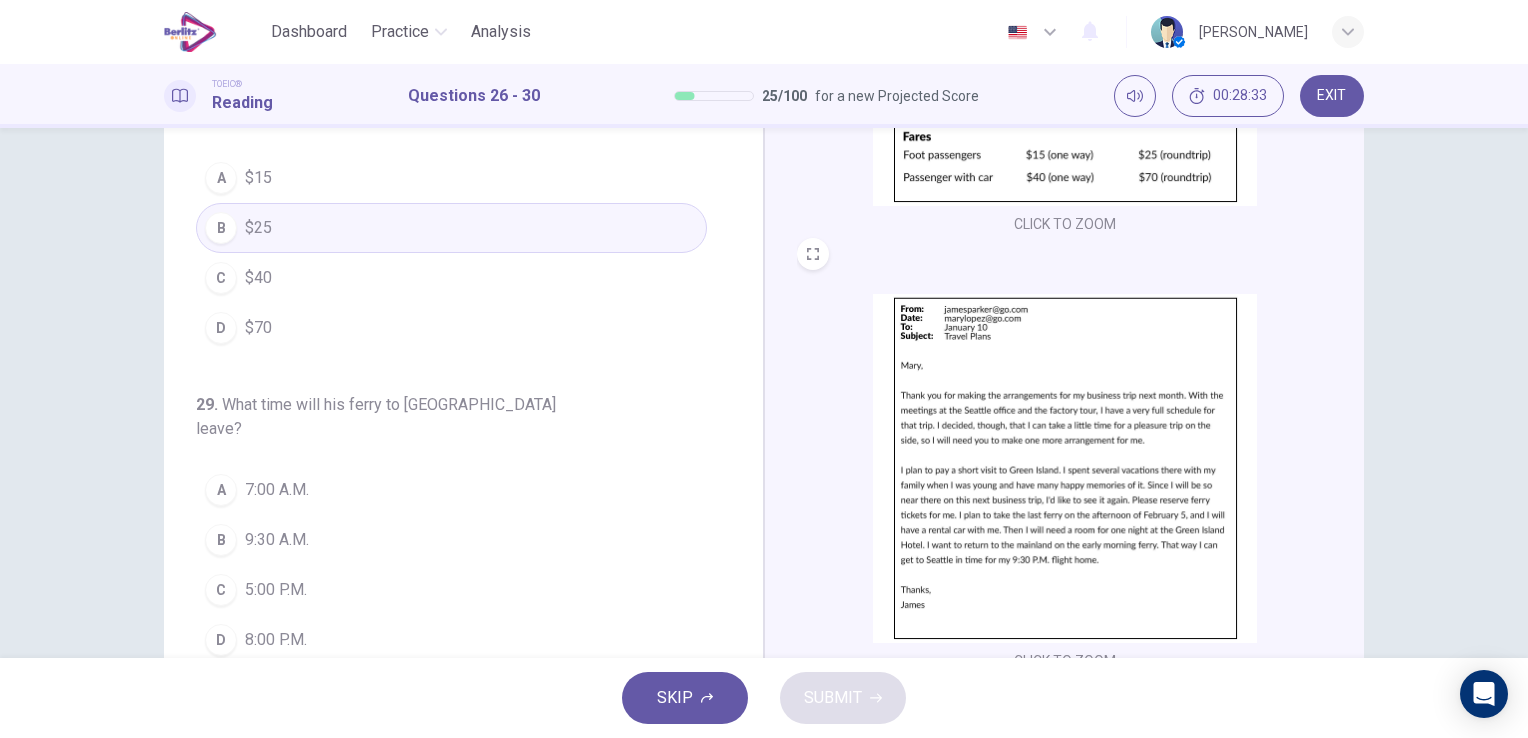 scroll, scrollTop: 700, scrollLeft: 0, axis: vertical 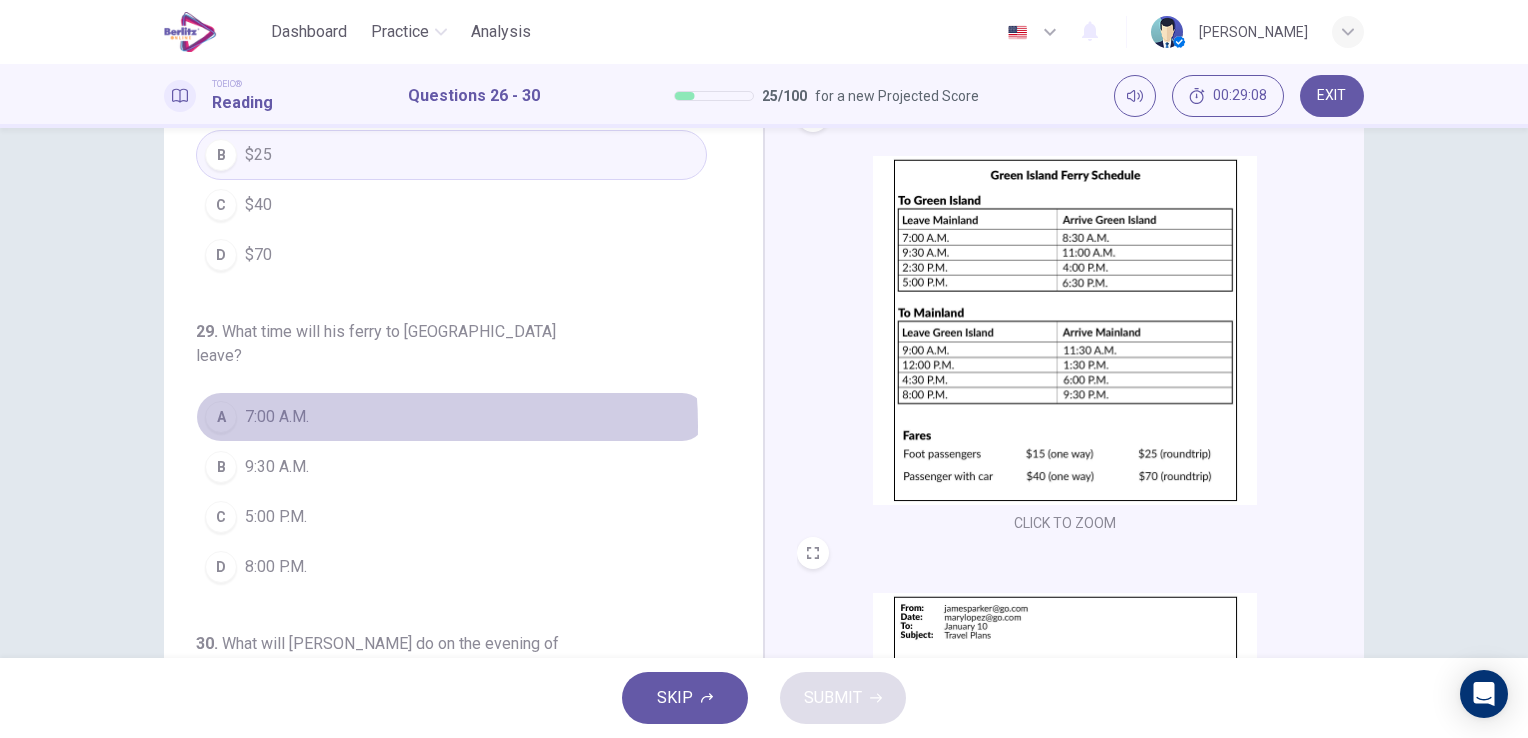 click on "7:00 A.M." at bounding box center (277, 417) 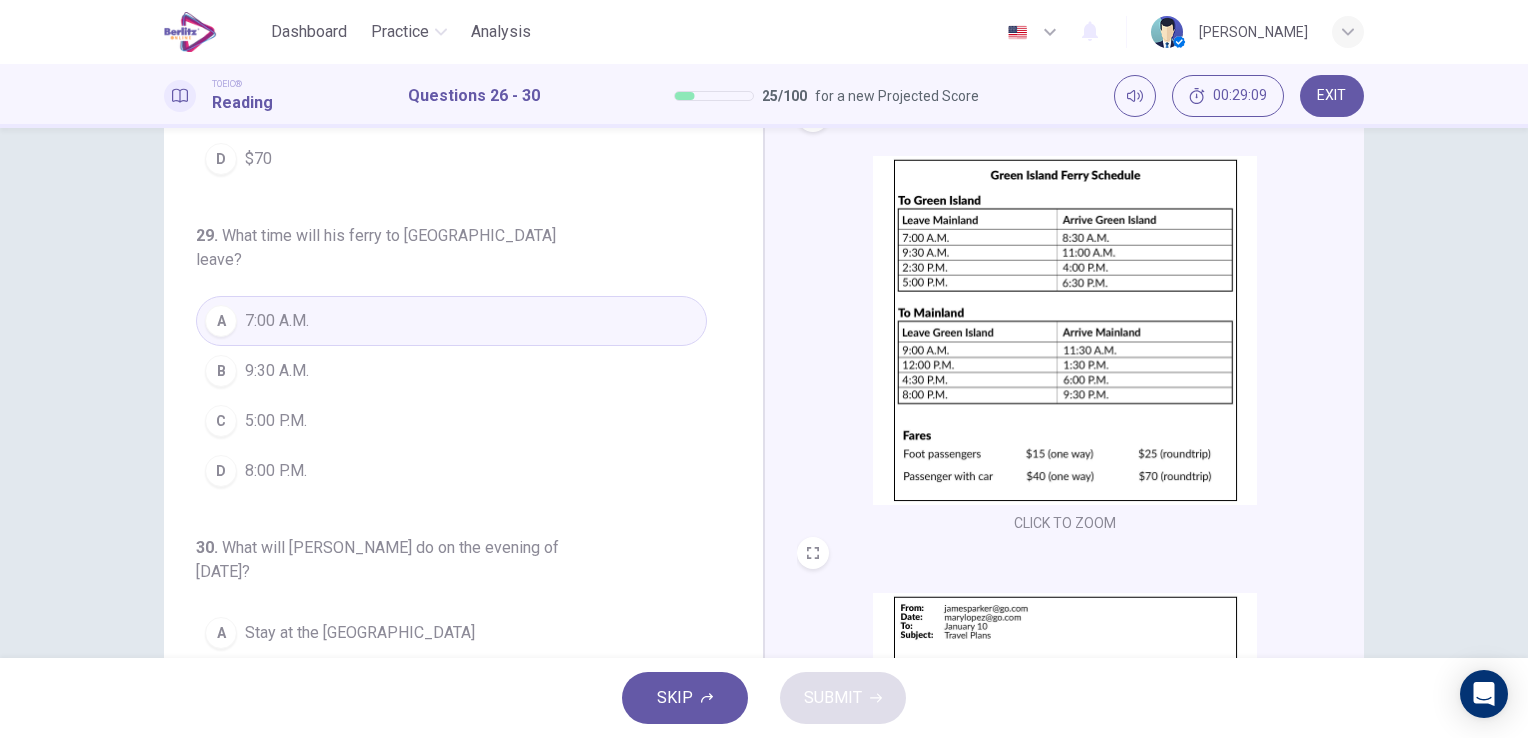 scroll, scrollTop: 800, scrollLeft: 0, axis: vertical 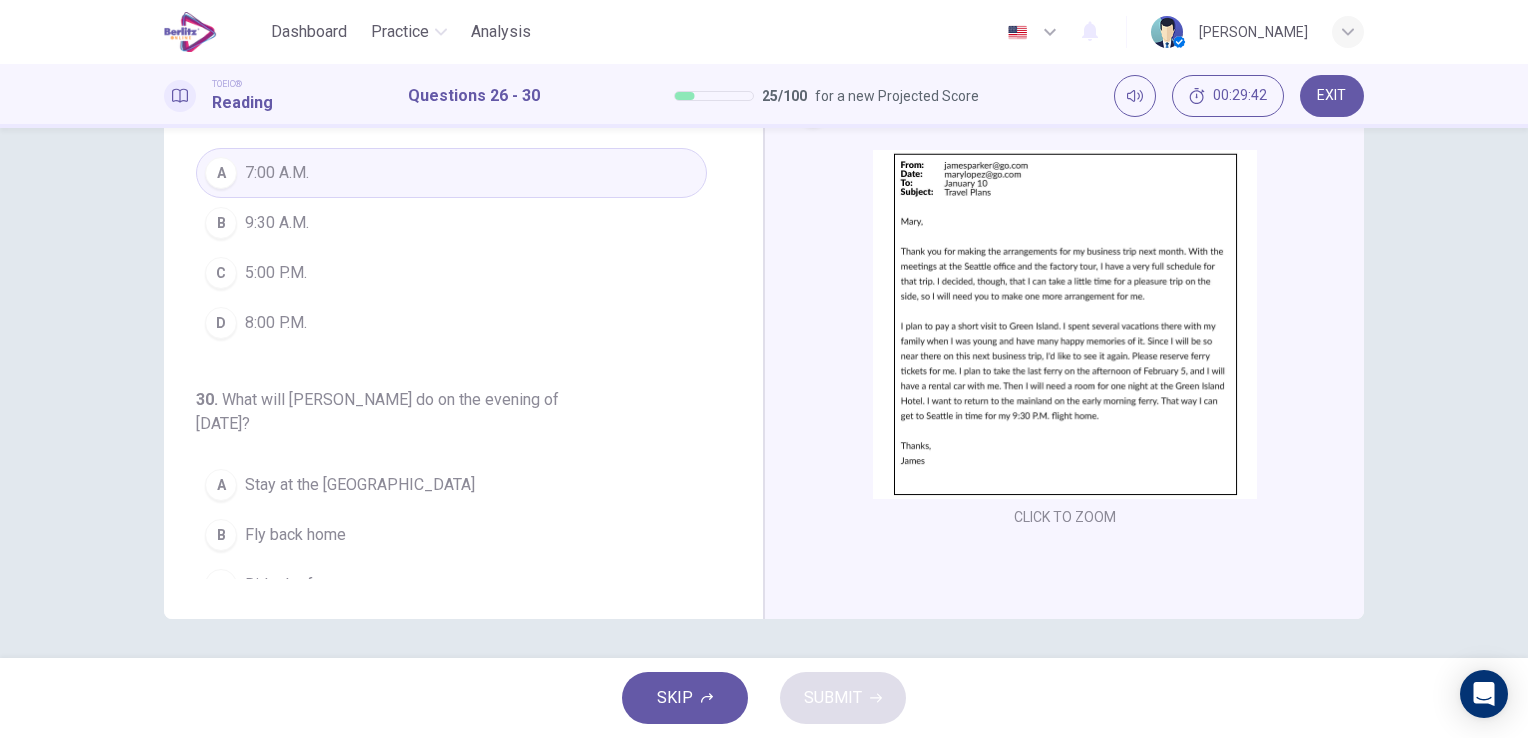 click on "Fly back home" at bounding box center [295, 535] 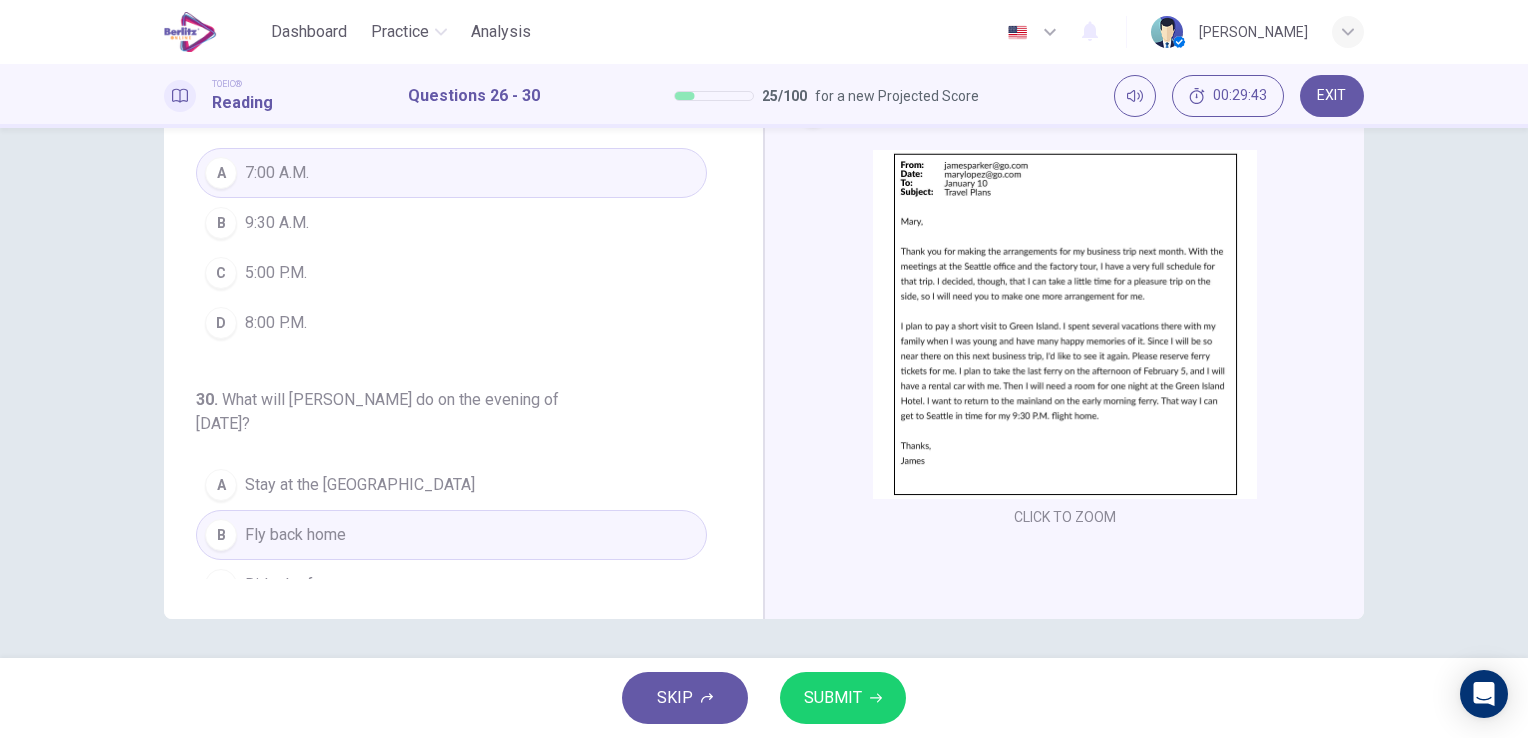 click 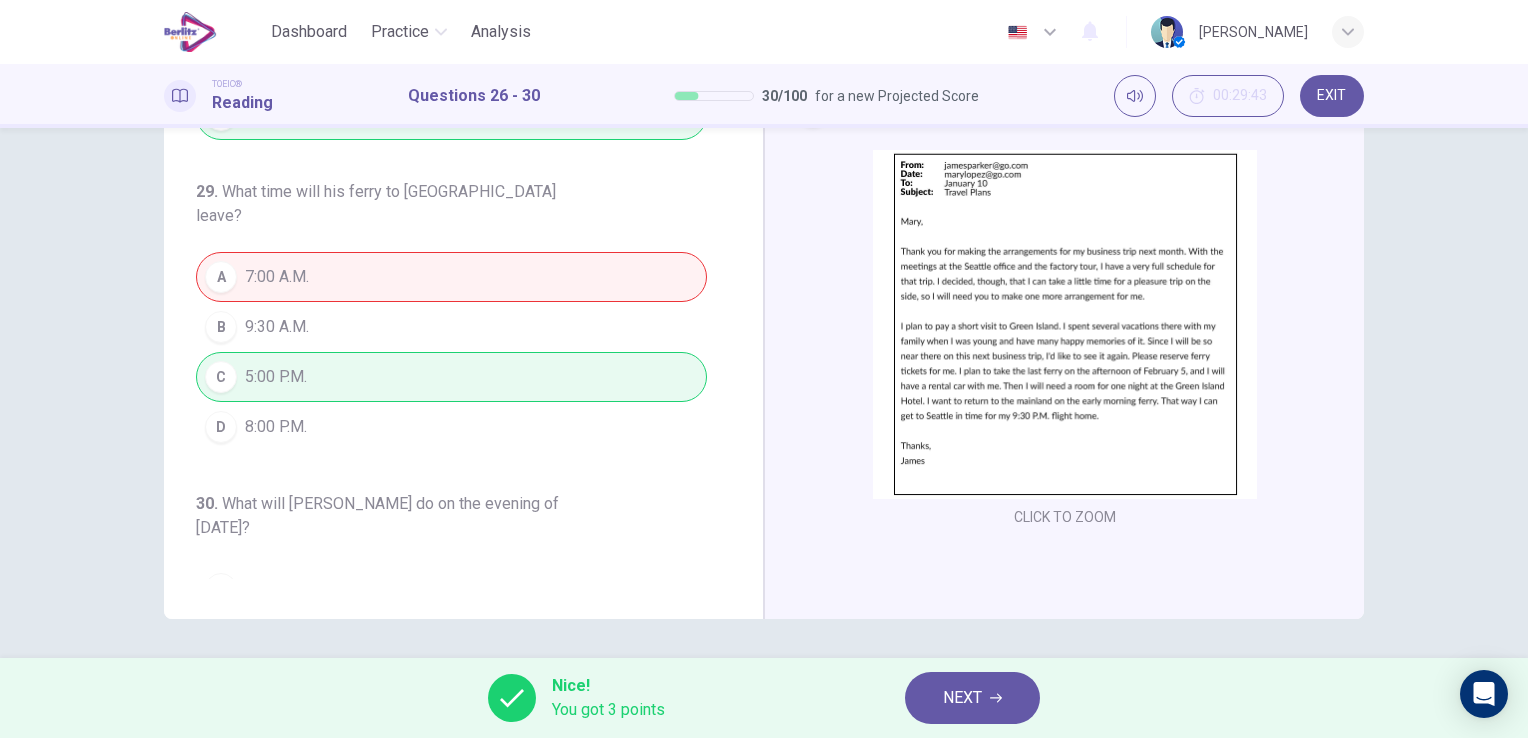 scroll, scrollTop: 700, scrollLeft: 0, axis: vertical 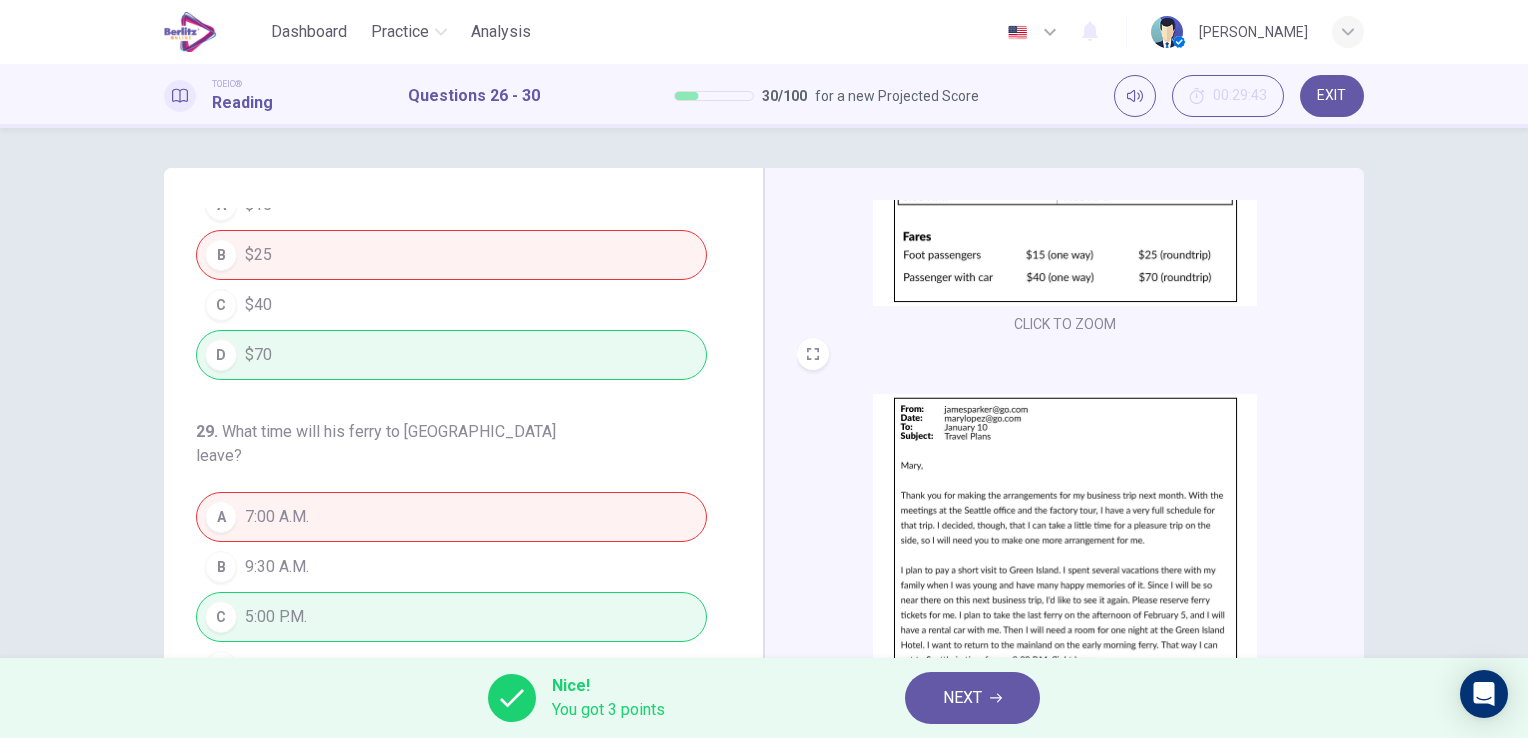 click on "NEXT" at bounding box center [972, 698] 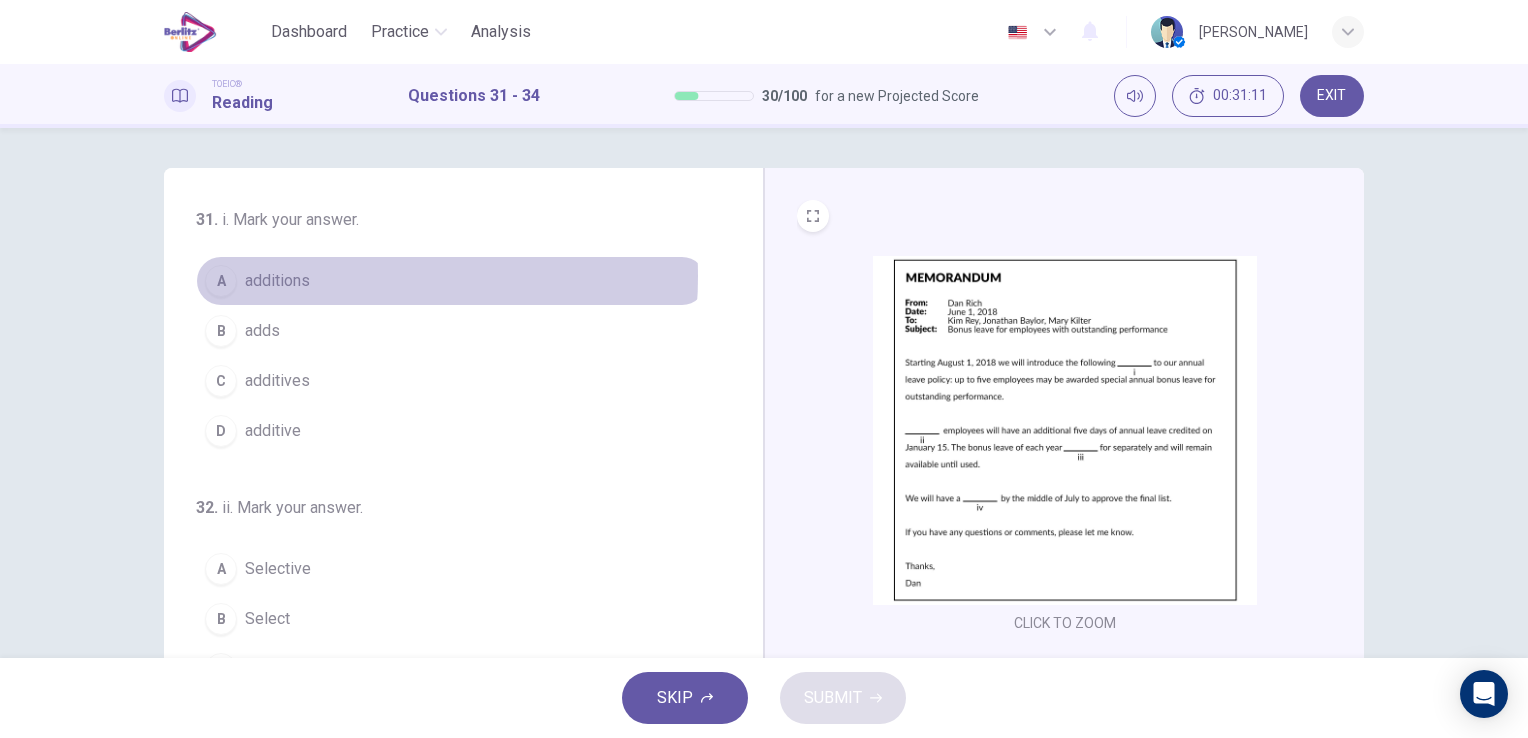 click on "additions" at bounding box center (277, 281) 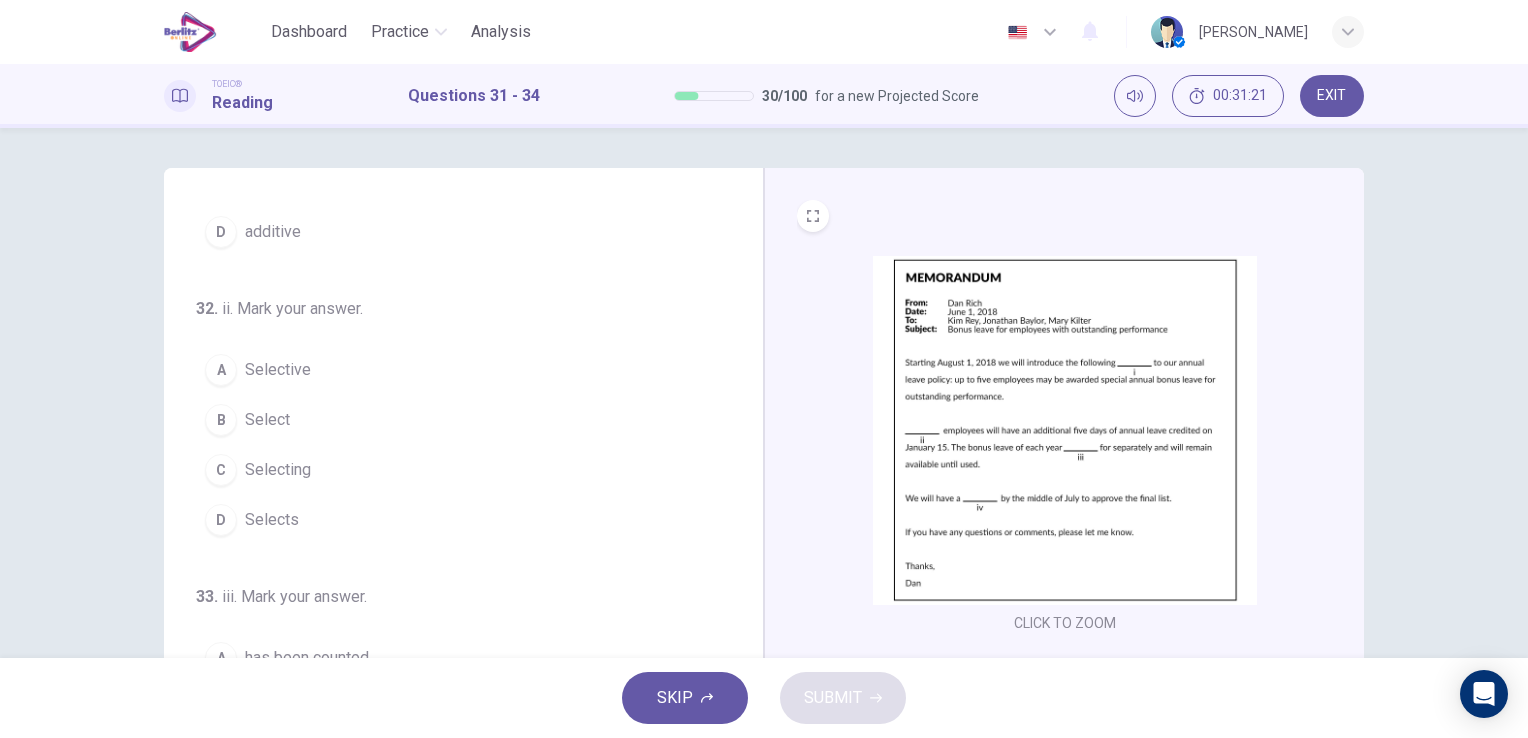 scroll, scrollTop: 200, scrollLeft: 0, axis: vertical 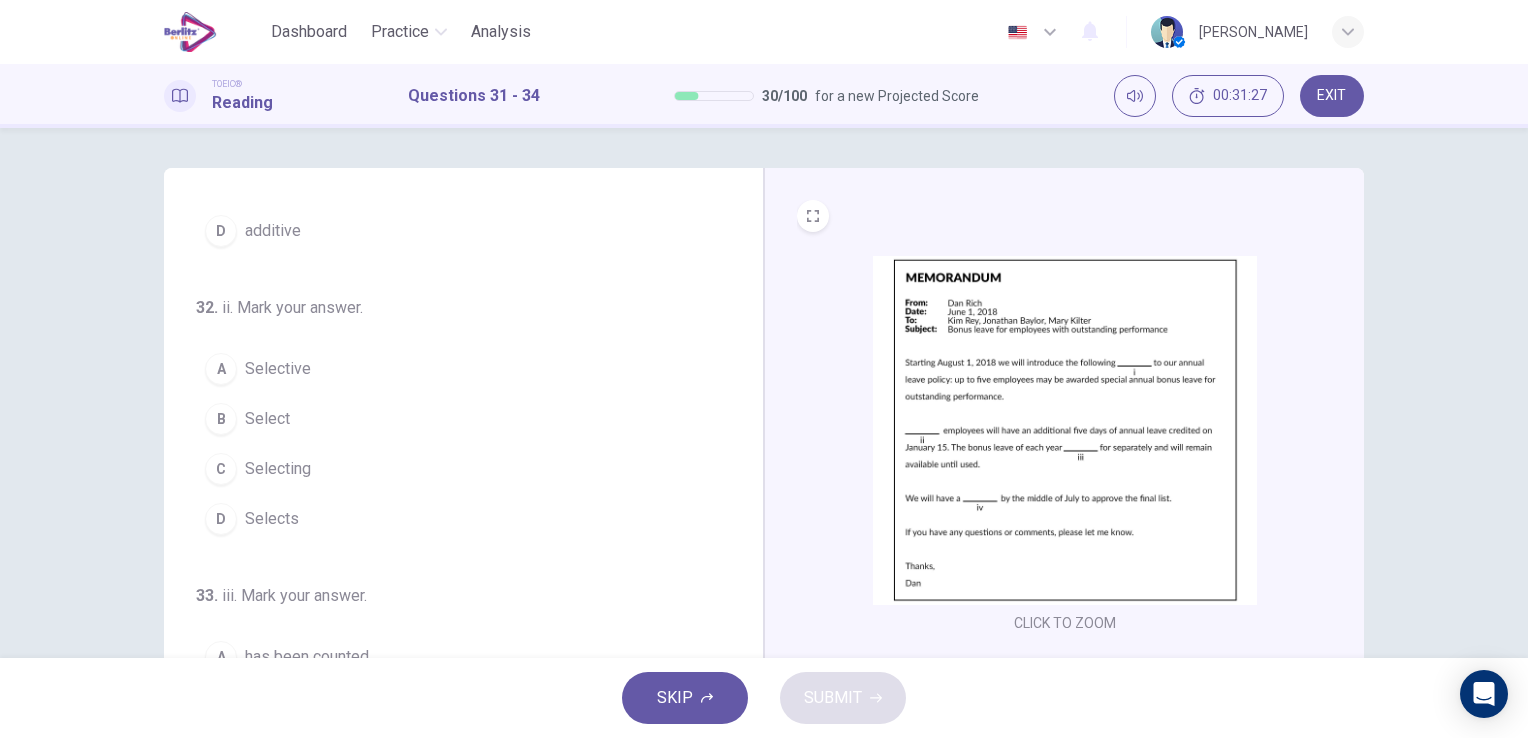 click on "A Selective" at bounding box center (451, 369) 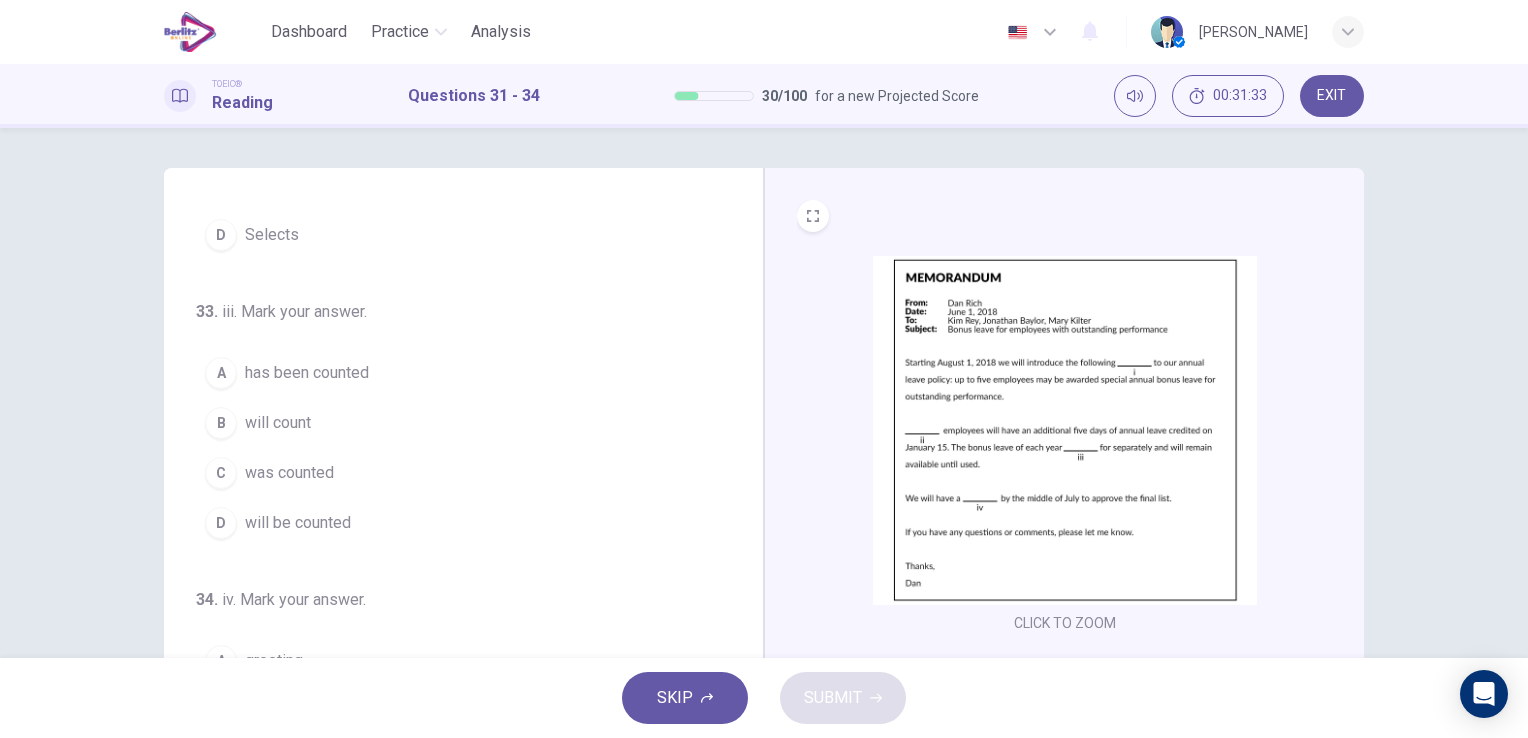 scroll, scrollTop: 490, scrollLeft: 0, axis: vertical 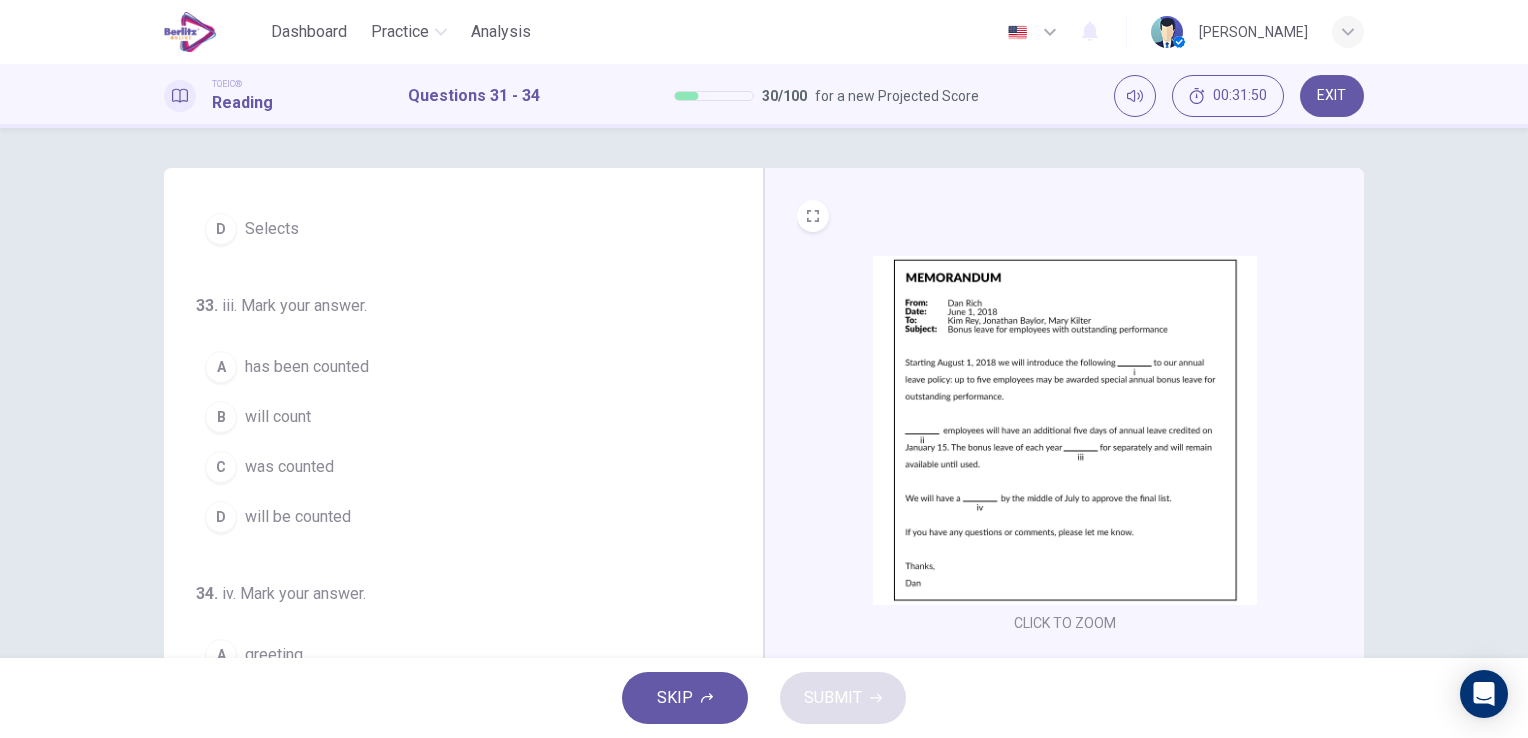 click on "will be counted" at bounding box center [298, 517] 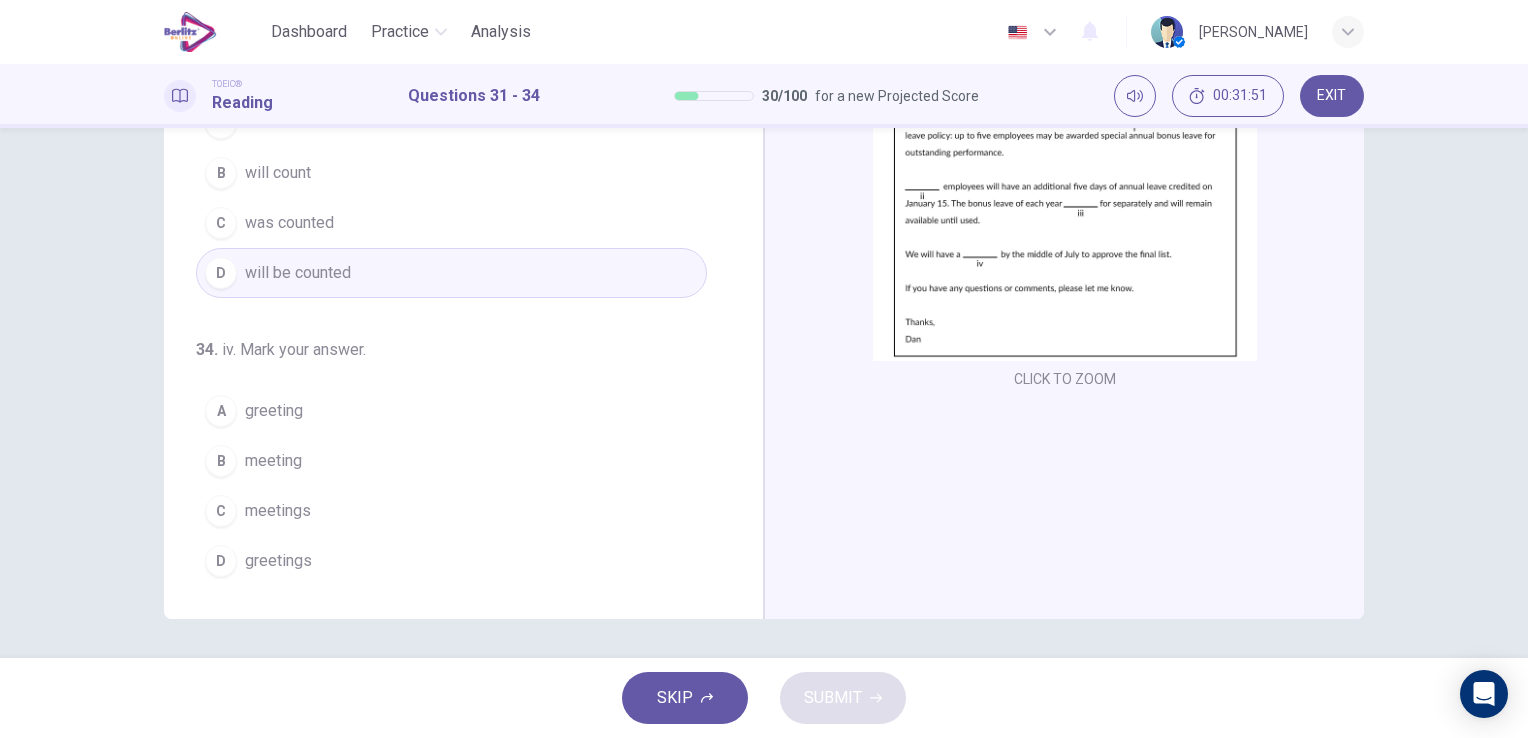 scroll, scrollTop: 244, scrollLeft: 0, axis: vertical 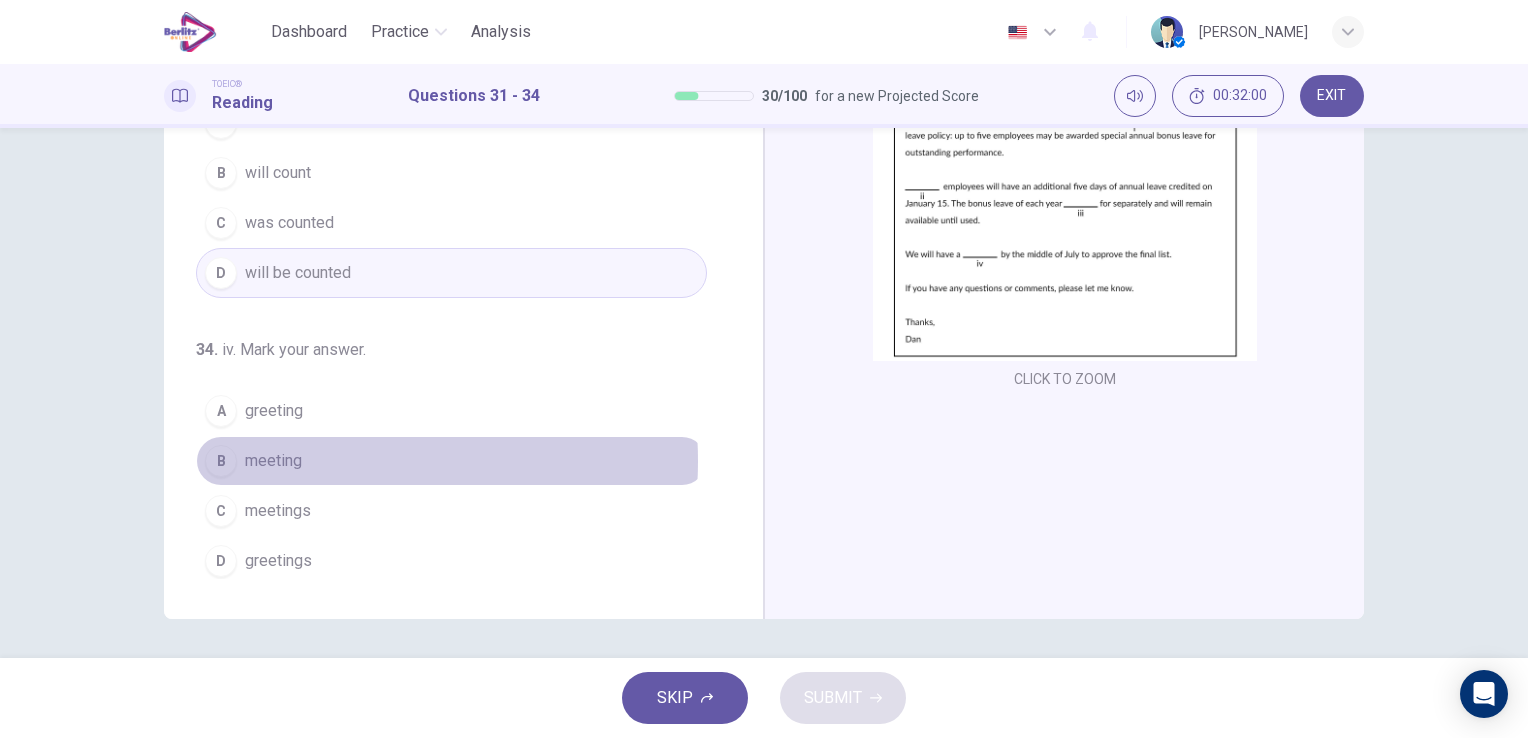 click on "B meeting" at bounding box center (451, 461) 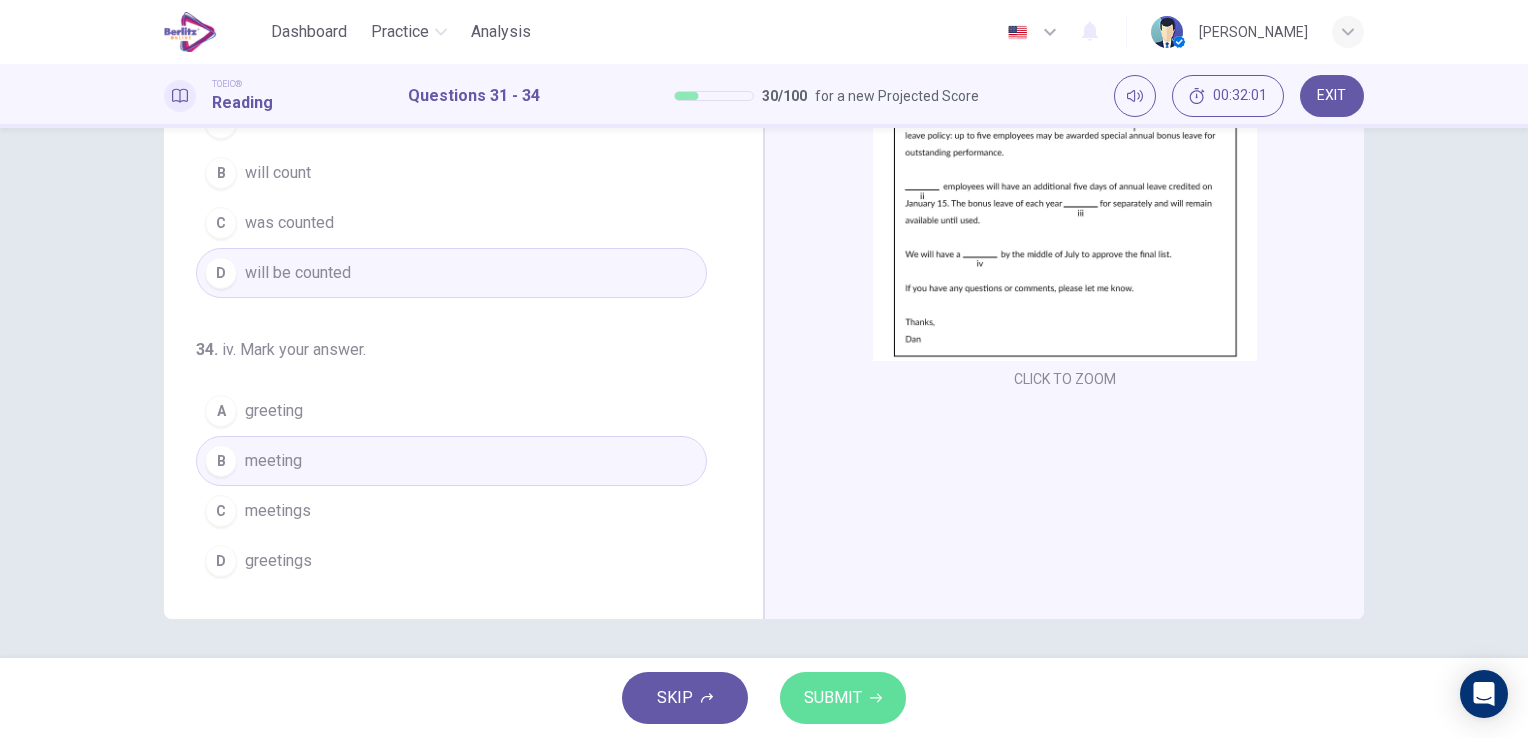 click on "SUBMIT" at bounding box center [843, 698] 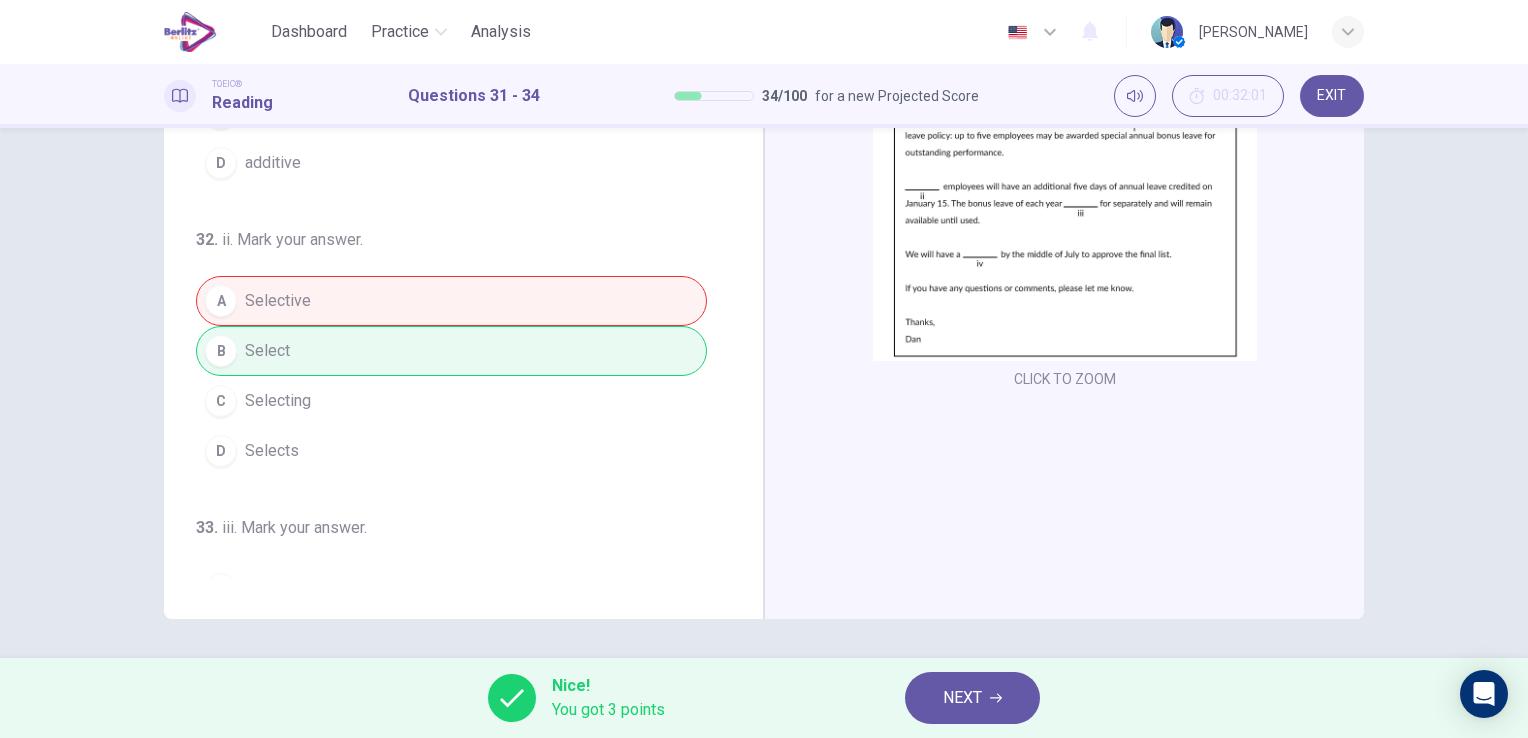 scroll, scrollTop: 0, scrollLeft: 0, axis: both 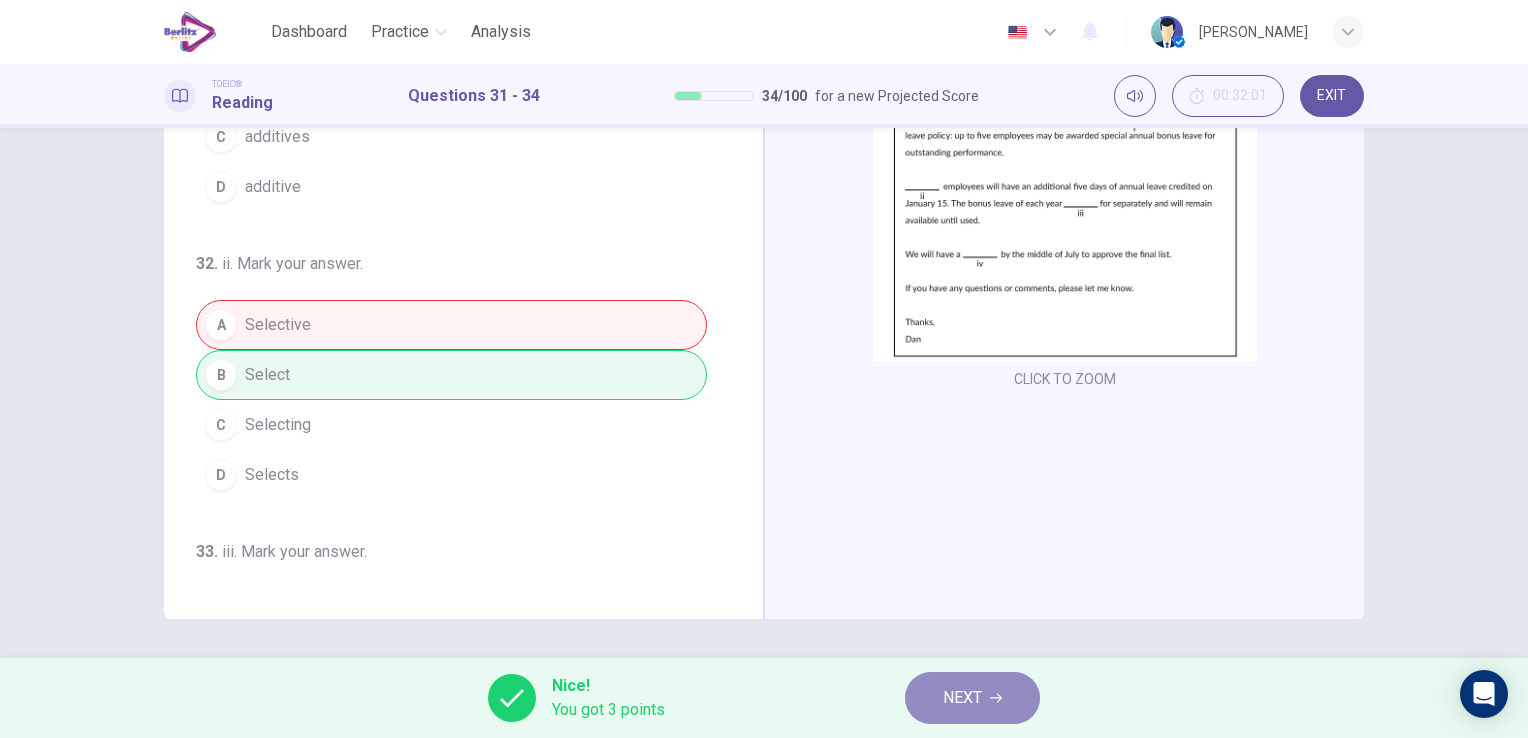 click on "NEXT" at bounding box center [962, 698] 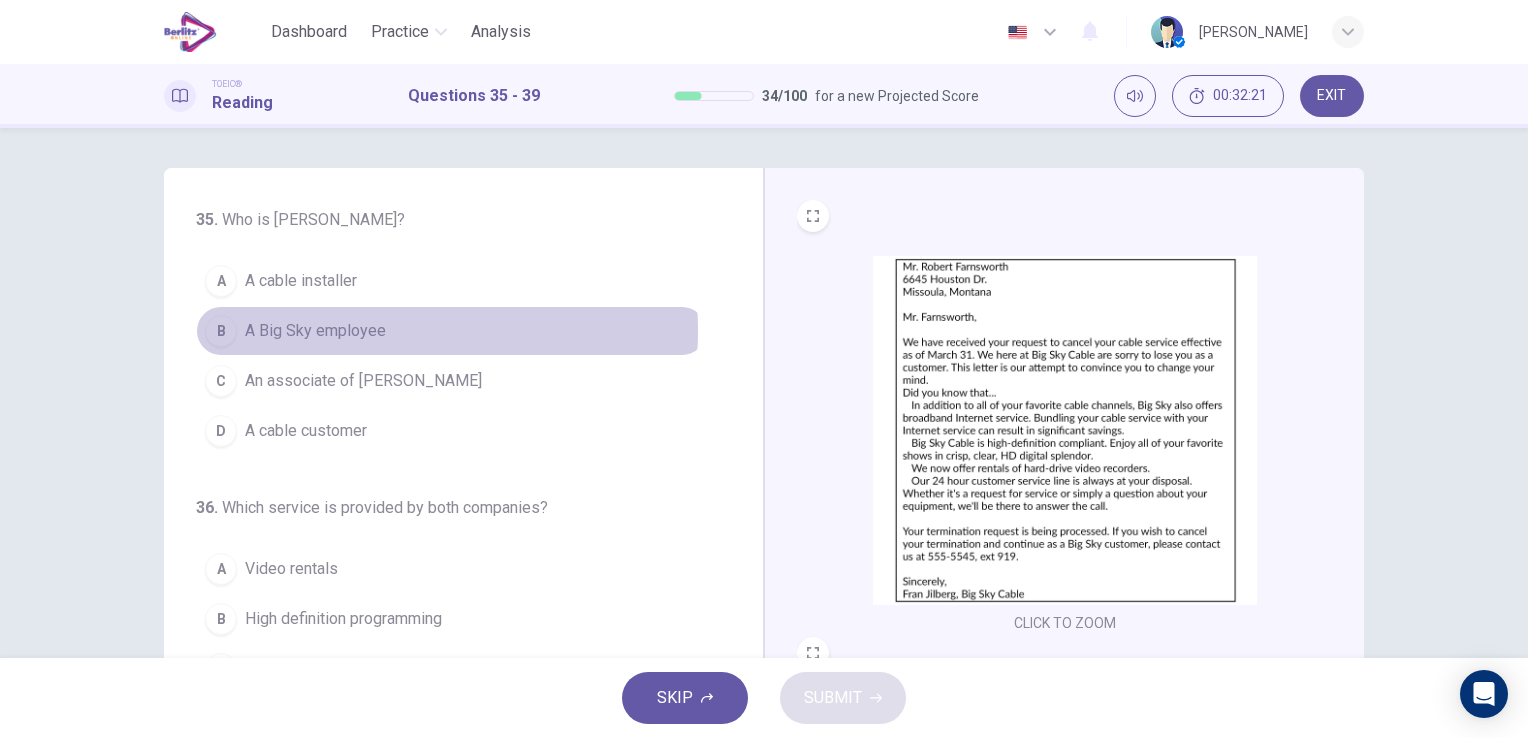 click on "A Big Sky employee" at bounding box center (315, 331) 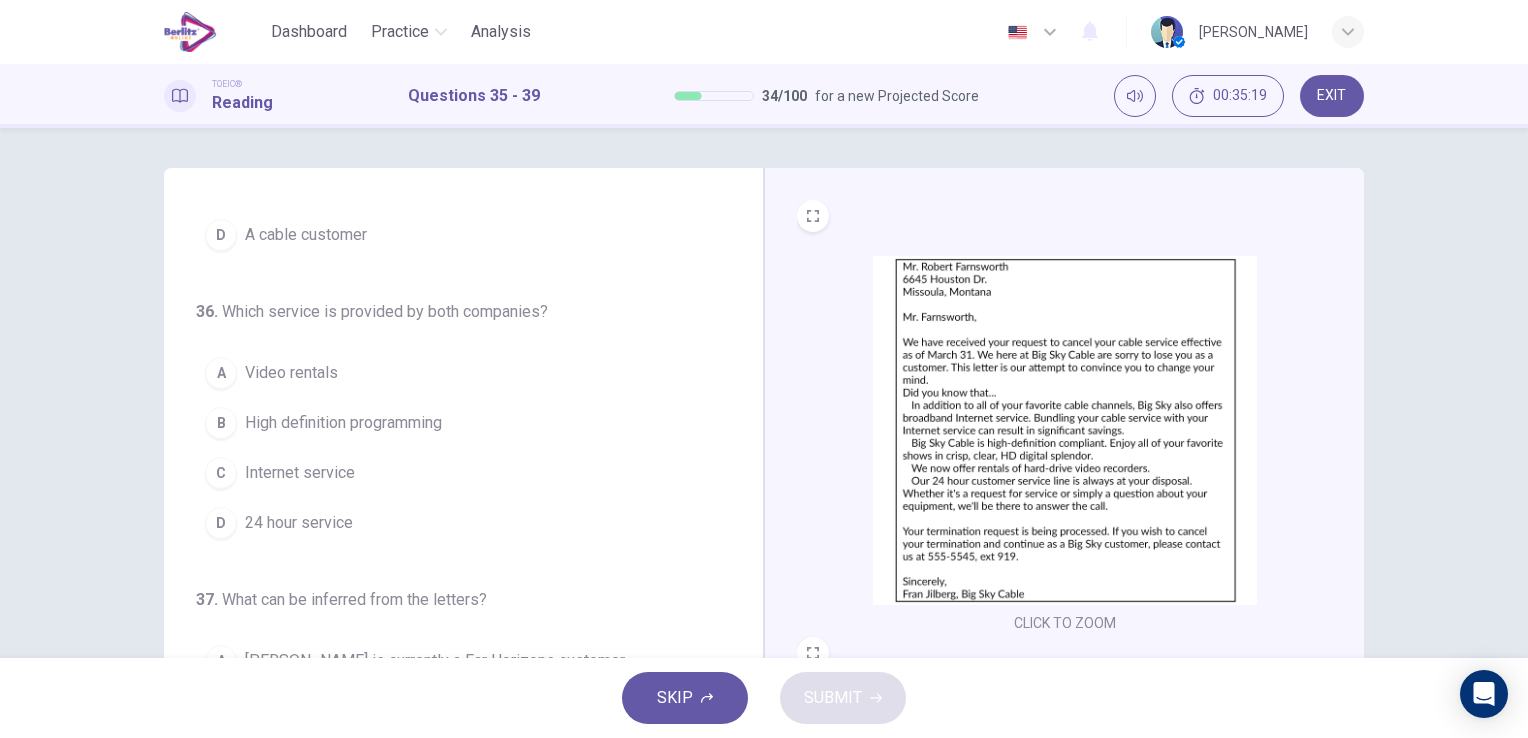 scroll, scrollTop: 200, scrollLeft: 0, axis: vertical 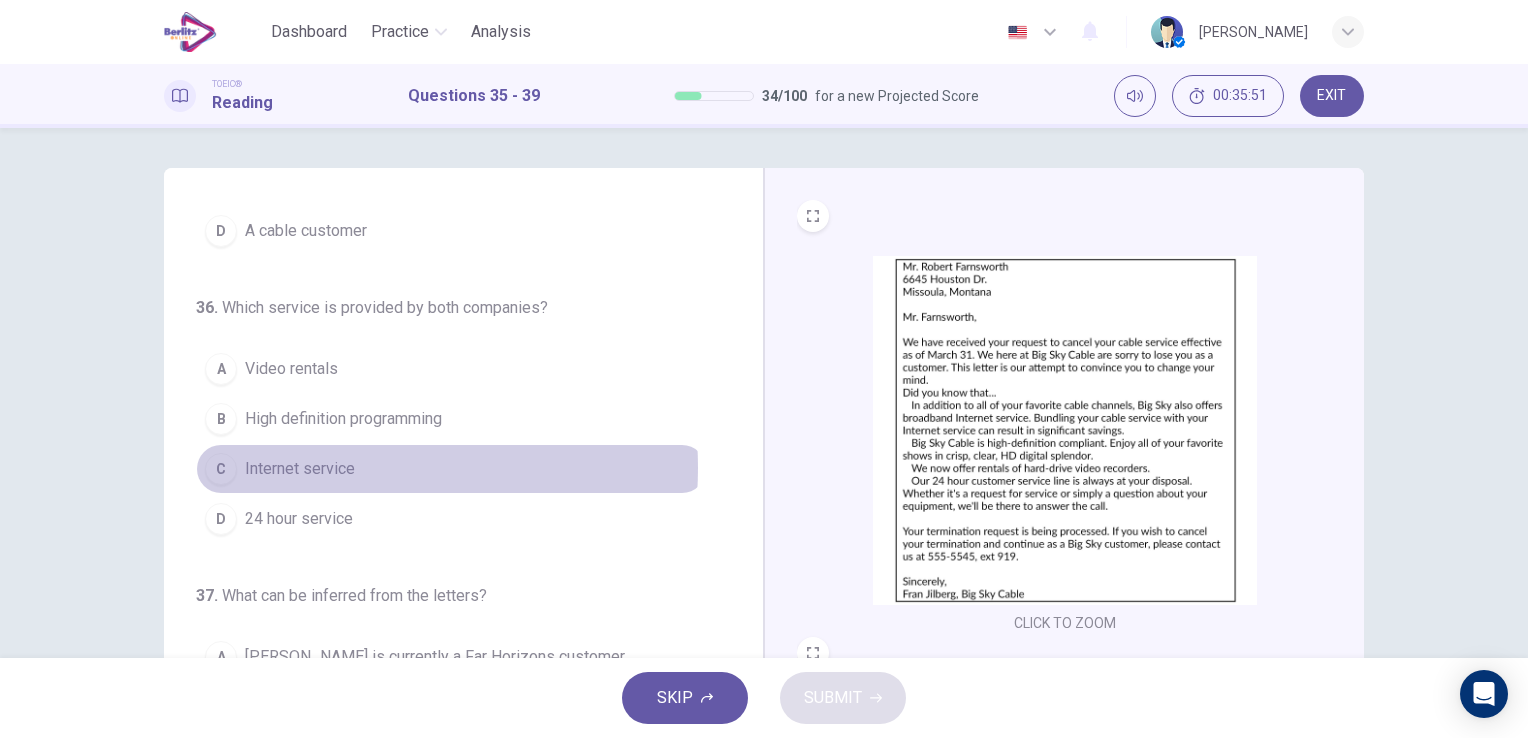 click on "Internet service" at bounding box center [300, 469] 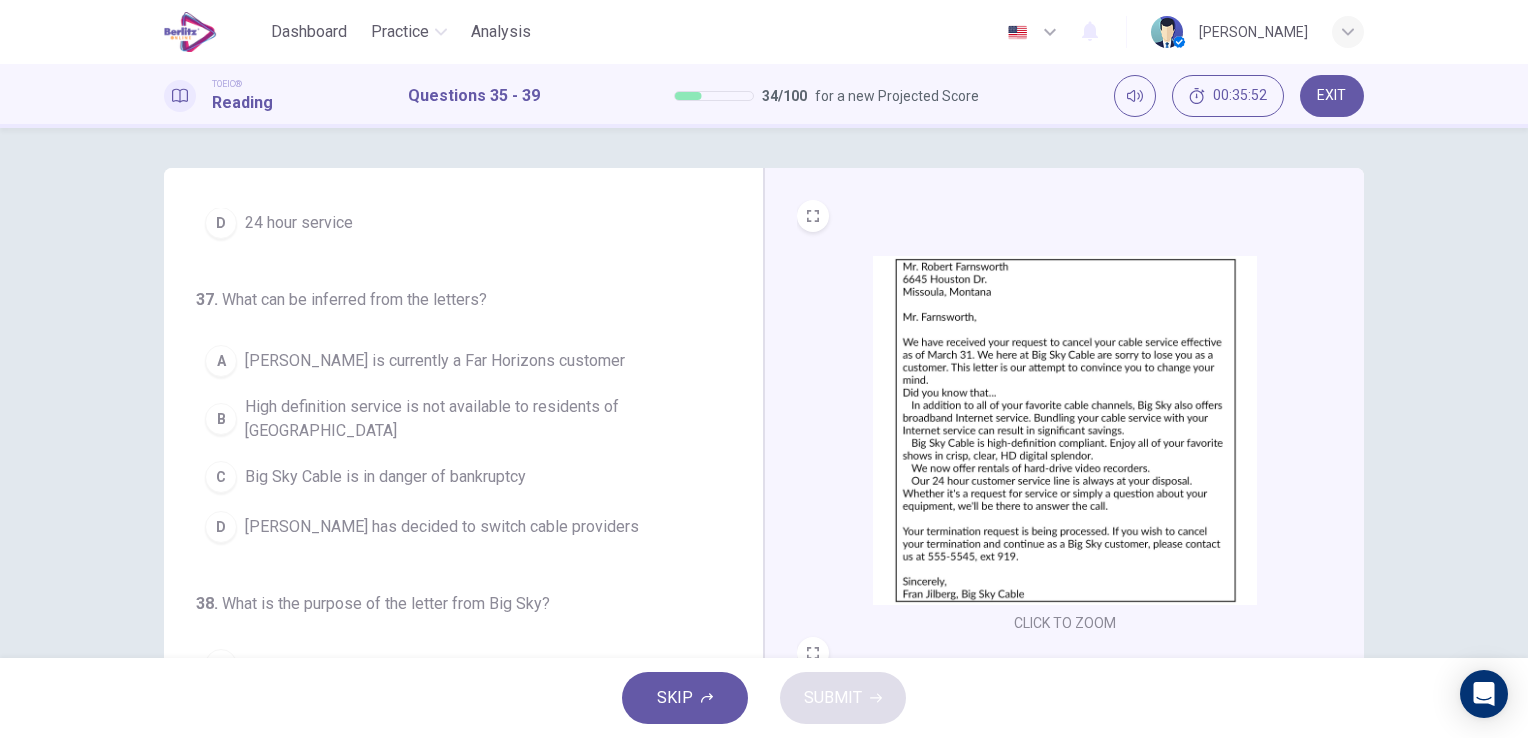 scroll, scrollTop: 500, scrollLeft: 0, axis: vertical 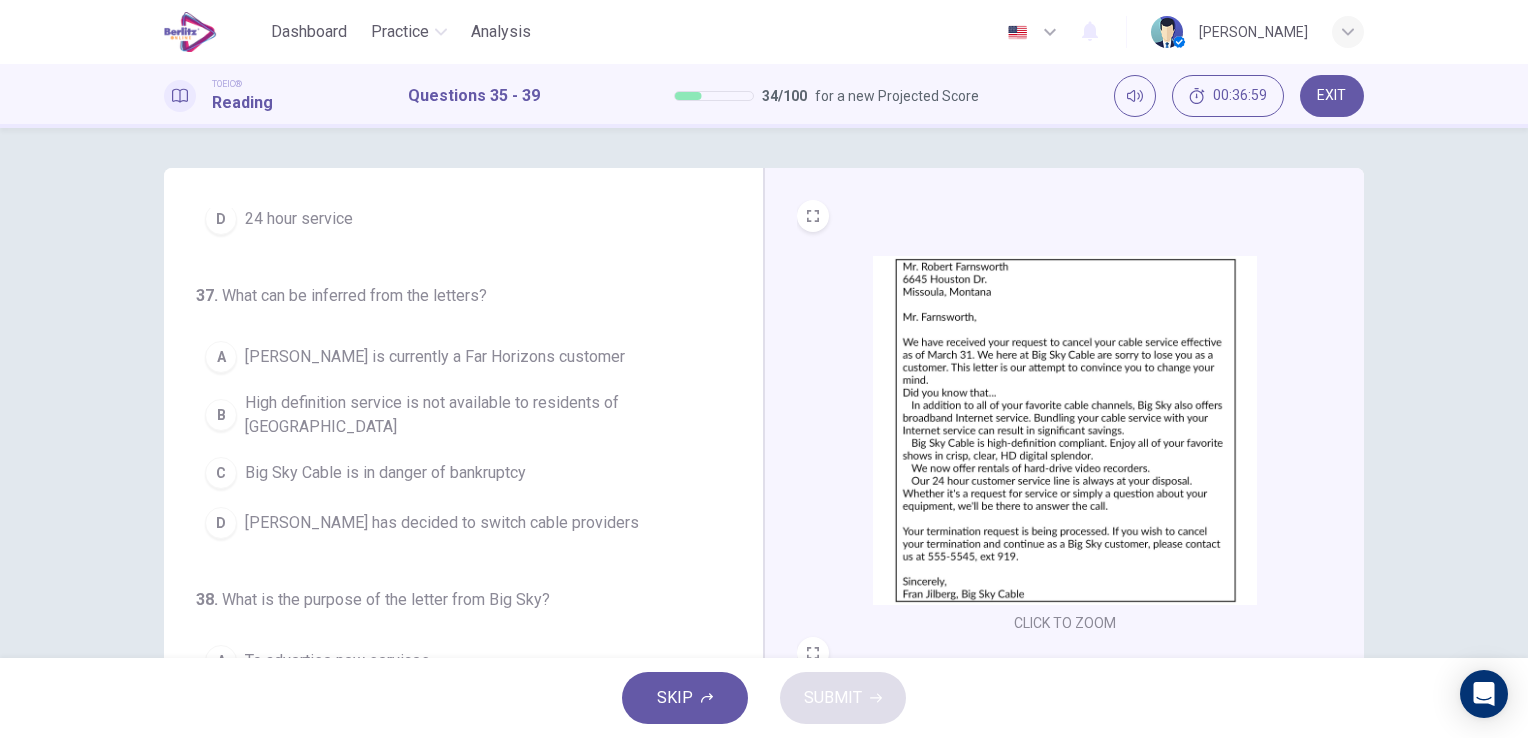 click on "[PERSON_NAME] has decided to switch cable providers" at bounding box center (442, 523) 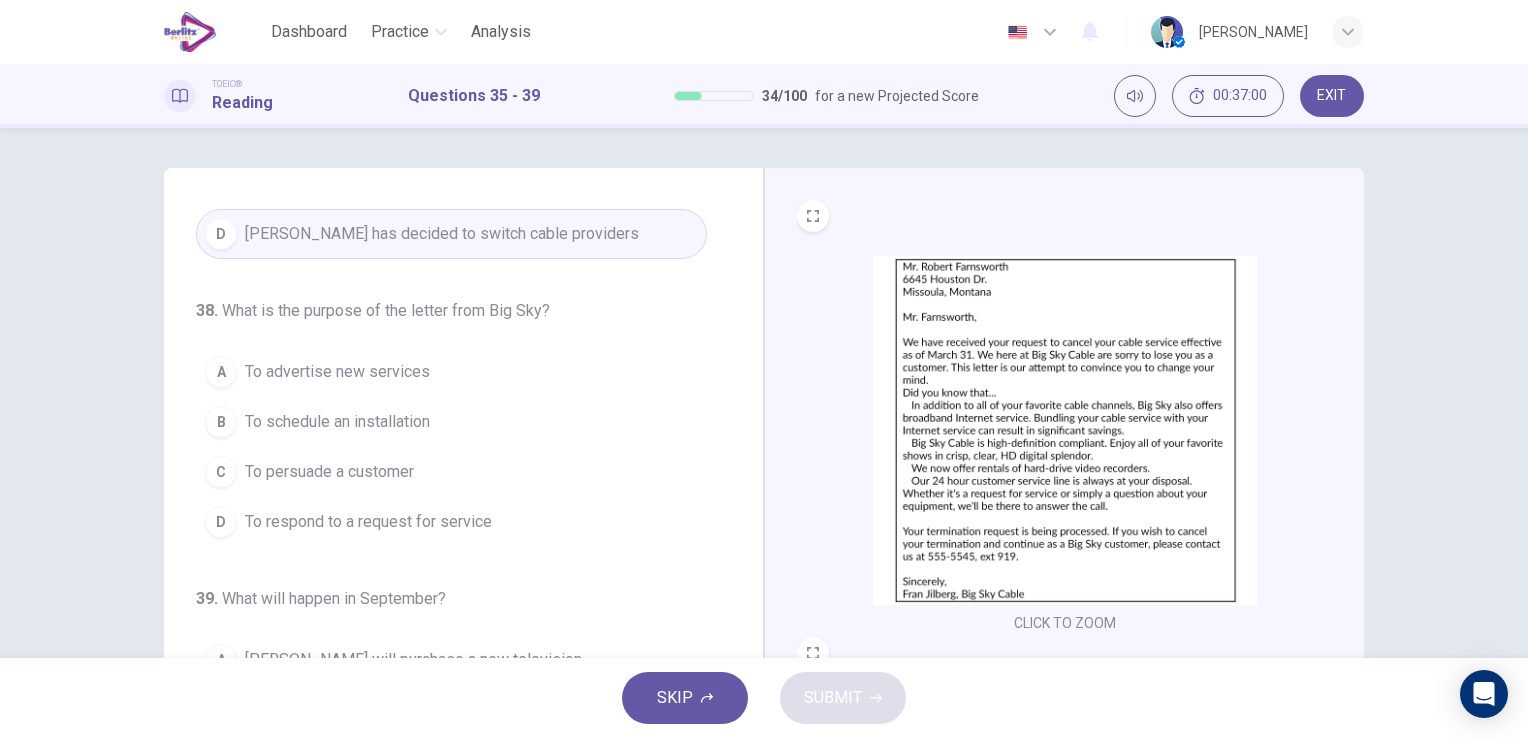 scroll, scrollTop: 792, scrollLeft: 0, axis: vertical 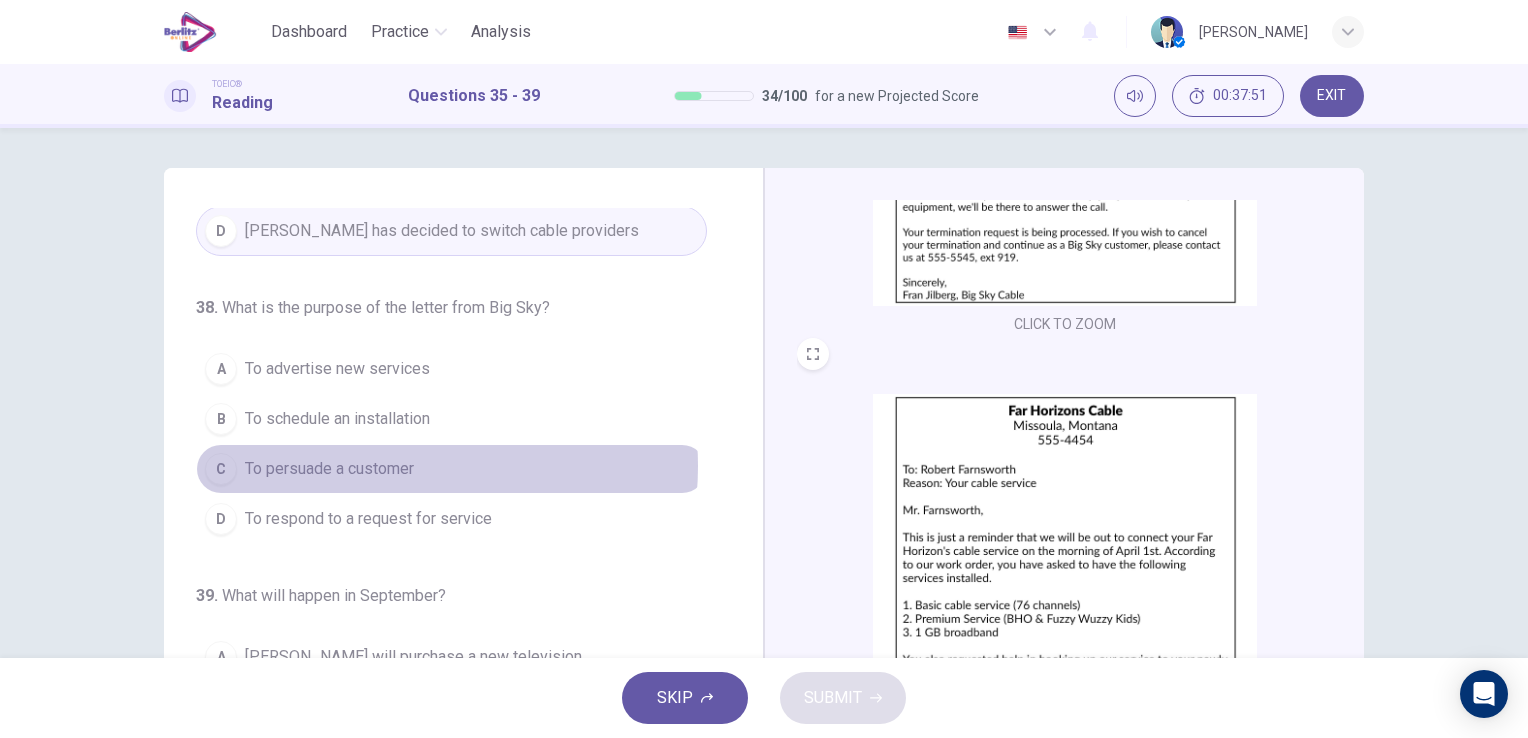 click on "To persuade a customer" at bounding box center [329, 469] 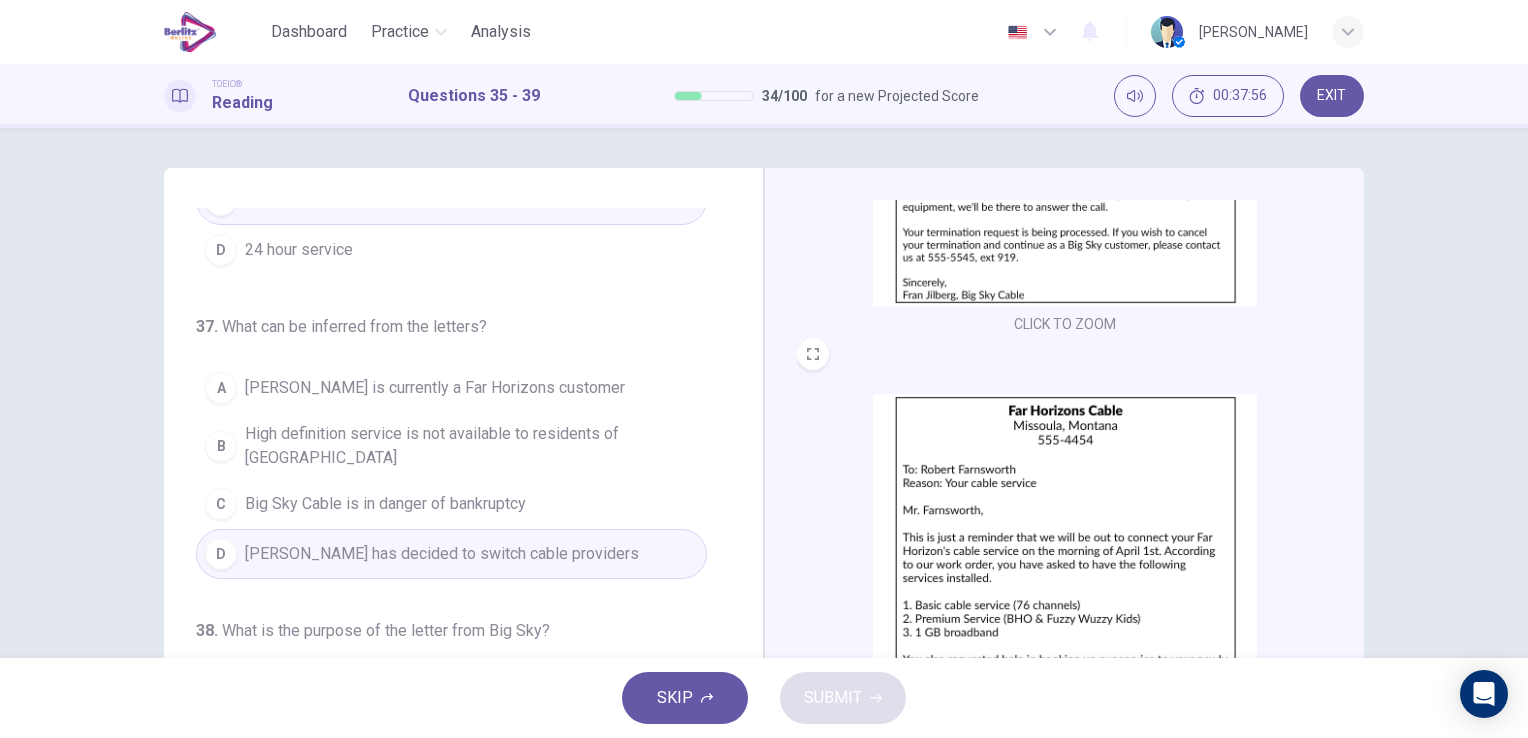 scroll, scrollTop: 492, scrollLeft: 0, axis: vertical 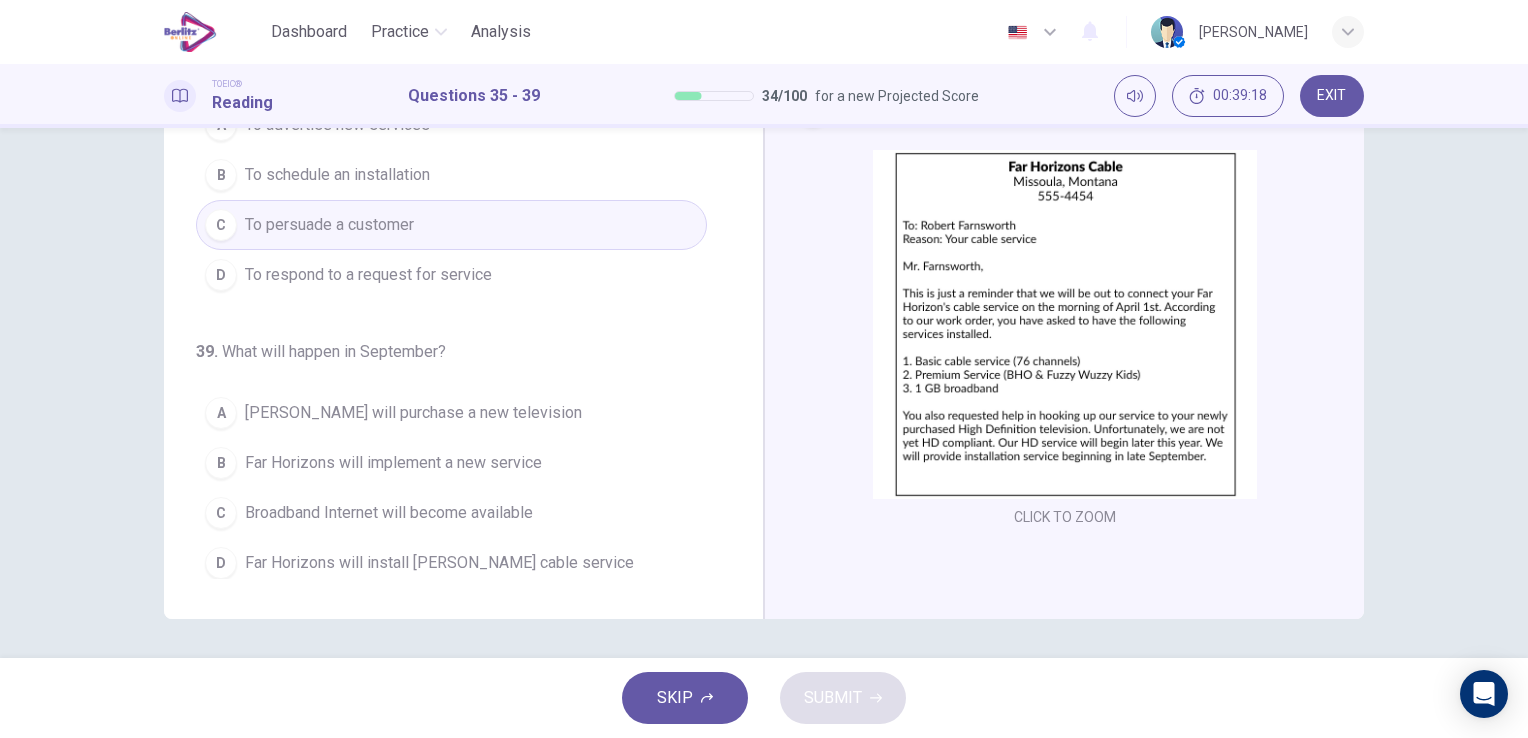 click on "Far Horizons will implement a new service" at bounding box center (393, 463) 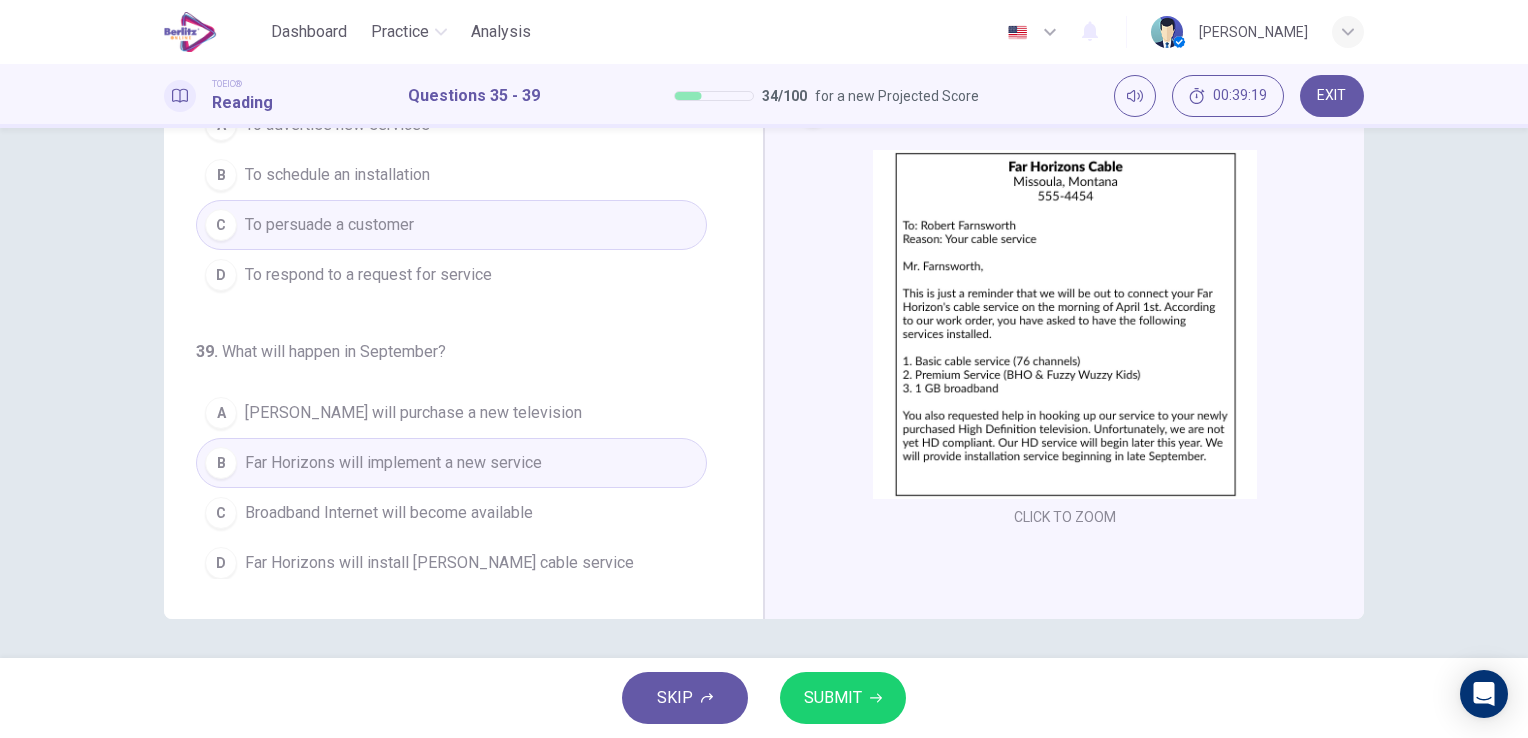 click on "SUBMIT" at bounding box center [833, 698] 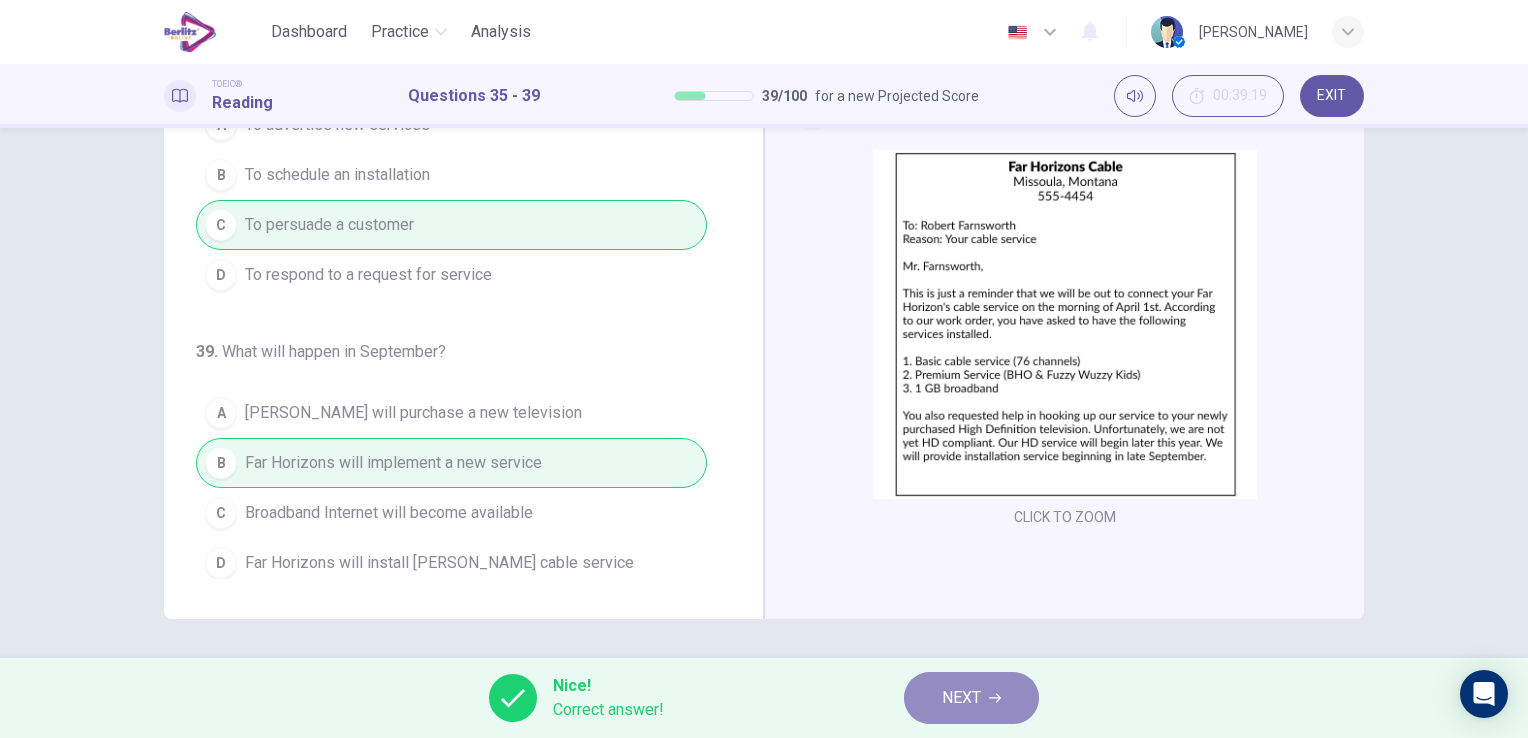 click on "NEXT" at bounding box center (971, 698) 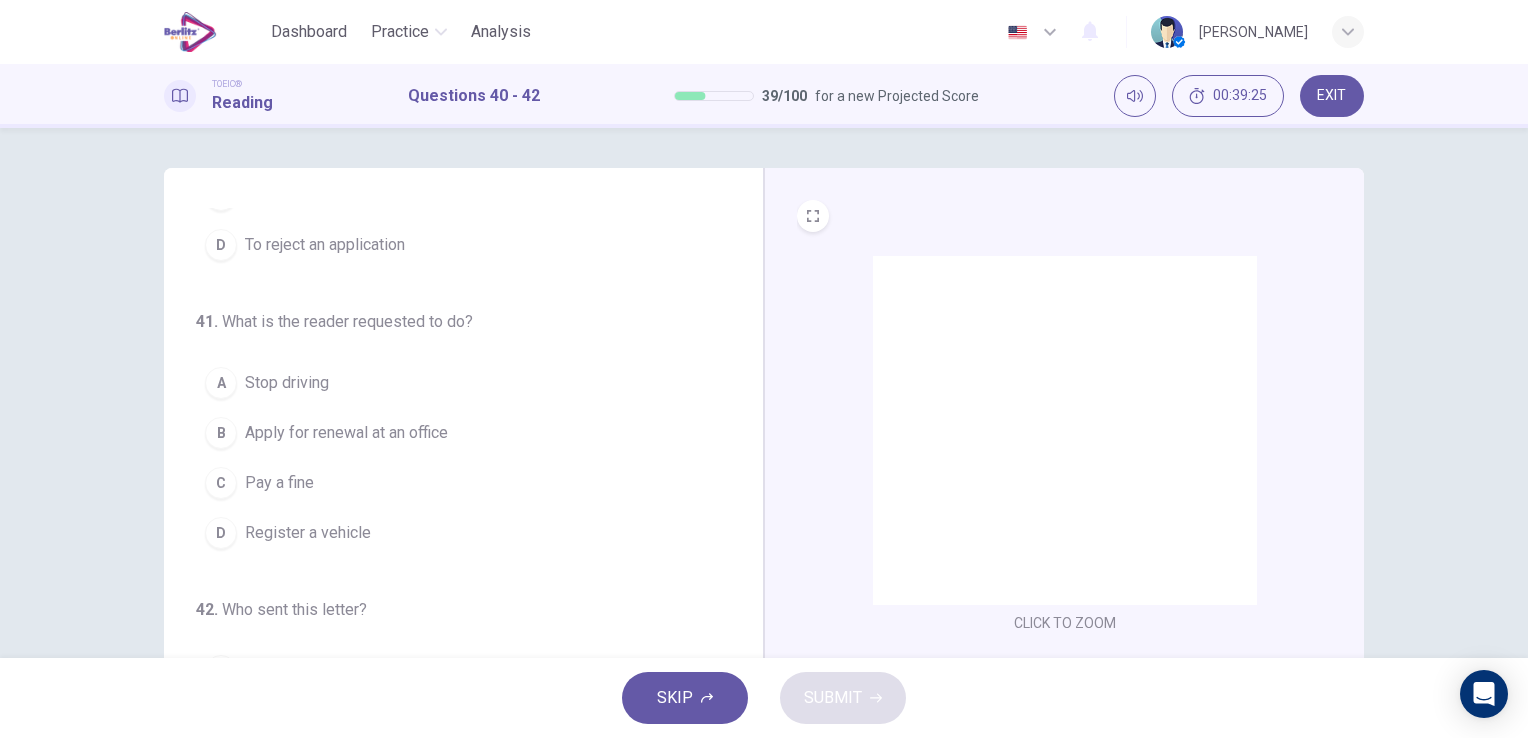 scroll, scrollTop: 204, scrollLeft: 0, axis: vertical 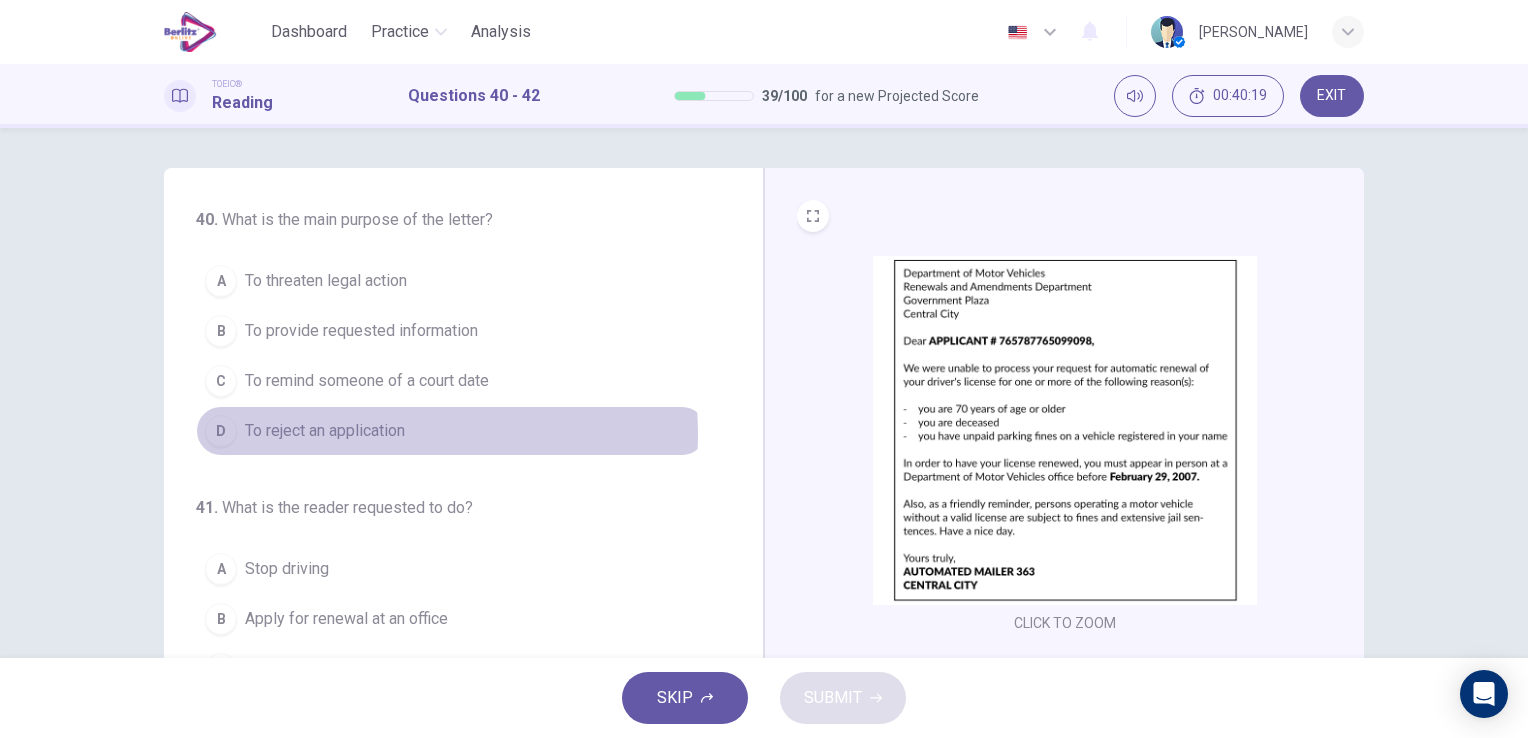 click on "To reject an application" at bounding box center (325, 431) 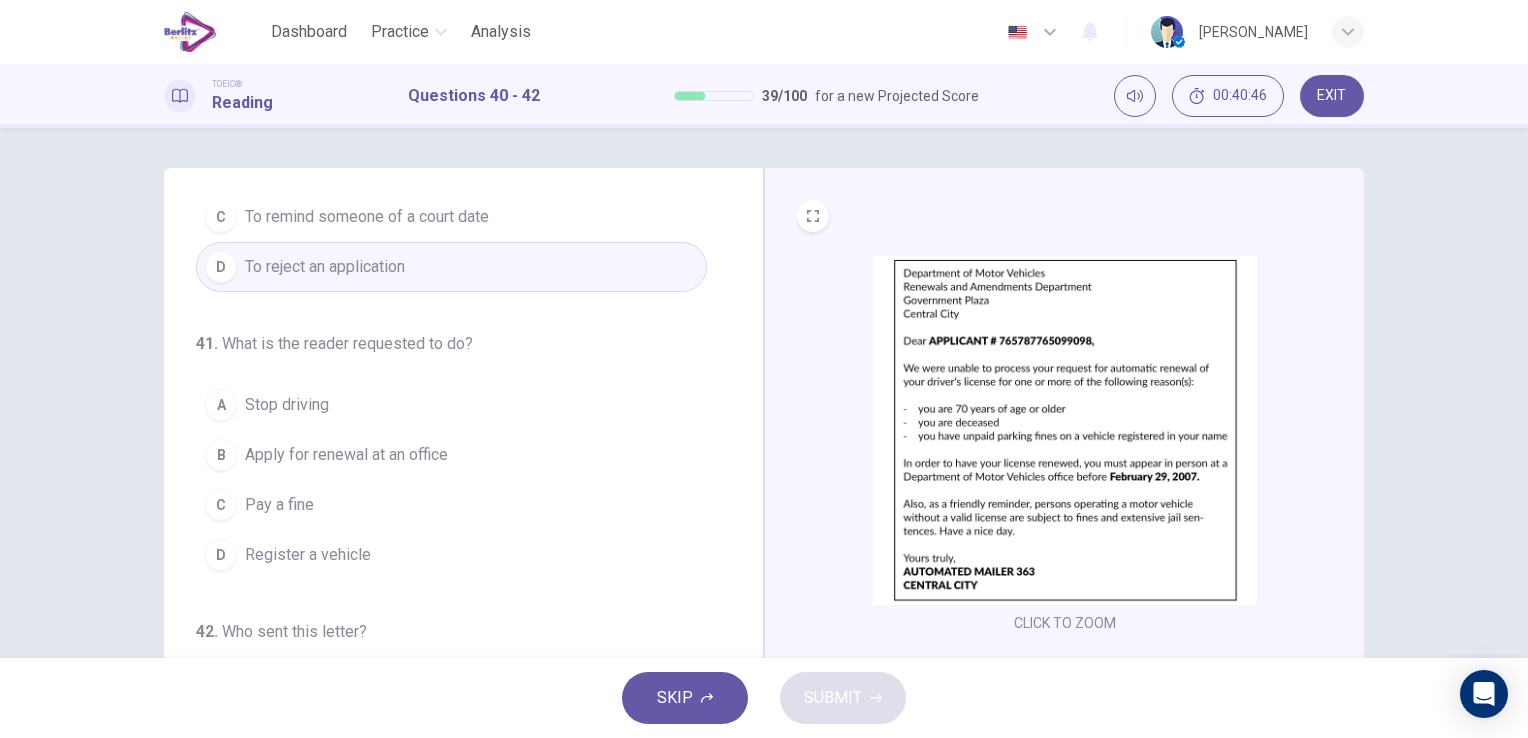 scroll, scrollTop: 200, scrollLeft: 0, axis: vertical 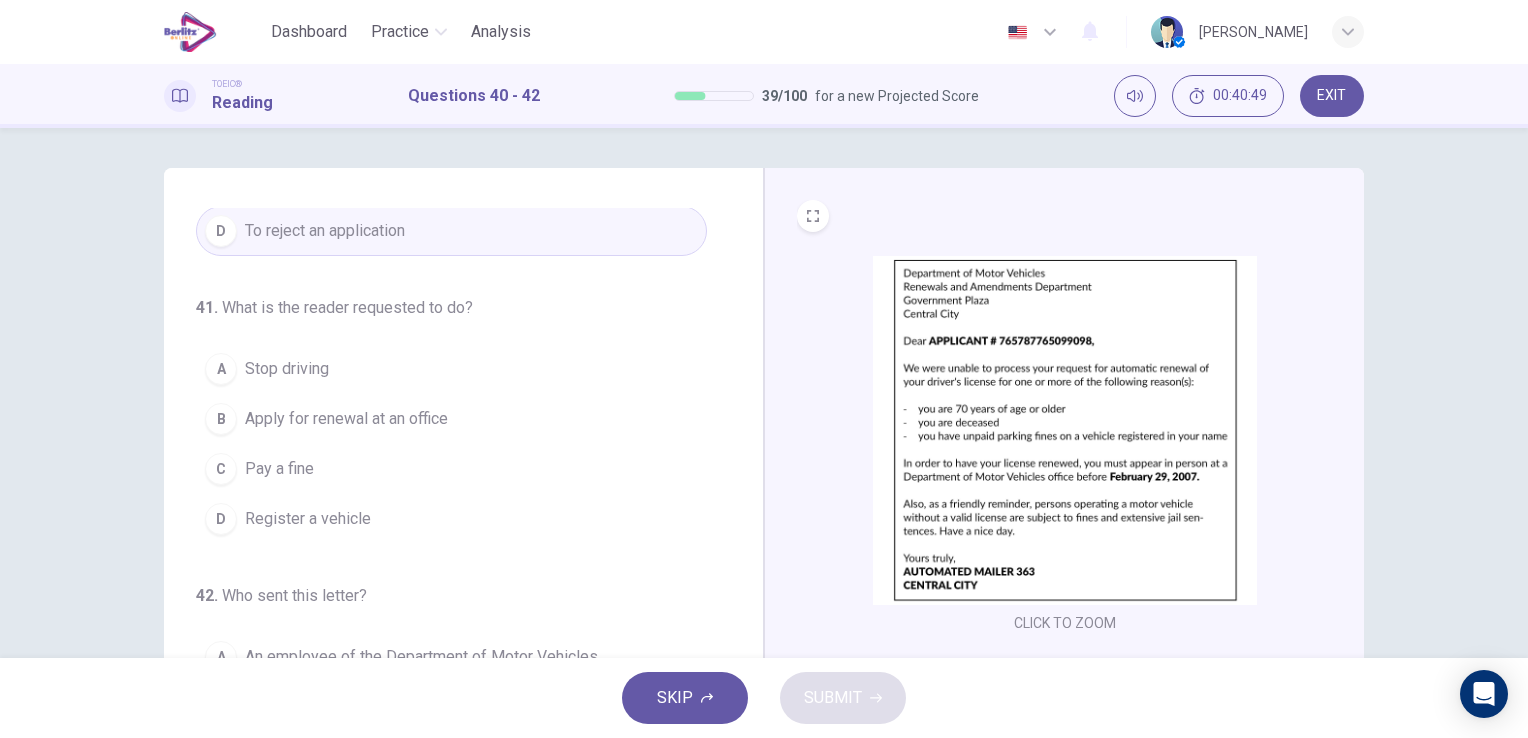 click on "Apply for renewal at an office" at bounding box center (346, 419) 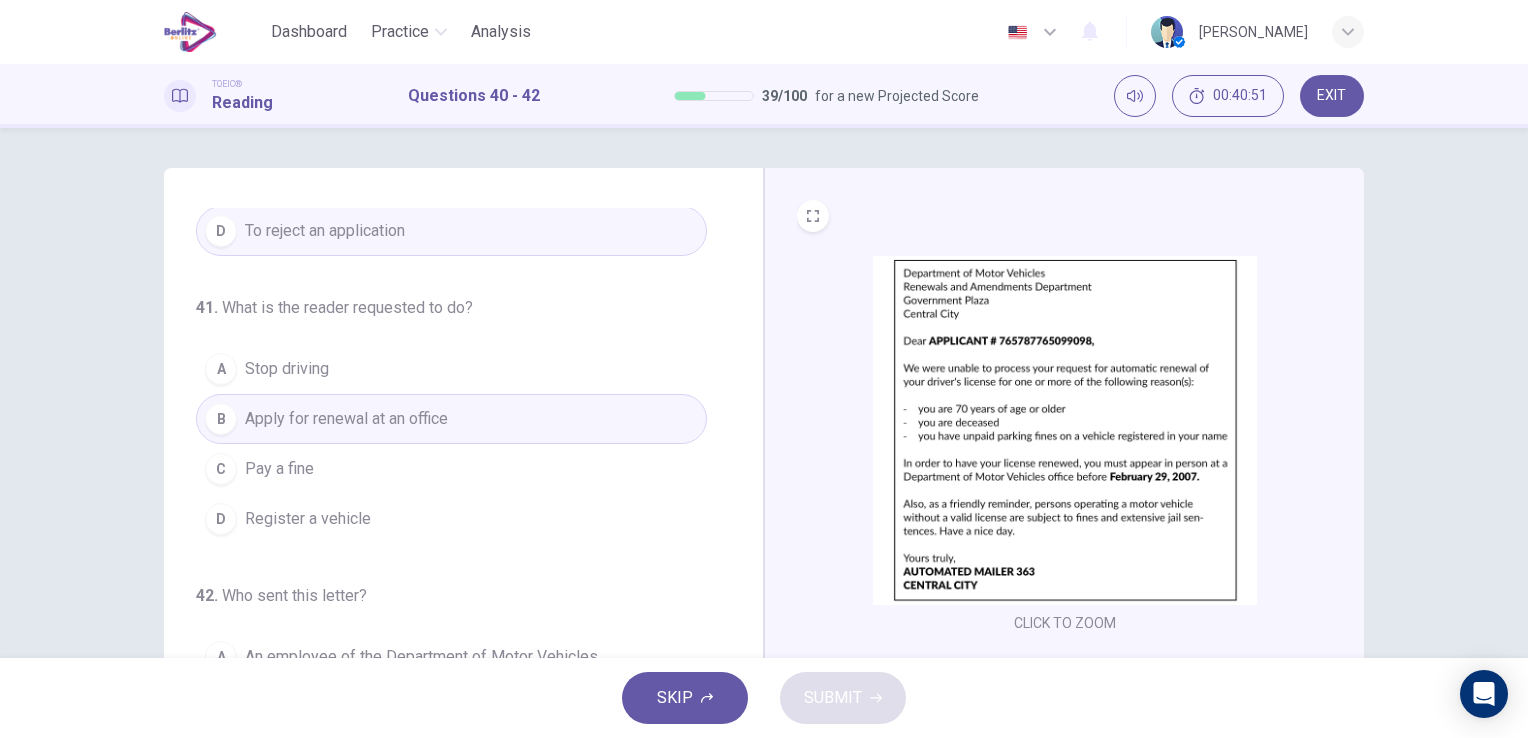 scroll, scrollTop: 204, scrollLeft: 0, axis: vertical 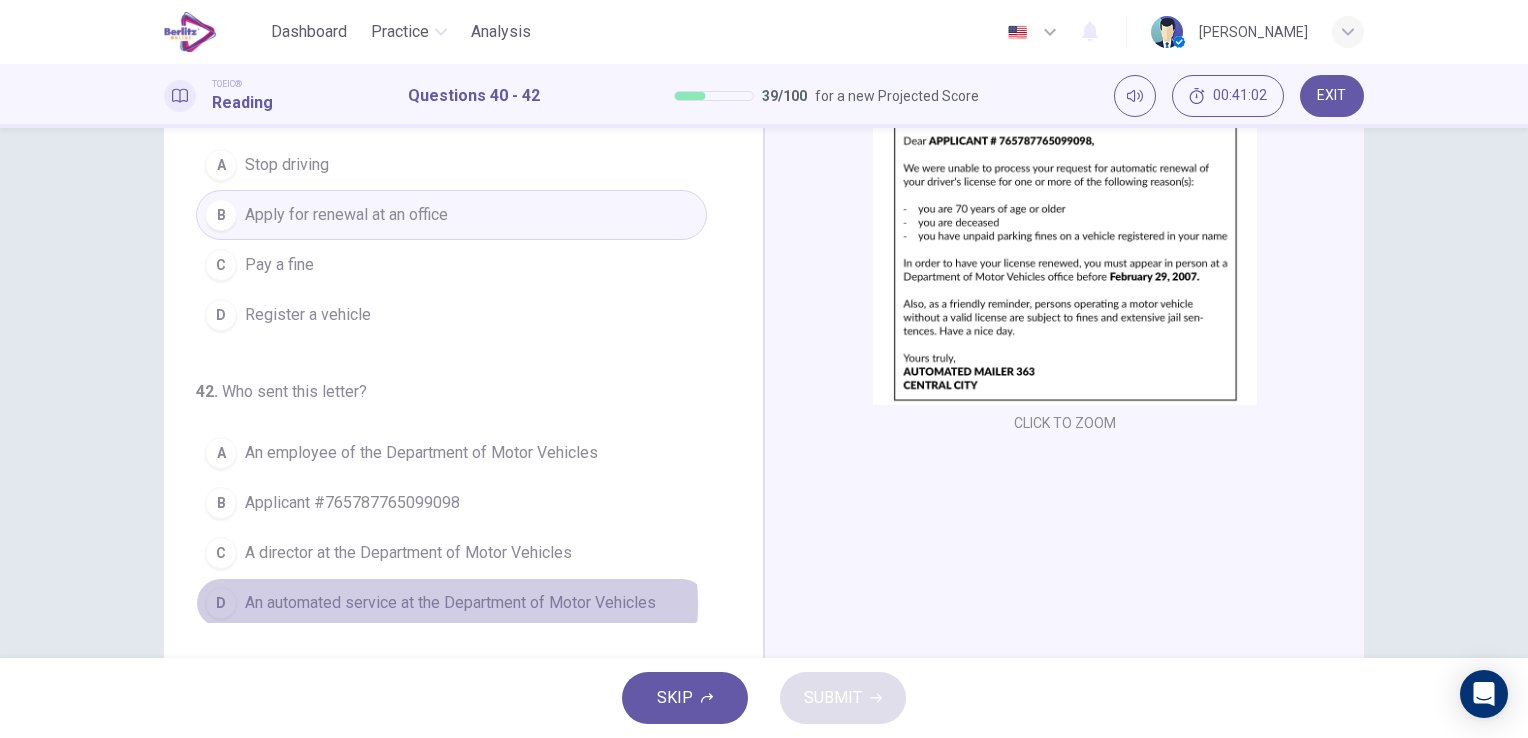 click on "An automated service at the Department of Motor Vehicles" at bounding box center (450, 603) 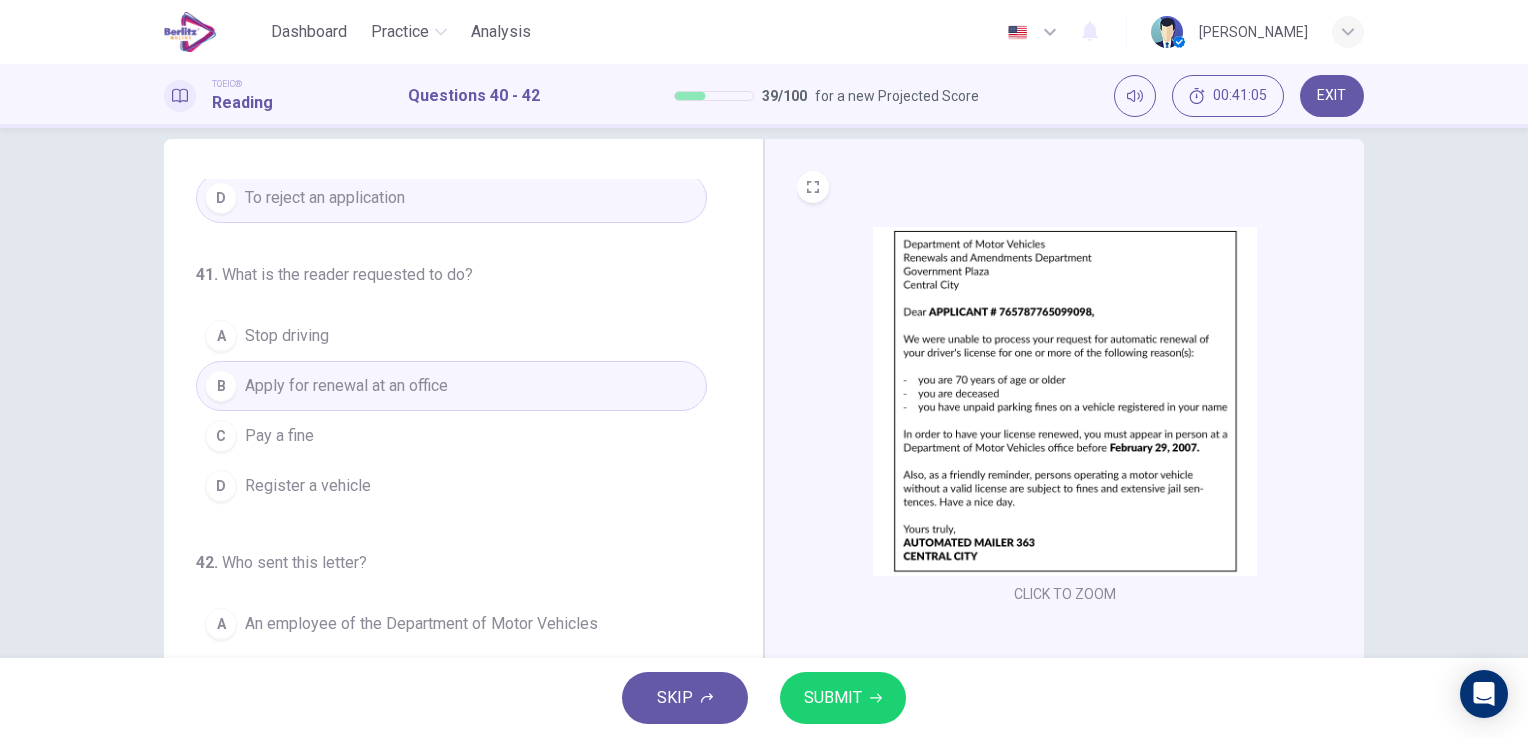 scroll, scrollTop: 0, scrollLeft: 0, axis: both 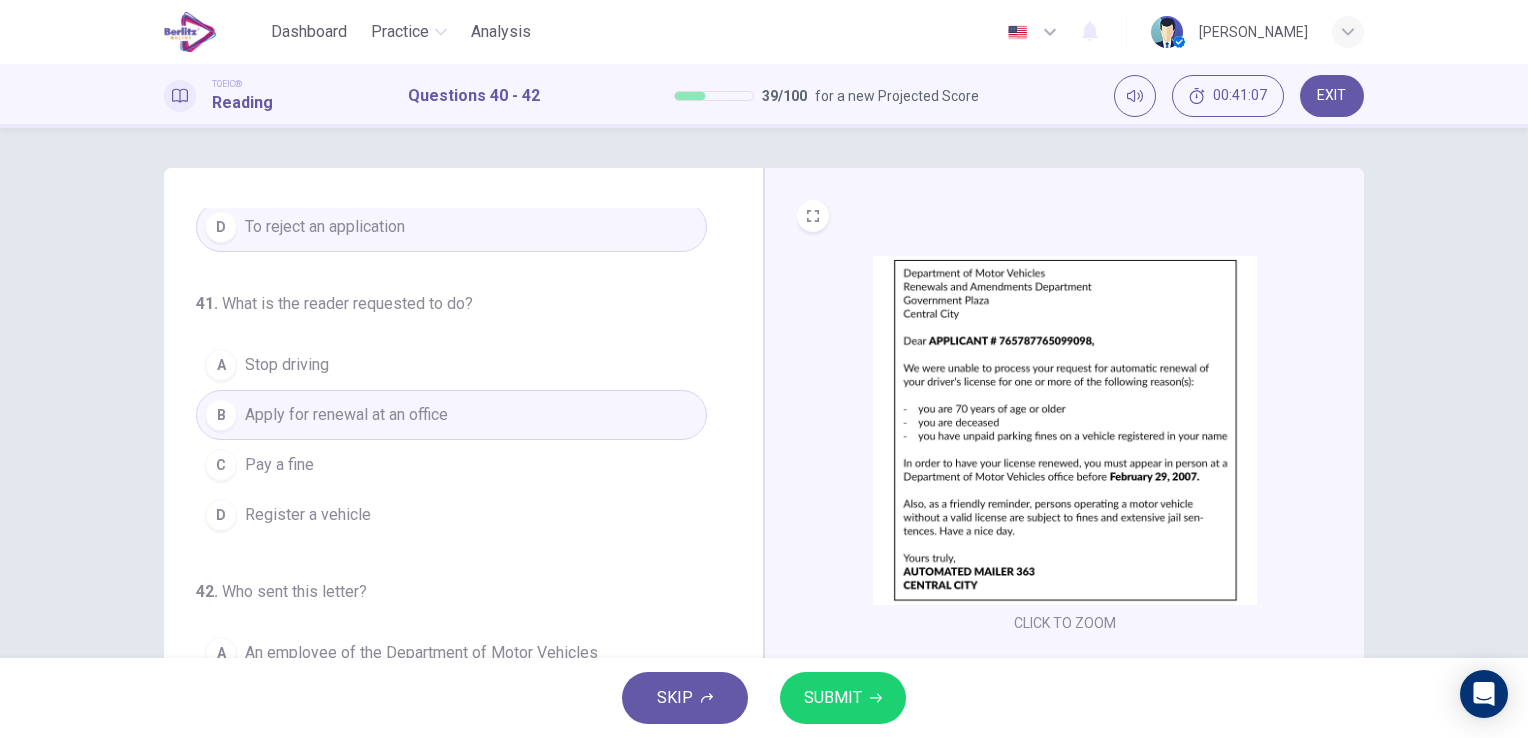 click on "SUBMIT" at bounding box center (843, 698) 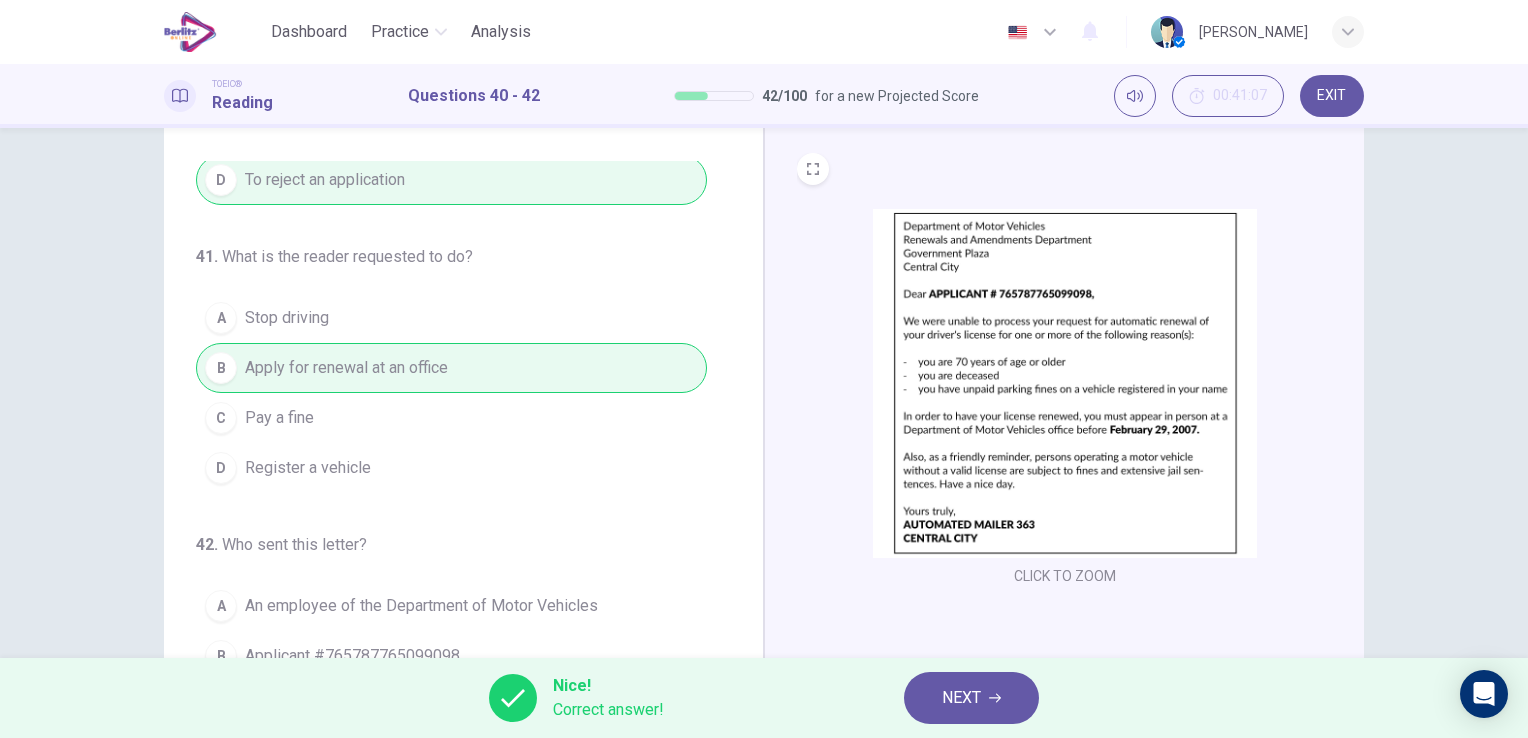 scroll, scrollTop: 200, scrollLeft: 0, axis: vertical 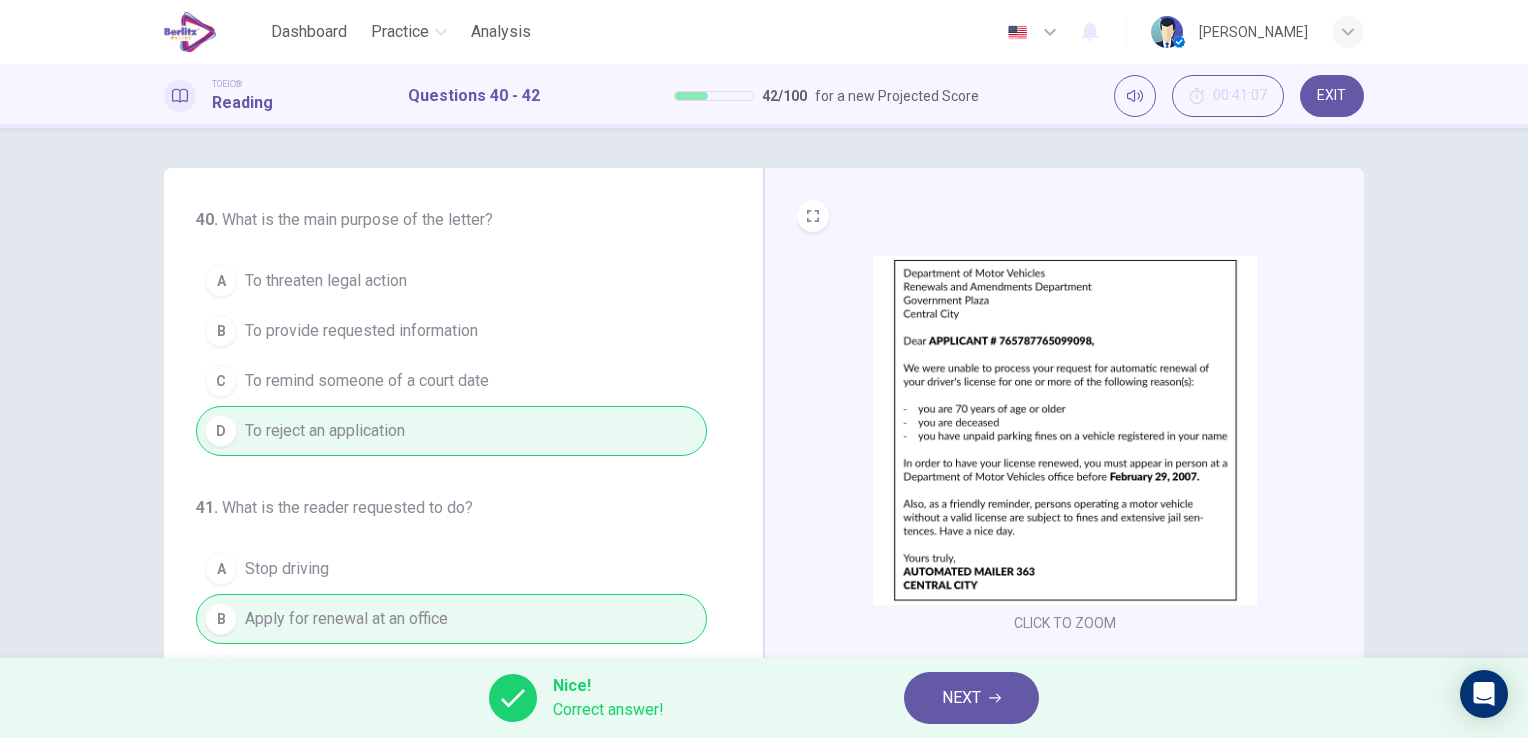 click on "NEXT" at bounding box center (961, 698) 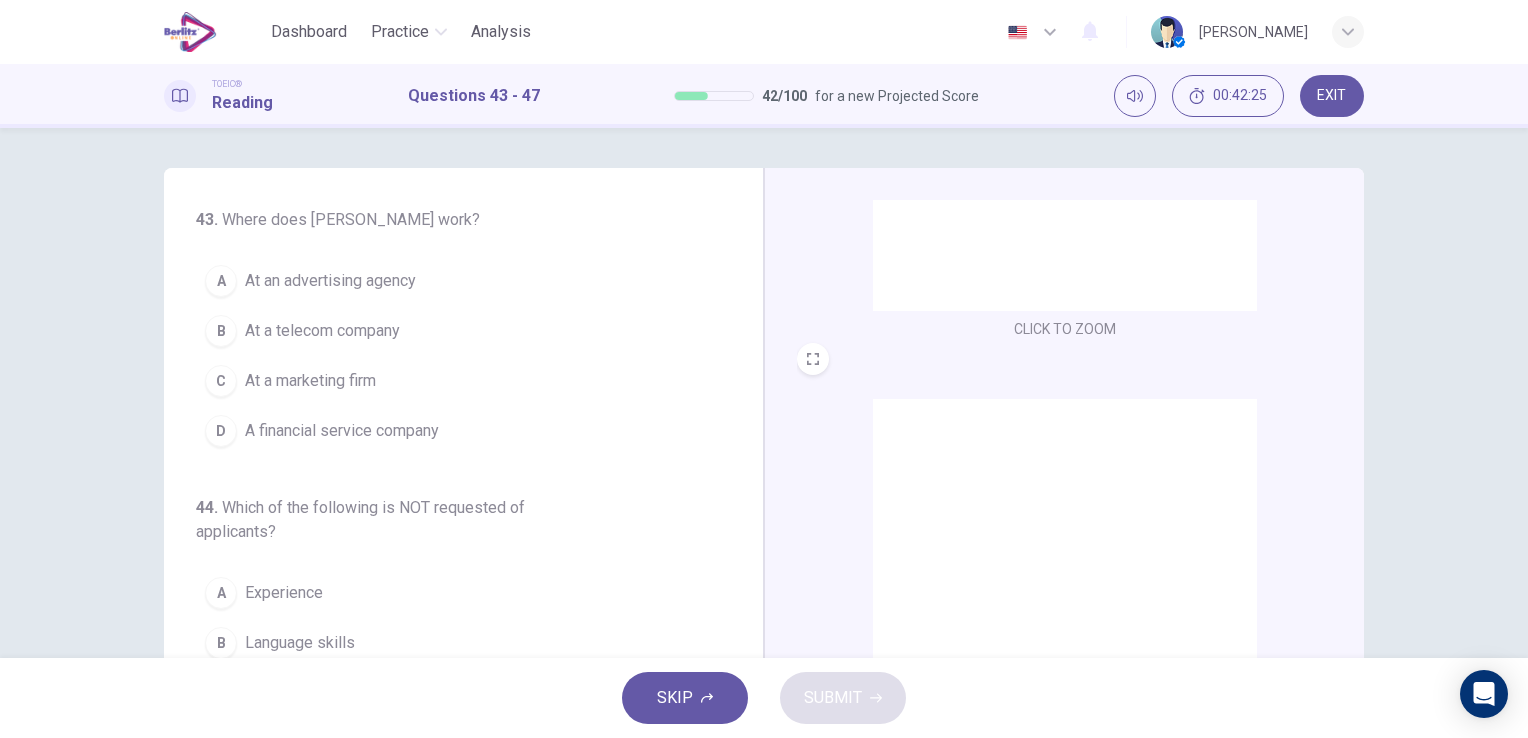 scroll, scrollTop: 299, scrollLeft: 0, axis: vertical 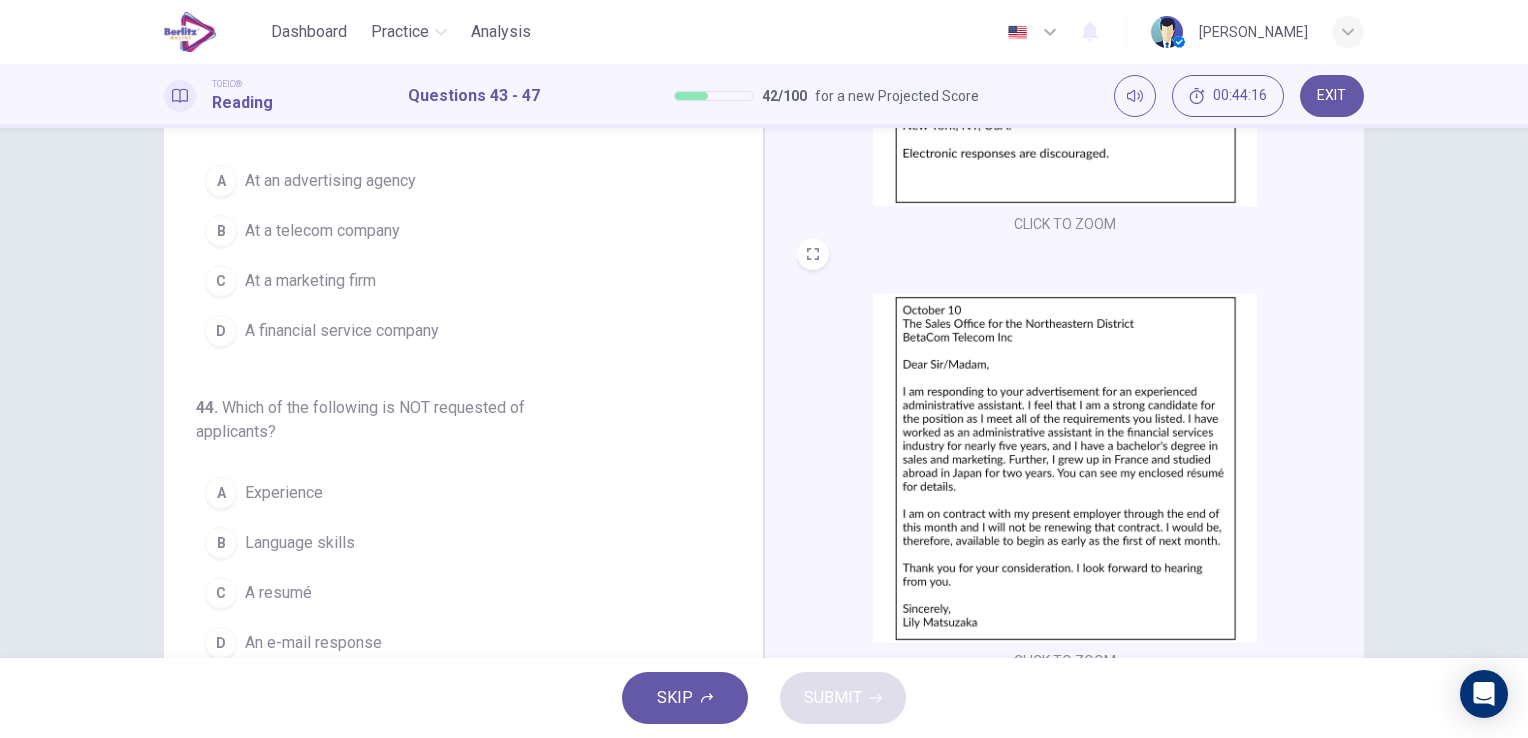click on "A financial service company" at bounding box center (342, 331) 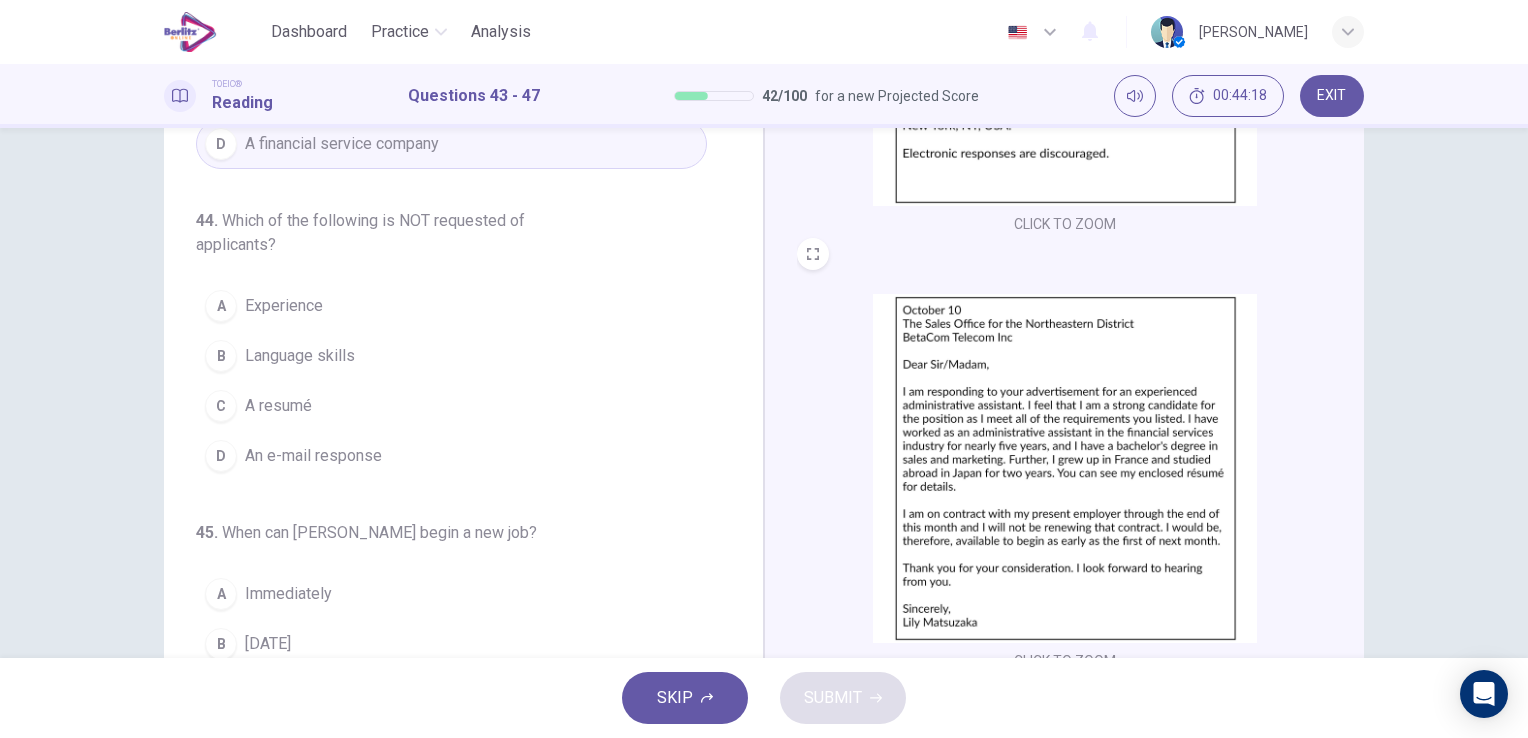scroll, scrollTop: 200, scrollLeft: 0, axis: vertical 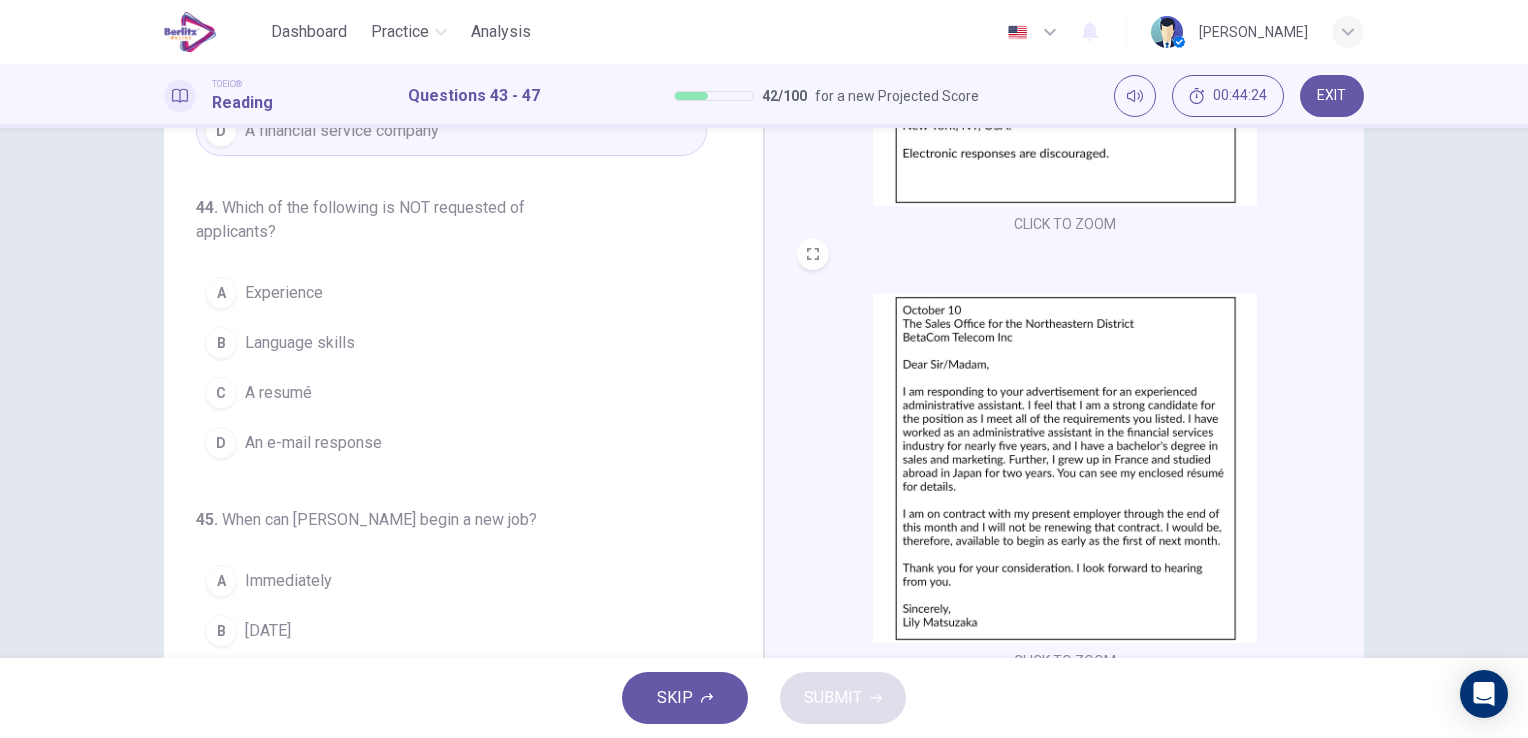 click on "An e-mail response" at bounding box center (313, 443) 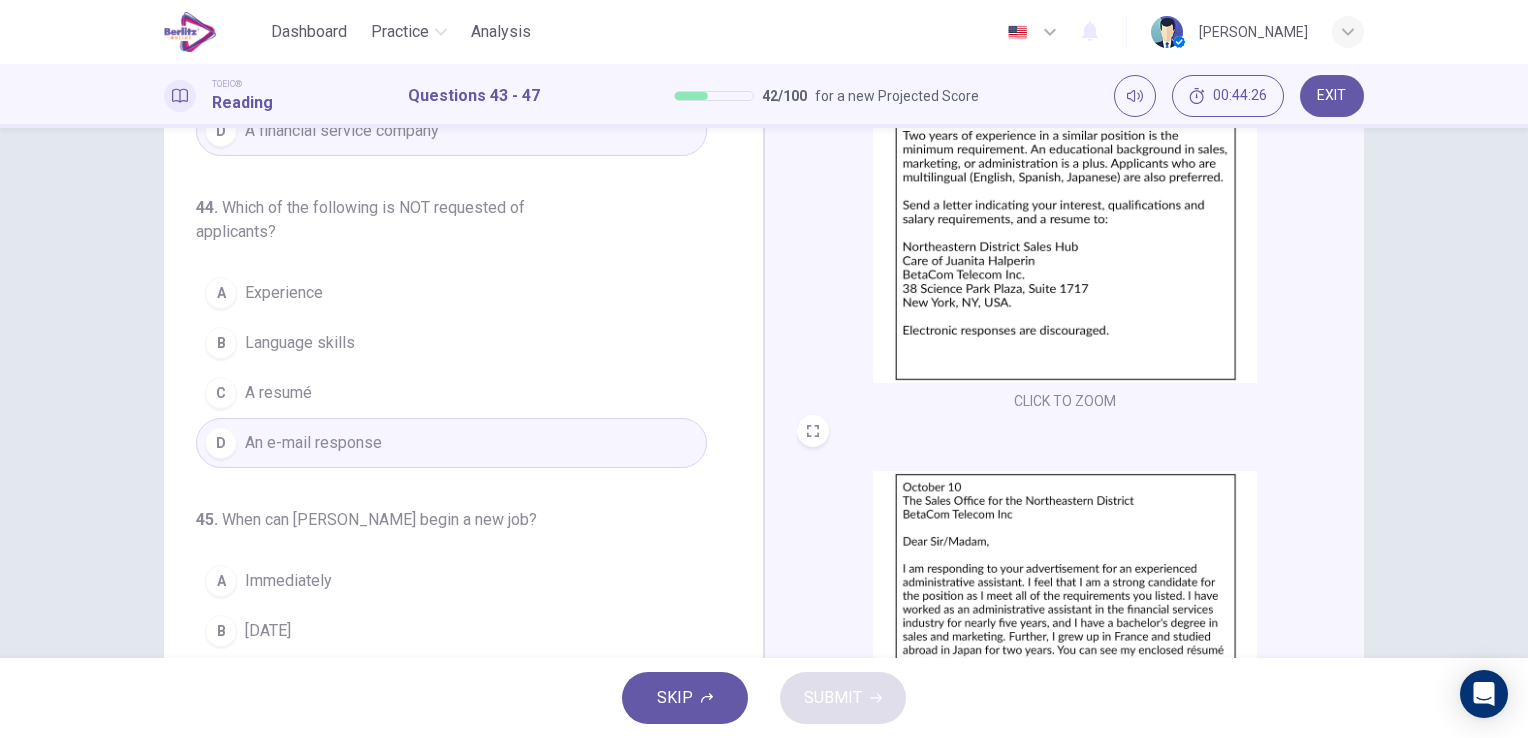 scroll, scrollTop: 99, scrollLeft: 0, axis: vertical 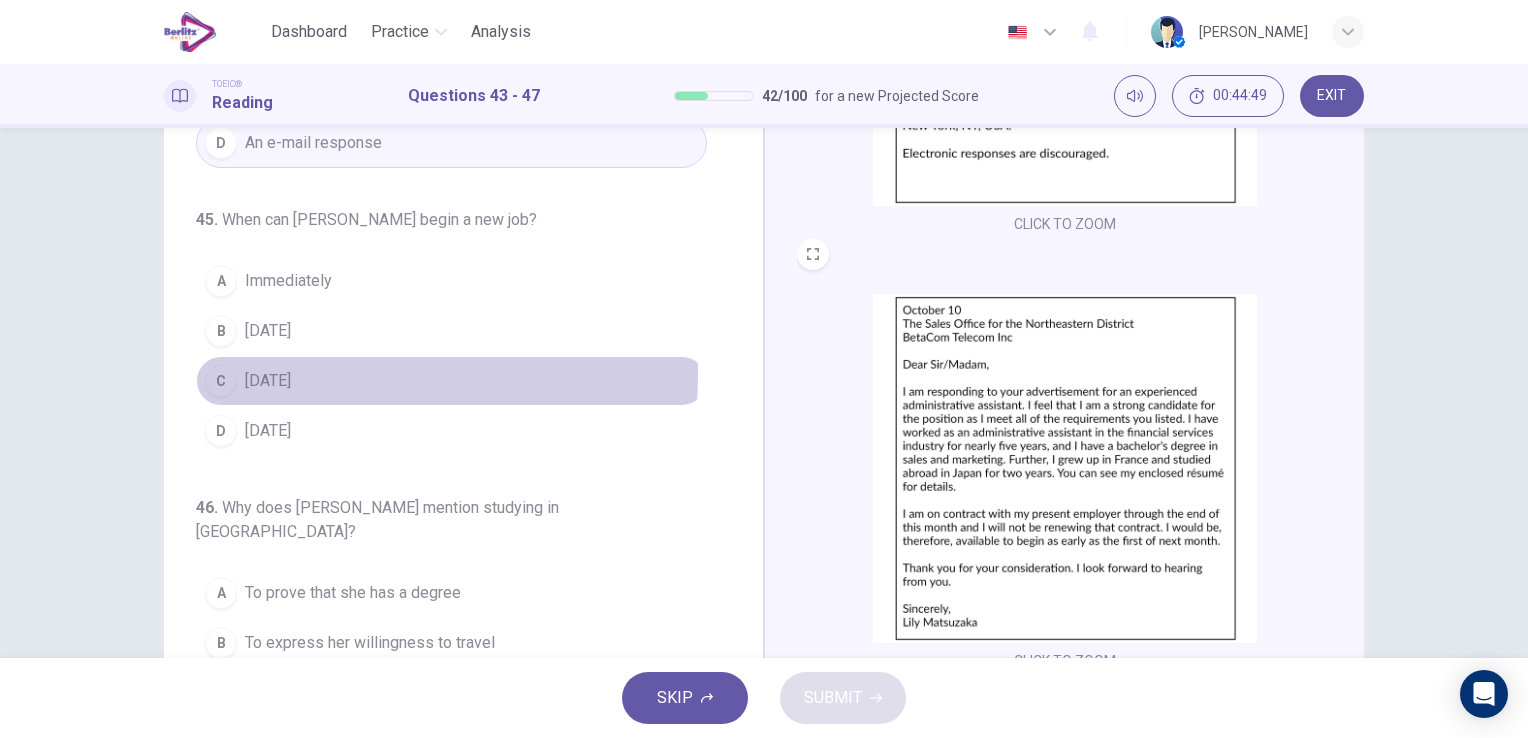 click on "[DATE]" at bounding box center (268, 381) 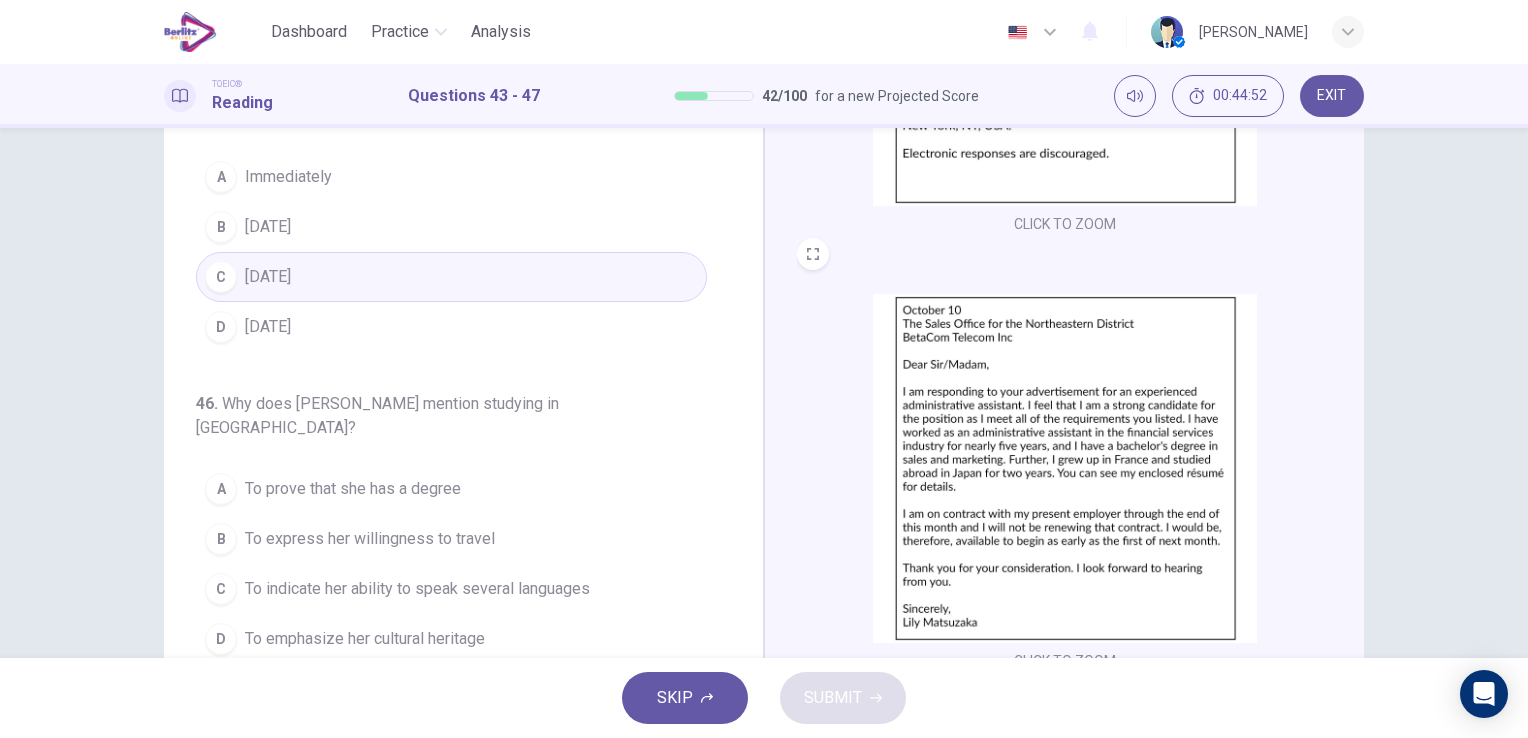 scroll, scrollTop: 700, scrollLeft: 0, axis: vertical 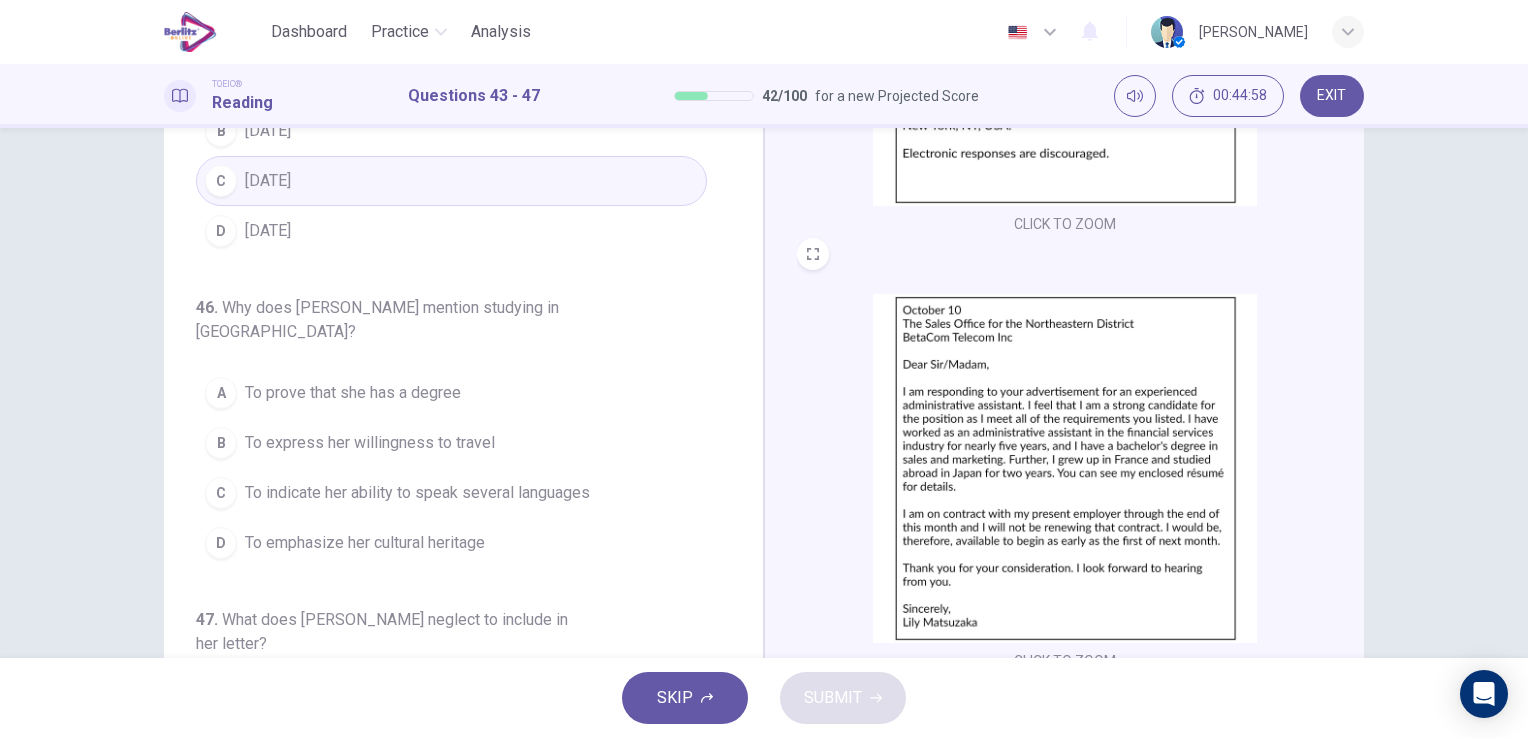 click on "To indicate her ability to speak several languages" at bounding box center [417, 493] 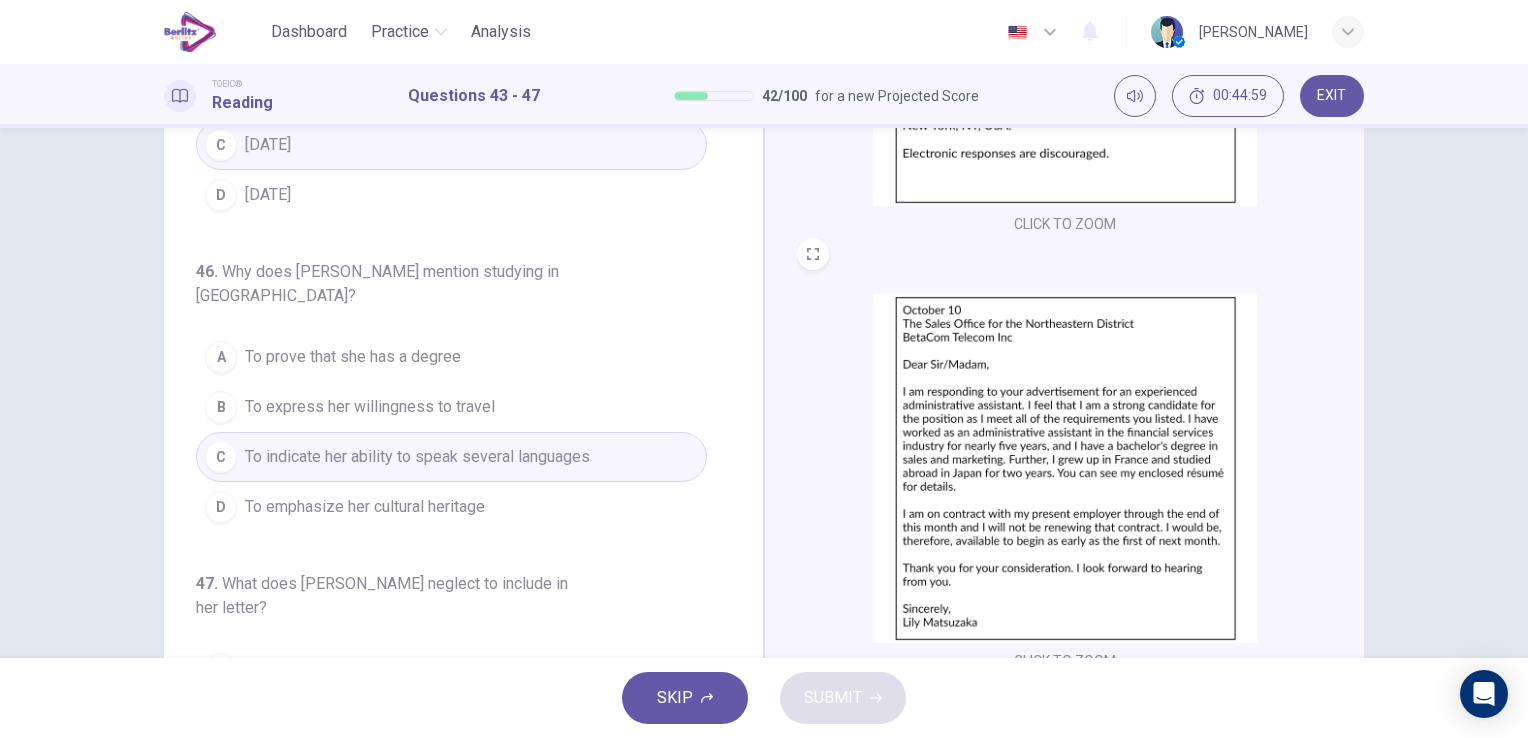 scroll, scrollTop: 848, scrollLeft: 0, axis: vertical 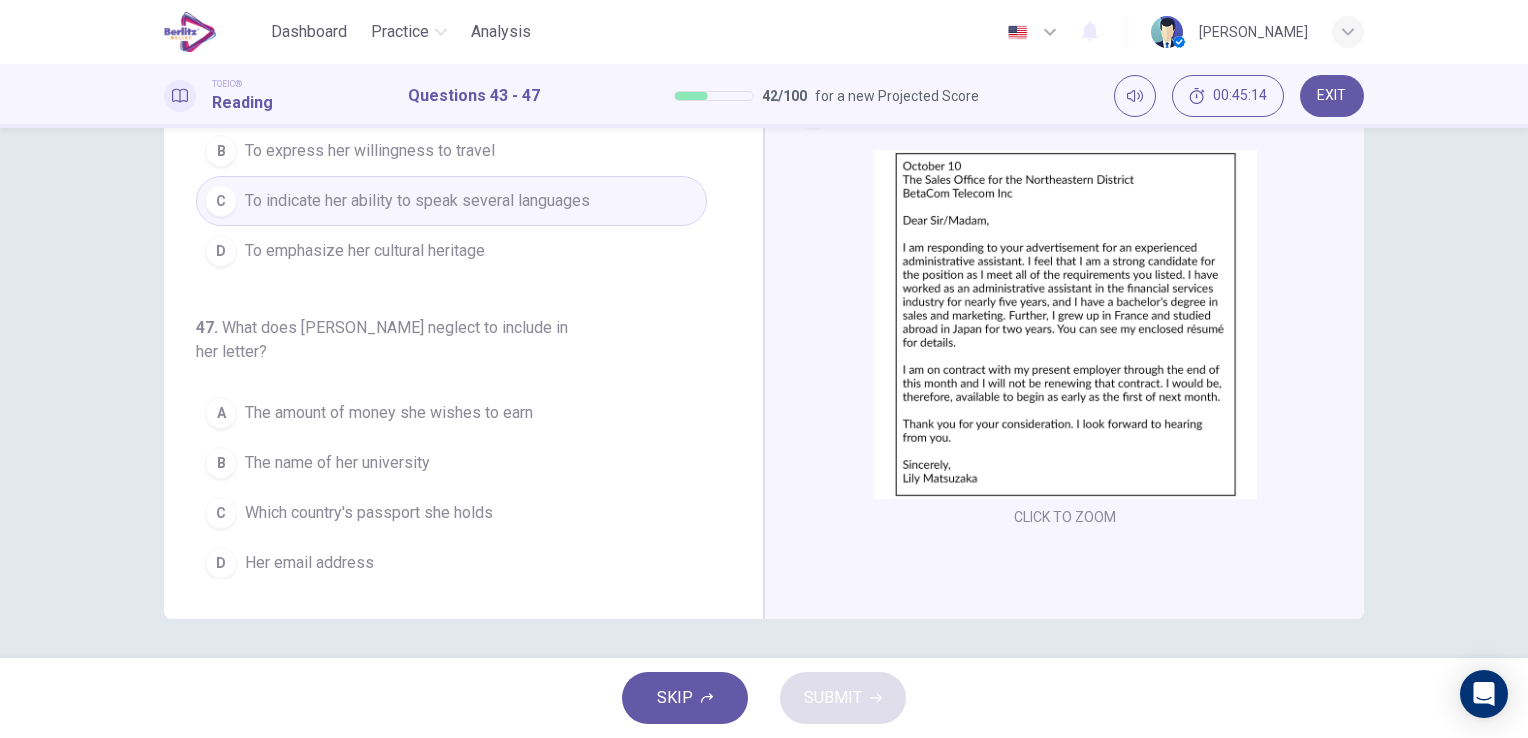 click on "The amount of money she wishes to earn" at bounding box center (389, 413) 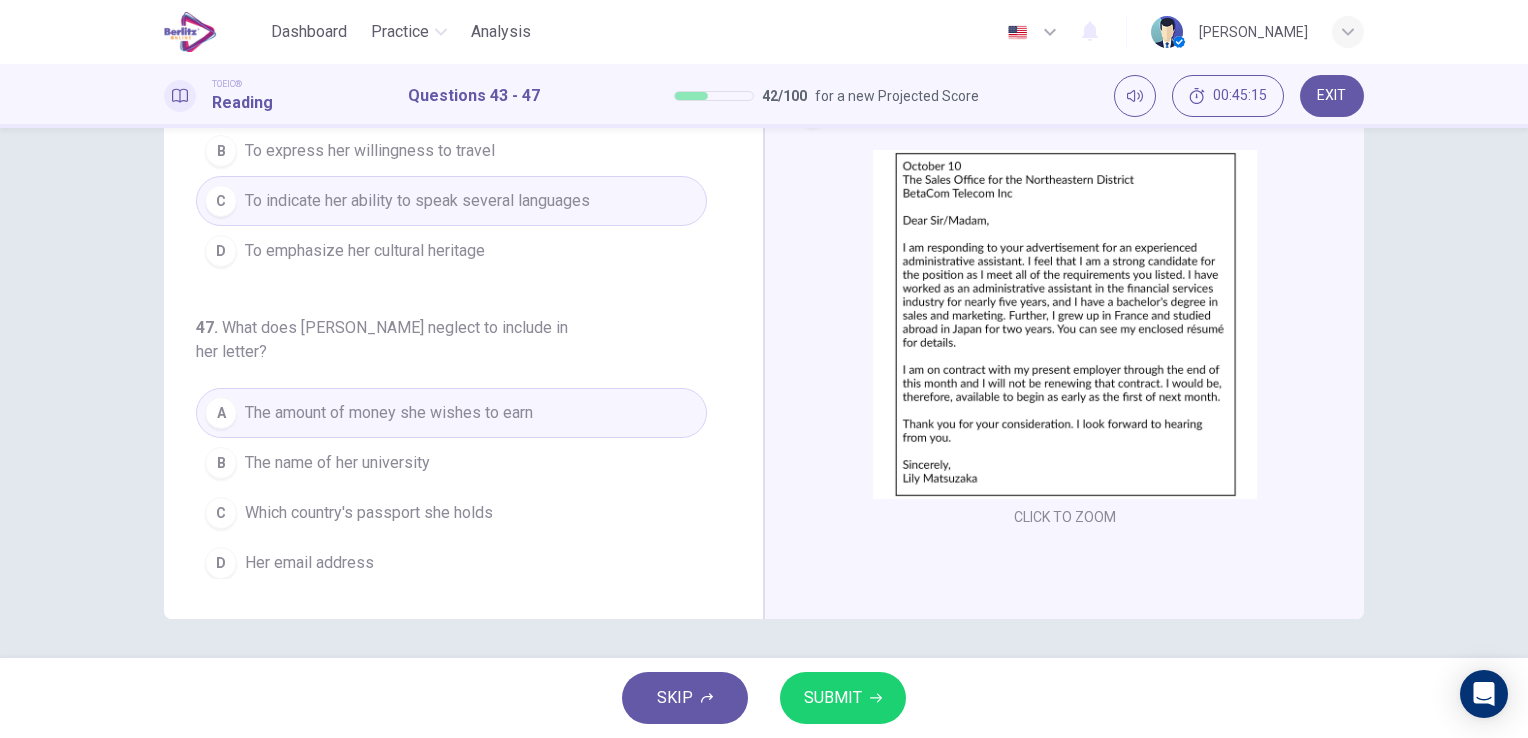 click on "SUBMIT" at bounding box center (833, 698) 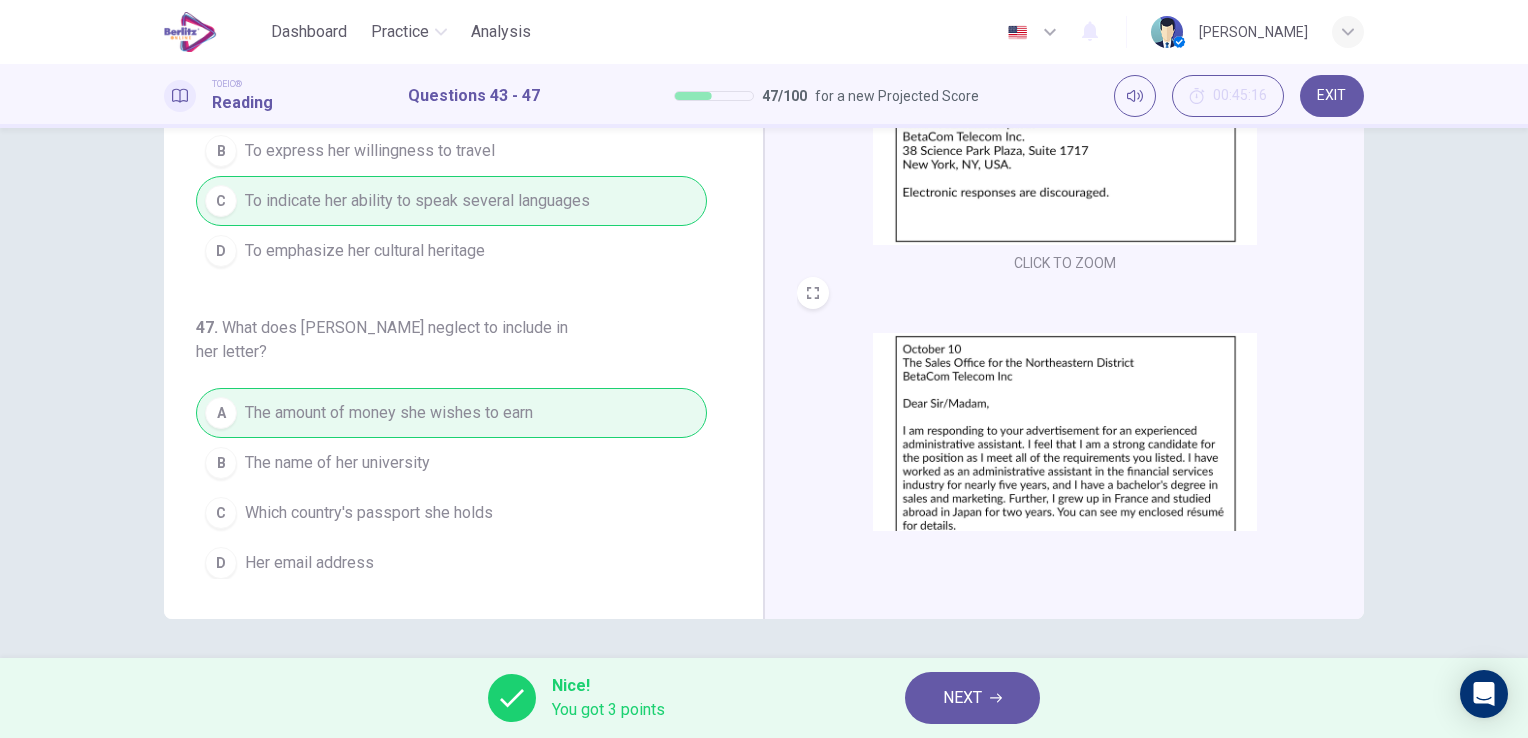 scroll, scrollTop: 0, scrollLeft: 0, axis: both 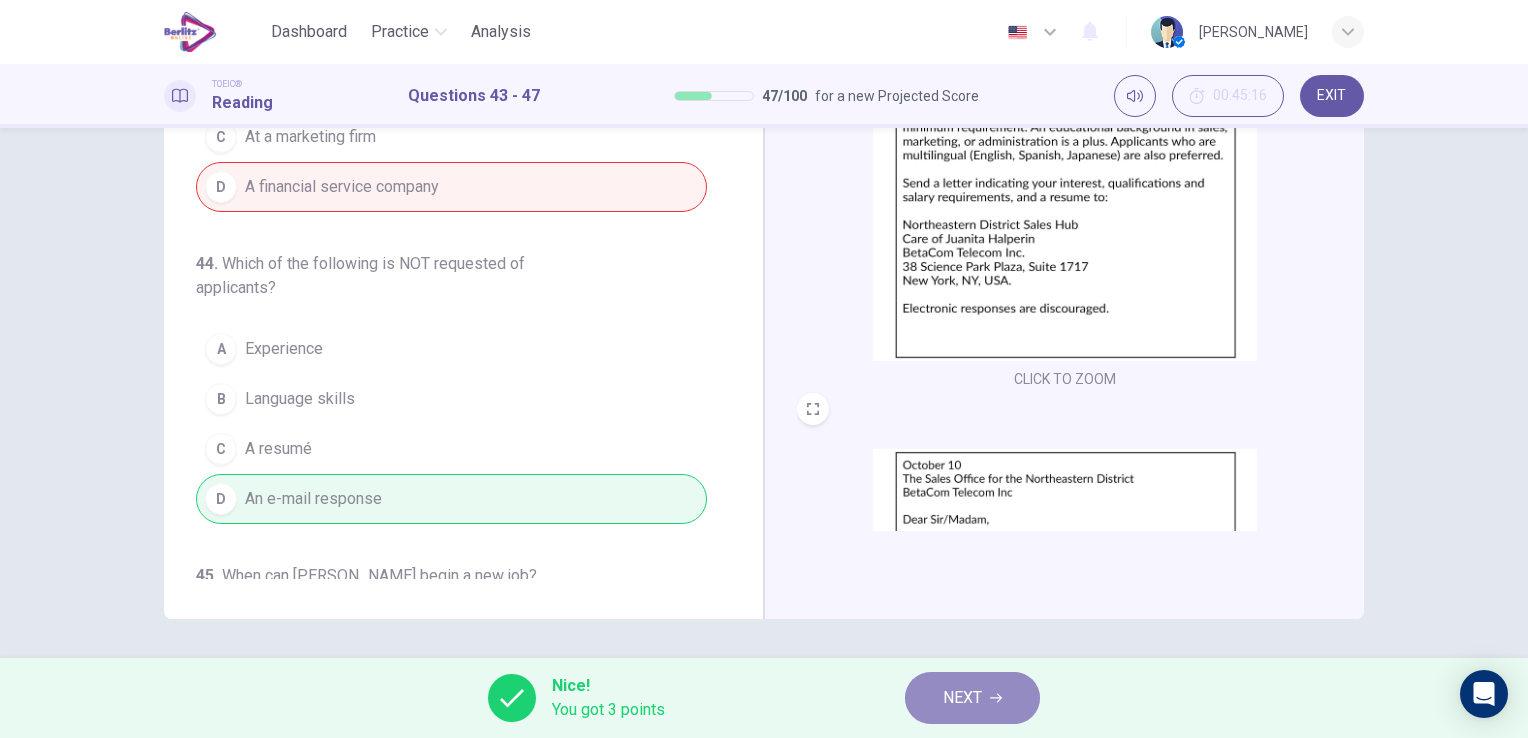 click on "NEXT" at bounding box center (962, 698) 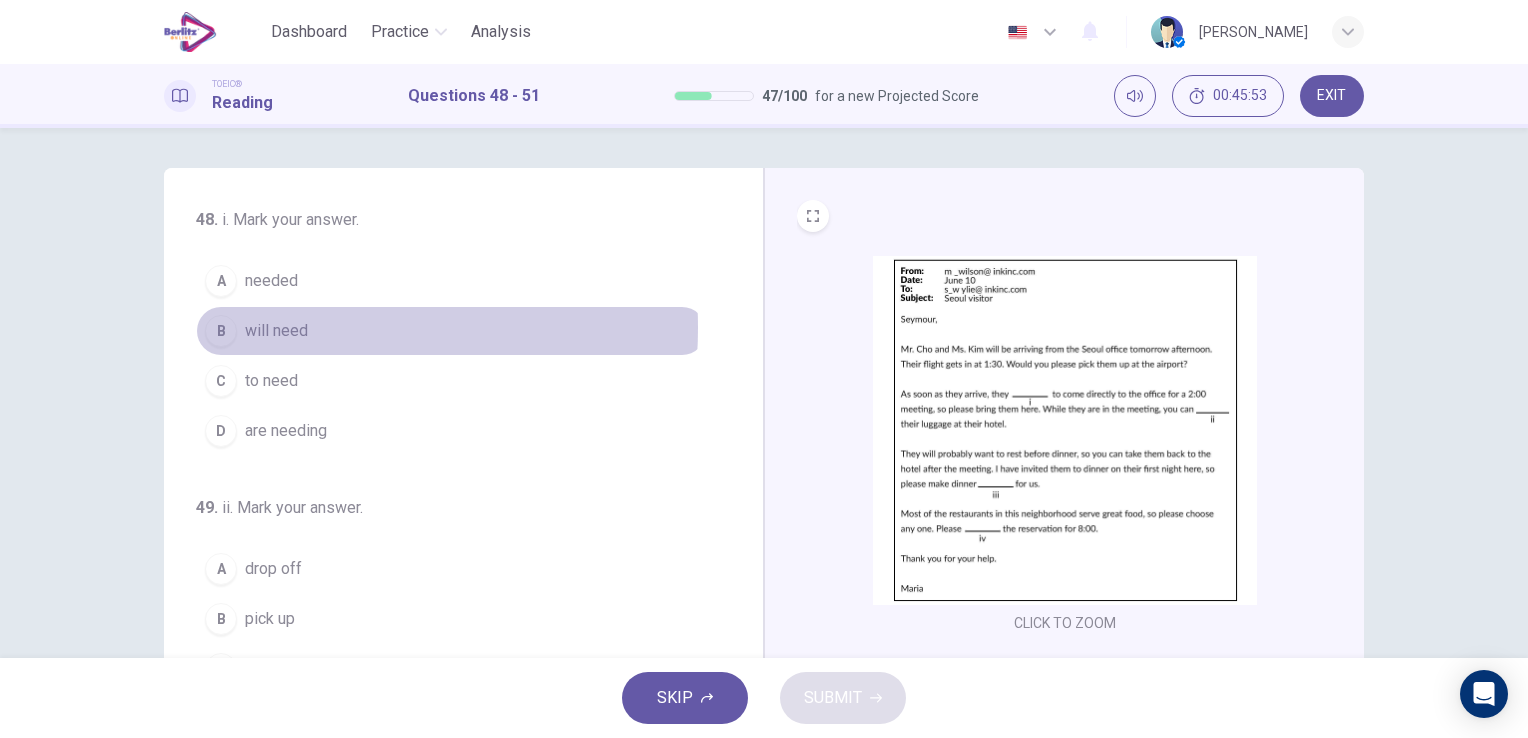 click on "will need" at bounding box center [276, 331] 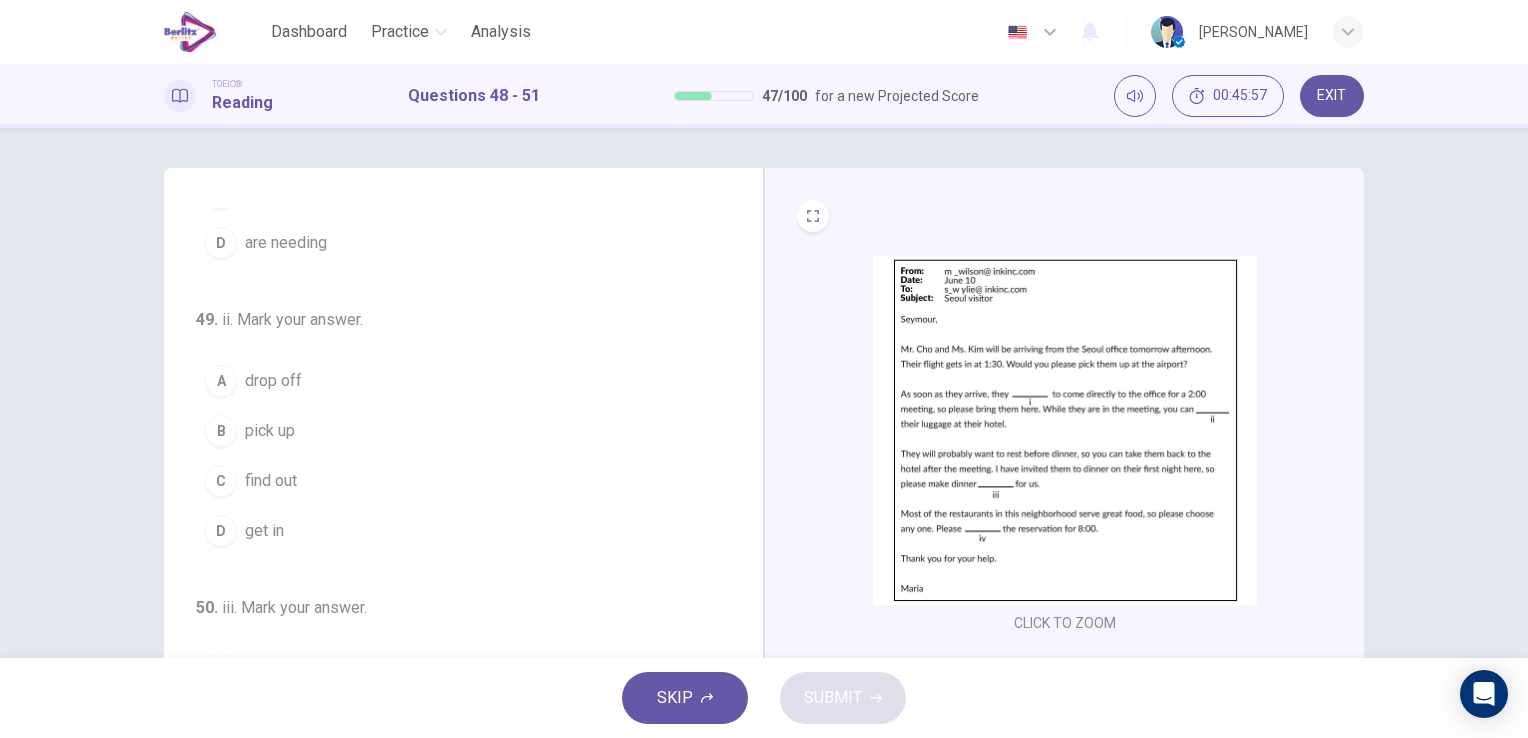 scroll, scrollTop: 200, scrollLeft: 0, axis: vertical 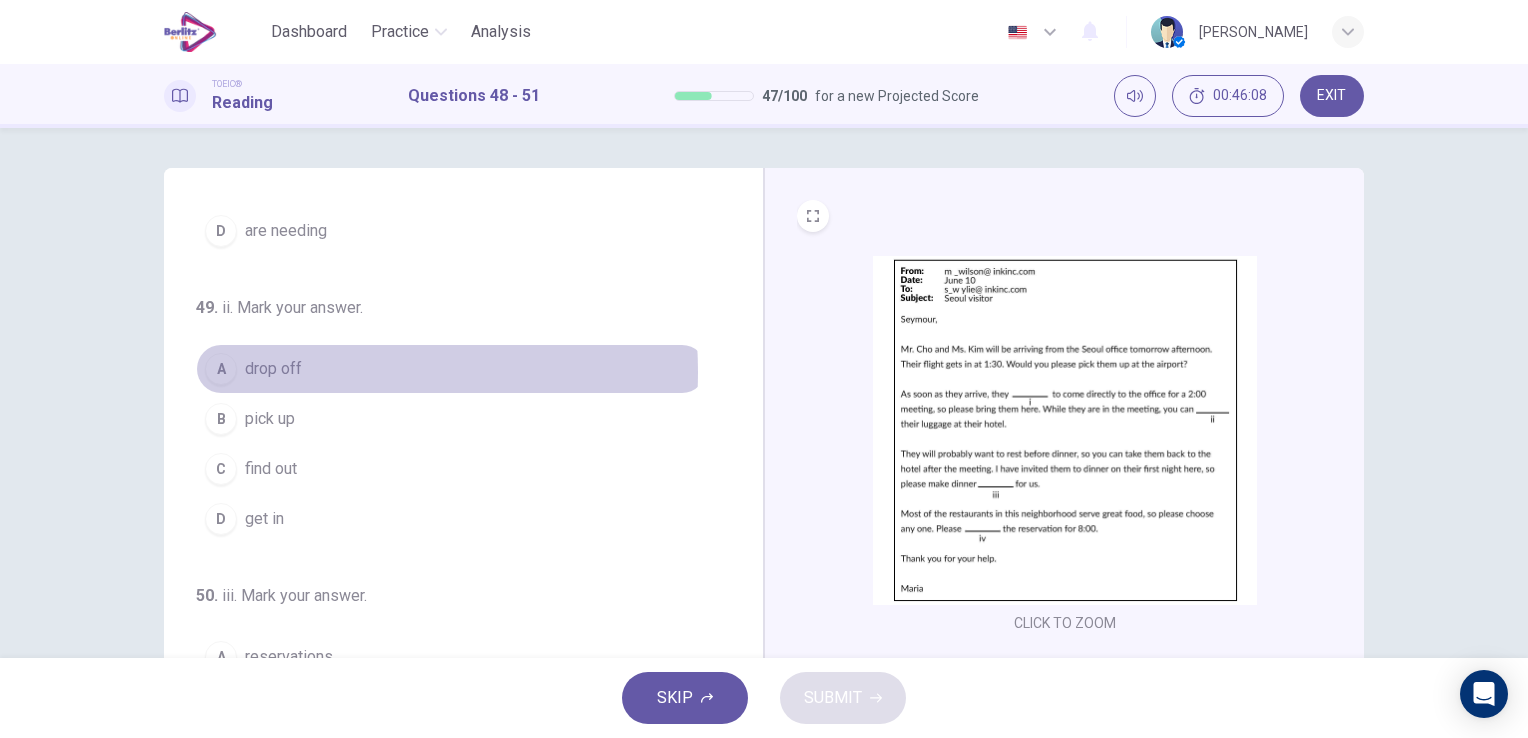 click on "drop off" at bounding box center [273, 369] 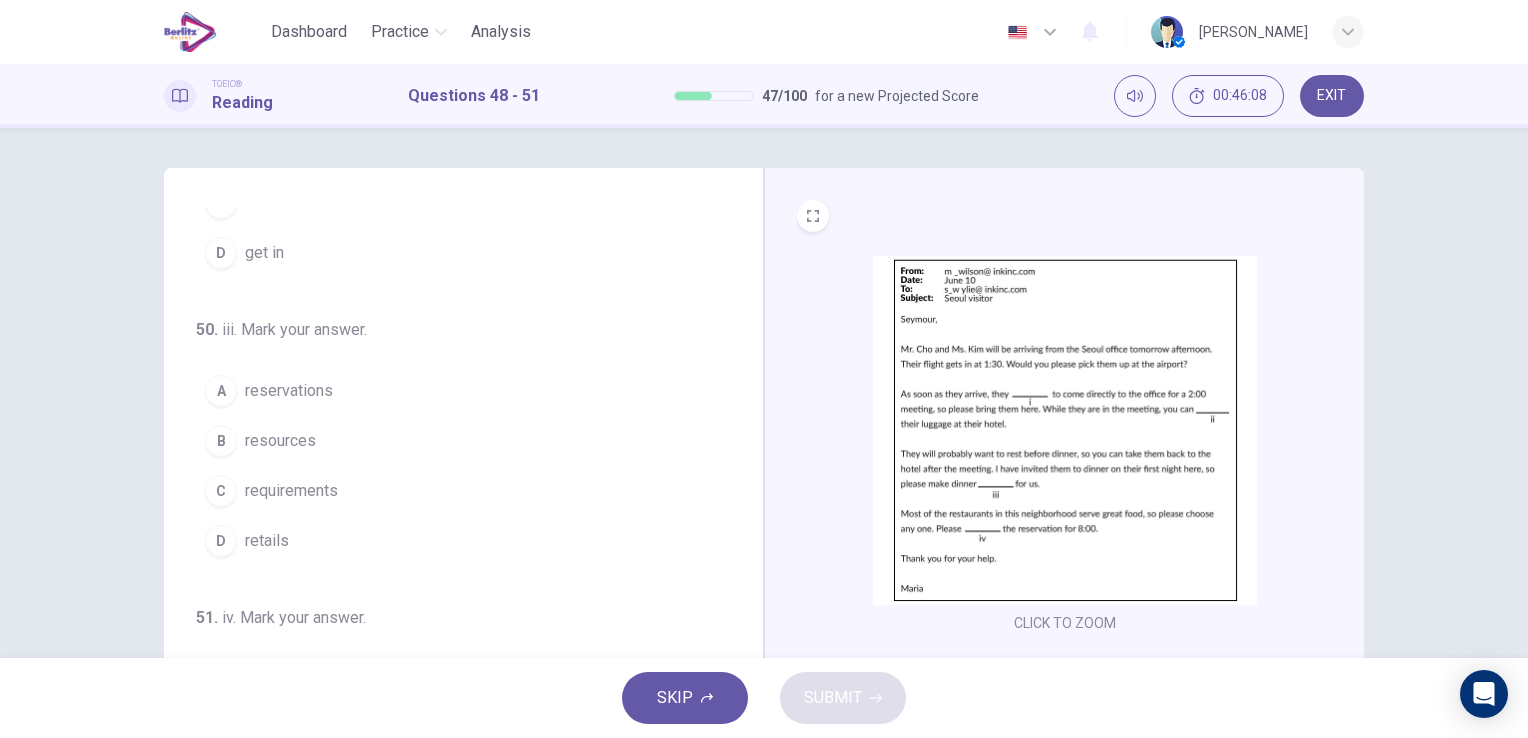scroll, scrollTop: 490, scrollLeft: 0, axis: vertical 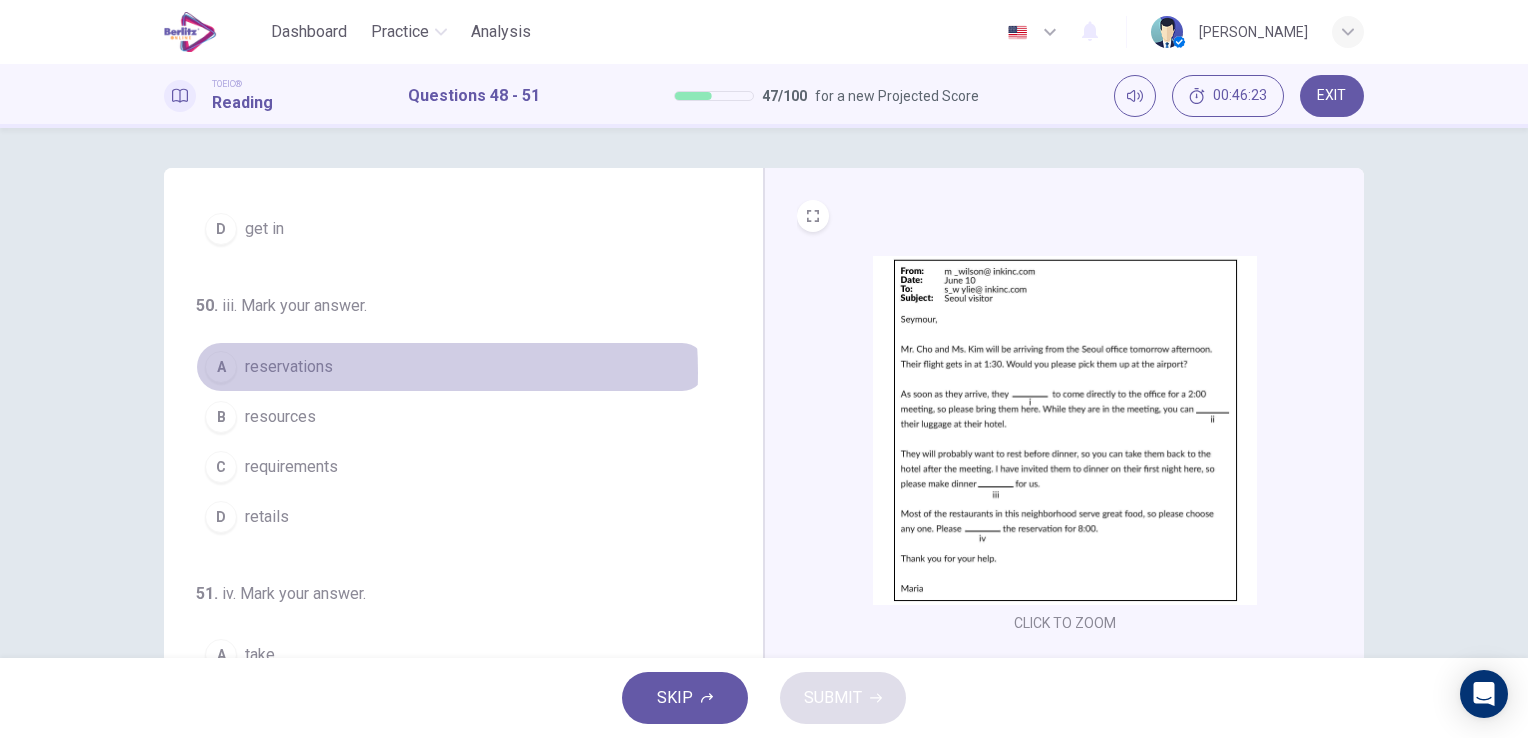 click on "reservations" at bounding box center (289, 367) 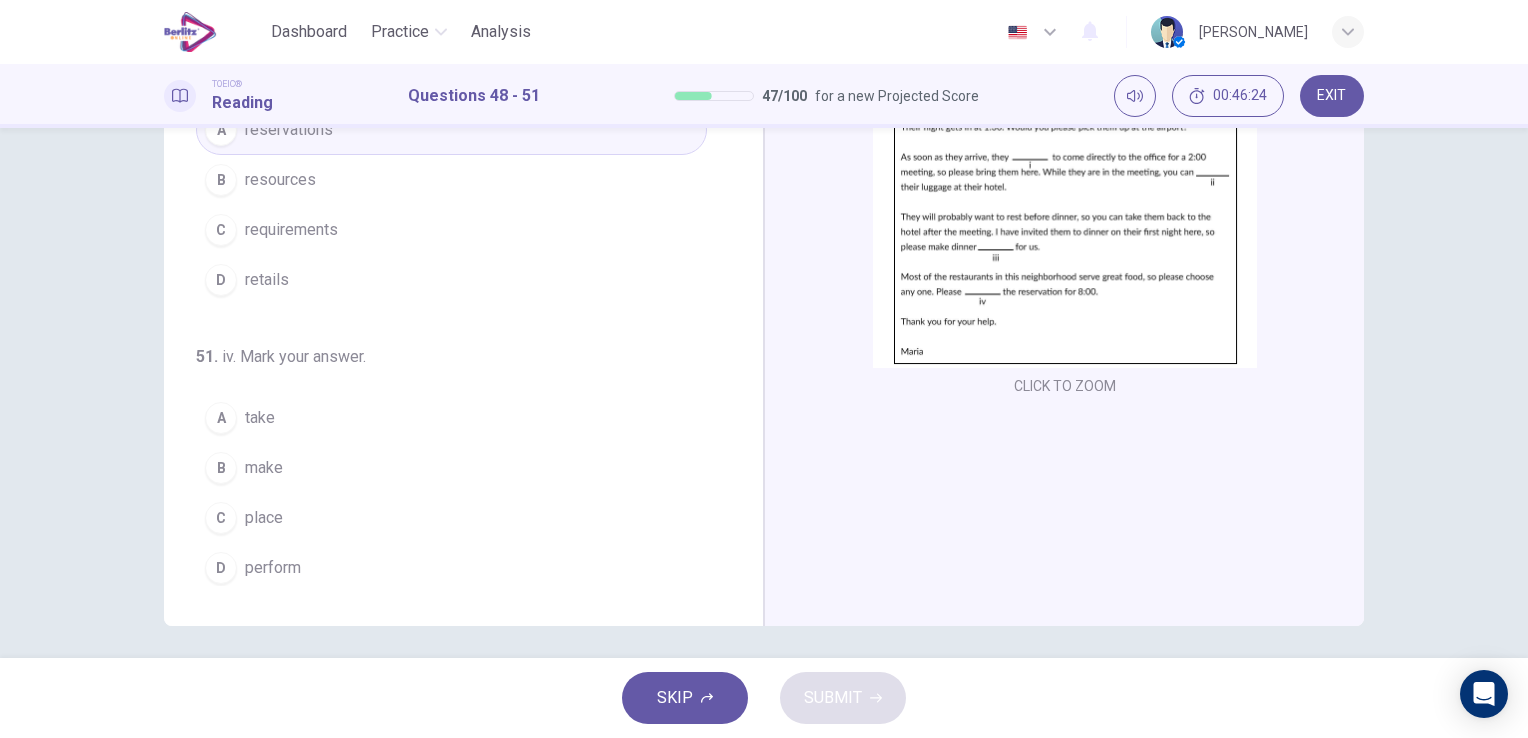 scroll, scrollTop: 244, scrollLeft: 0, axis: vertical 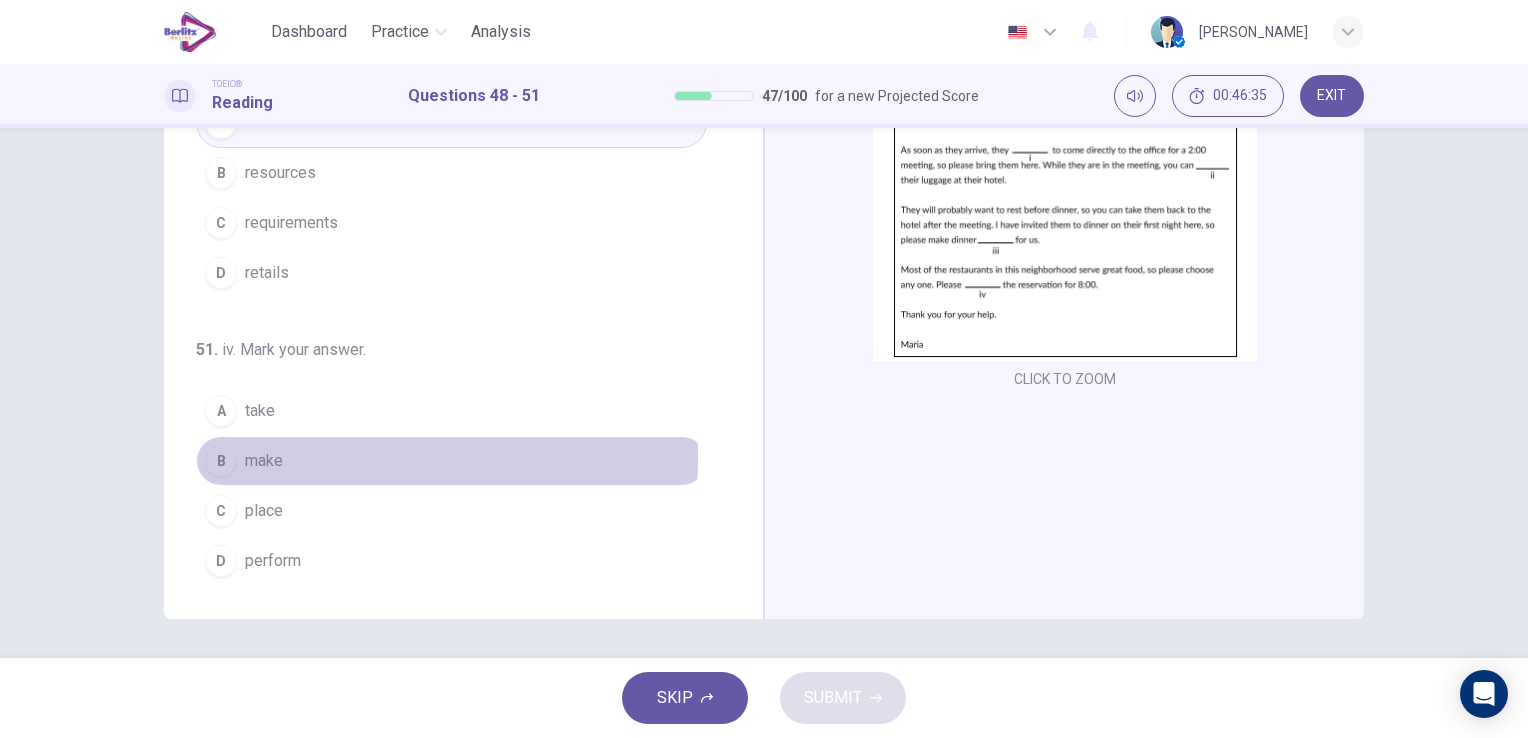 click on "make" at bounding box center (264, 461) 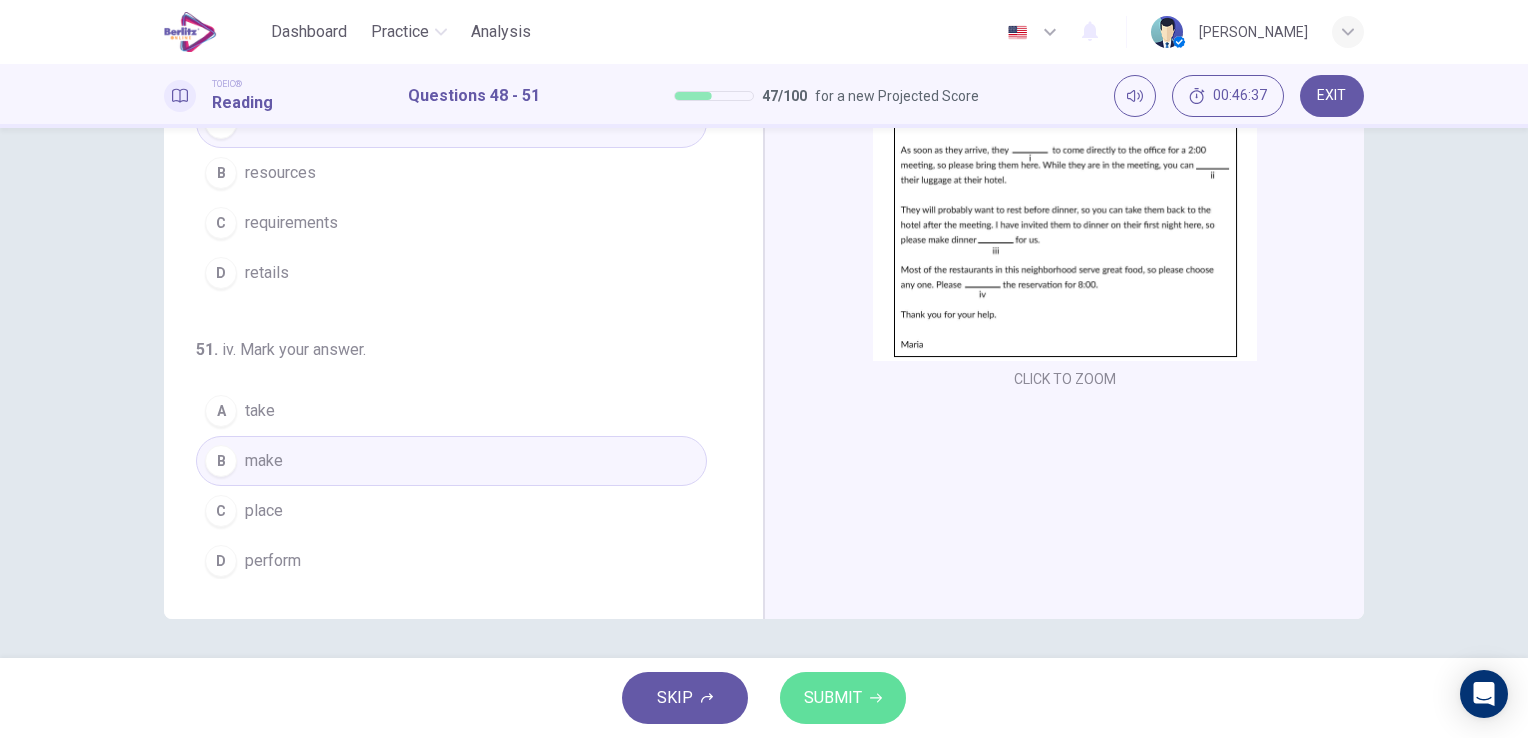 click on "SUBMIT" at bounding box center [833, 698] 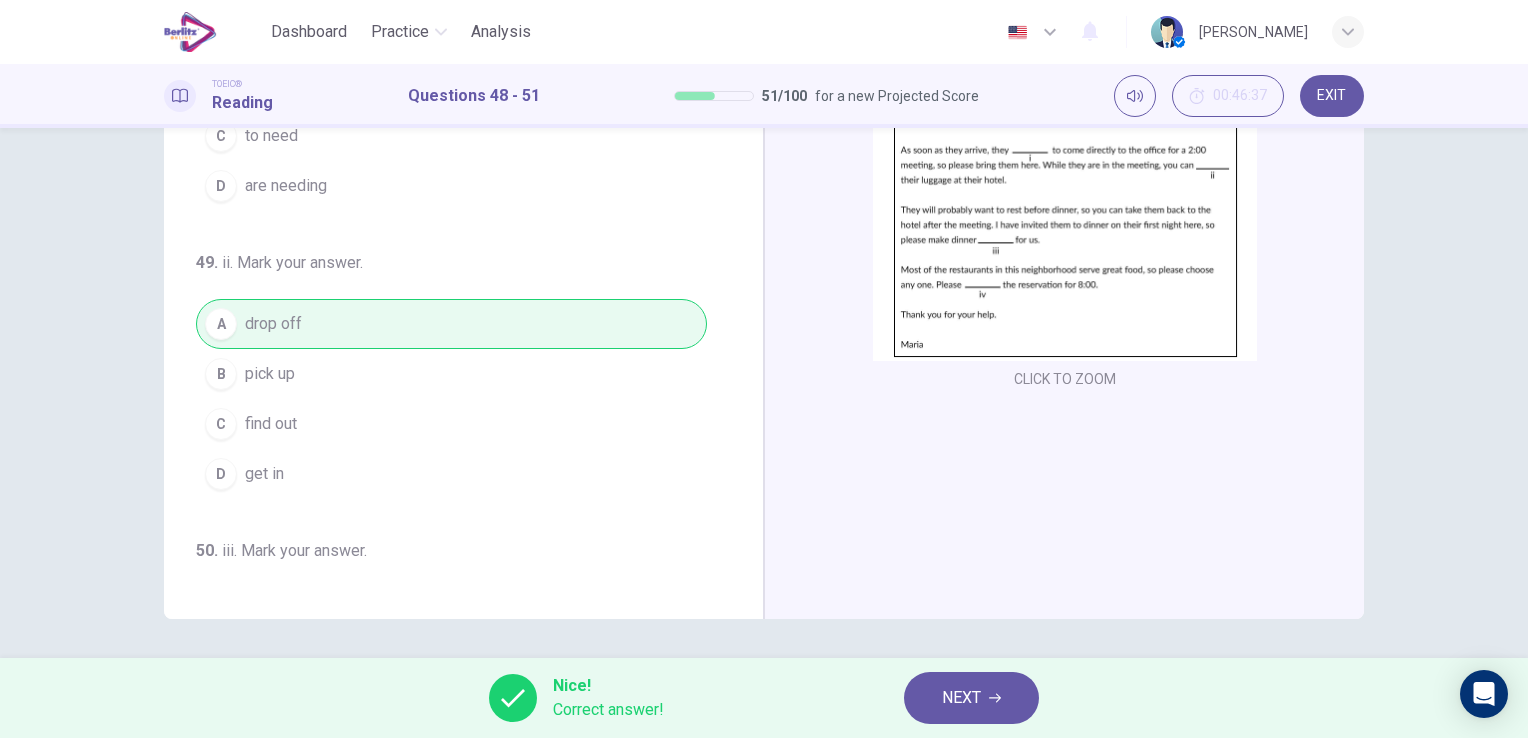 scroll, scrollTop: 0, scrollLeft: 0, axis: both 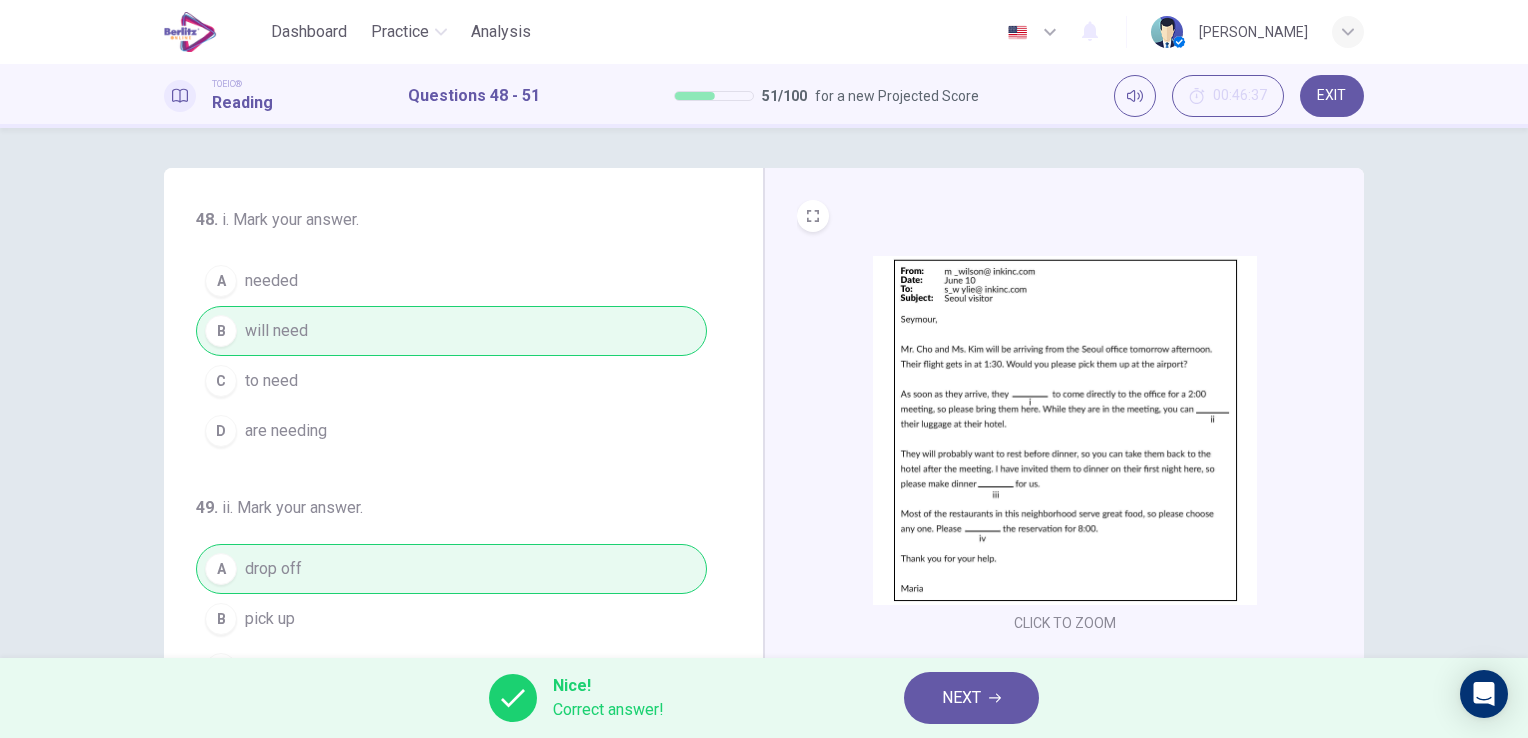 click on "NEXT" at bounding box center [971, 698] 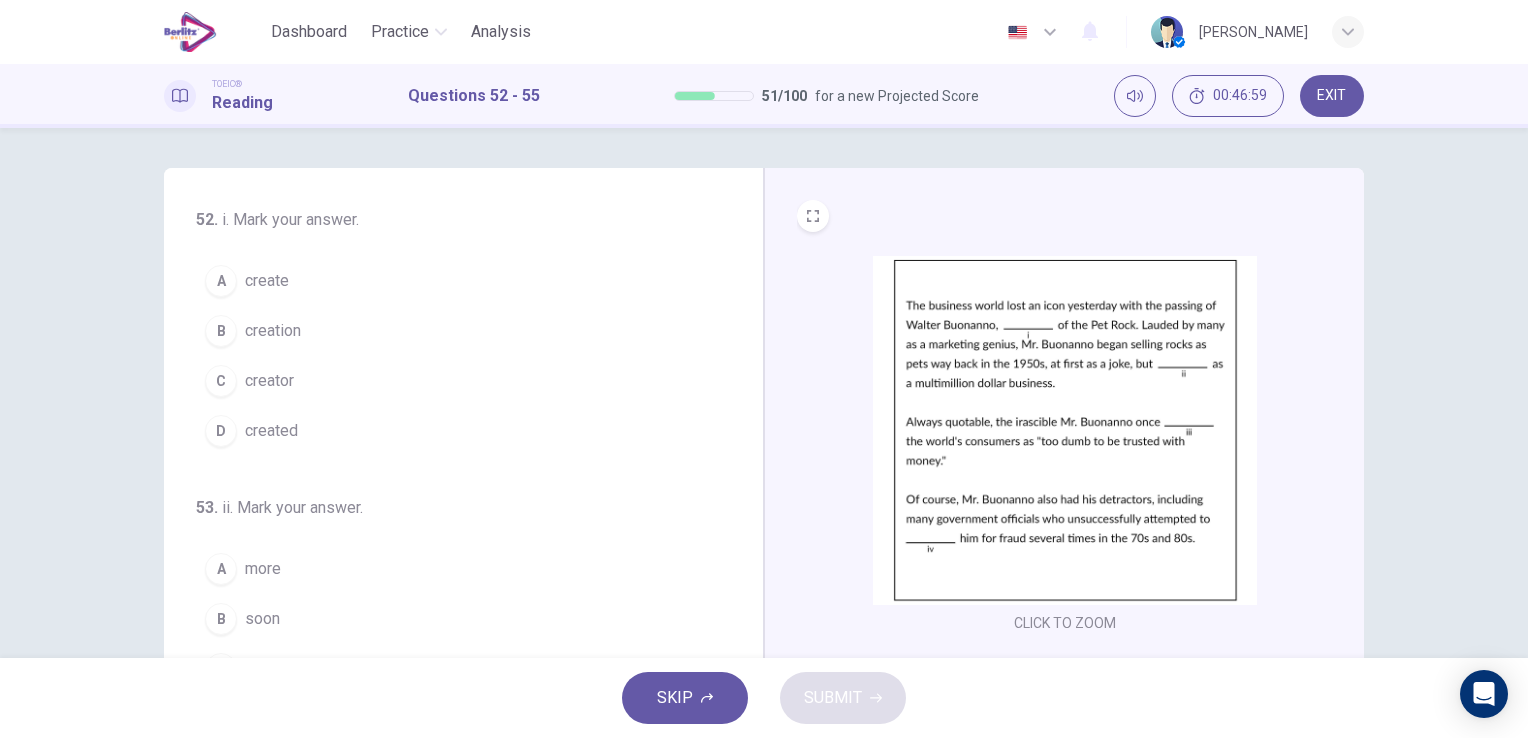 click on "creator" at bounding box center [269, 381] 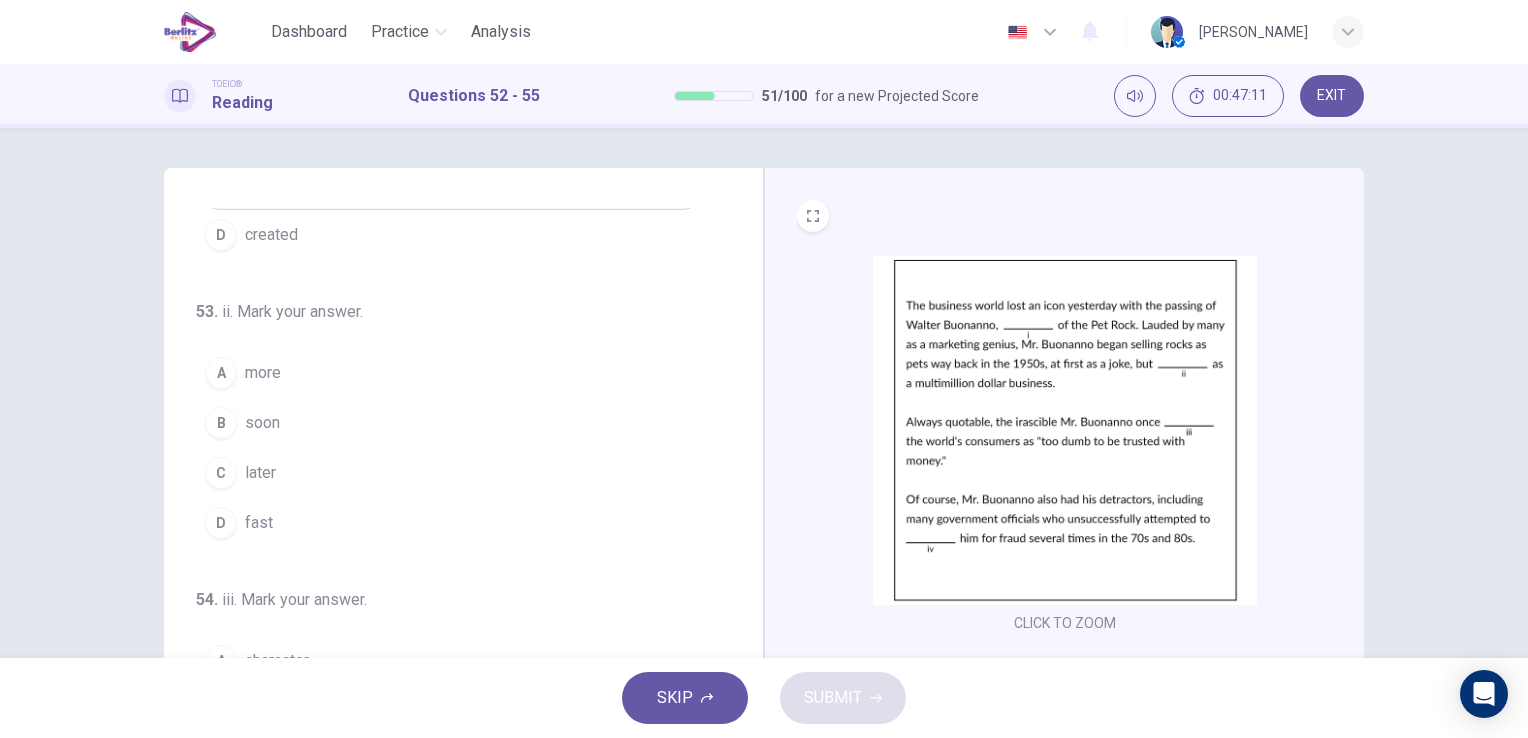 scroll, scrollTop: 200, scrollLeft: 0, axis: vertical 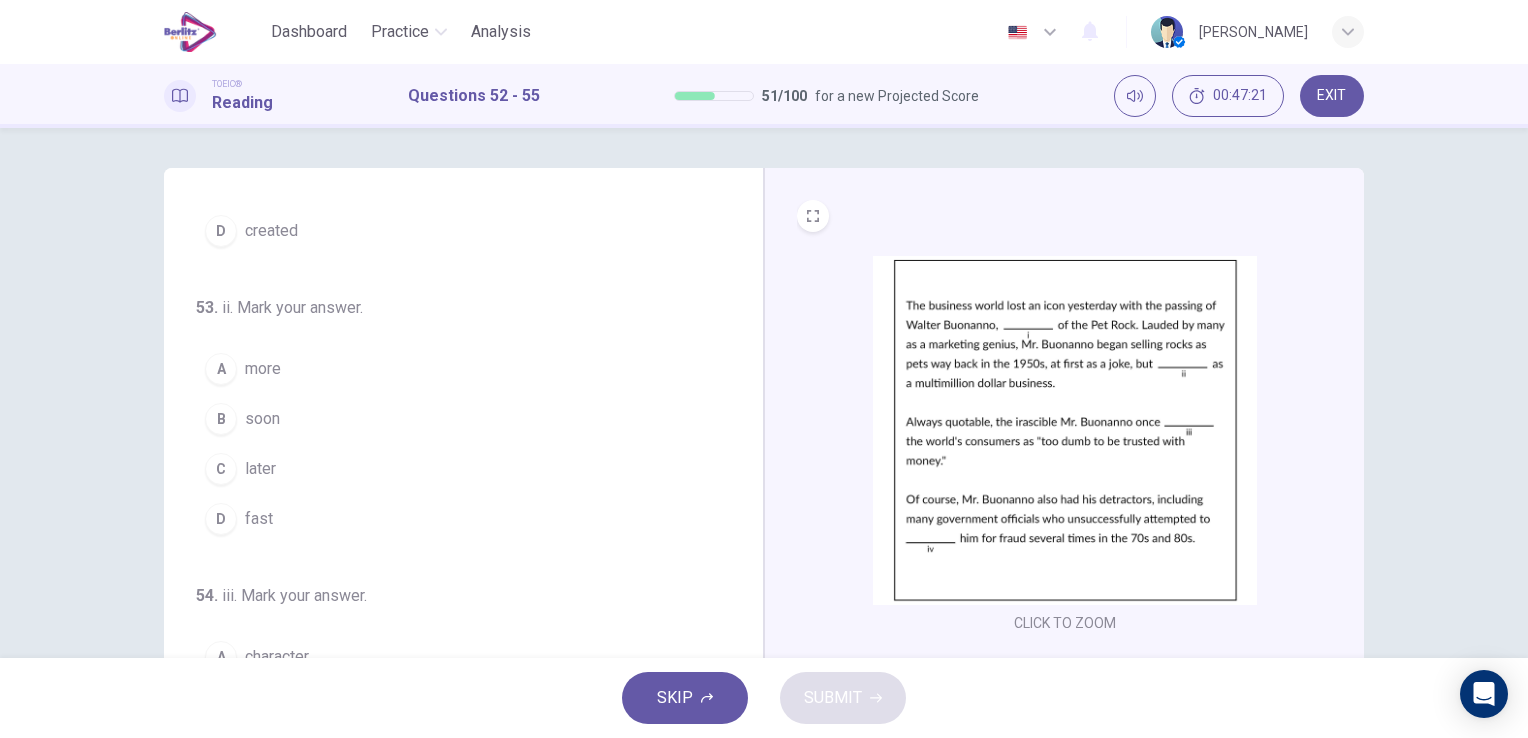 click on "C later" at bounding box center (451, 469) 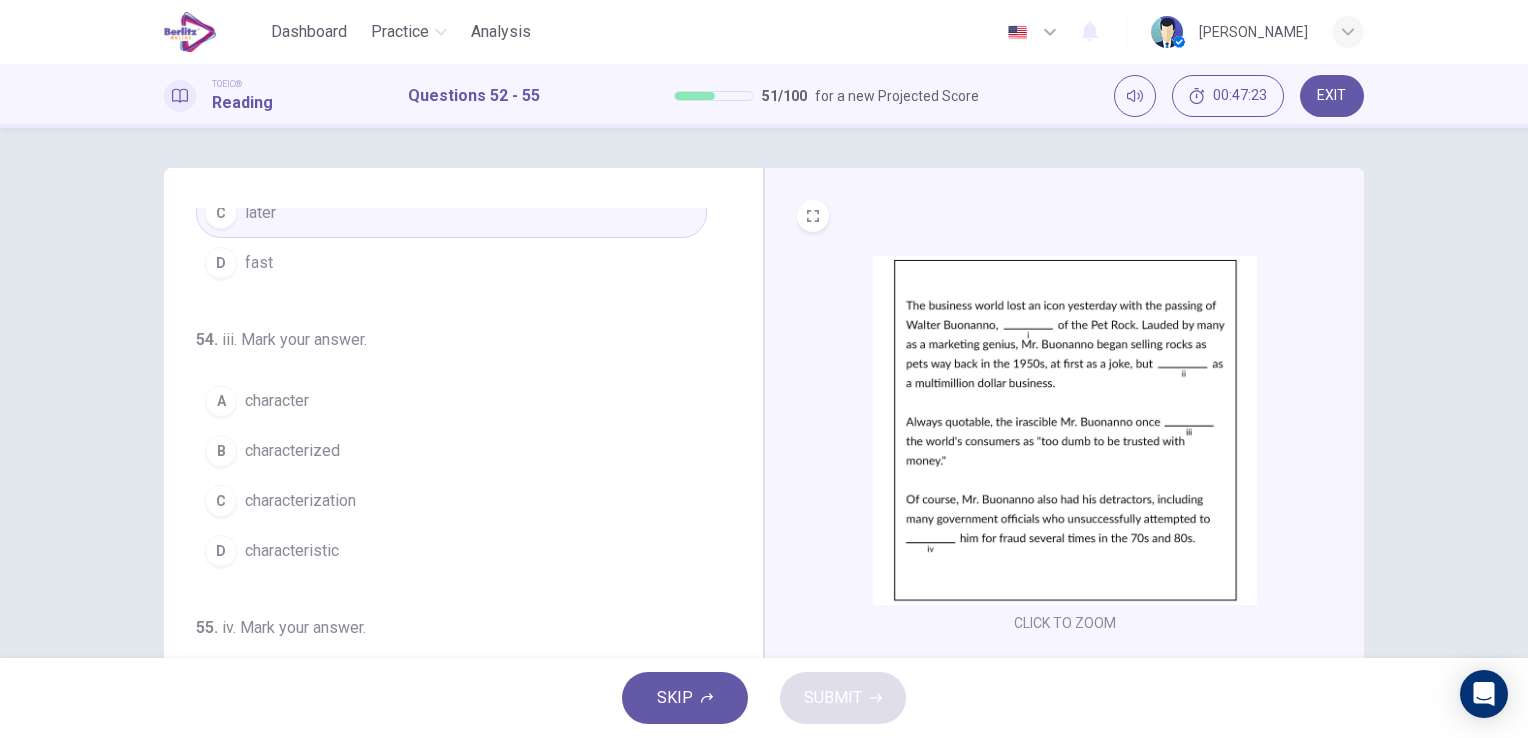 scroll, scrollTop: 490, scrollLeft: 0, axis: vertical 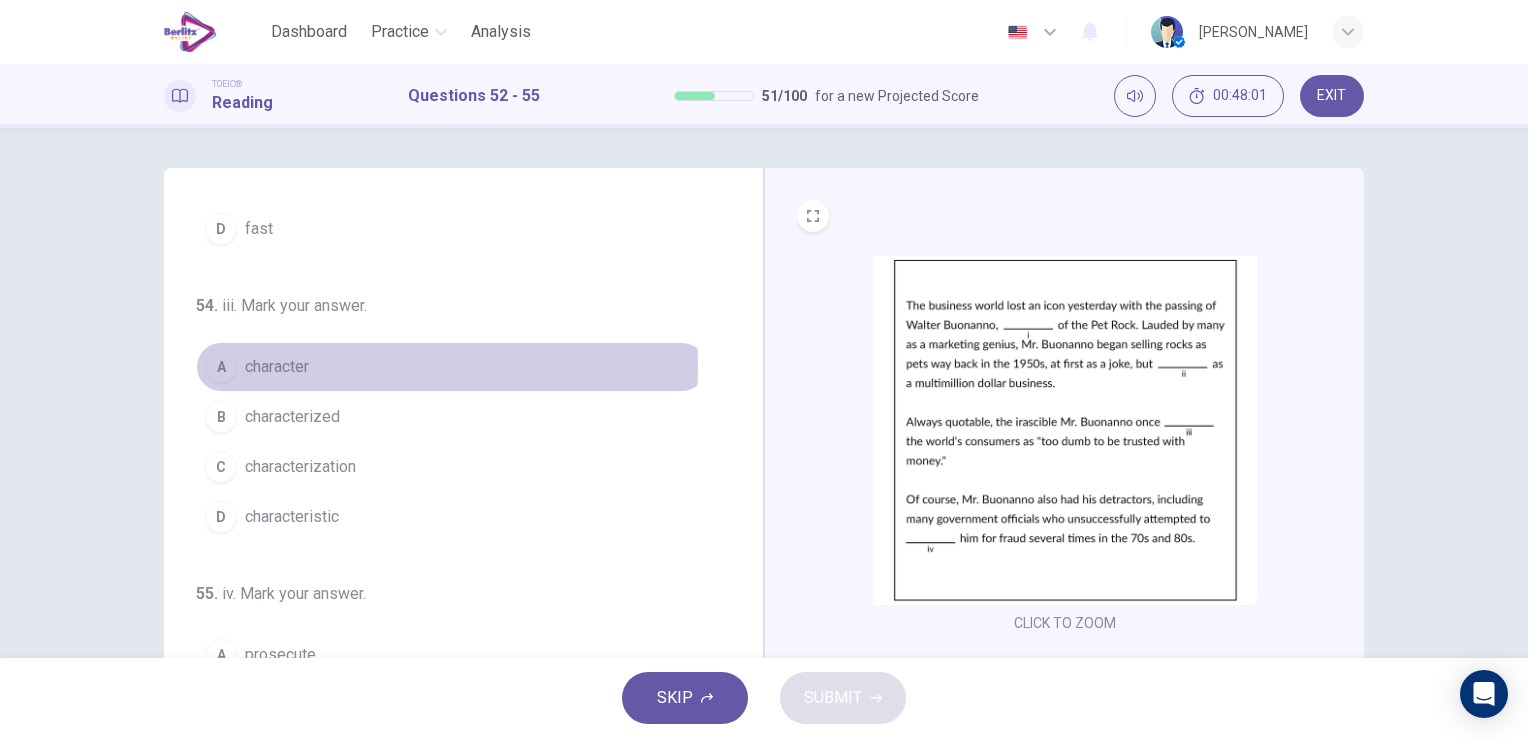 click on "A character" at bounding box center (451, 367) 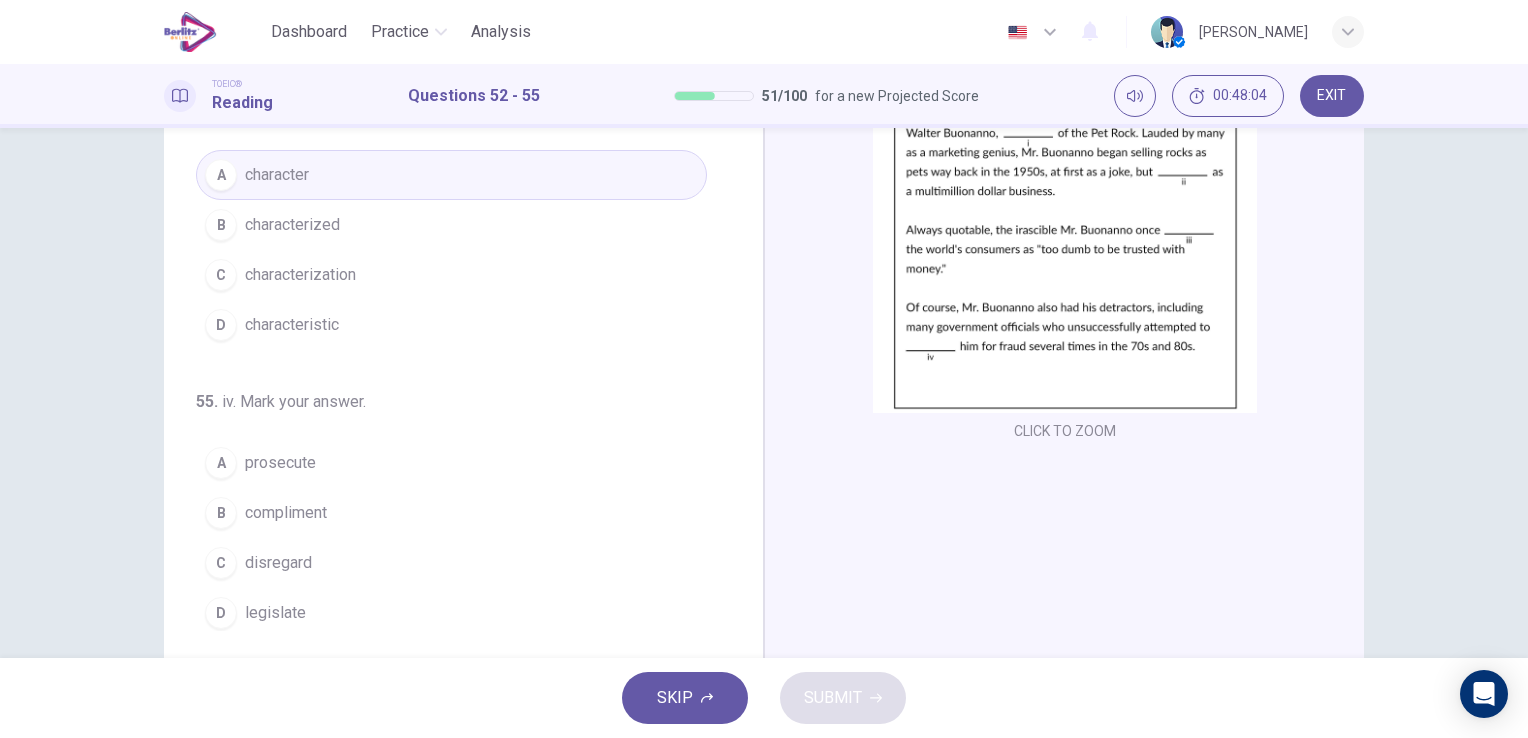 scroll, scrollTop: 200, scrollLeft: 0, axis: vertical 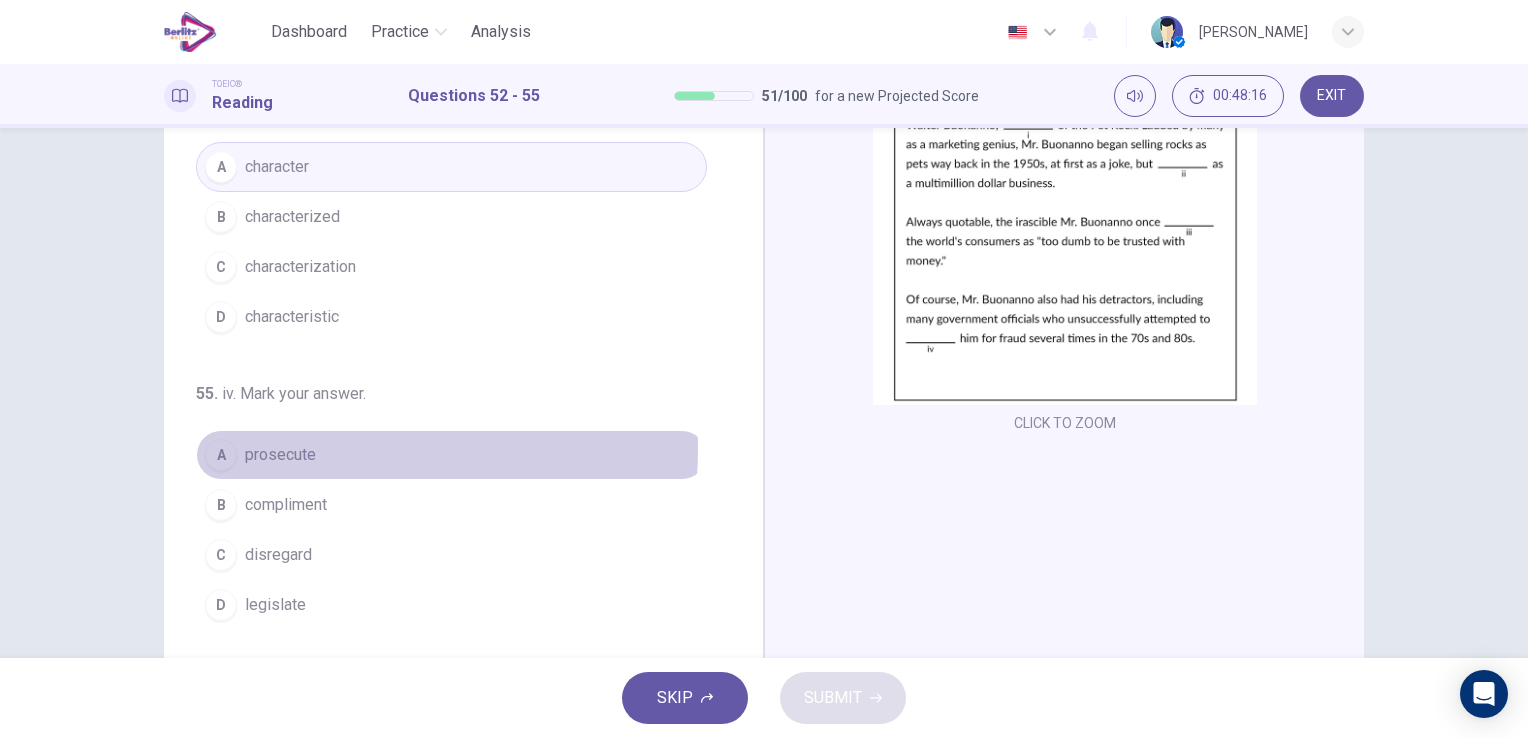 click on "prosecute" at bounding box center (280, 455) 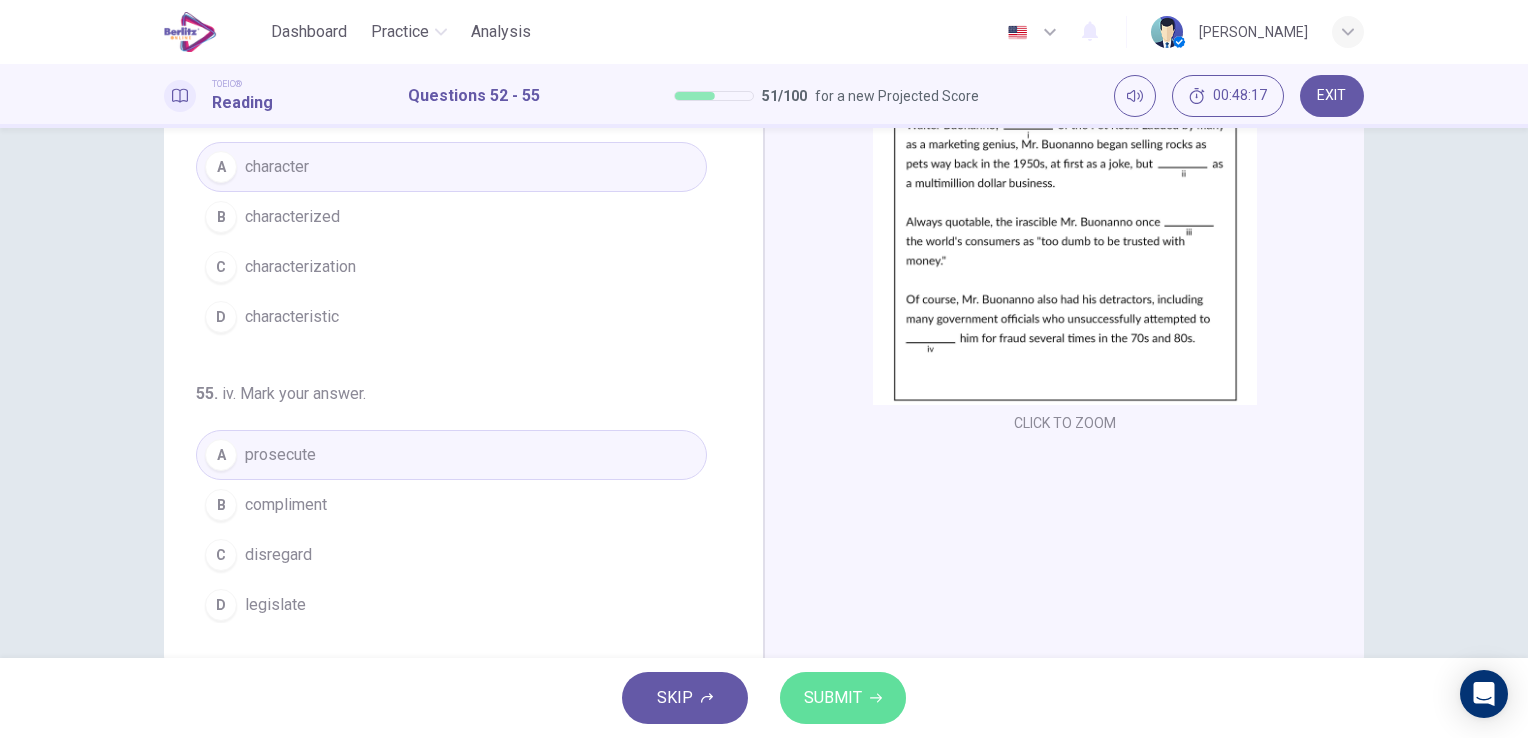 click on "SUBMIT" at bounding box center (843, 698) 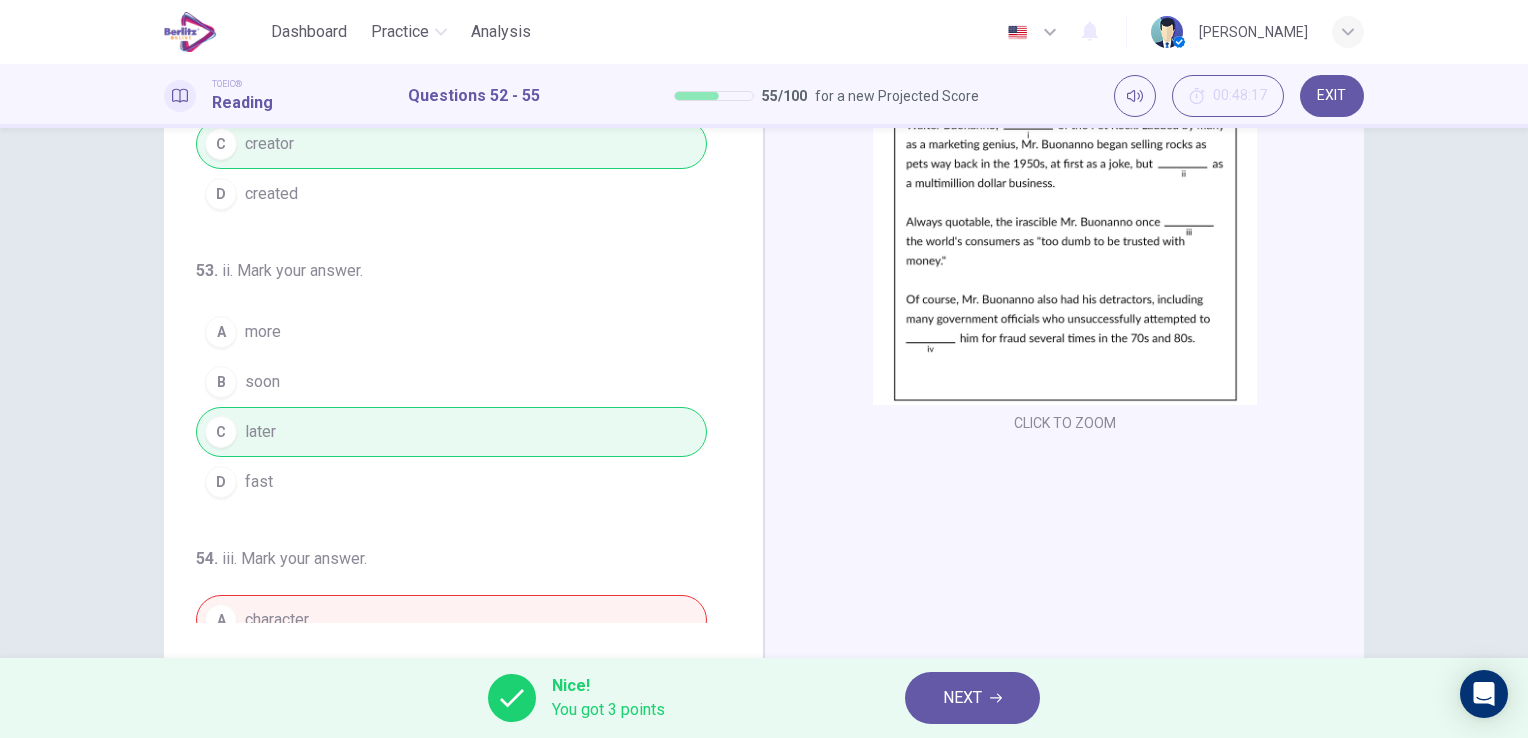 scroll, scrollTop: 0, scrollLeft: 0, axis: both 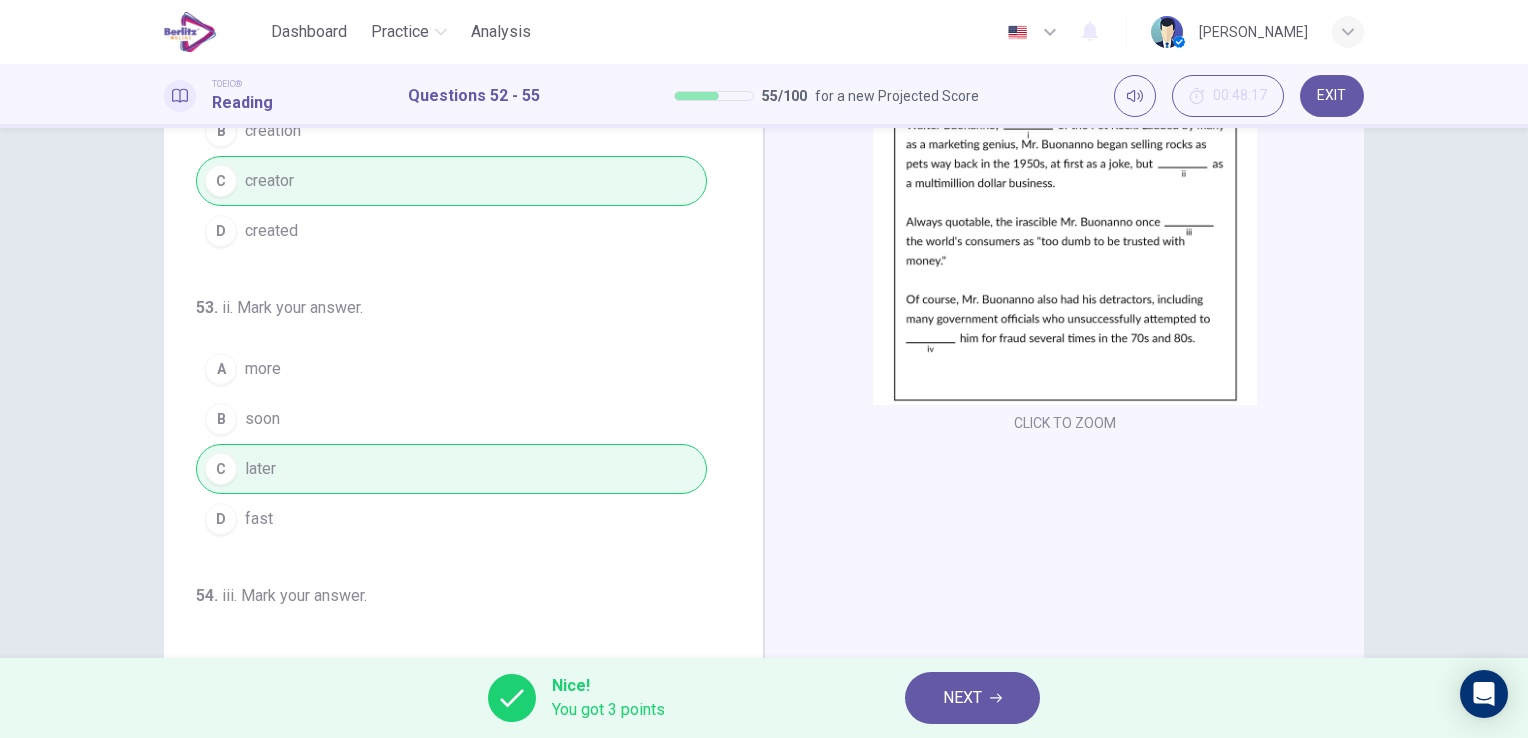 click on "NEXT" at bounding box center [972, 698] 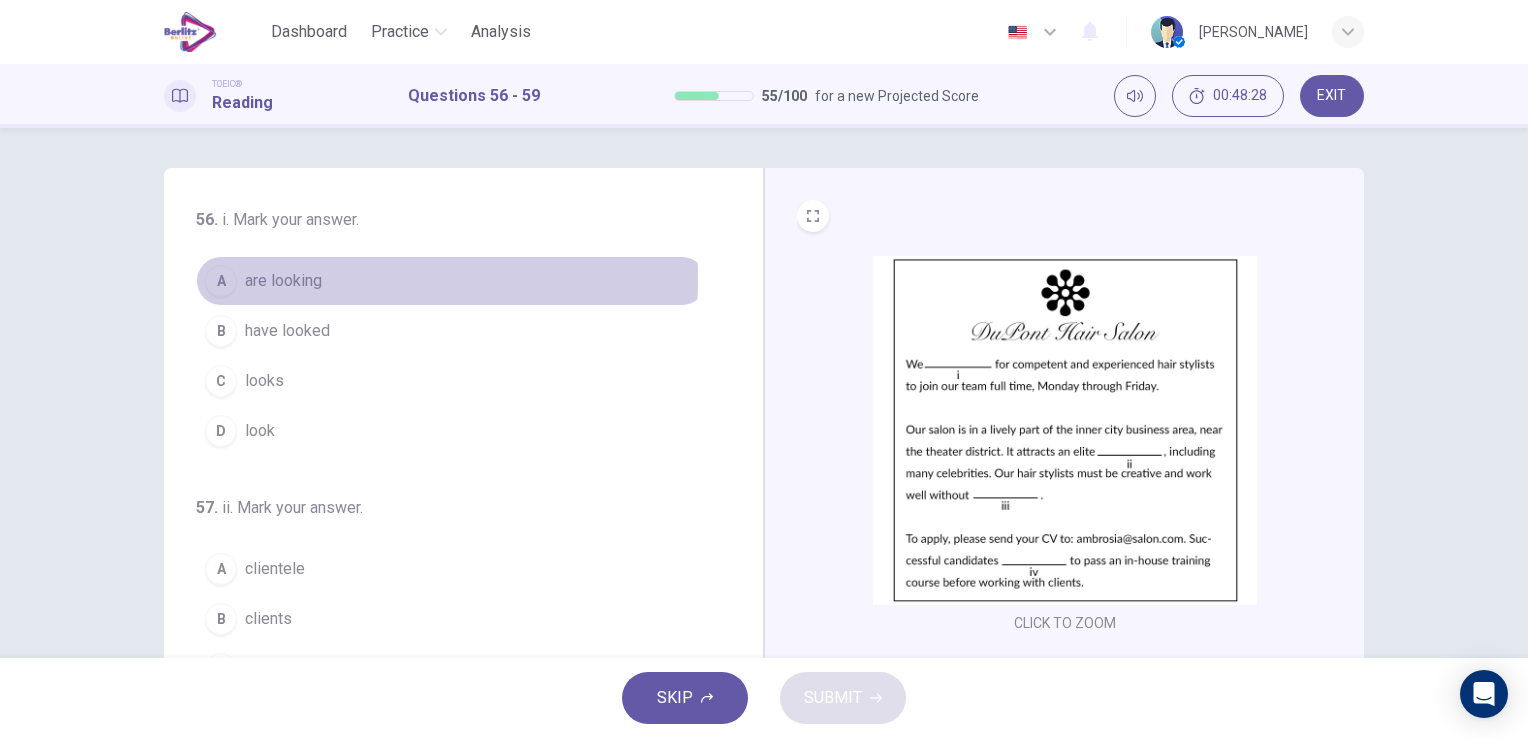 click on "are looking" at bounding box center (283, 281) 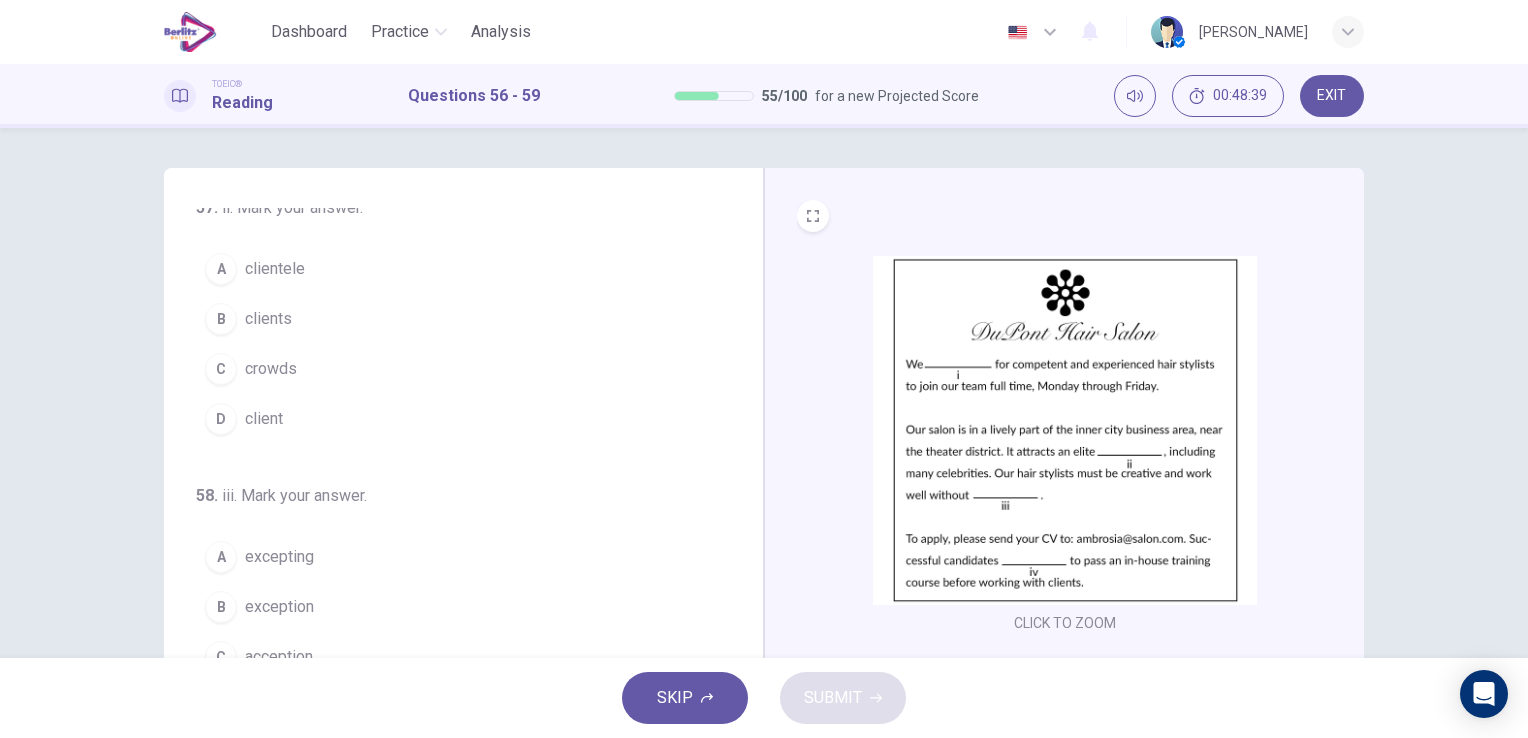 scroll, scrollTop: 200, scrollLeft: 0, axis: vertical 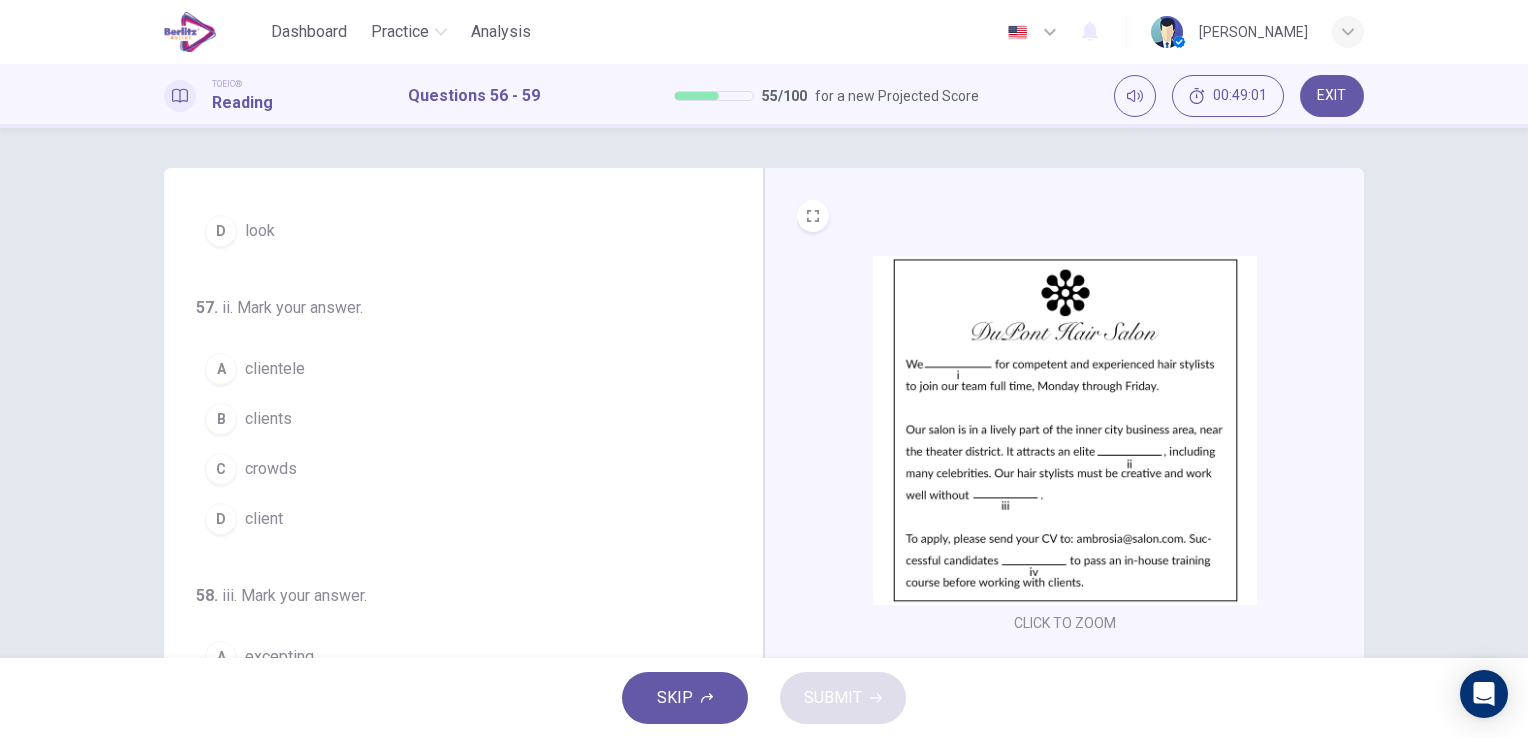 type 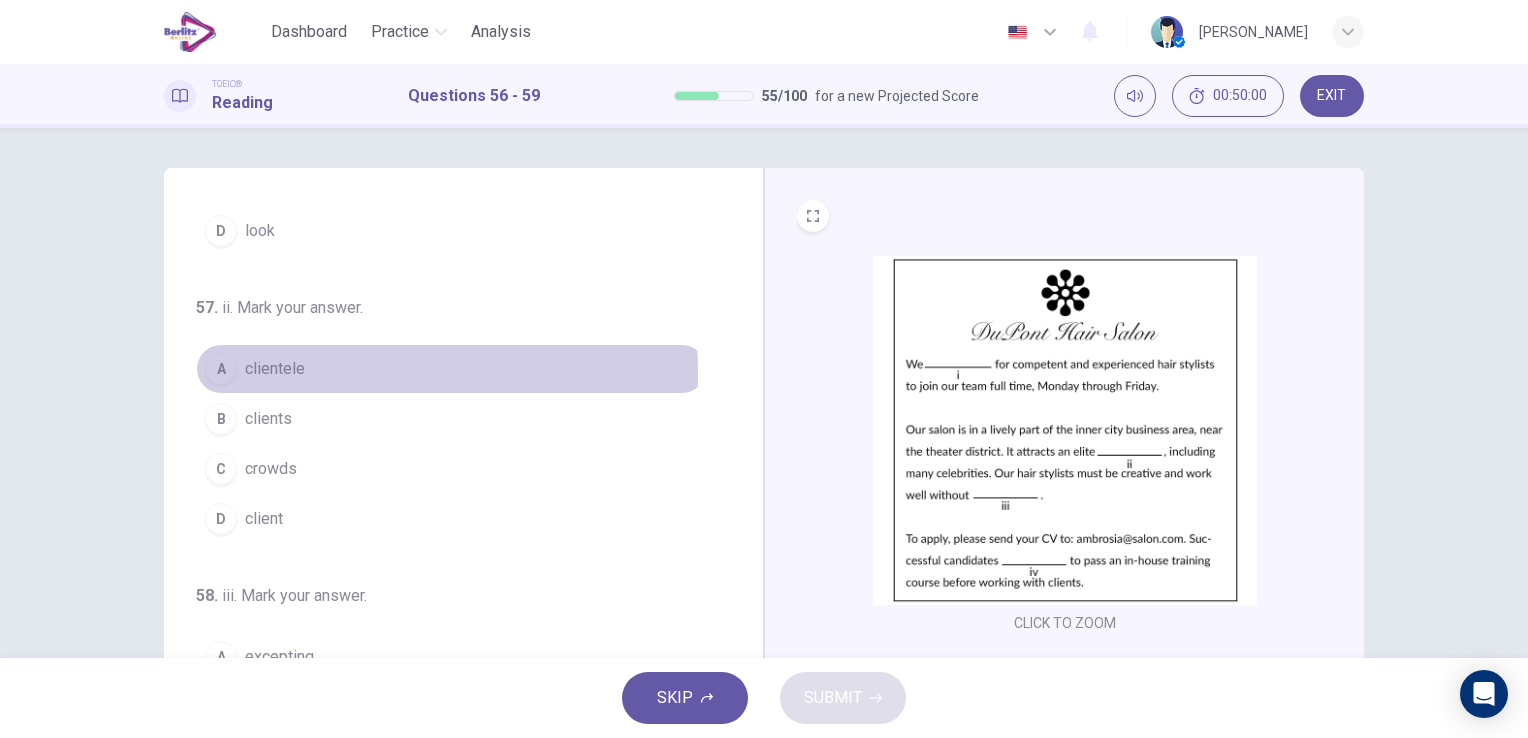 click on "clientele" at bounding box center (275, 369) 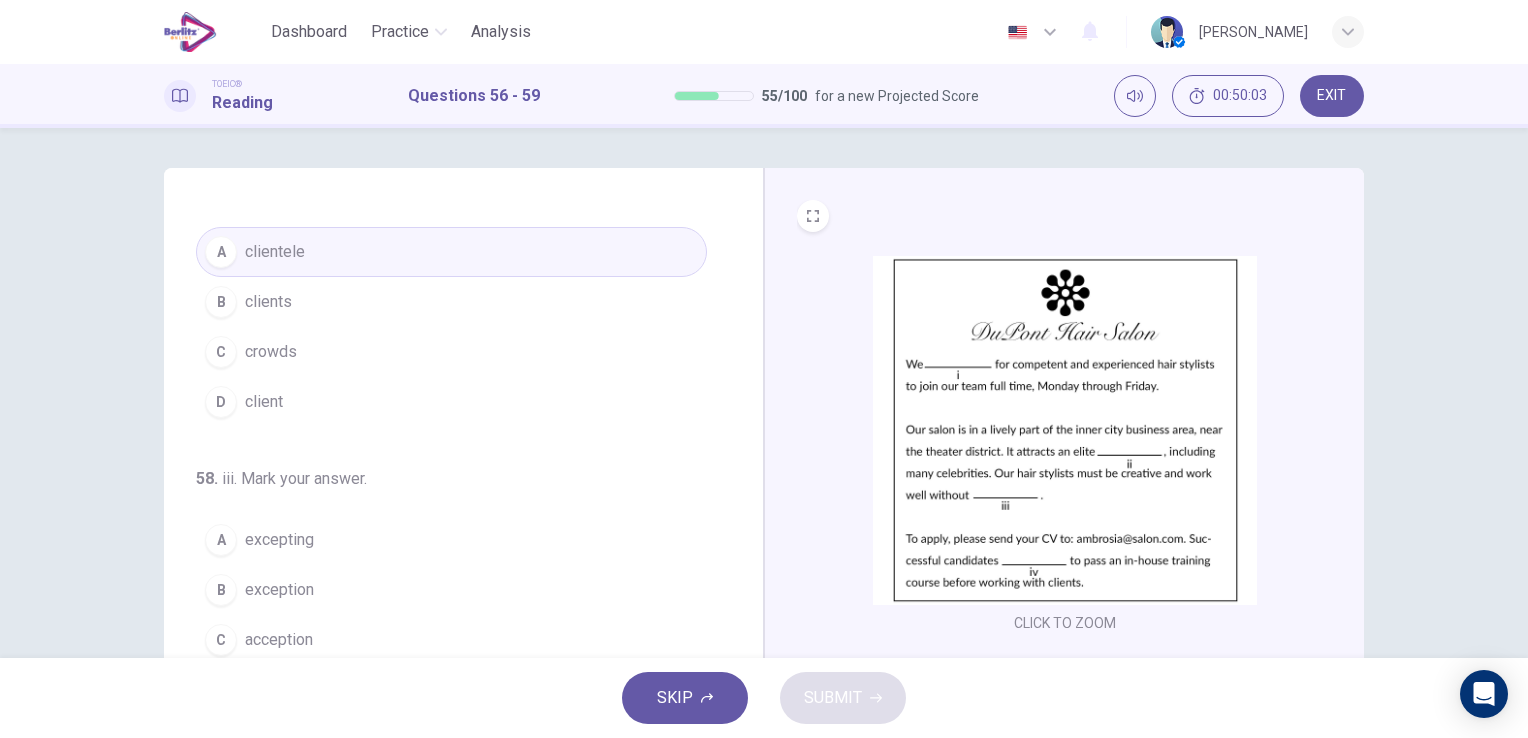 scroll, scrollTop: 400, scrollLeft: 0, axis: vertical 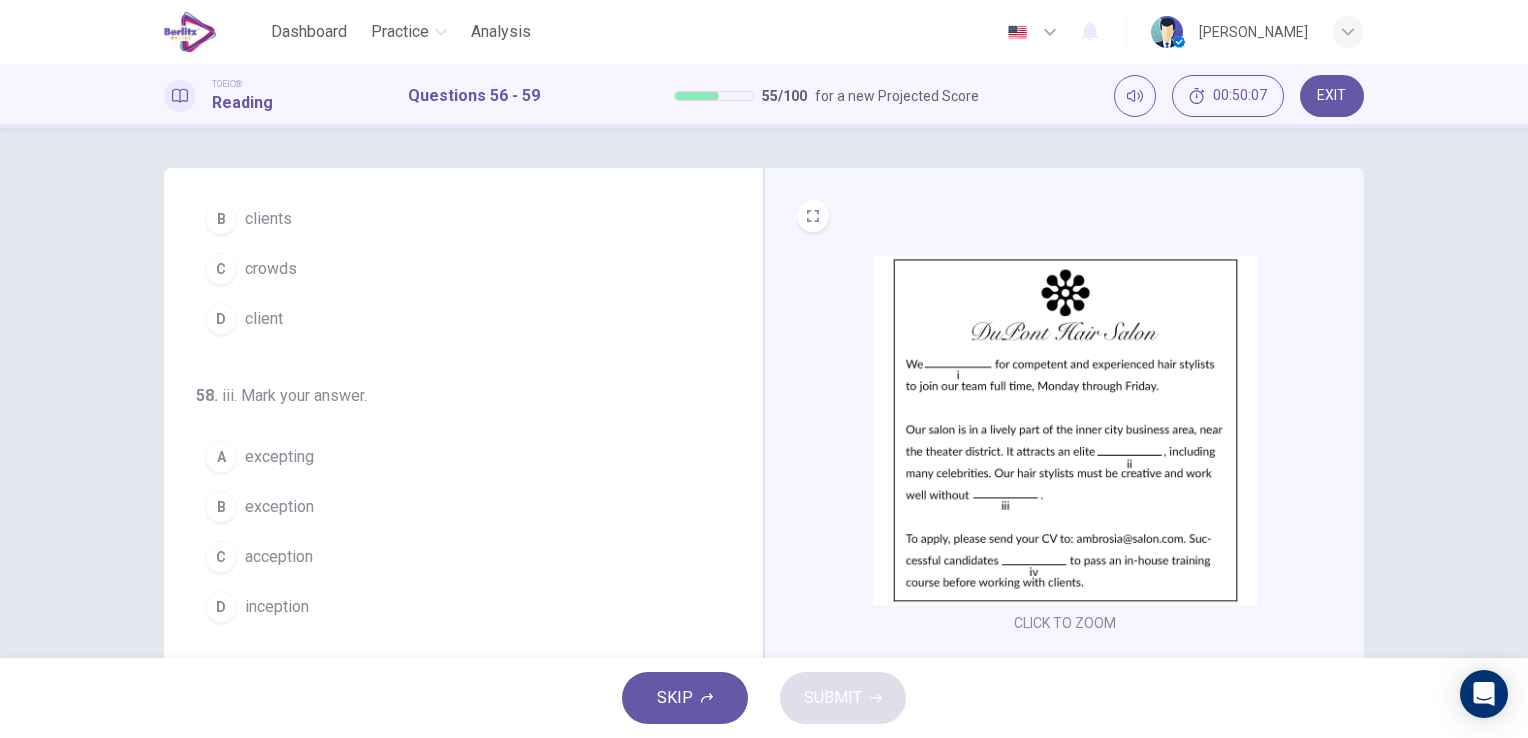 click on "exception" at bounding box center [279, 507] 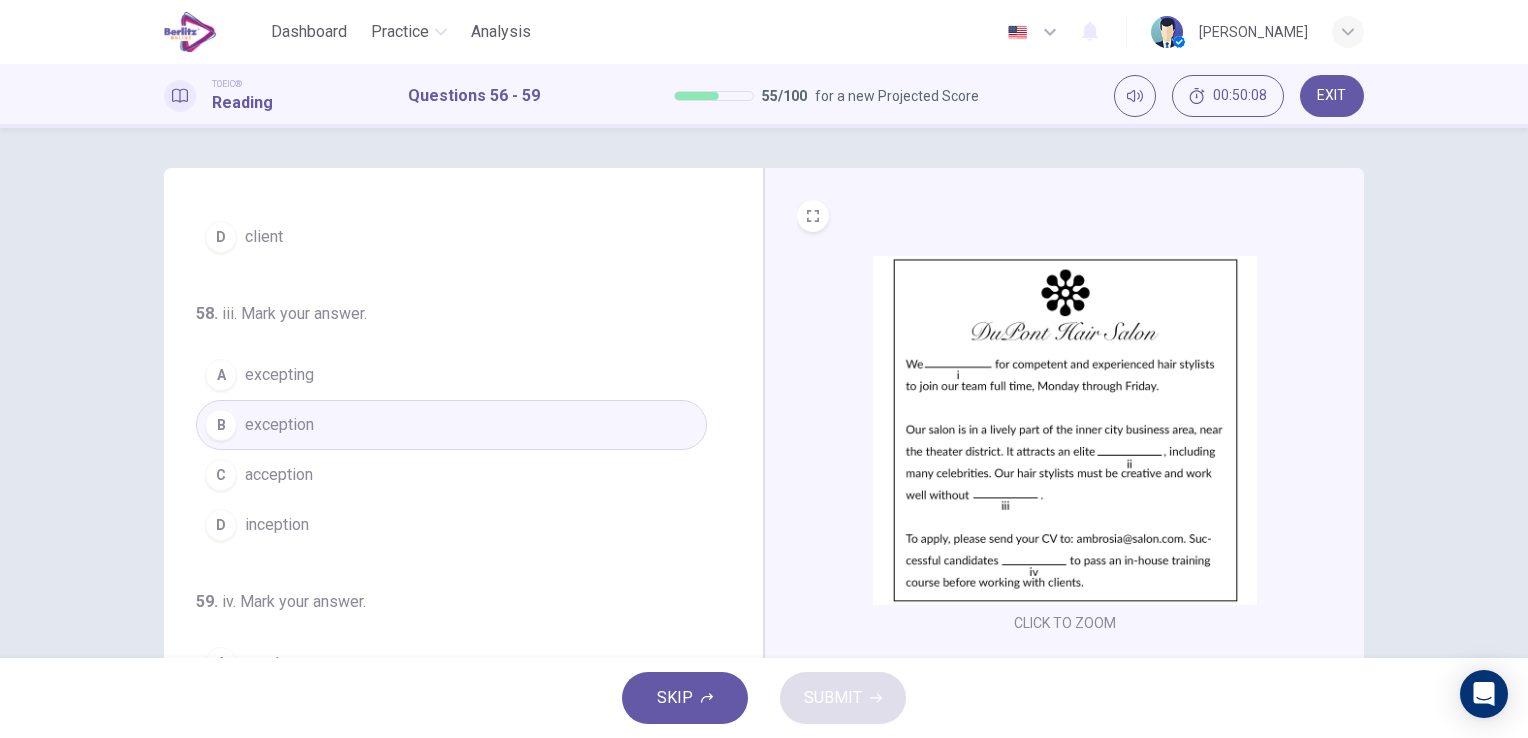 scroll, scrollTop: 490, scrollLeft: 0, axis: vertical 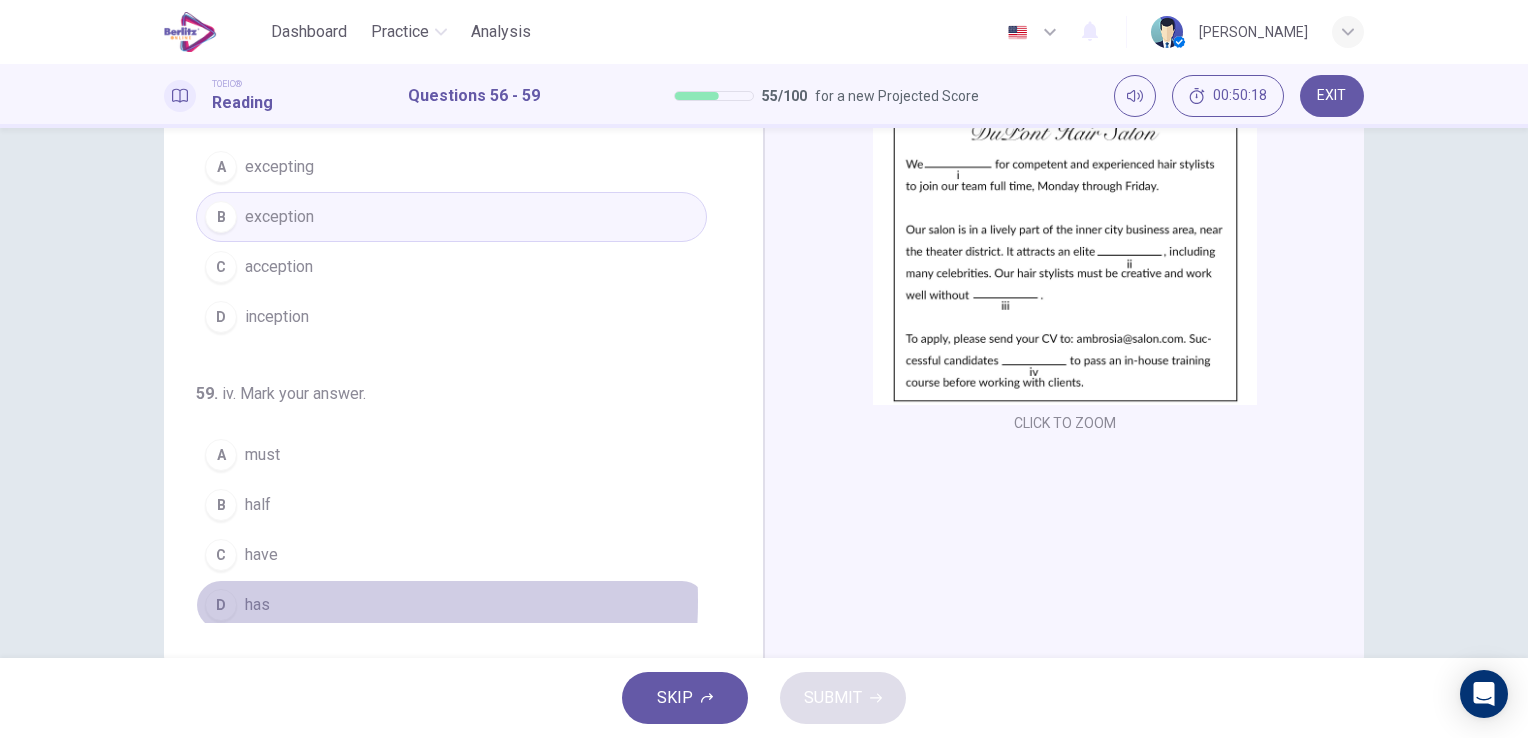 click on "has" at bounding box center [257, 605] 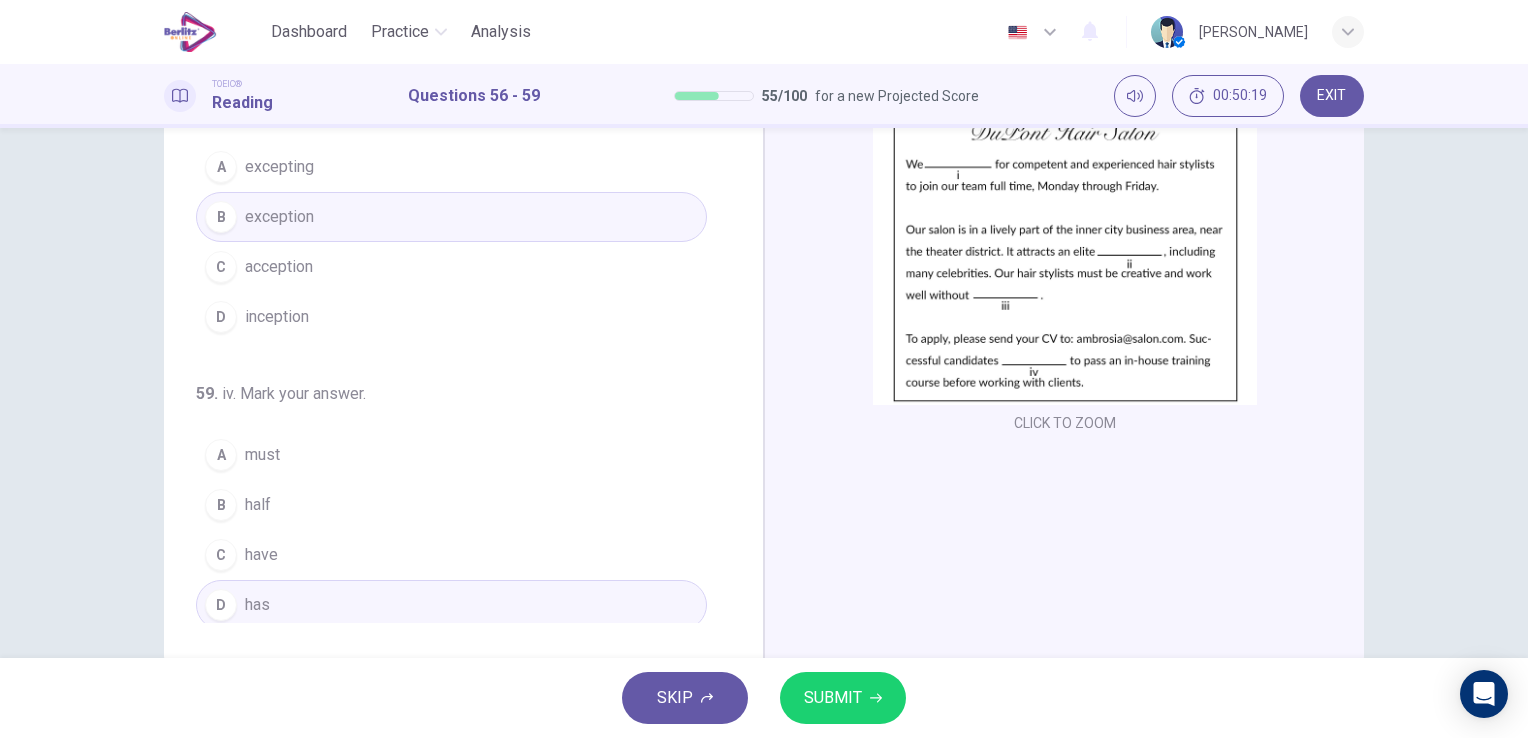 click on "SUBMIT" at bounding box center [833, 698] 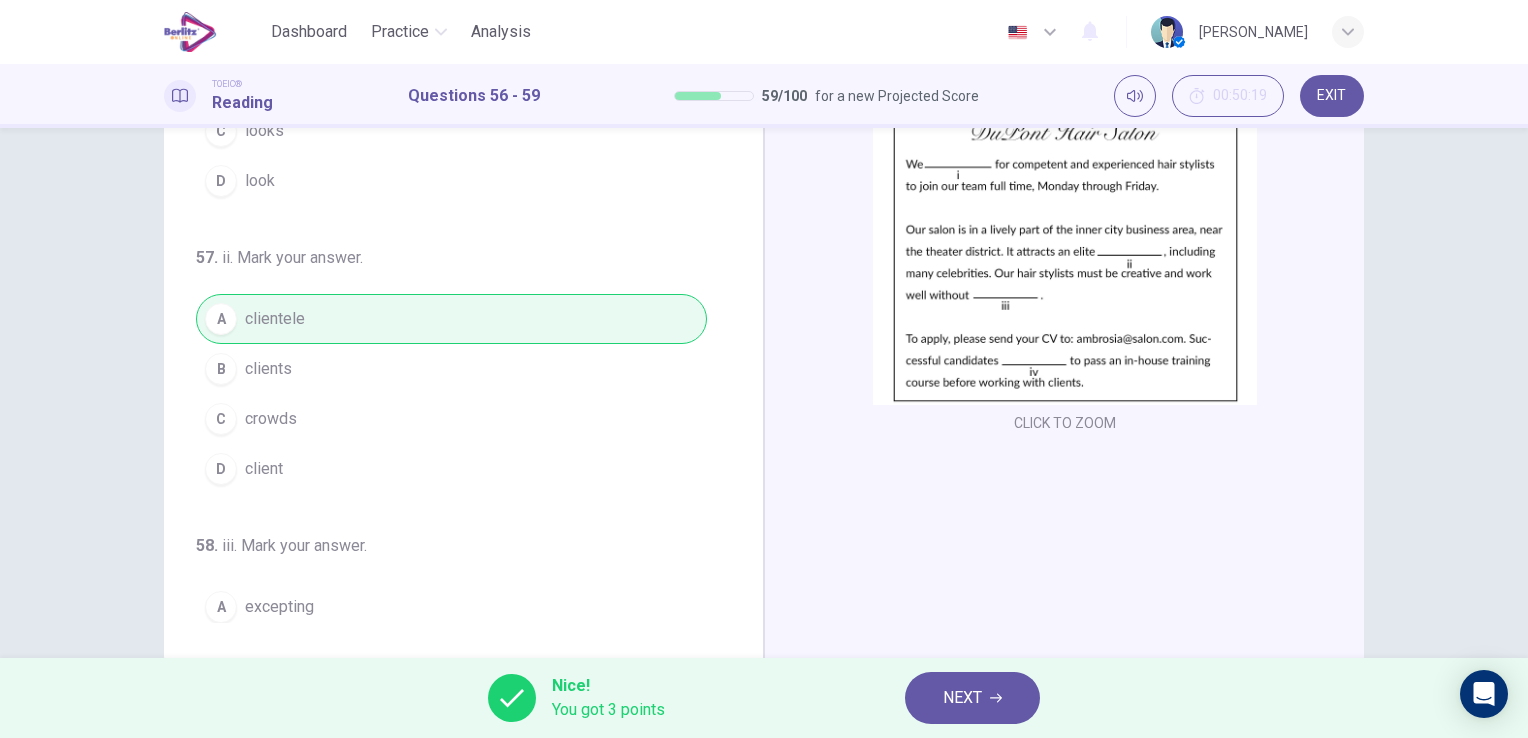 scroll, scrollTop: 0, scrollLeft: 0, axis: both 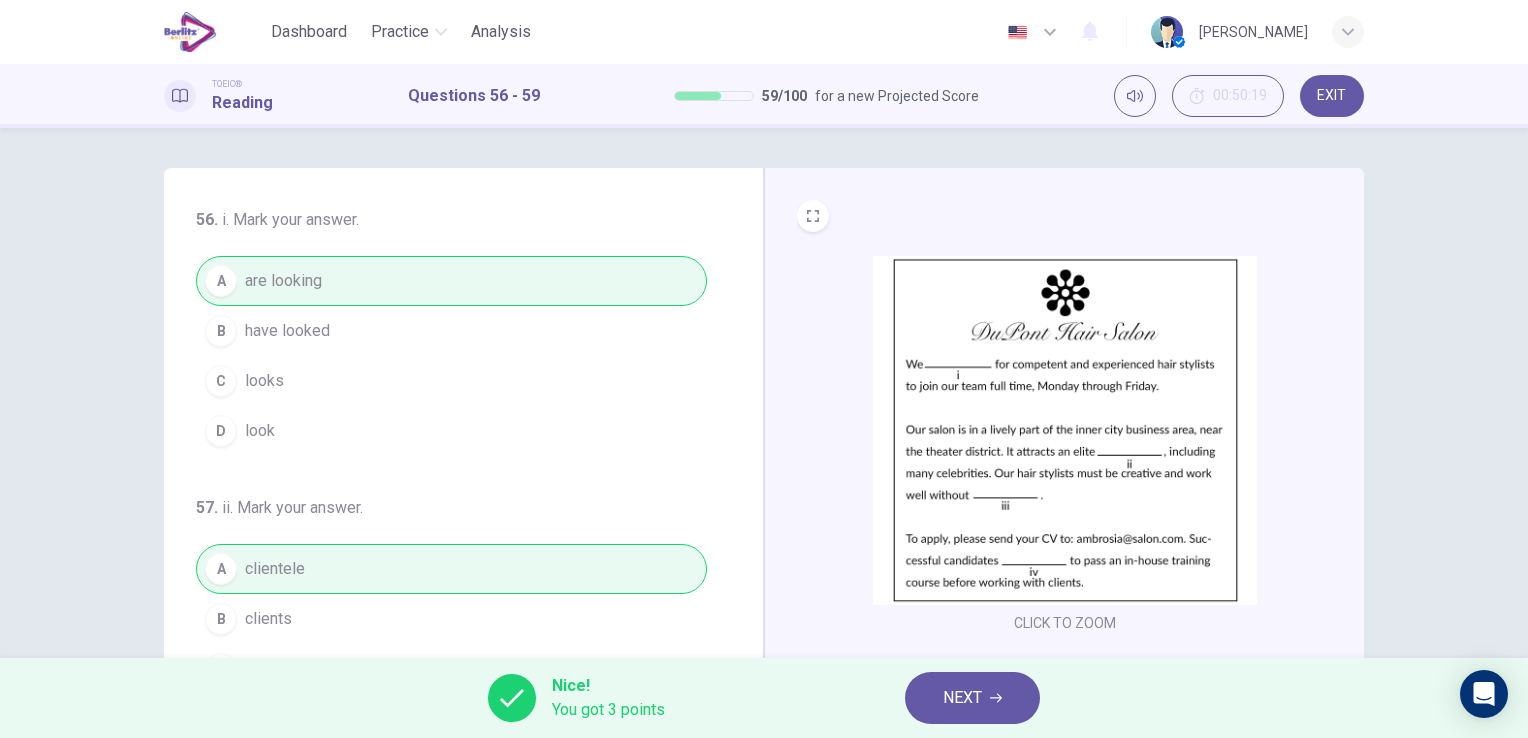 click on "NEXT" at bounding box center [962, 698] 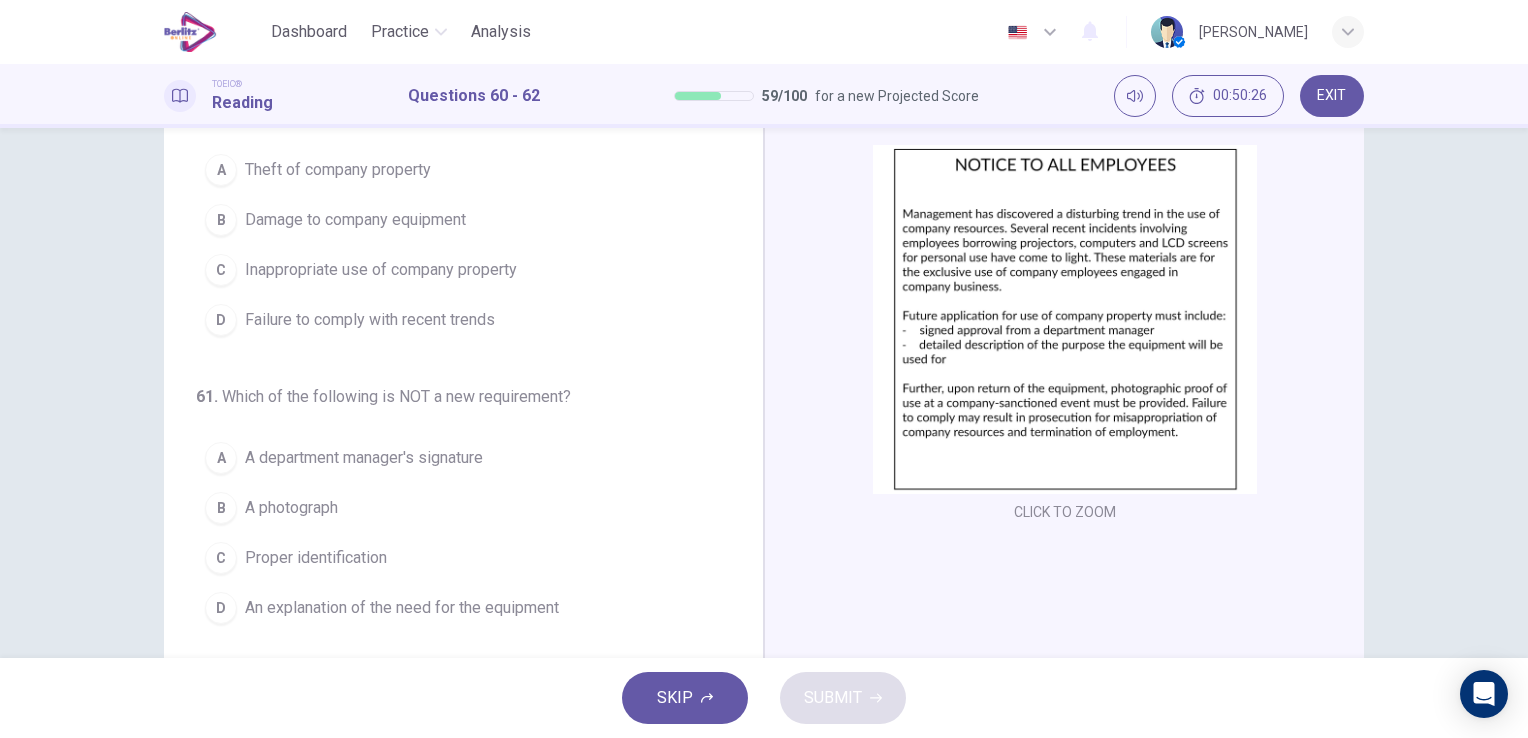 scroll, scrollTop: 0, scrollLeft: 0, axis: both 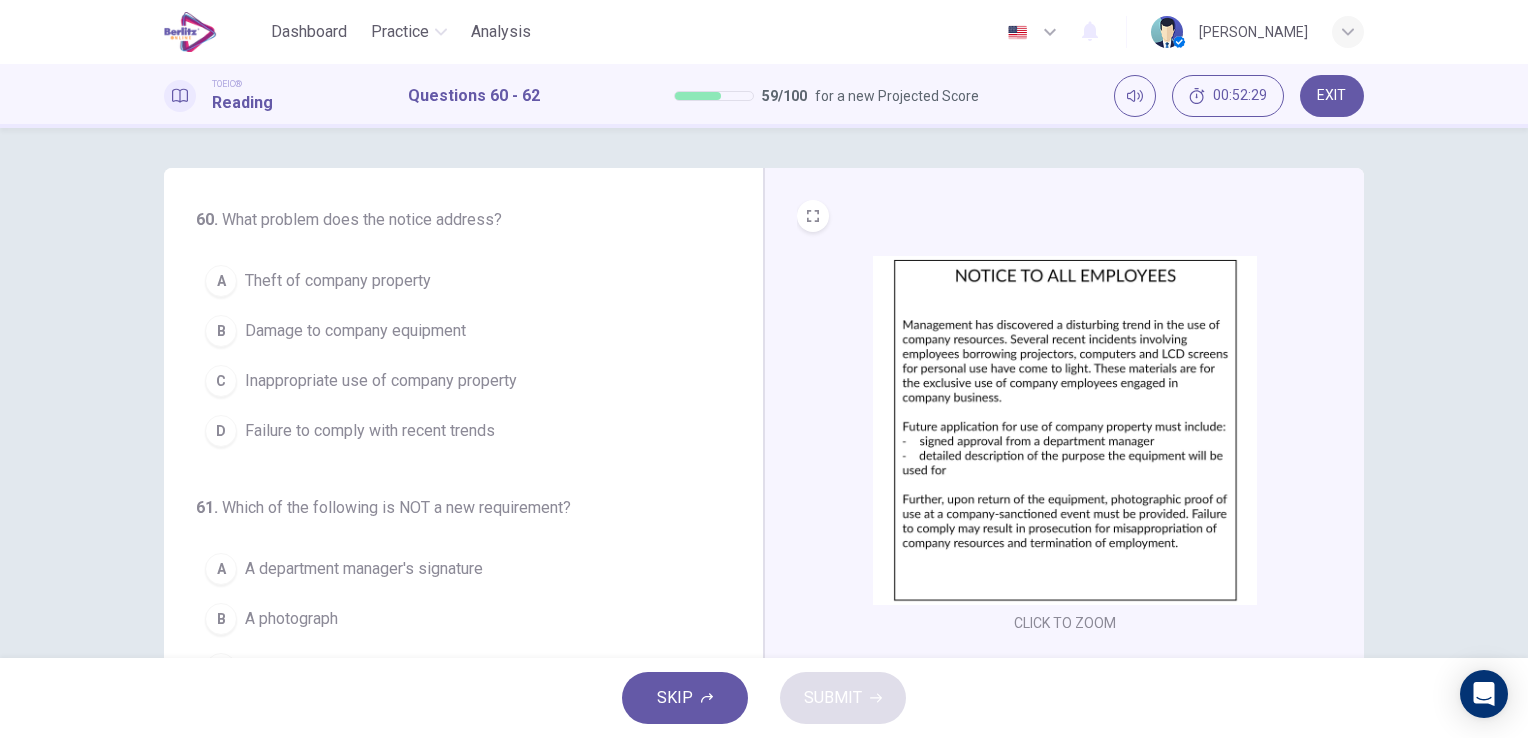 click on "Inappropriate use of company property" at bounding box center (381, 381) 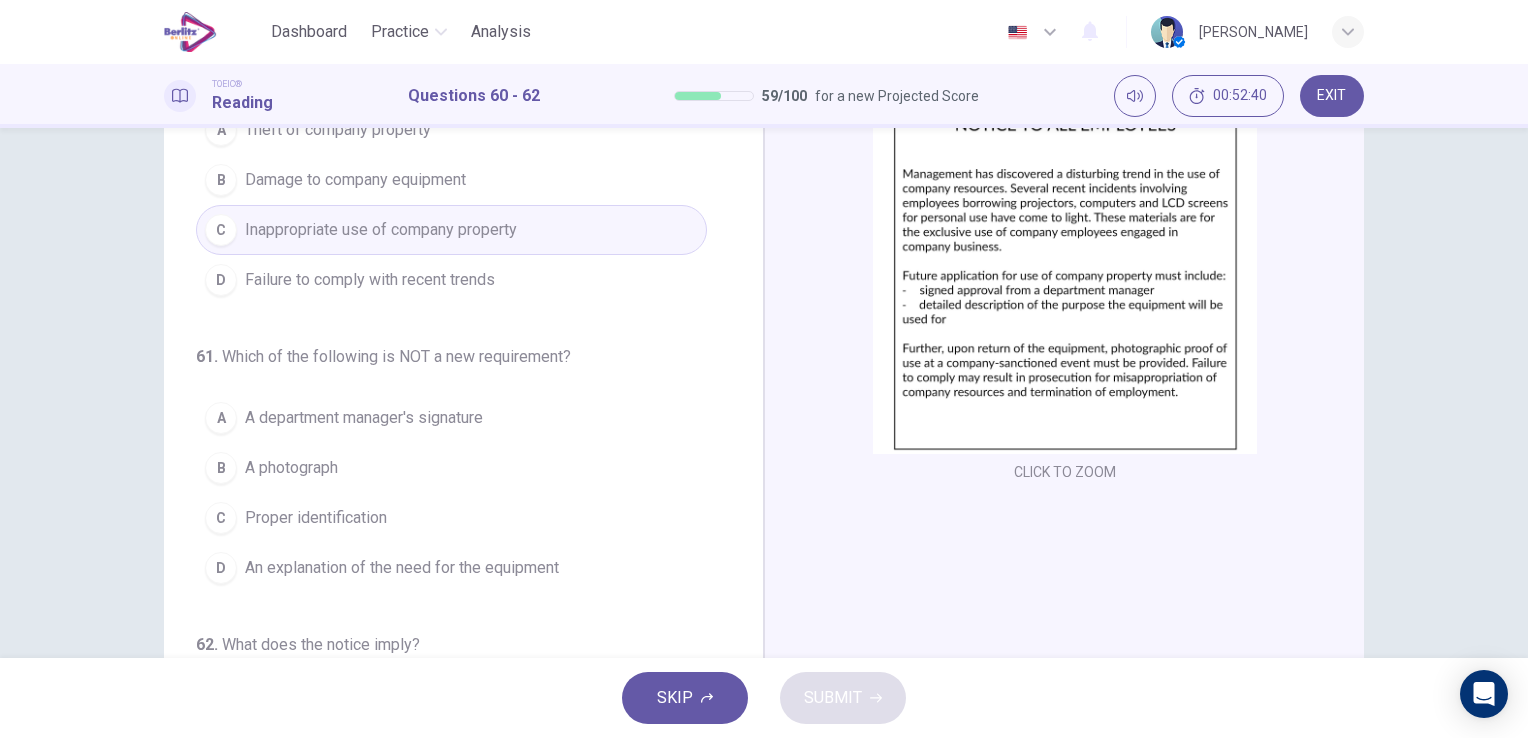 scroll, scrollTop: 144, scrollLeft: 0, axis: vertical 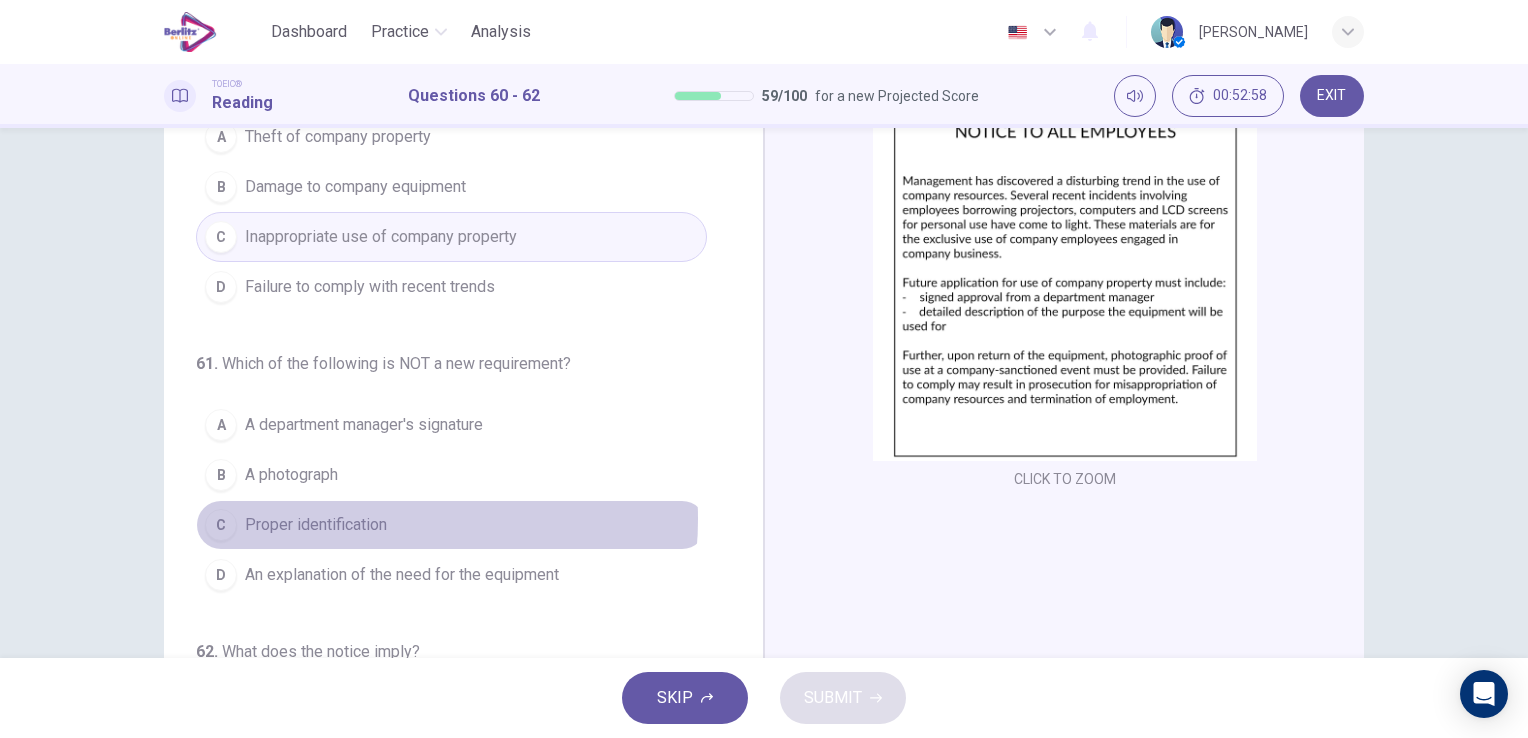 click on "Proper identification" at bounding box center (316, 525) 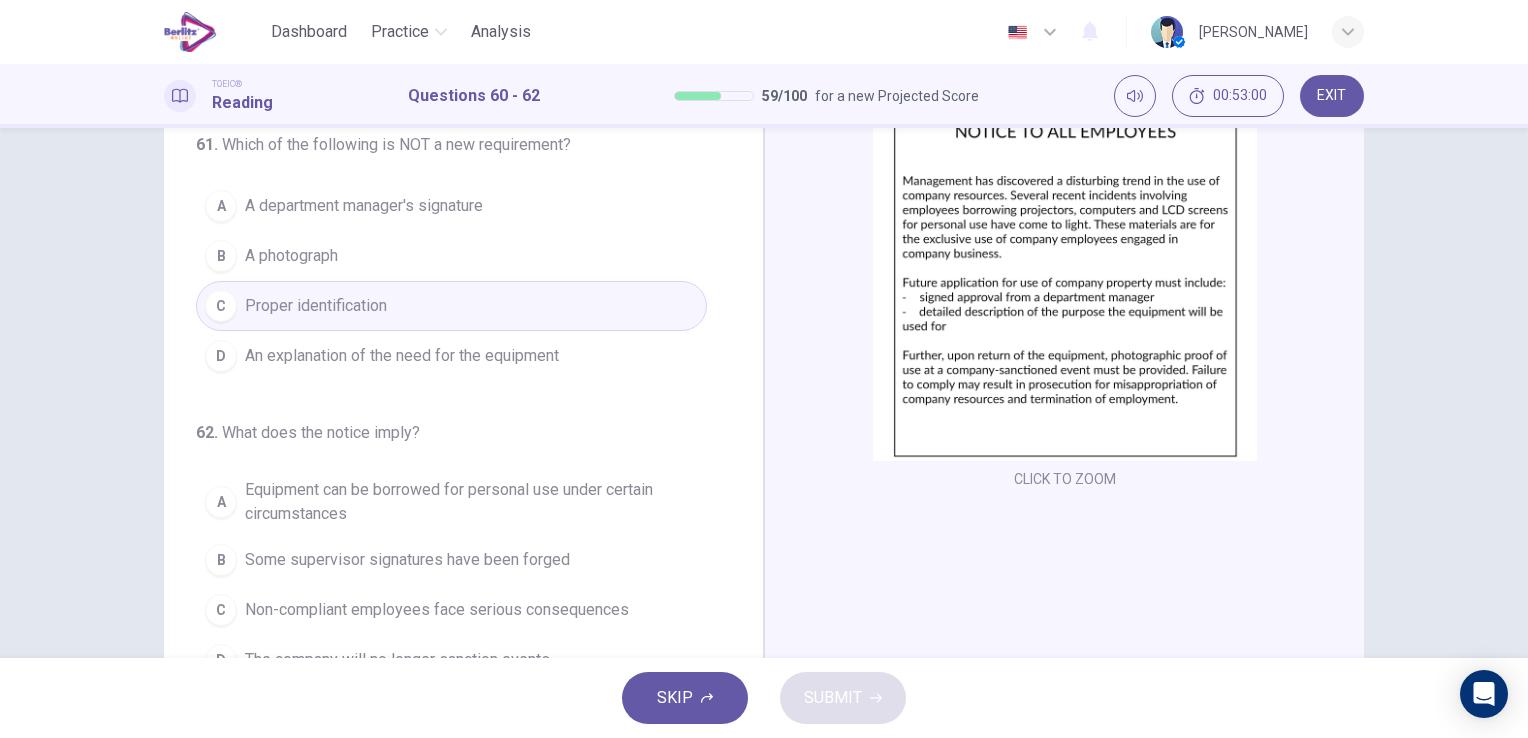 scroll, scrollTop: 220, scrollLeft: 0, axis: vertical 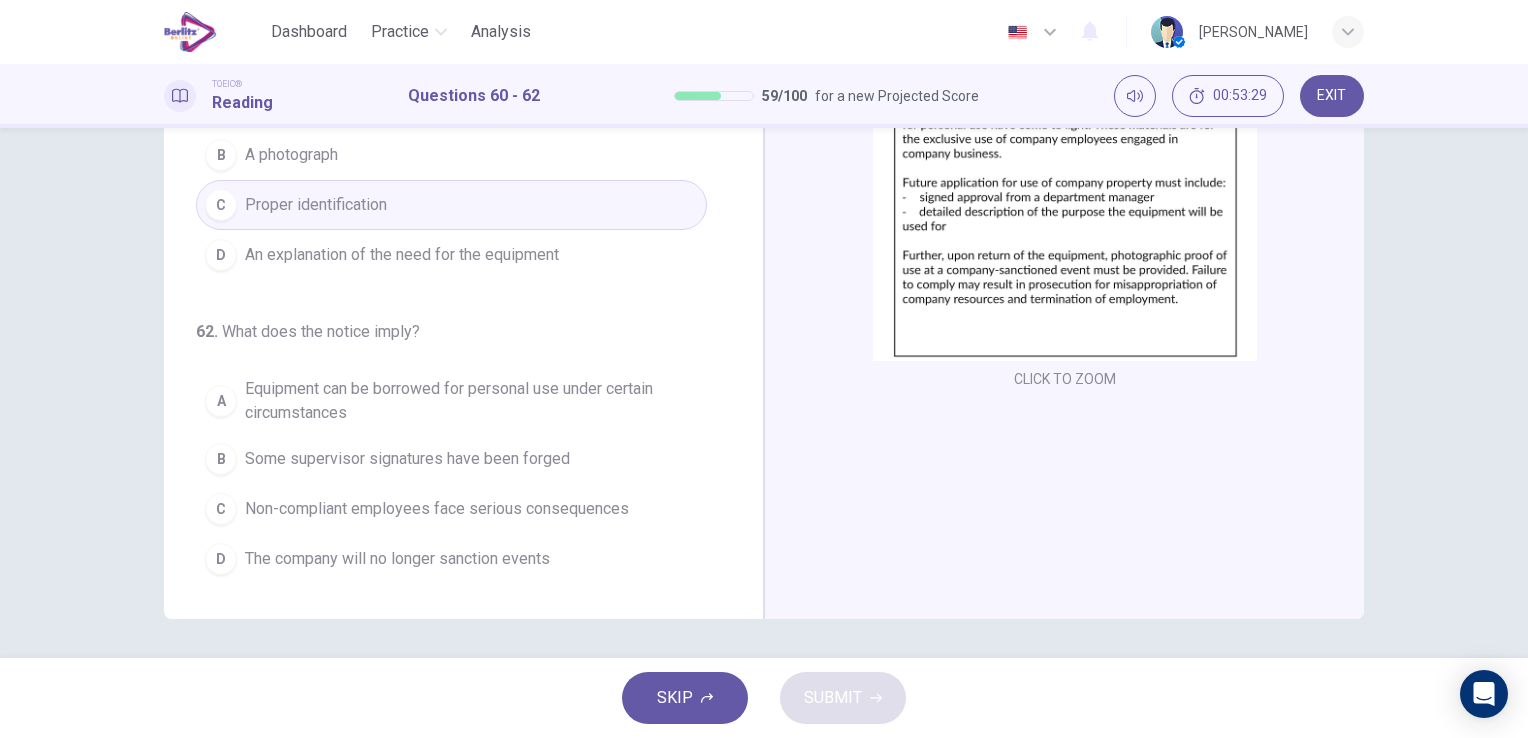 type 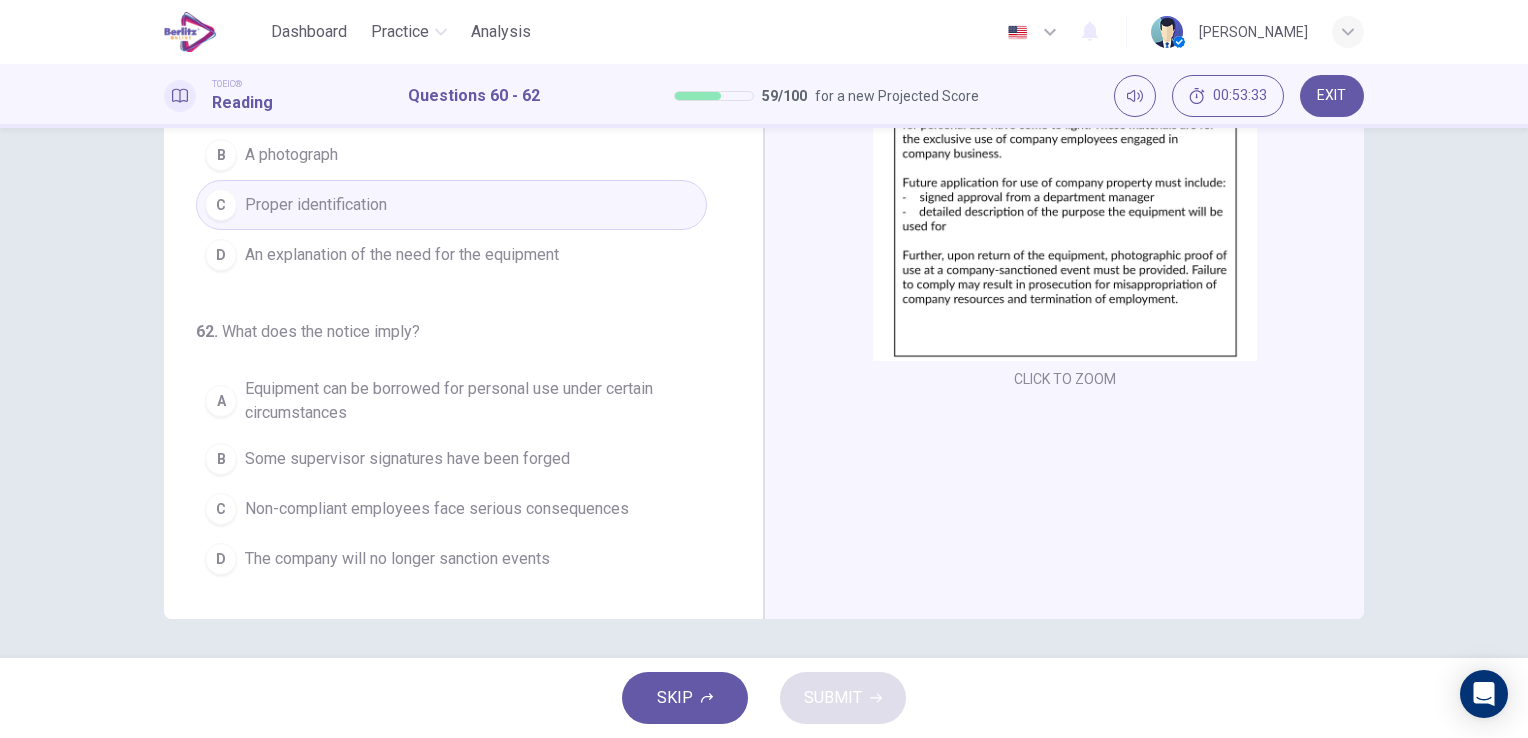 click on "Non-compliant employees face serious consequences" at bounding box center [437, 509] 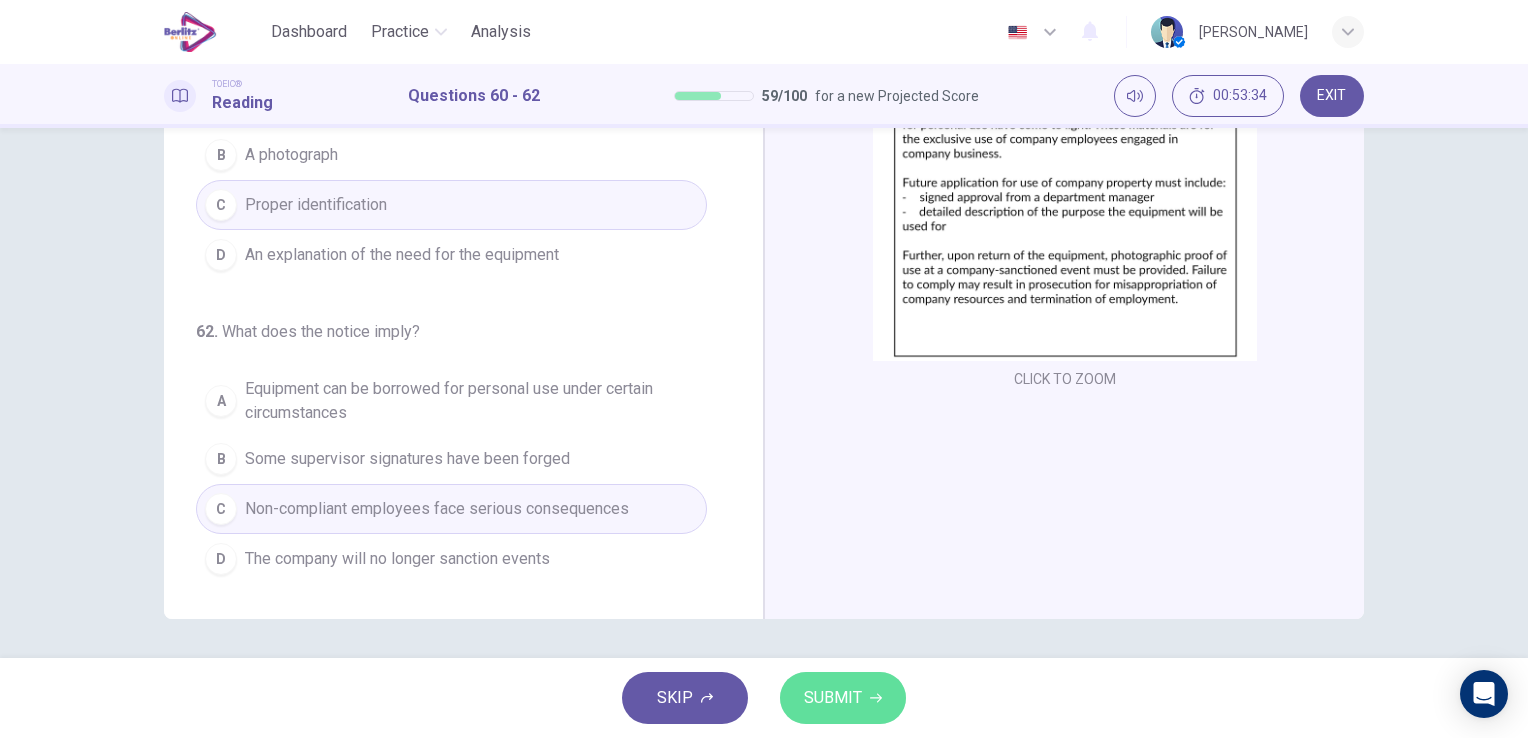 click on "SUBMIT" at bounding box center (843, 698) 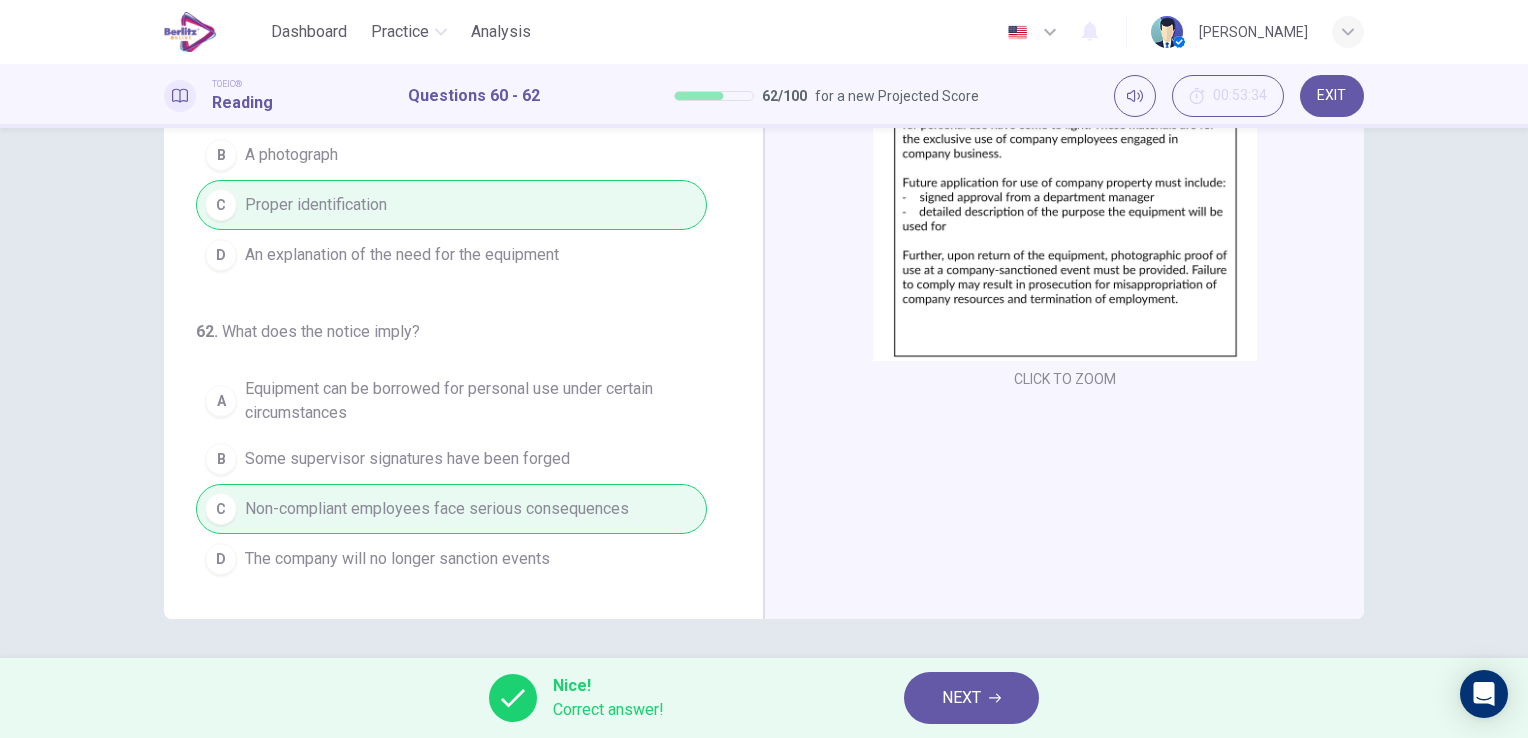 click on "NEXT" at bounding box center [971, 698] 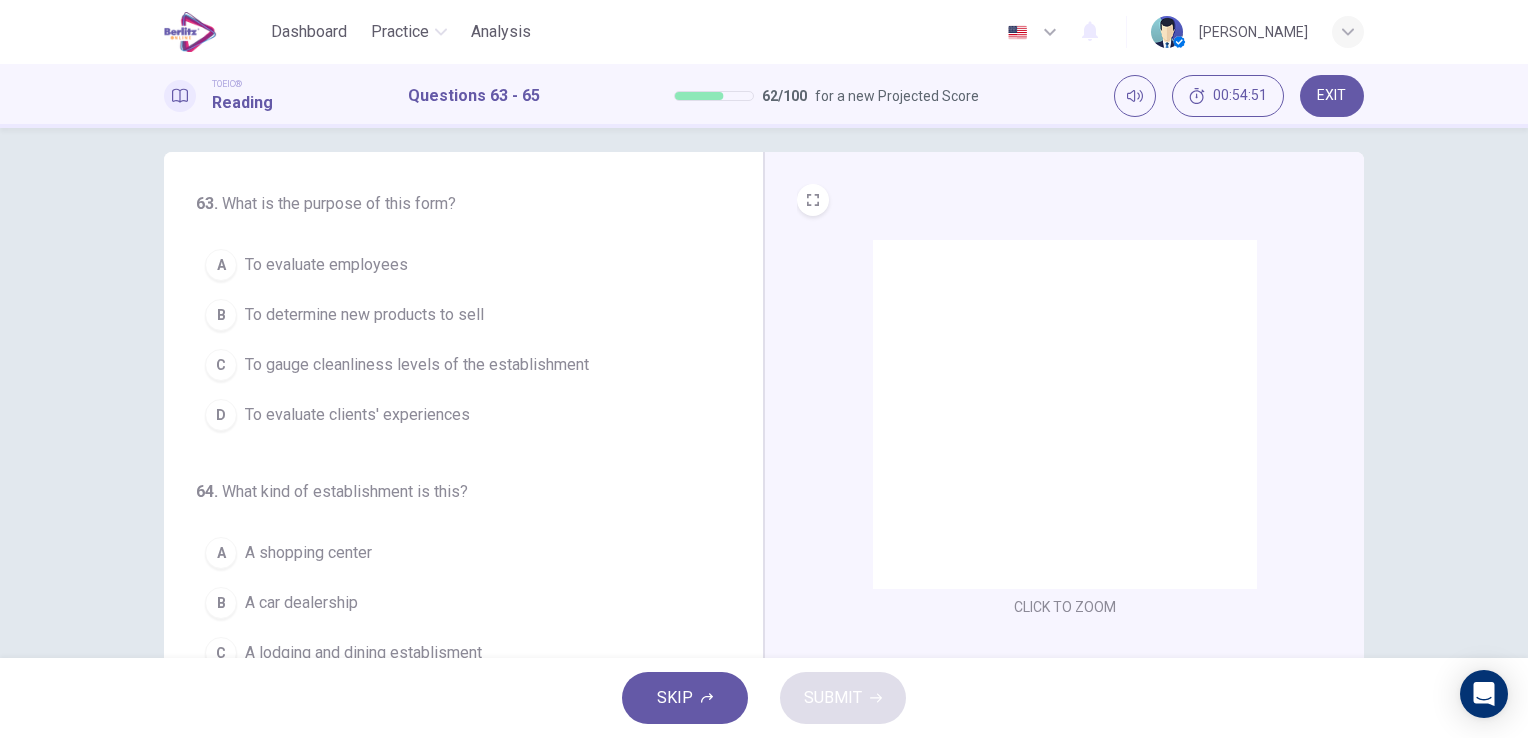 scroll, scrollTop: 0, scrollLeft: 0, axis: both 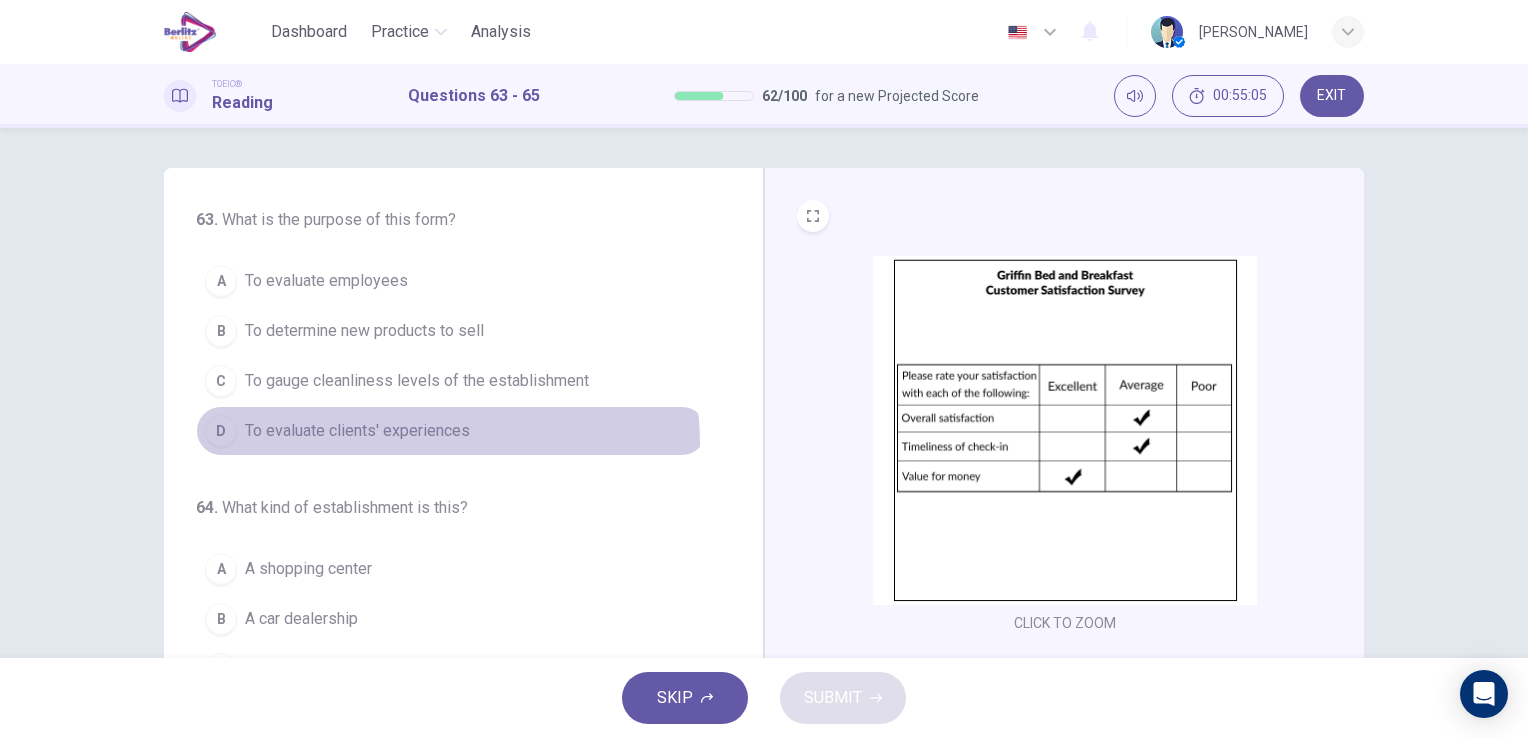 click on "D To evaluate clients' experiences" at bounding box center (451, 431) 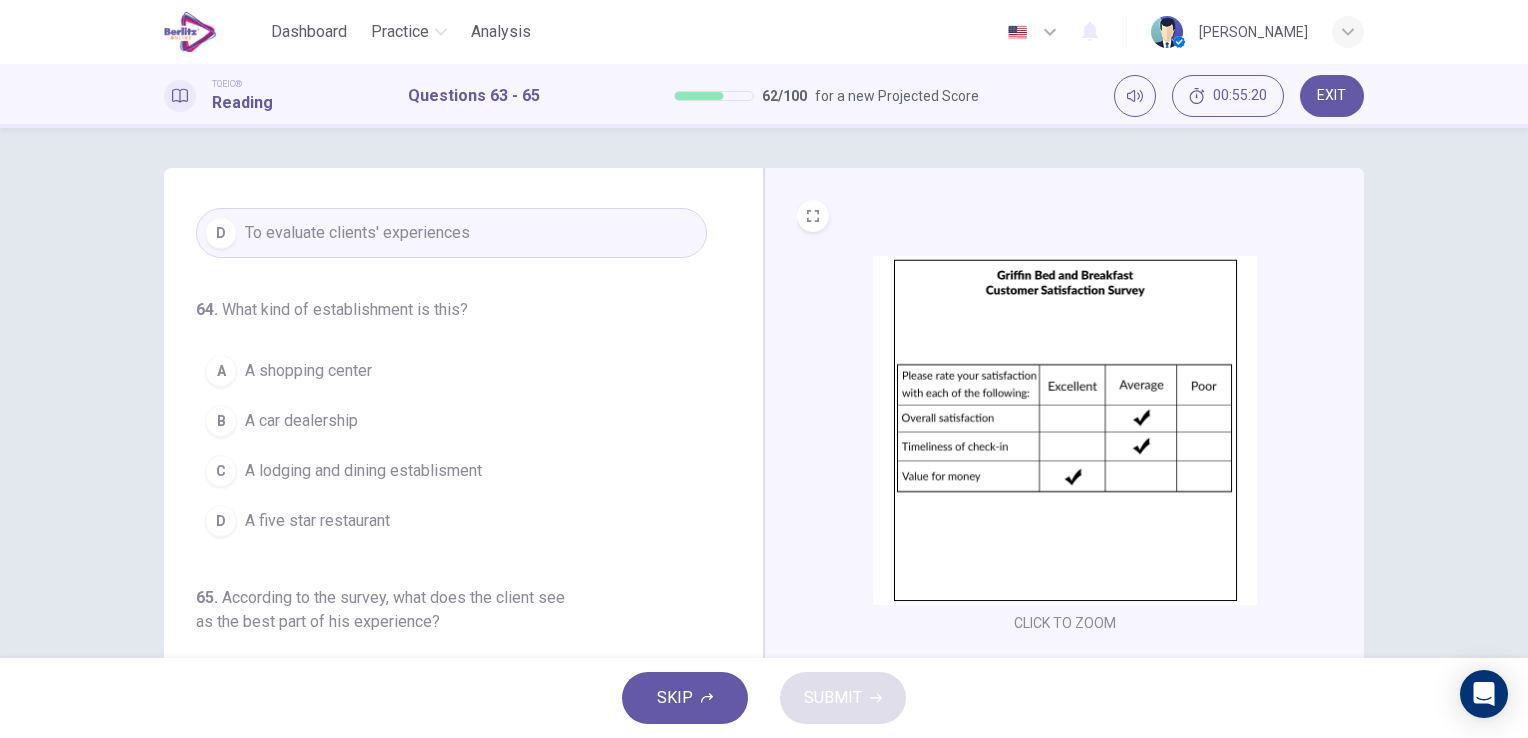 scroll, scrollTop: 200, scrollLeft: 0, axis: vertical 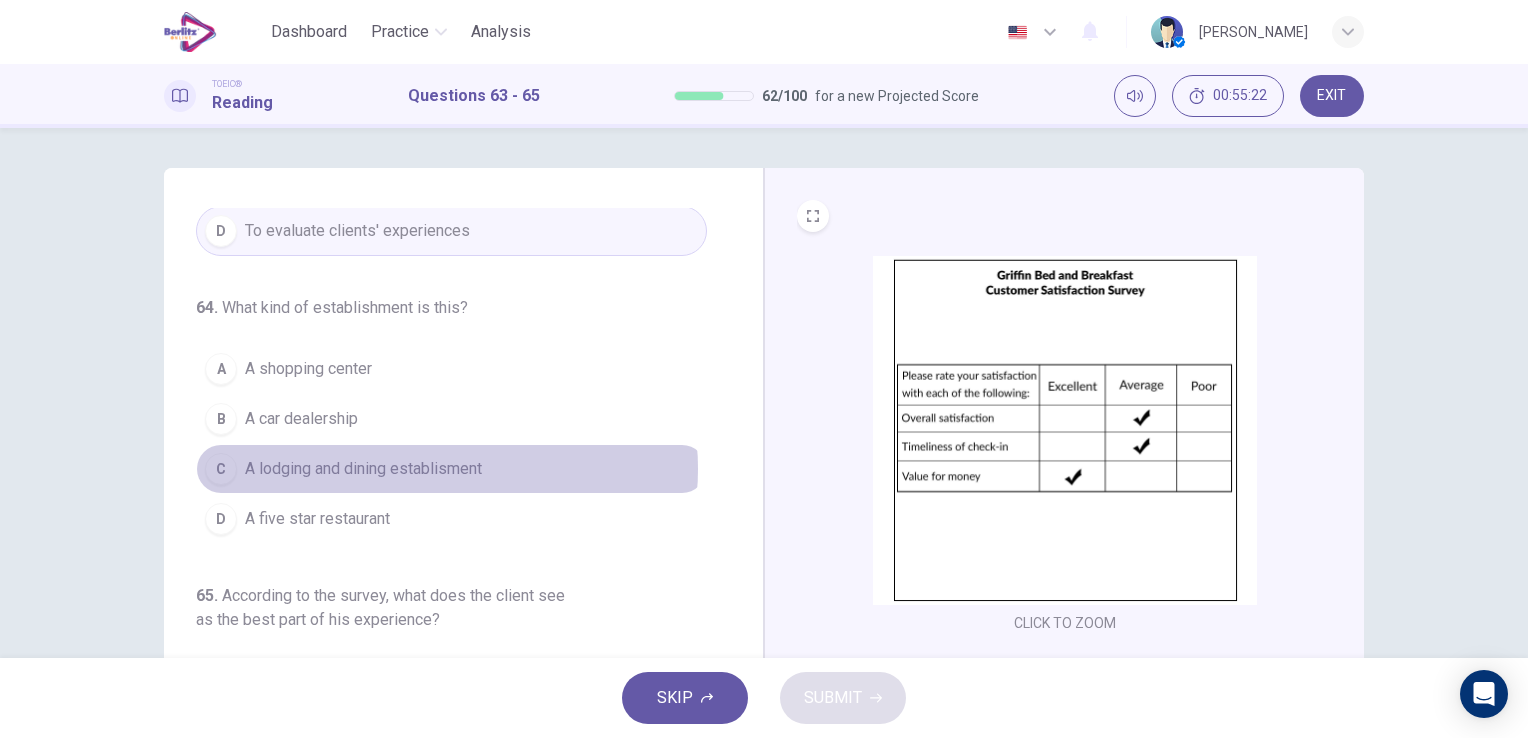 click on "A lodging and dining establisment" at bounding box center [363, 469] 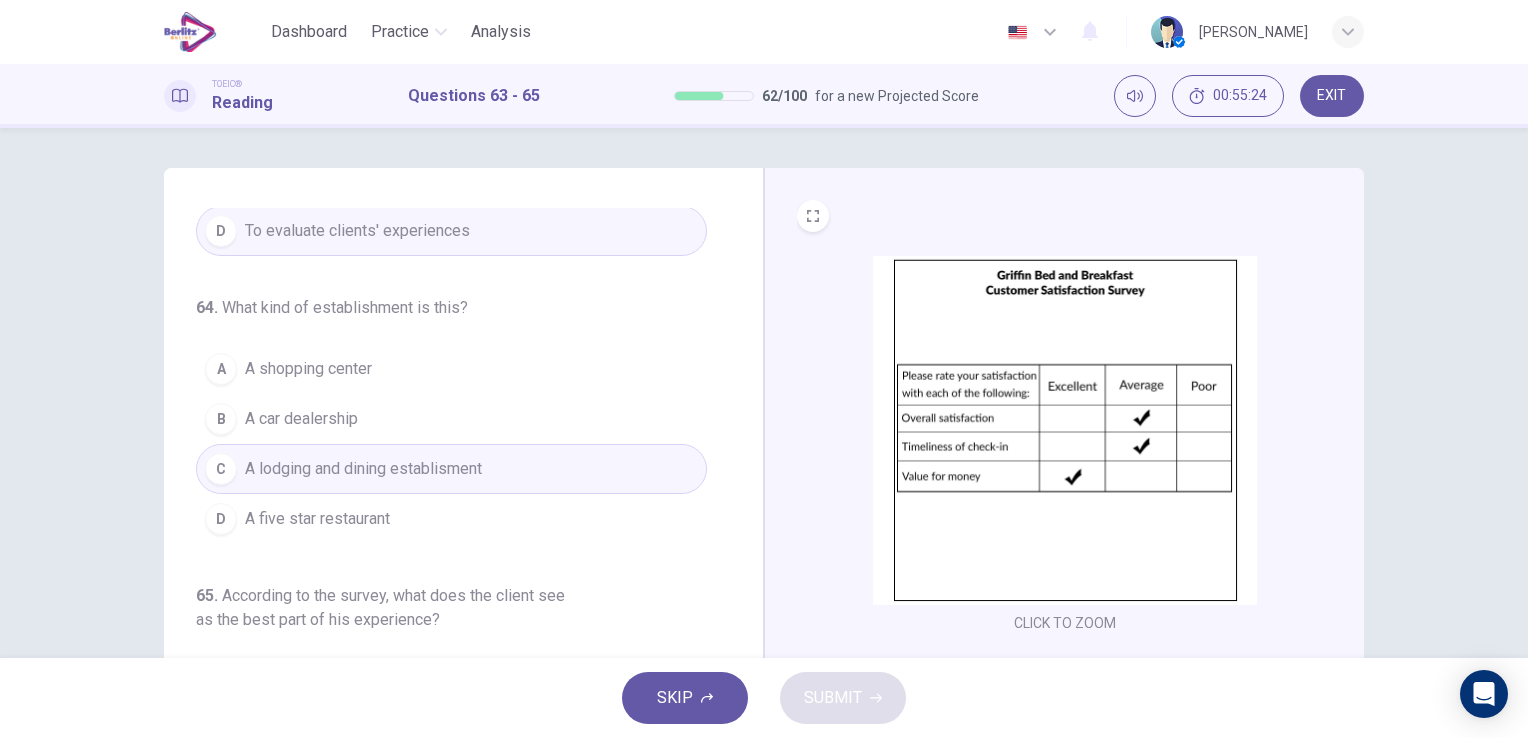 scroll, scrollTop: 228, scrollLeft: 0, axis: vertical 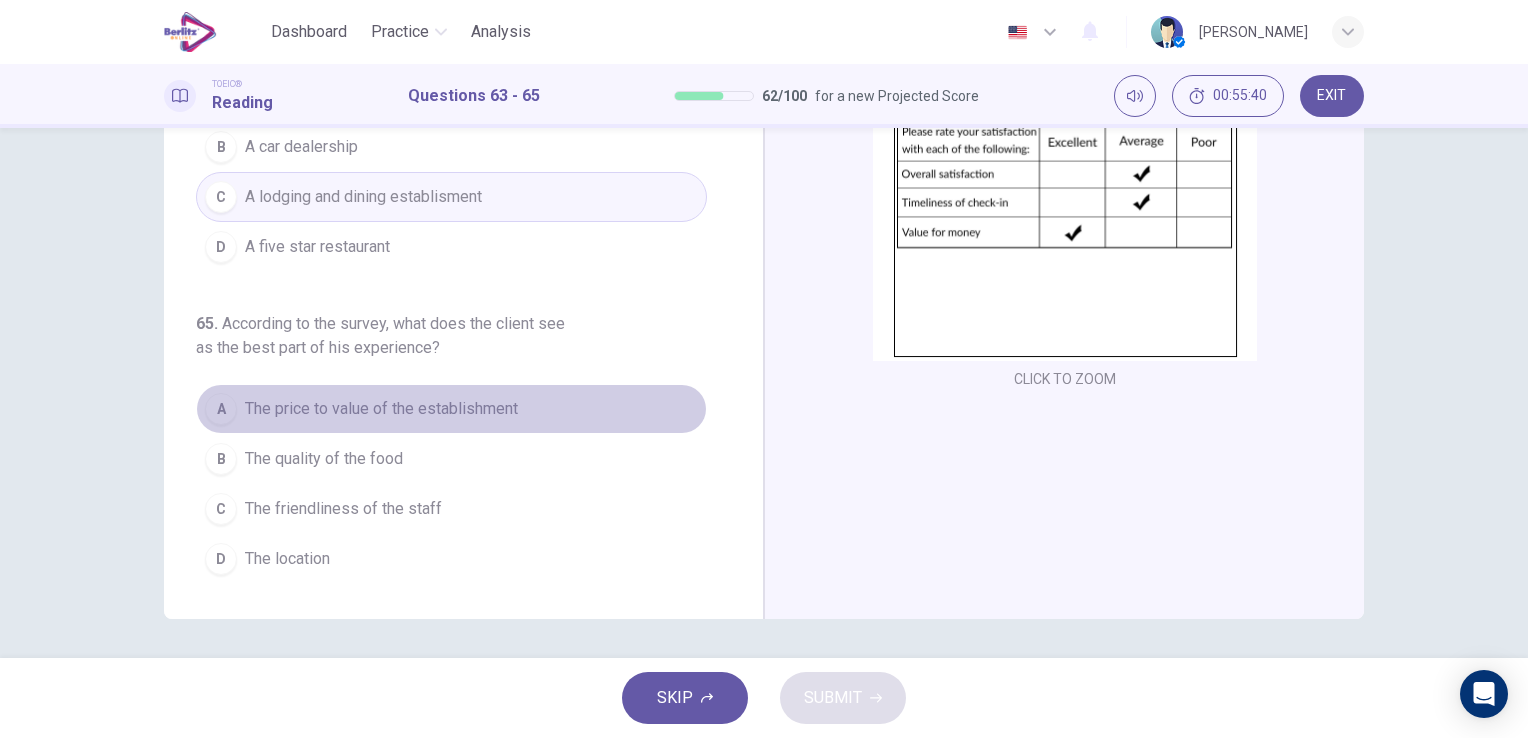 click on "The price to value of the establishment" at bounding box center [381, 409] 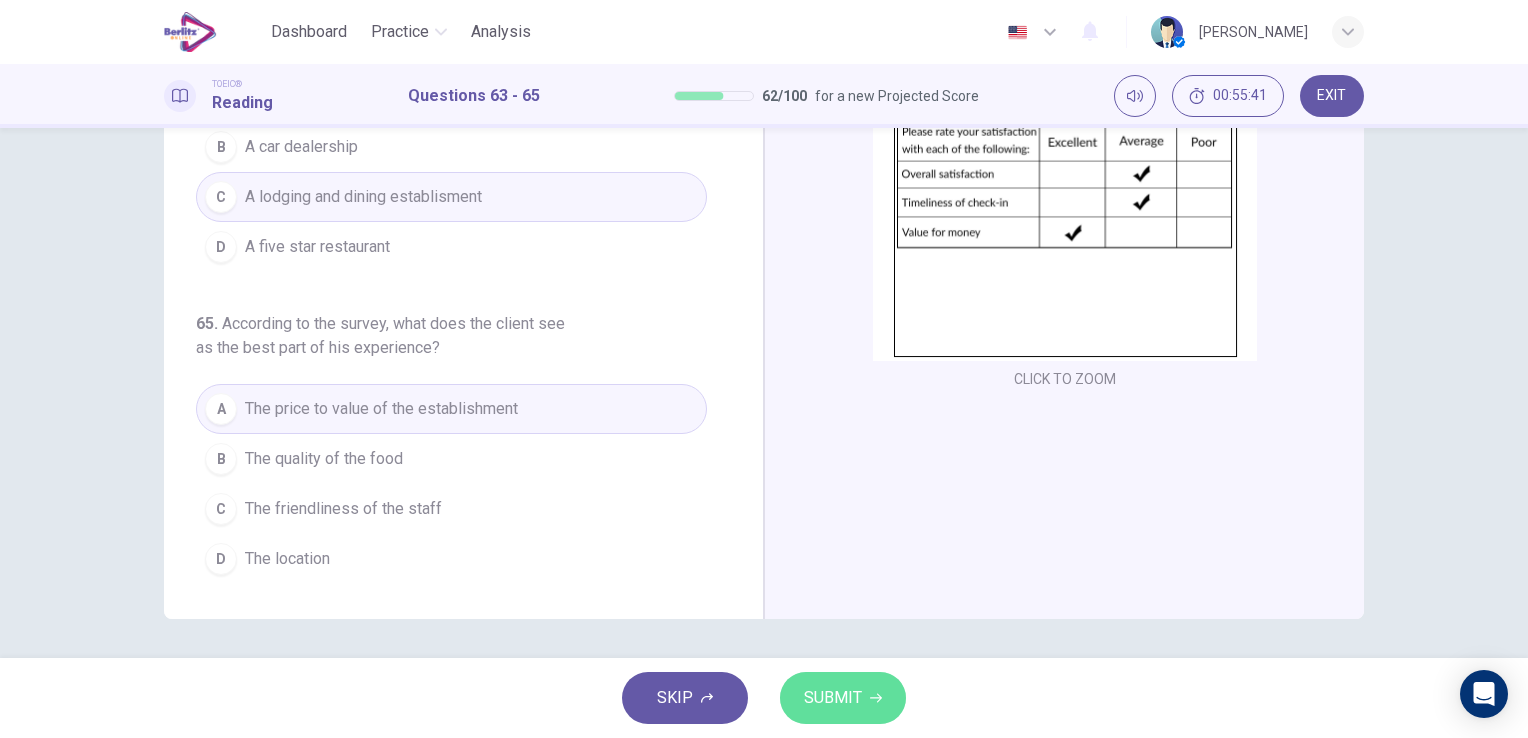 click on "SUBMIT" at bounding box center (833, 698) 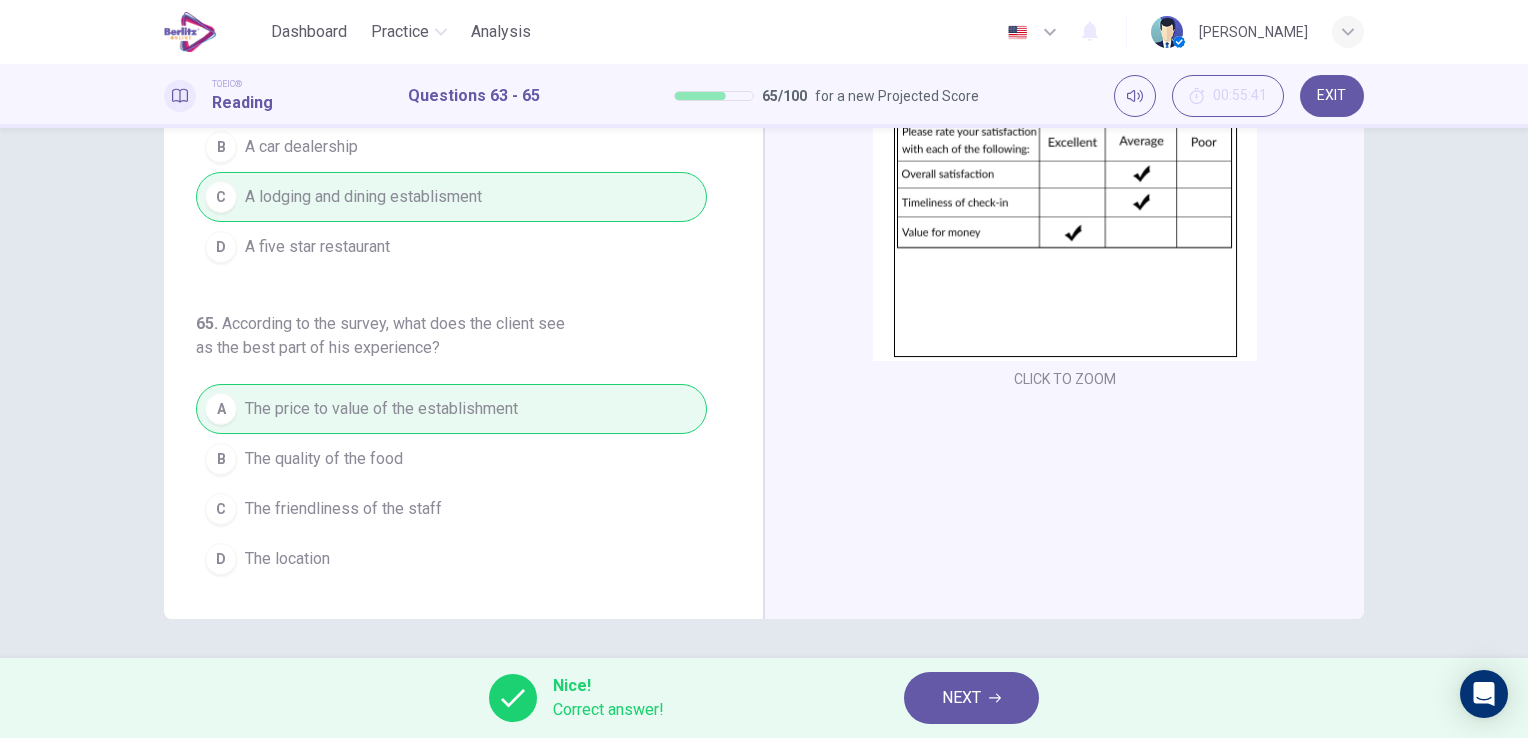 click on "NEXT" at bounding box center [961, 698] 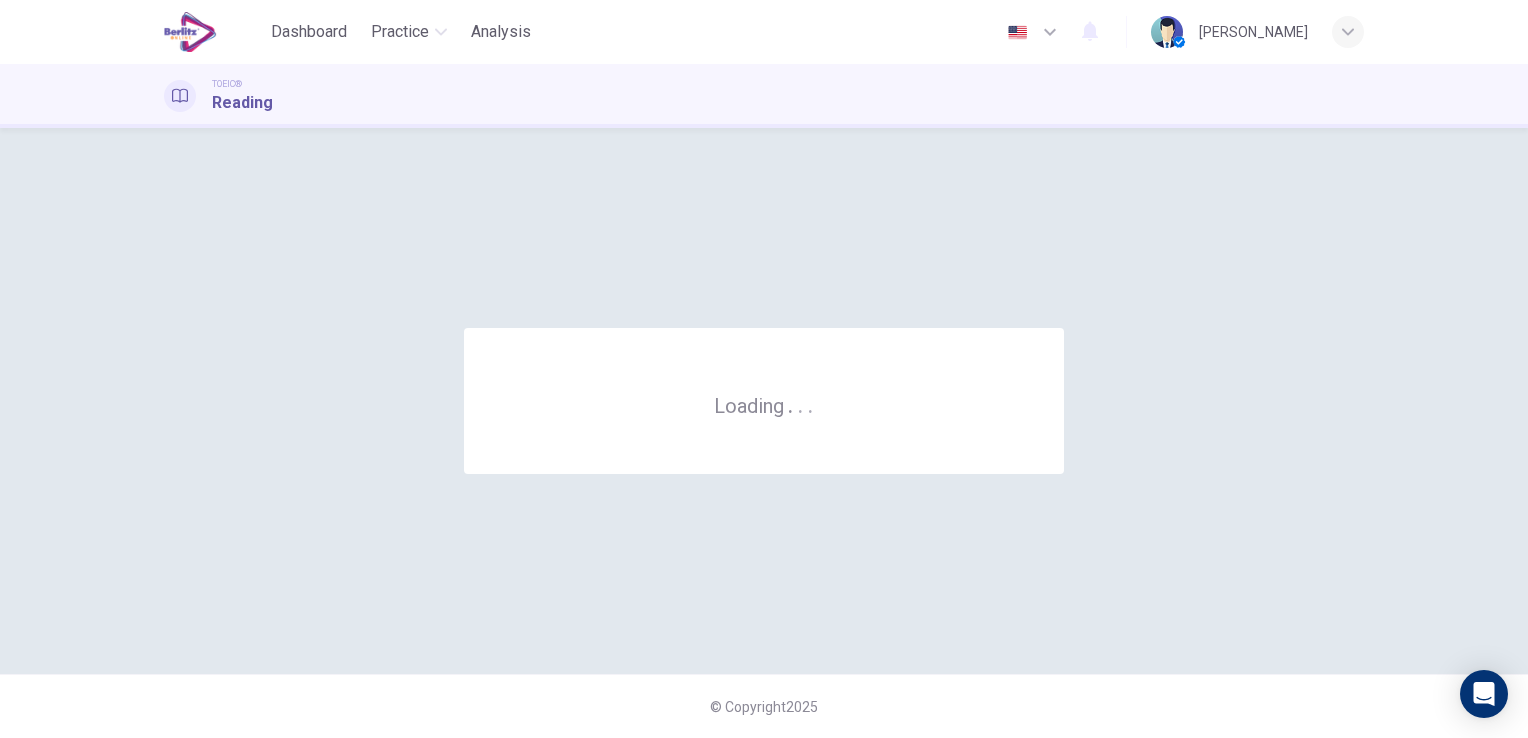 scroll, scrollTop: 0, scrollLeft: 0, axis: both 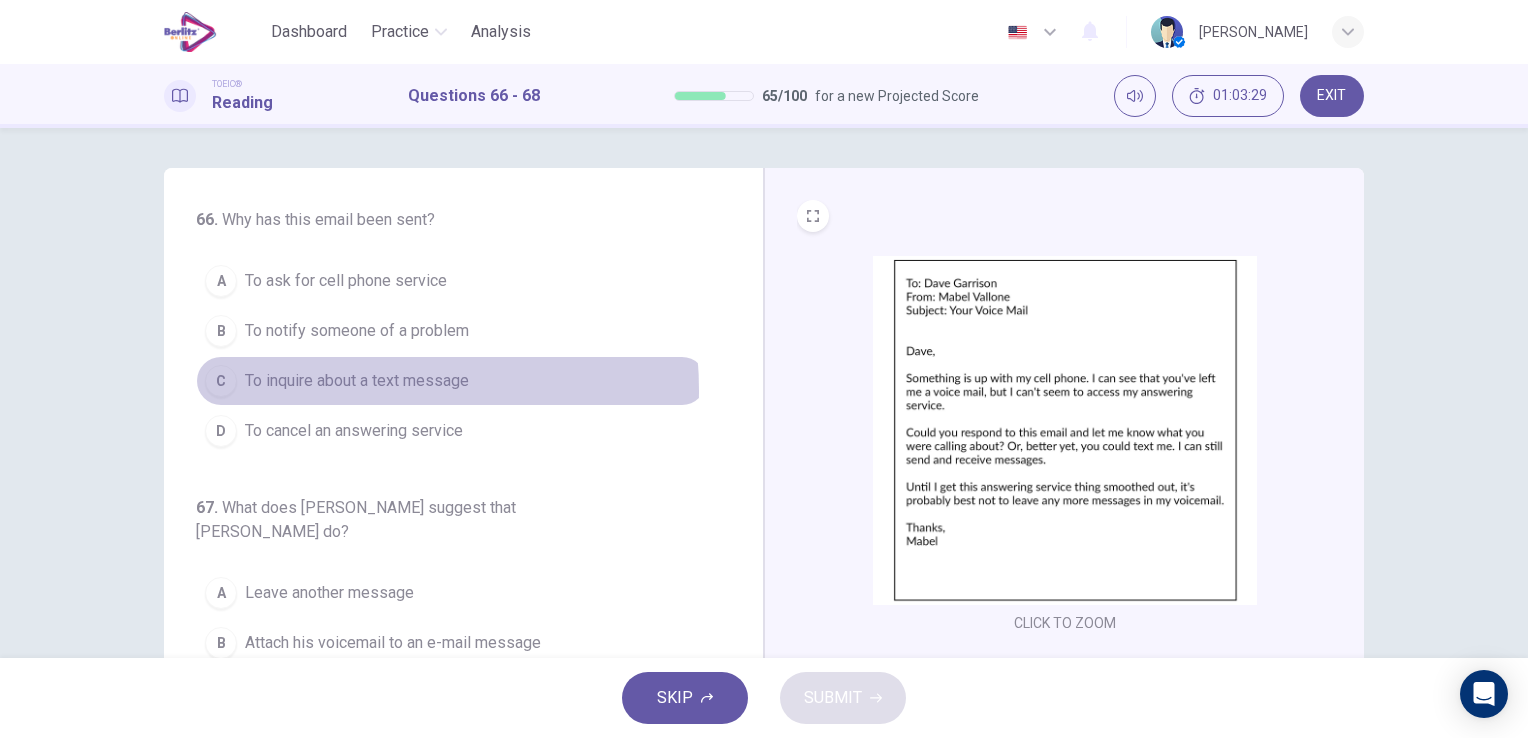 click on "To inquire about a text message" at bounding box center (357, 381) 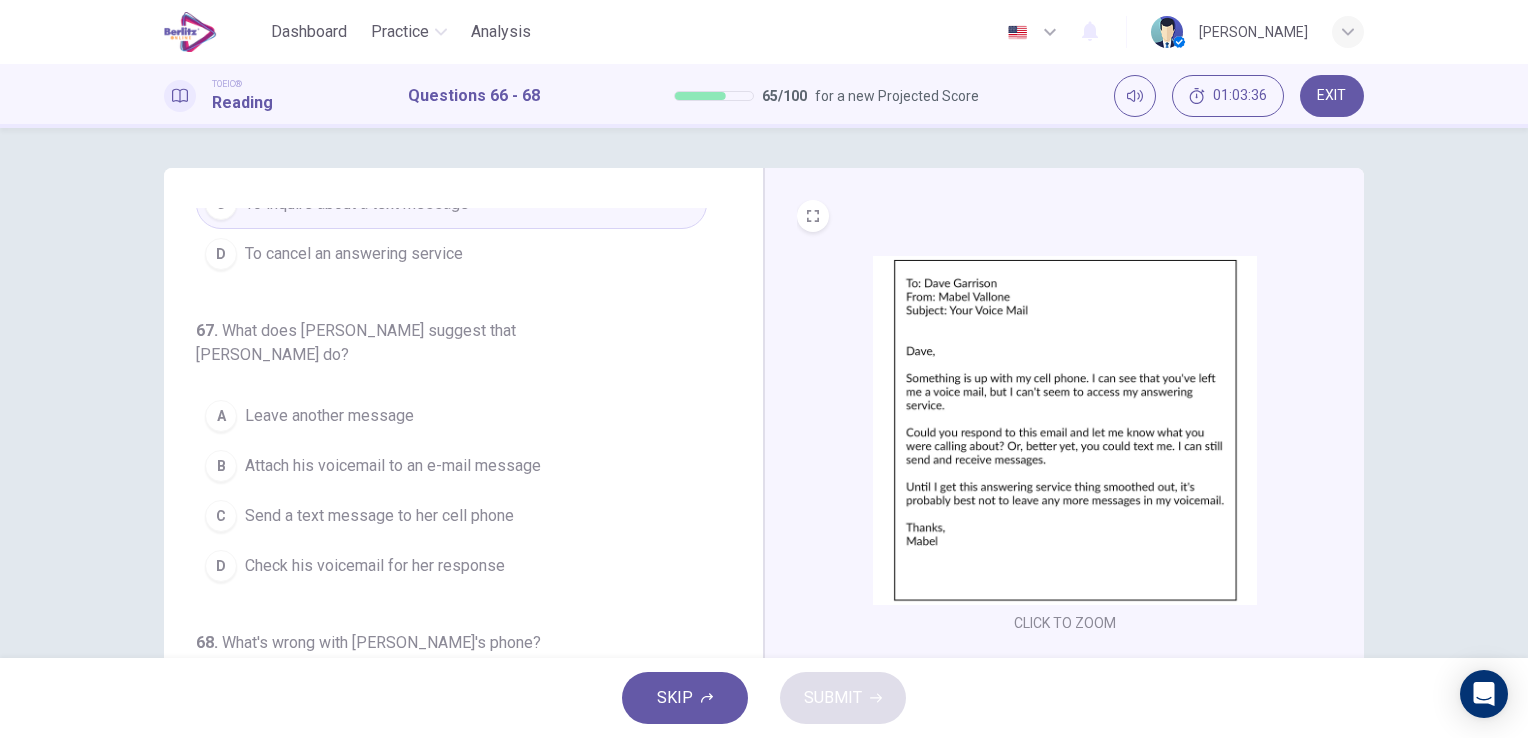 scroll, scrollTop: 200, scrollLeft: 0, axis: vertical 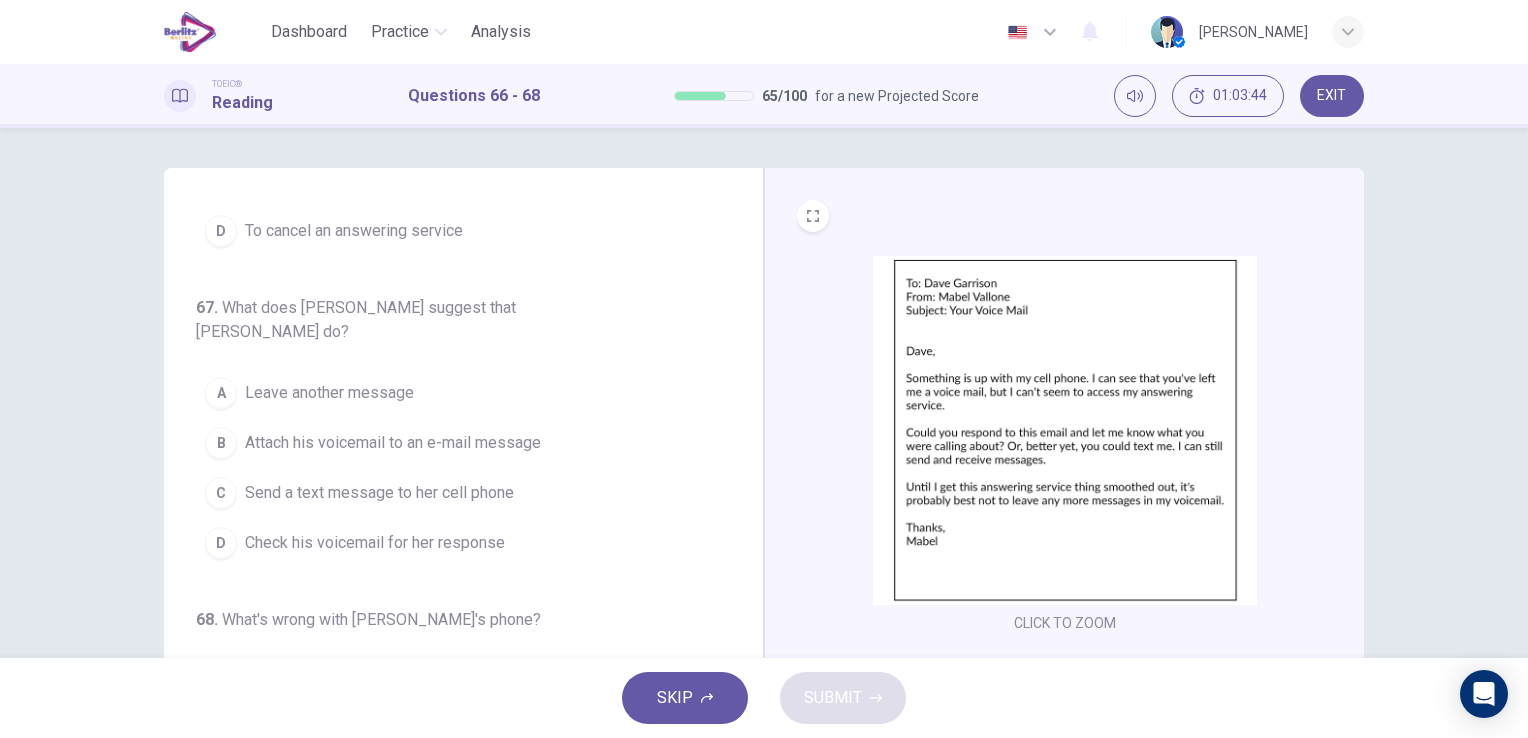 click on "Send a text message to her cell phone" at bounding box center [379, 493] 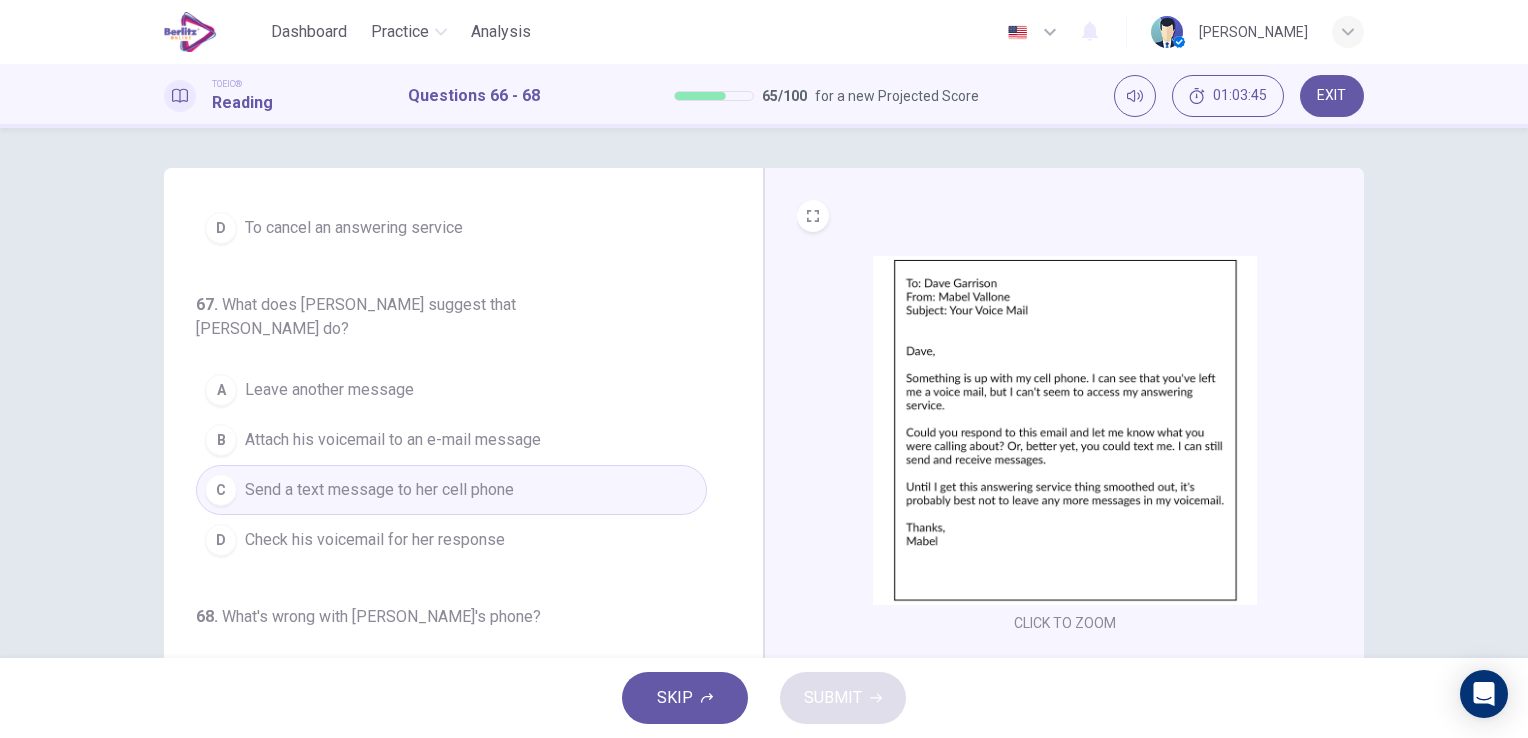 scroll, scrollTop: 204, scrollLeft: 0, axis: vertical 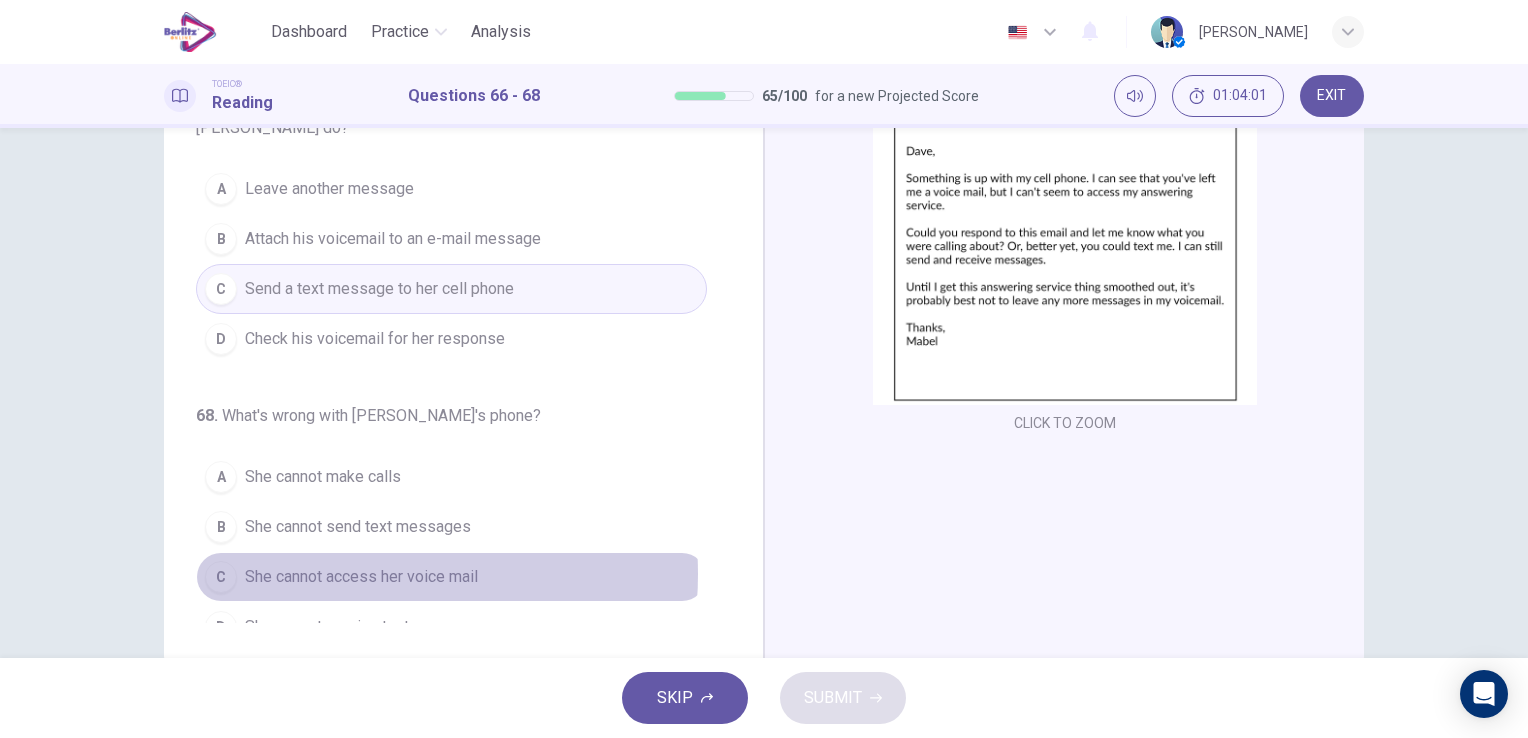click on "She cannot access her voice mail" at bounding box center (361, 577) 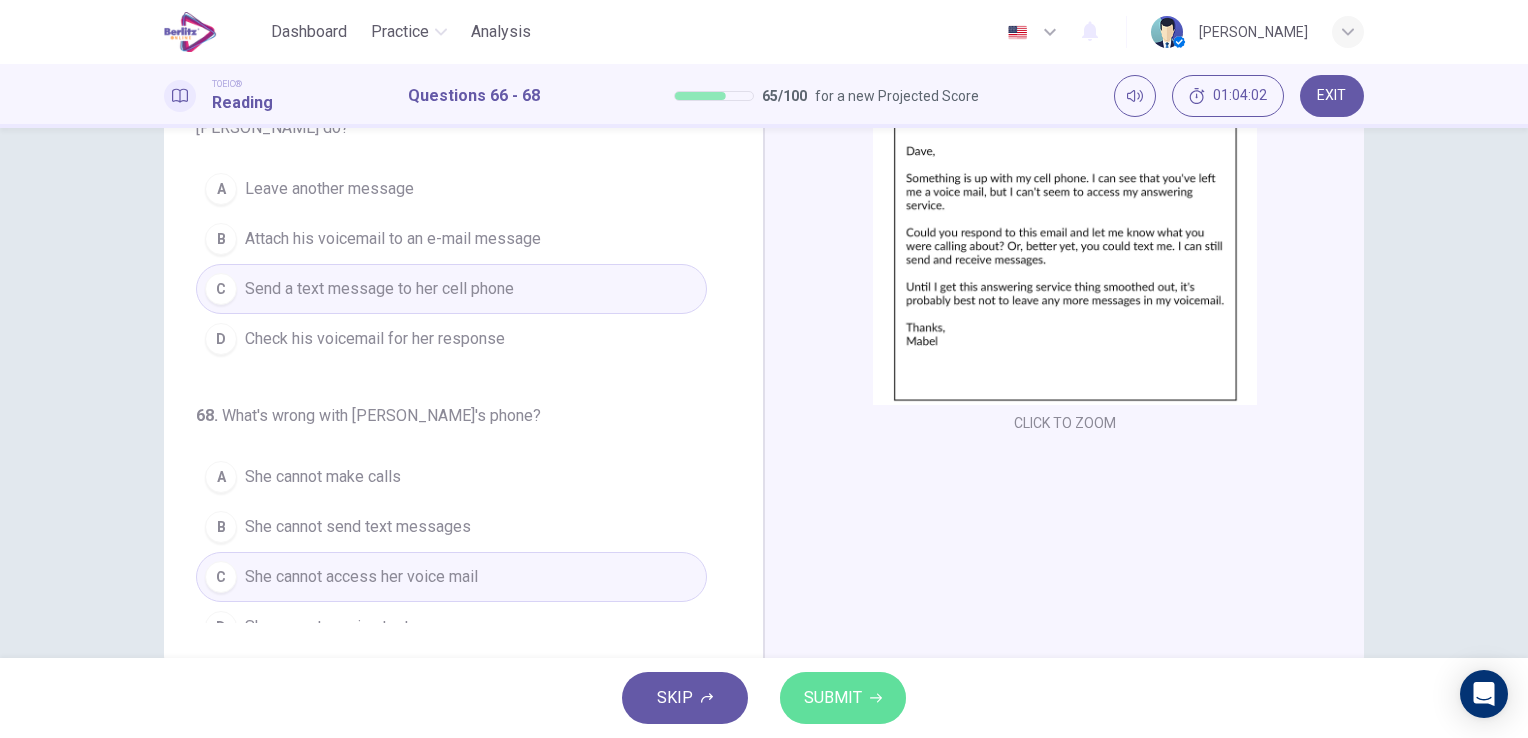 click on "SUBMIT" at bounding box center (833, 698) 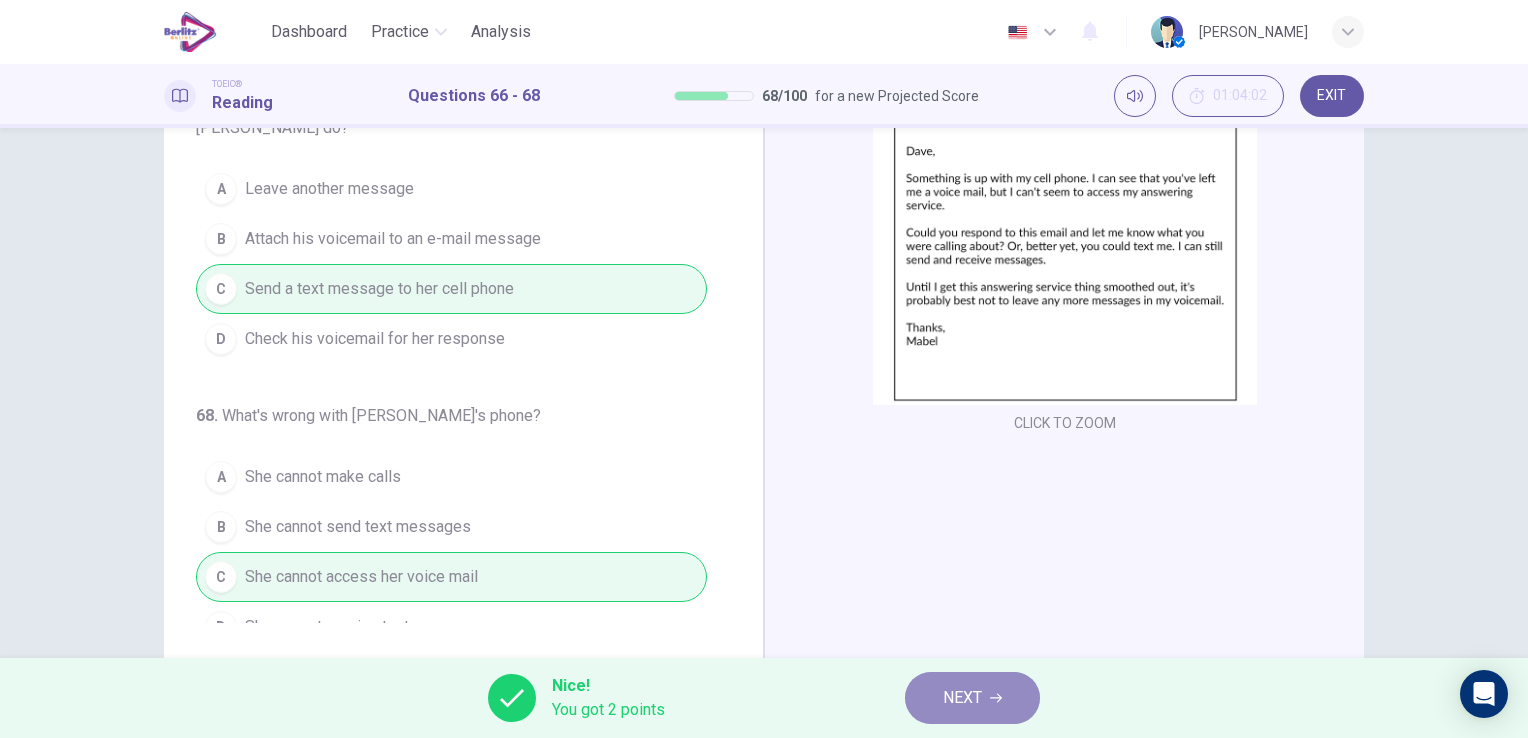 click on "NEXT" at bounding box center (972, 698) 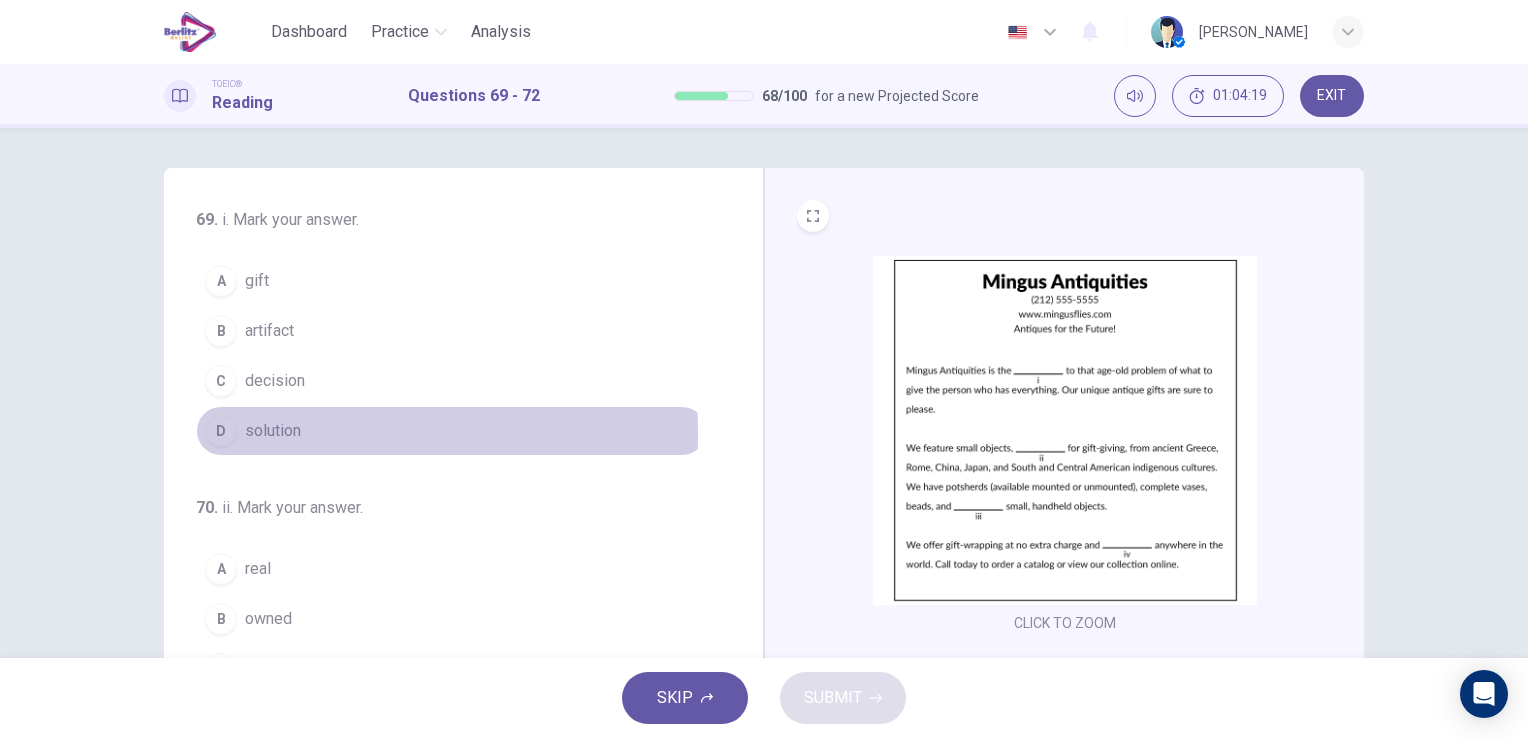 click on "solution" at bounding box center [273, 431] 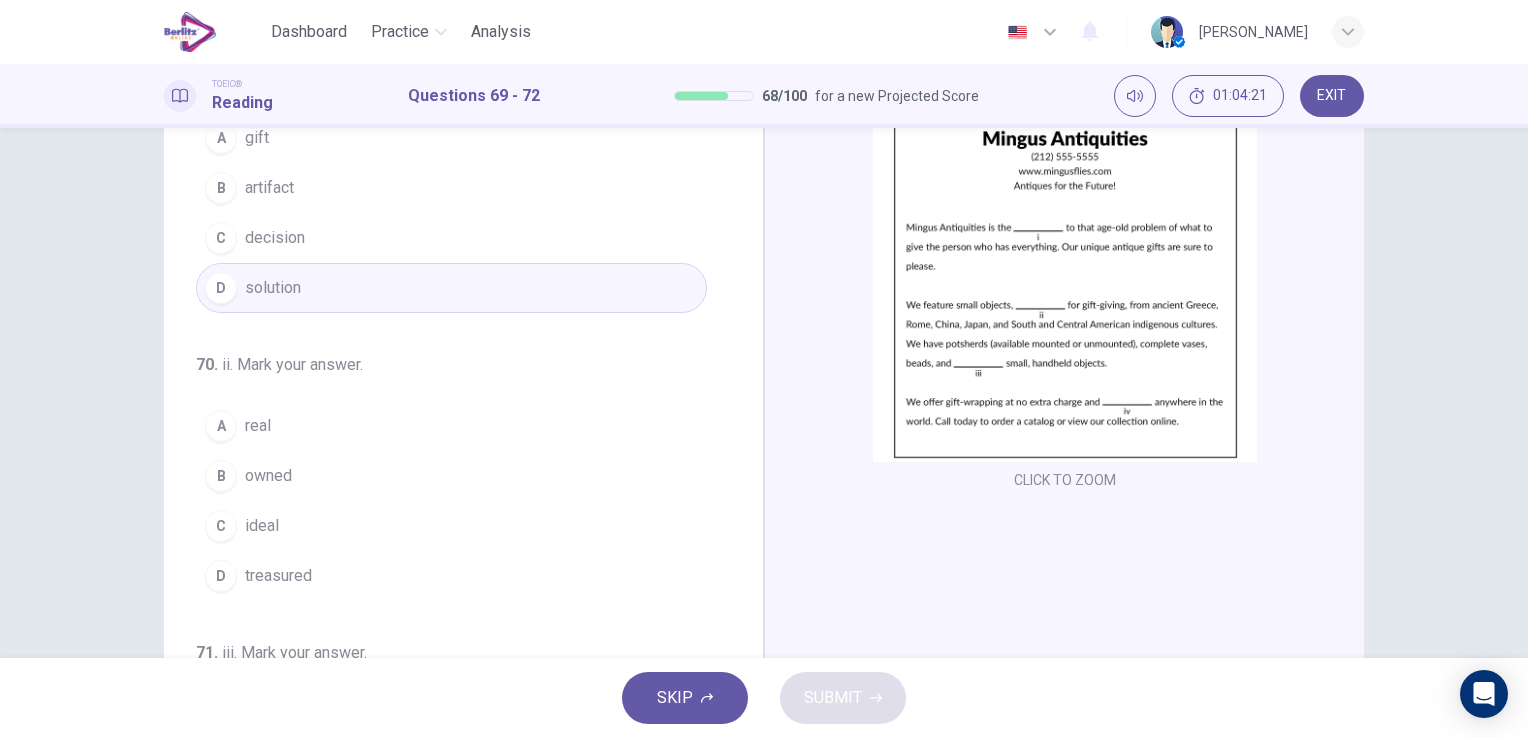 scroll, scrollTop: 200, scrollLeft: 0, axis: vertical 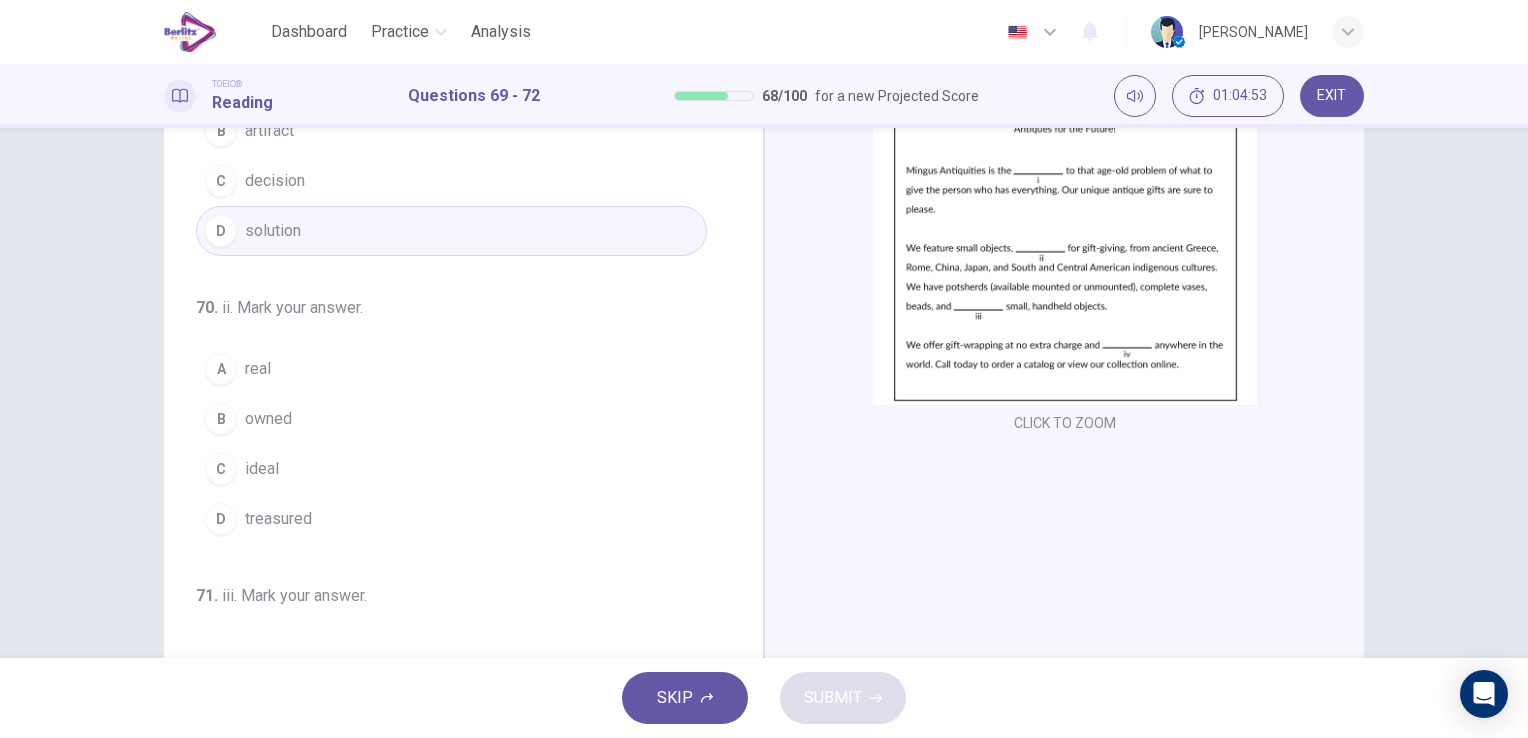 type 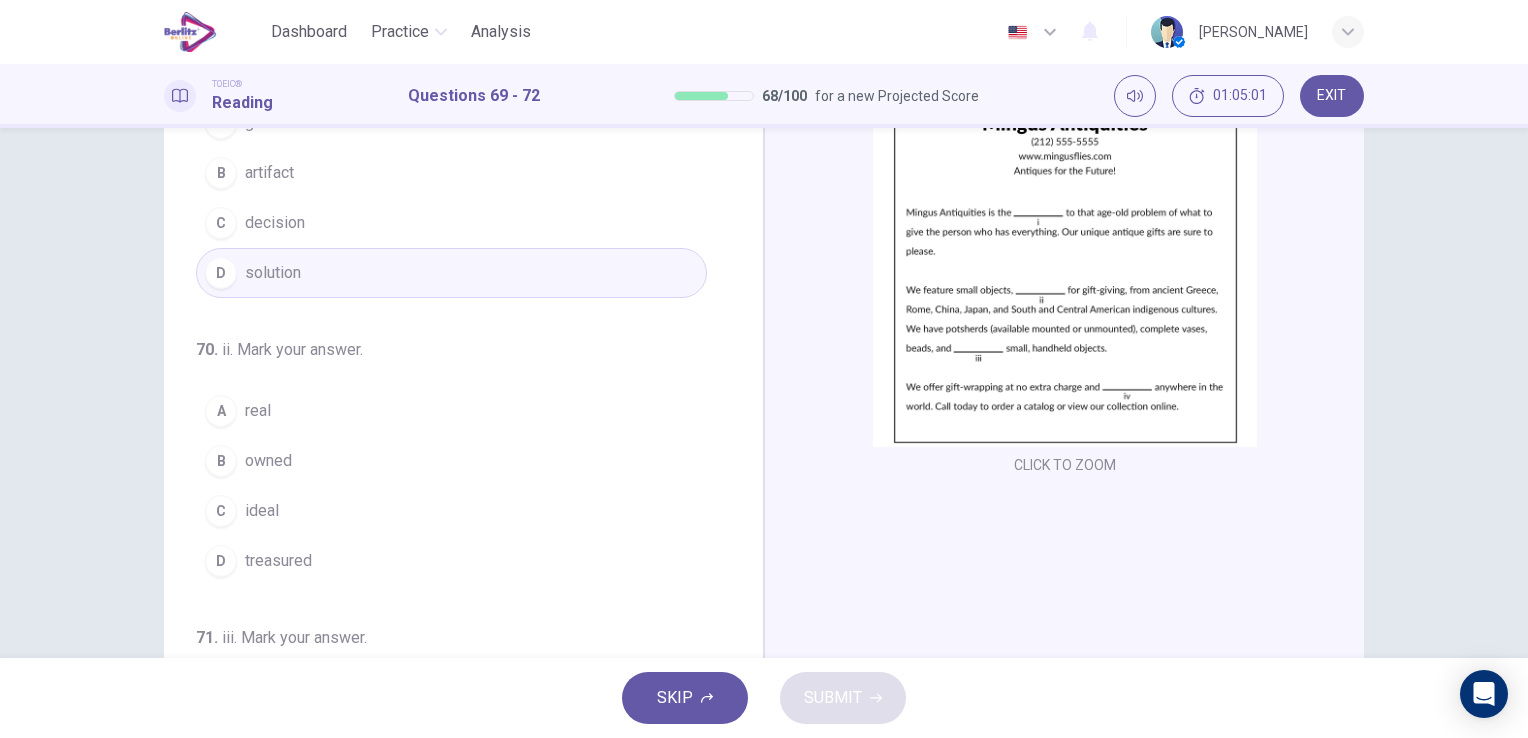 scroll, scrollTop: 200, scrollLeft: 0, axis: vertical 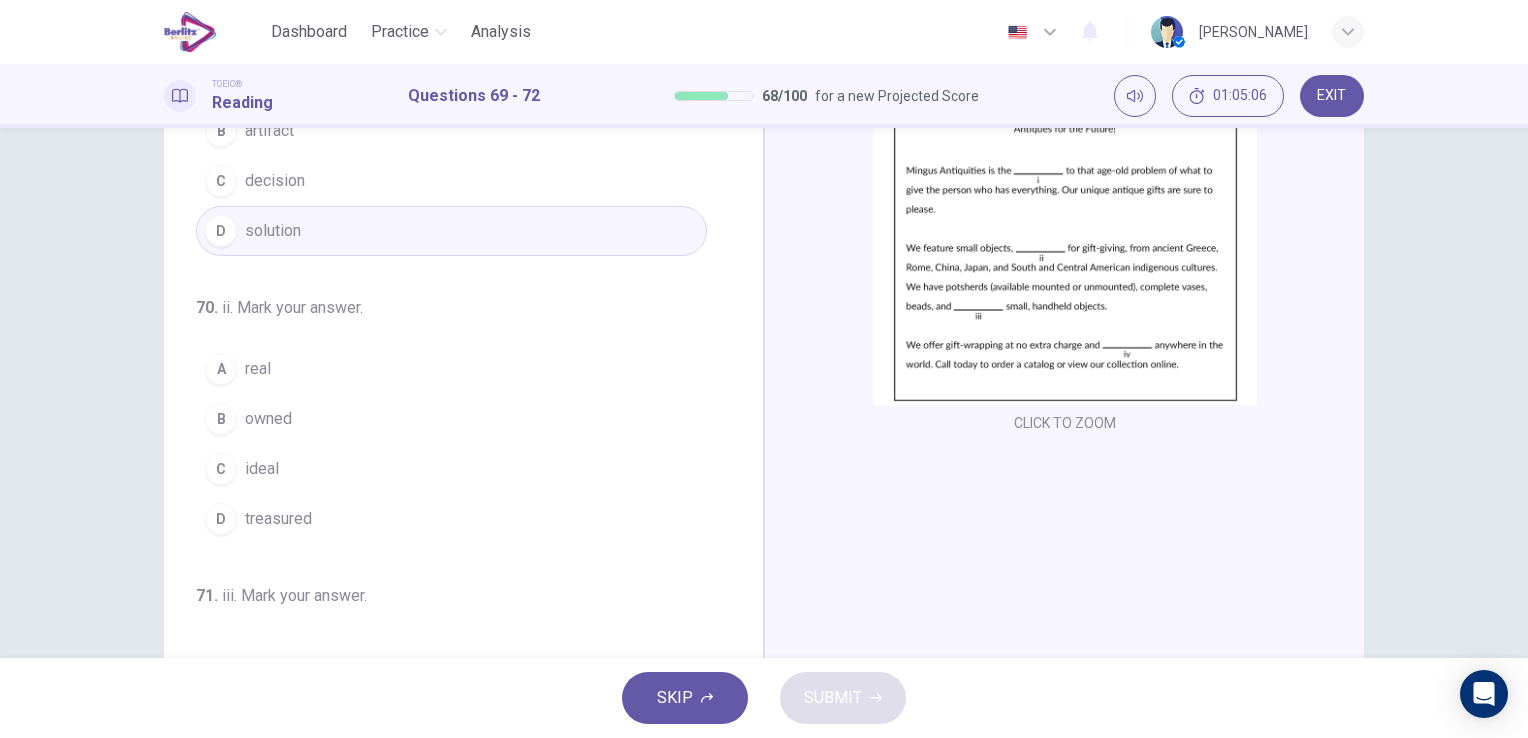 drag, startPoint x: 256, startPoint y: 467, endPoint x: 346, endPoint y: 441, distance: 93.680305 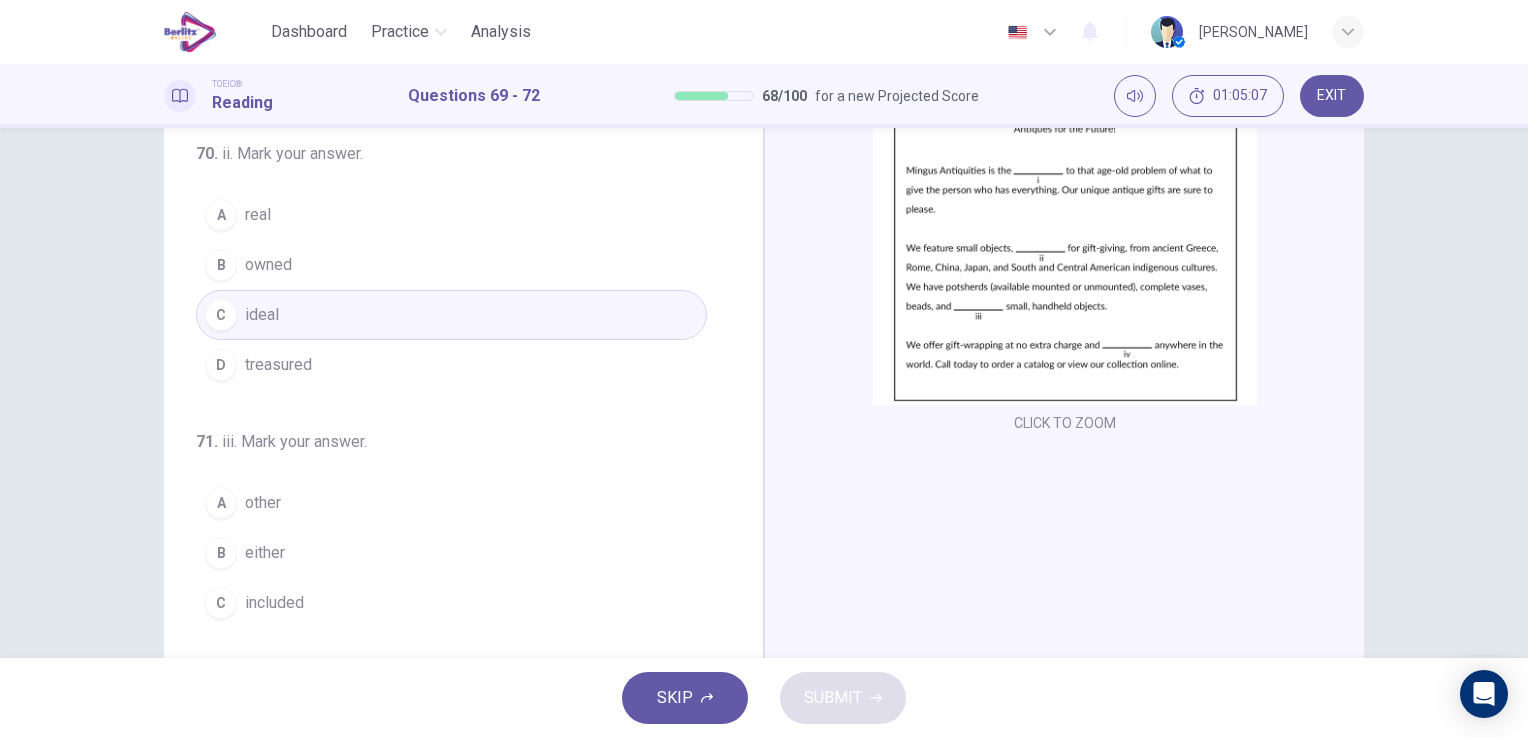 scroll, scrollTop: 300, scrollLeft: 0, axis: vertical 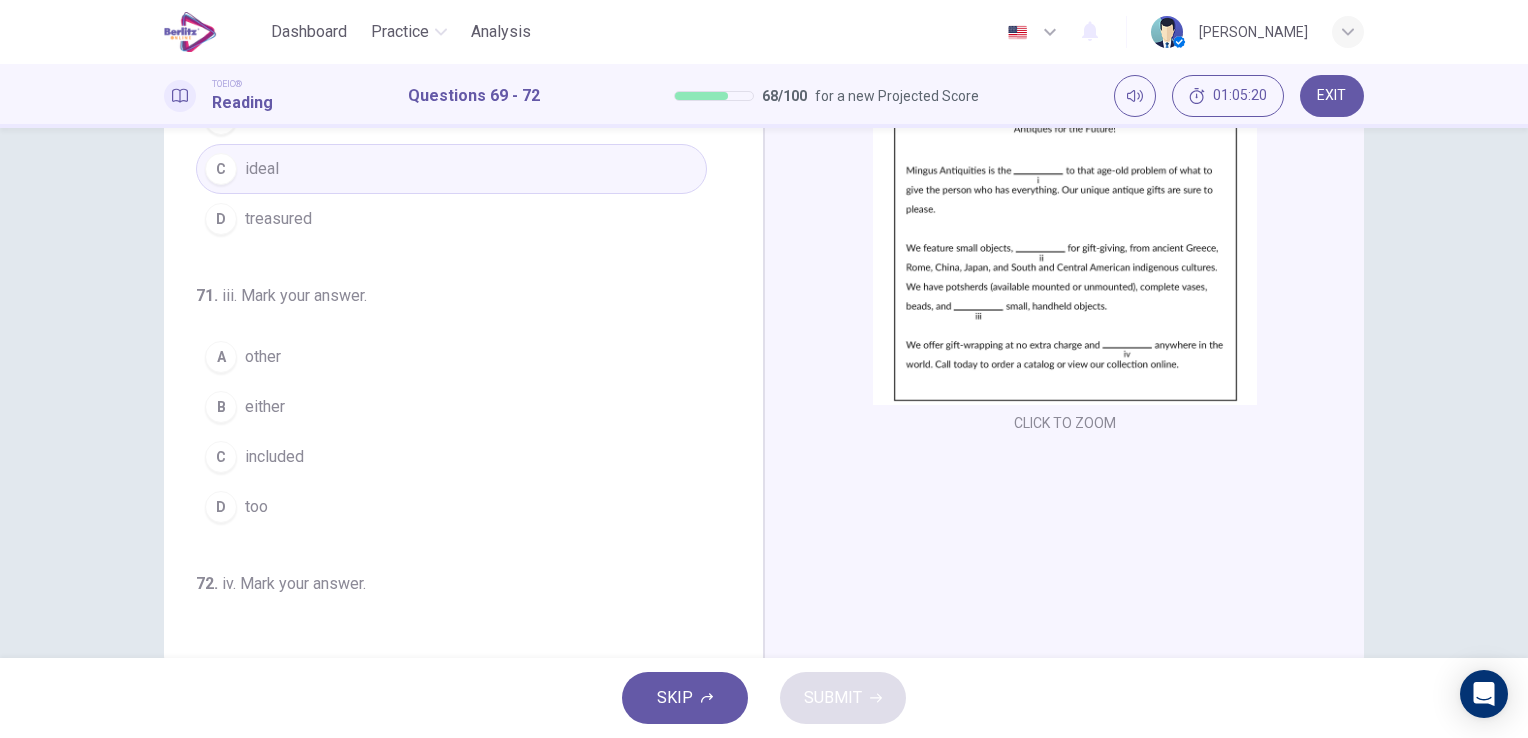 click on "other" at bounding box center [263, 357] 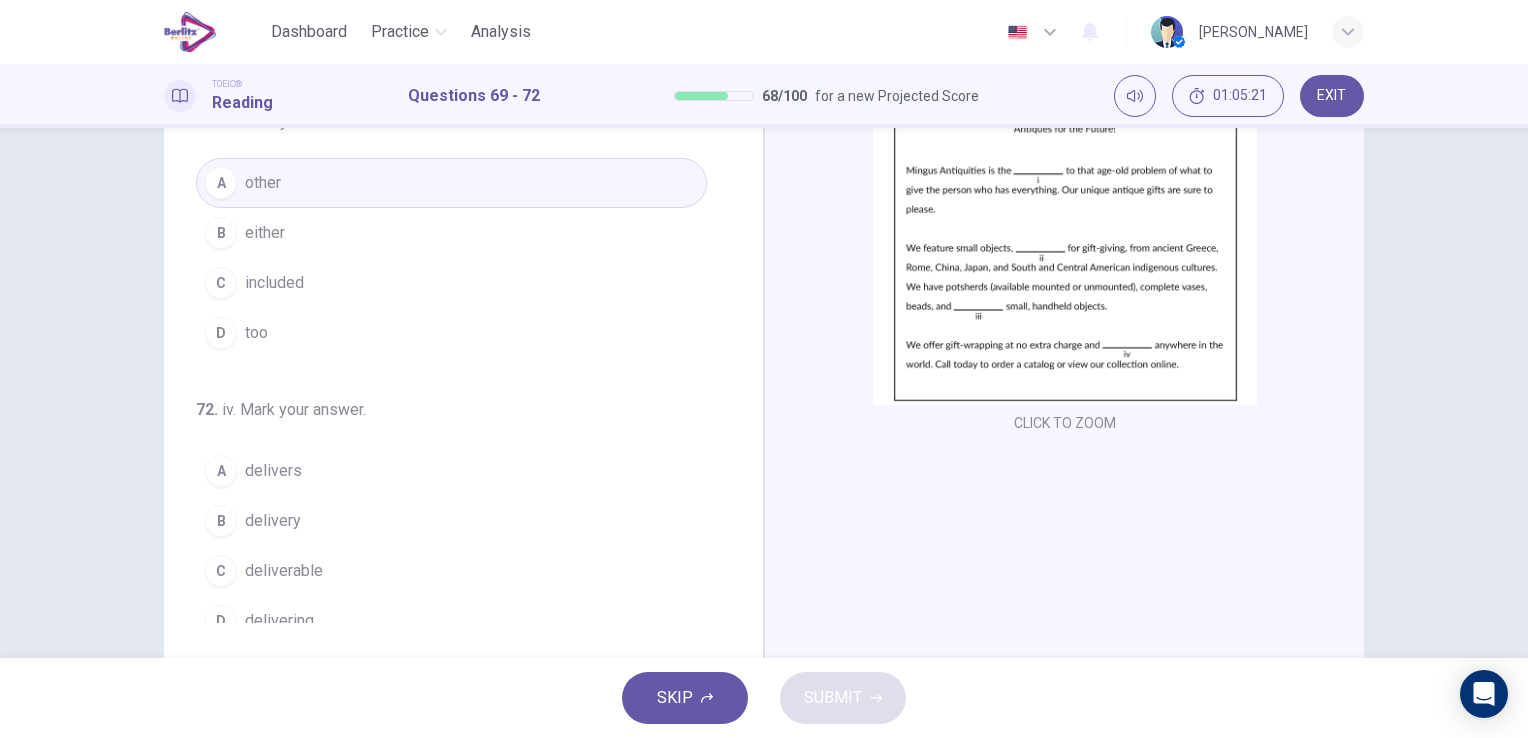 scroll, scrollTop: 490, scrollLeft: 0, axis: vertical 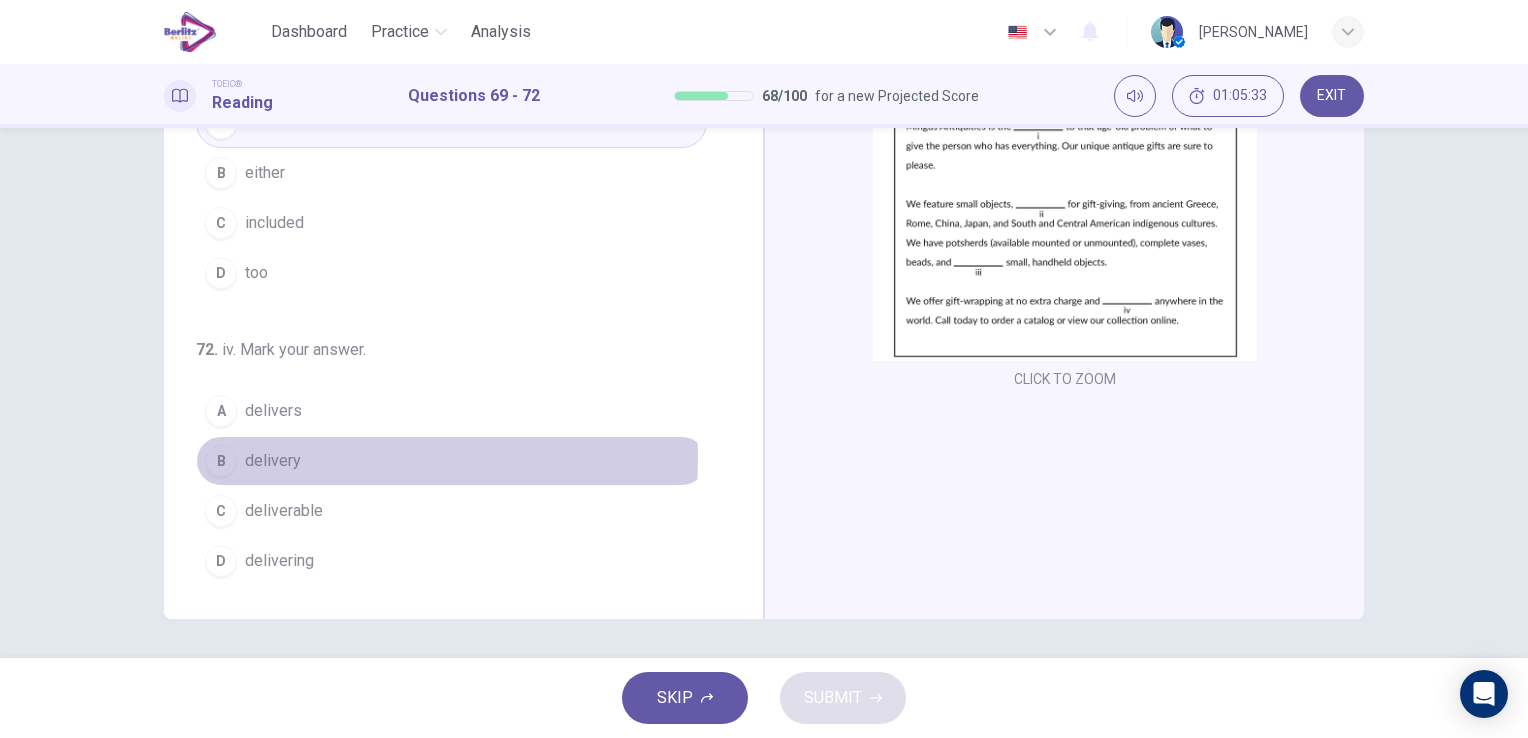 click on "B delivery" at bounding box center (451, 461) 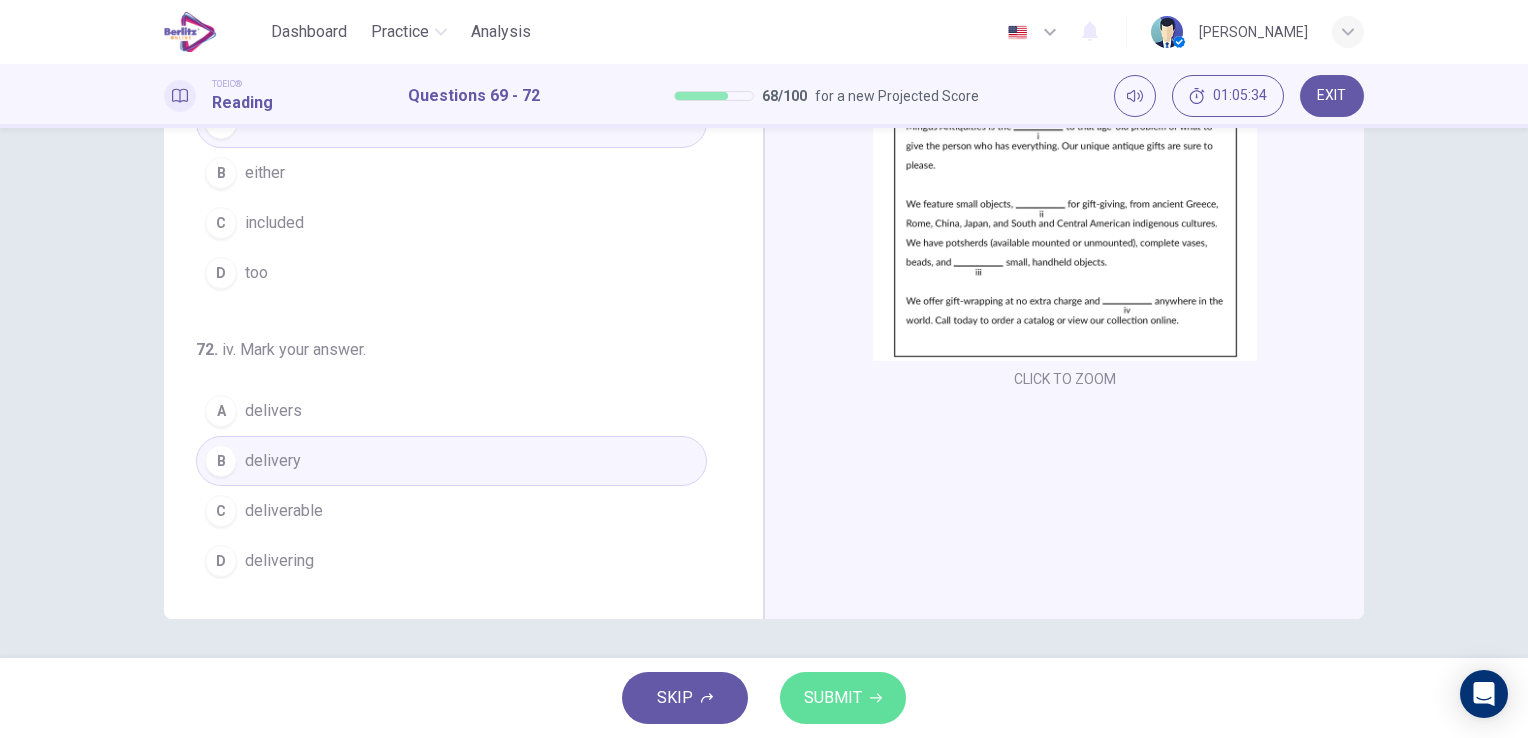 click on "SUBMIT" at bounding box center [833, 698] 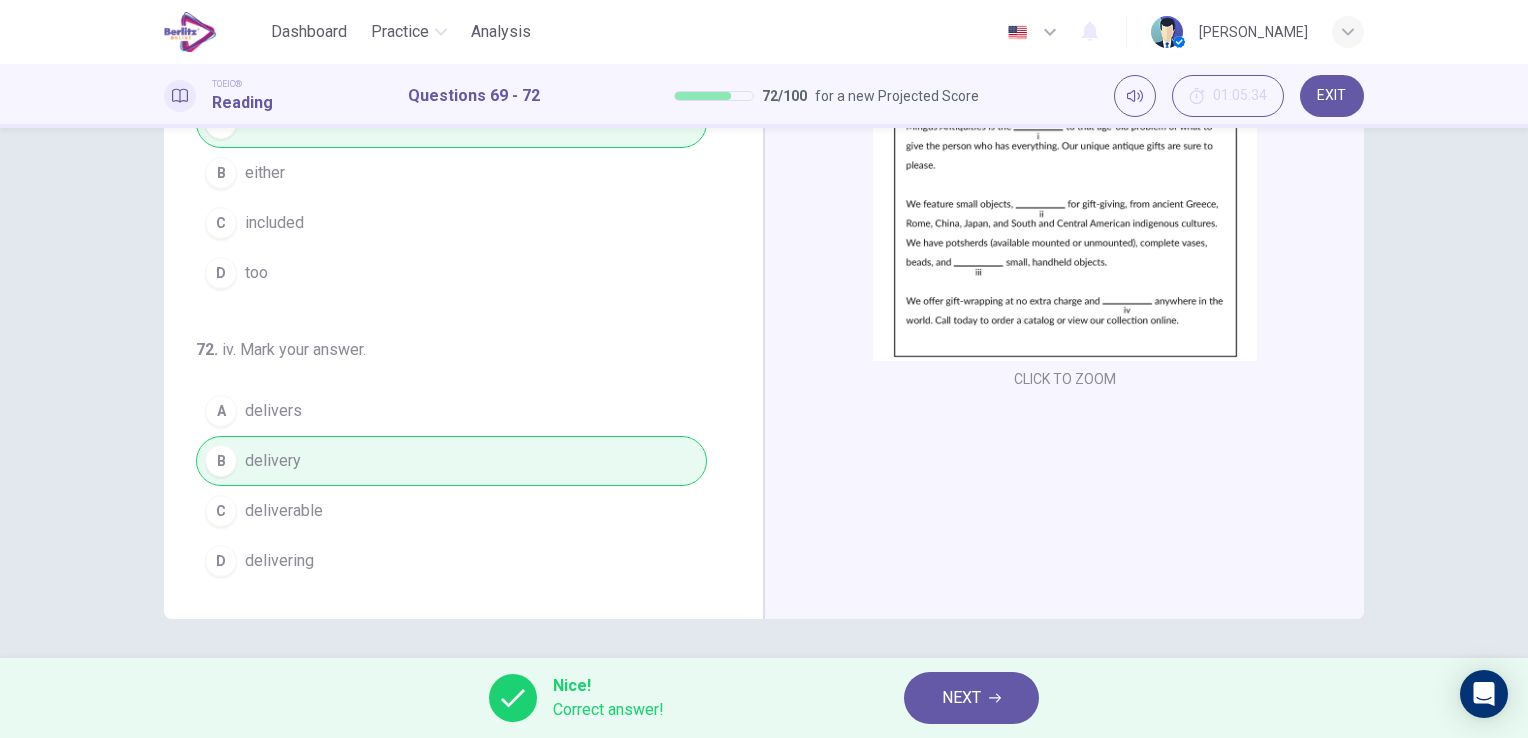 click on "NEXT" at bounding box center [961, 698] 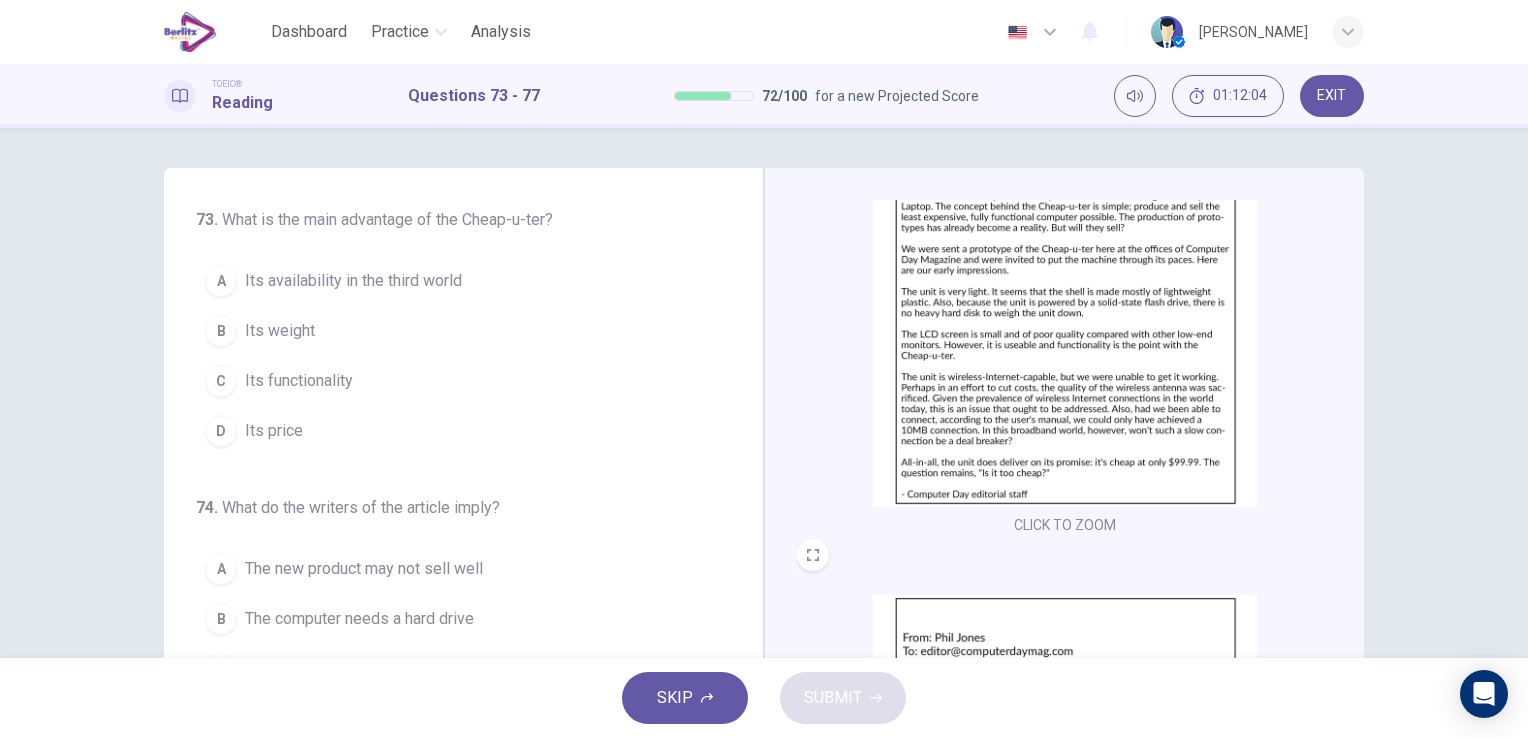 scroll, scrollTop: 100, scrollLeft: 0, axis: vertical 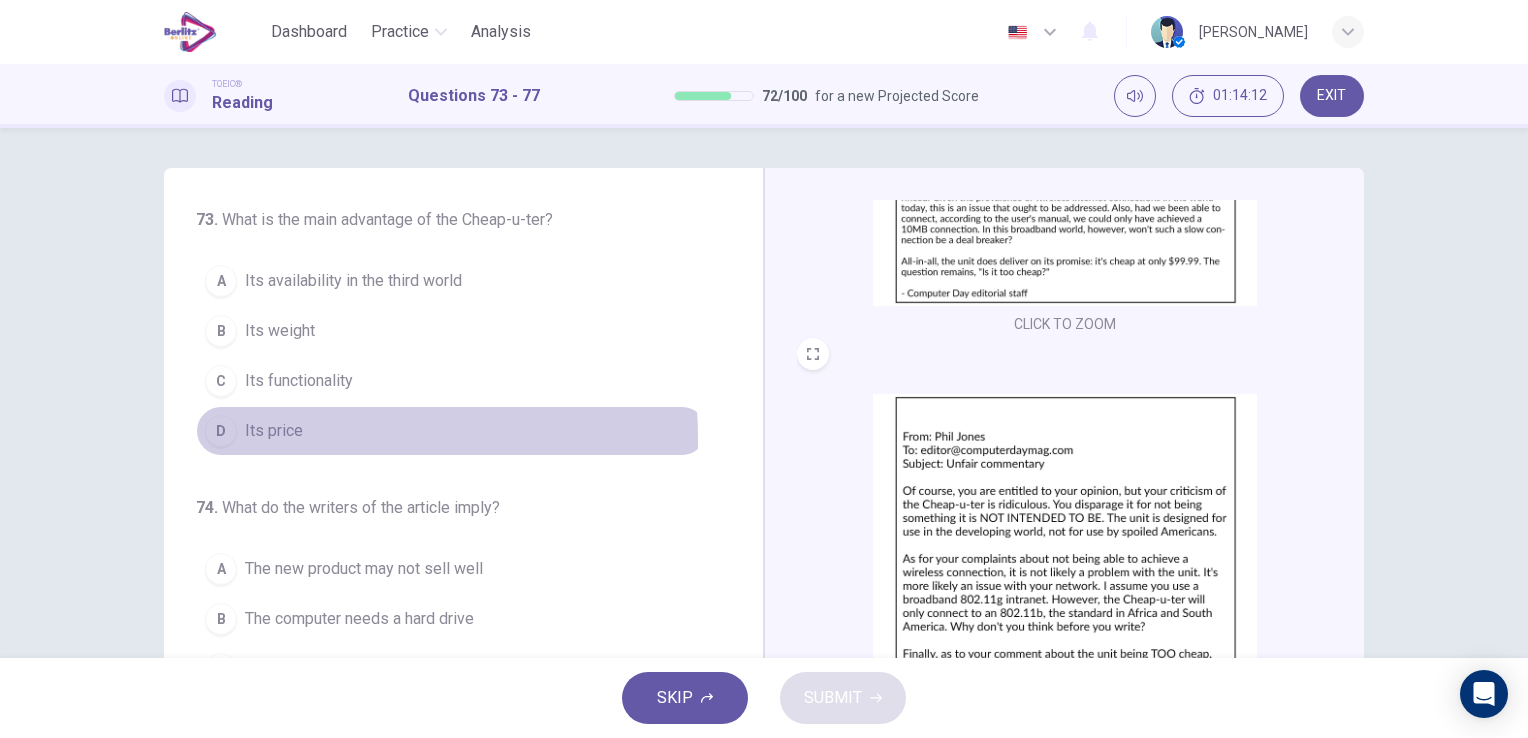 click on "Its price" at bounding box center (274, 431) 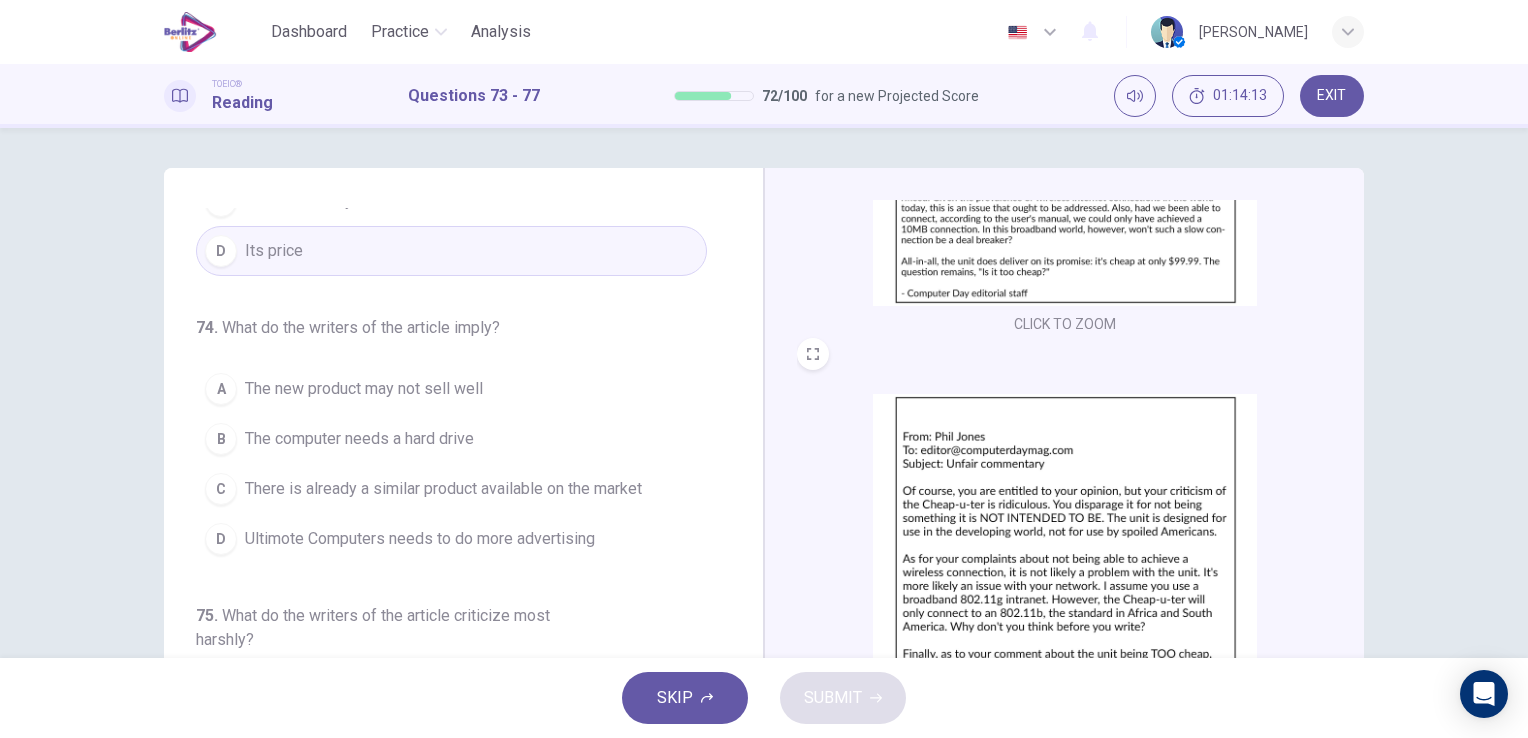 scroll, scrollTop: 200, scrollLeft: 0, axis: vertical 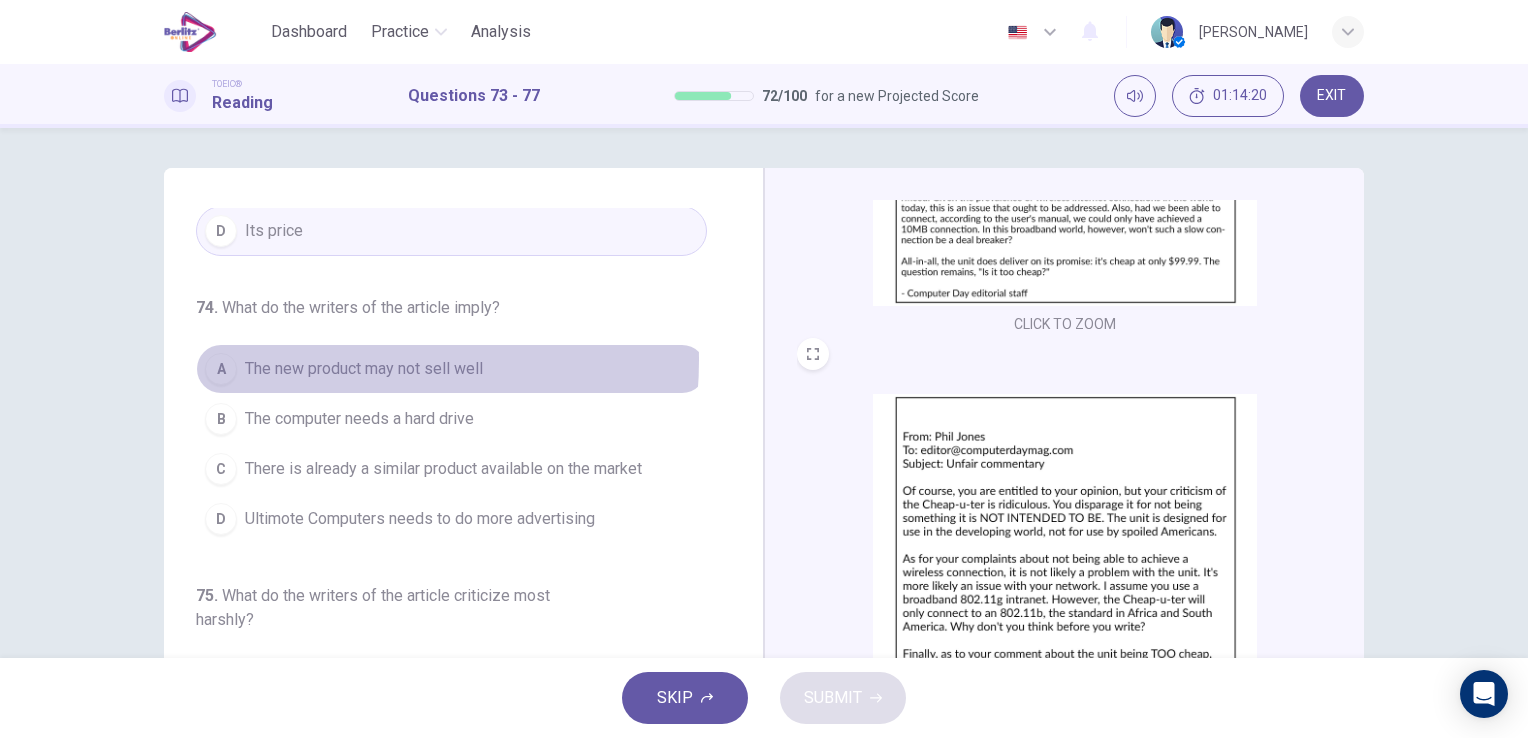 click on "The new product may not sell well" at bounding box center [364, 369] 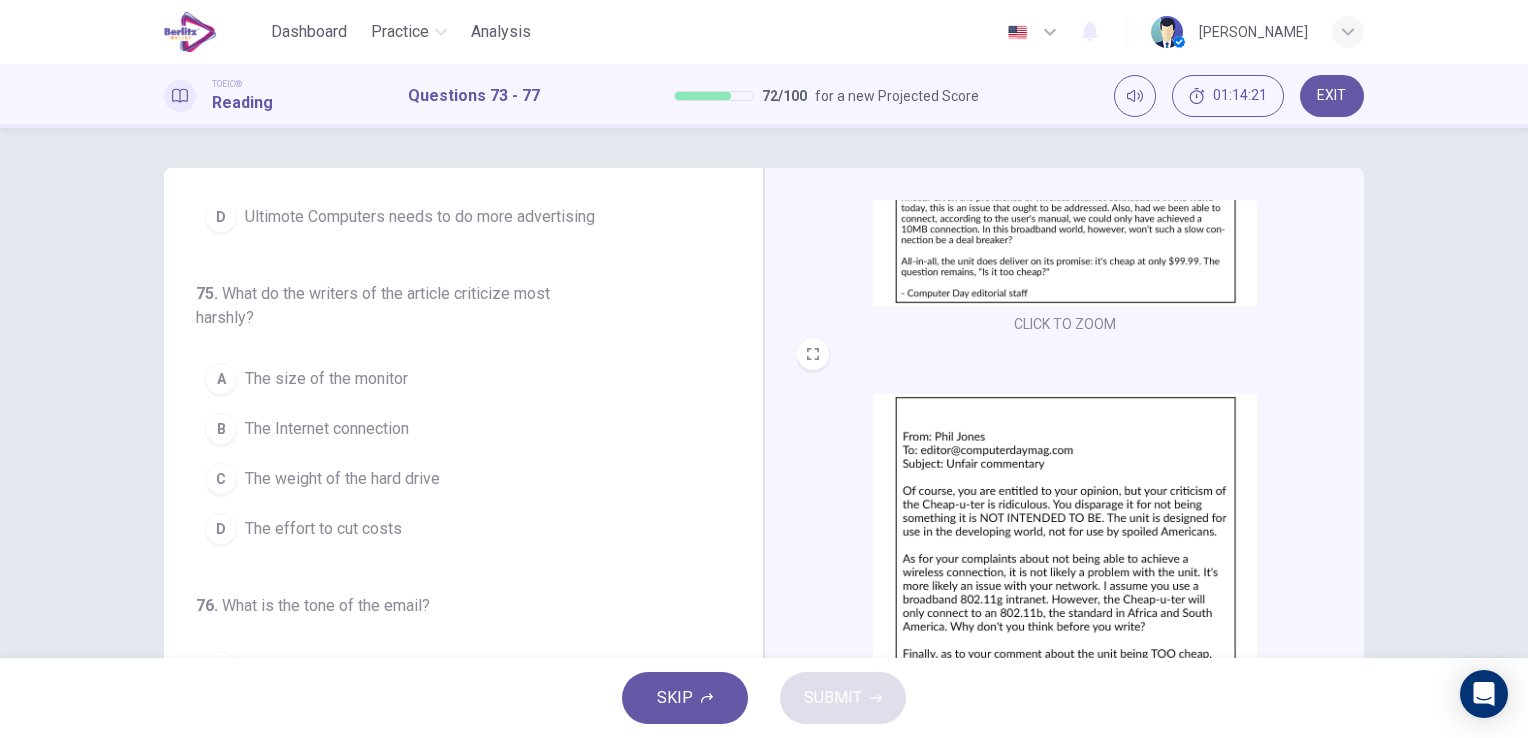 scroll, scrollTop: 500, scrollLeft: 0, axis: vertical 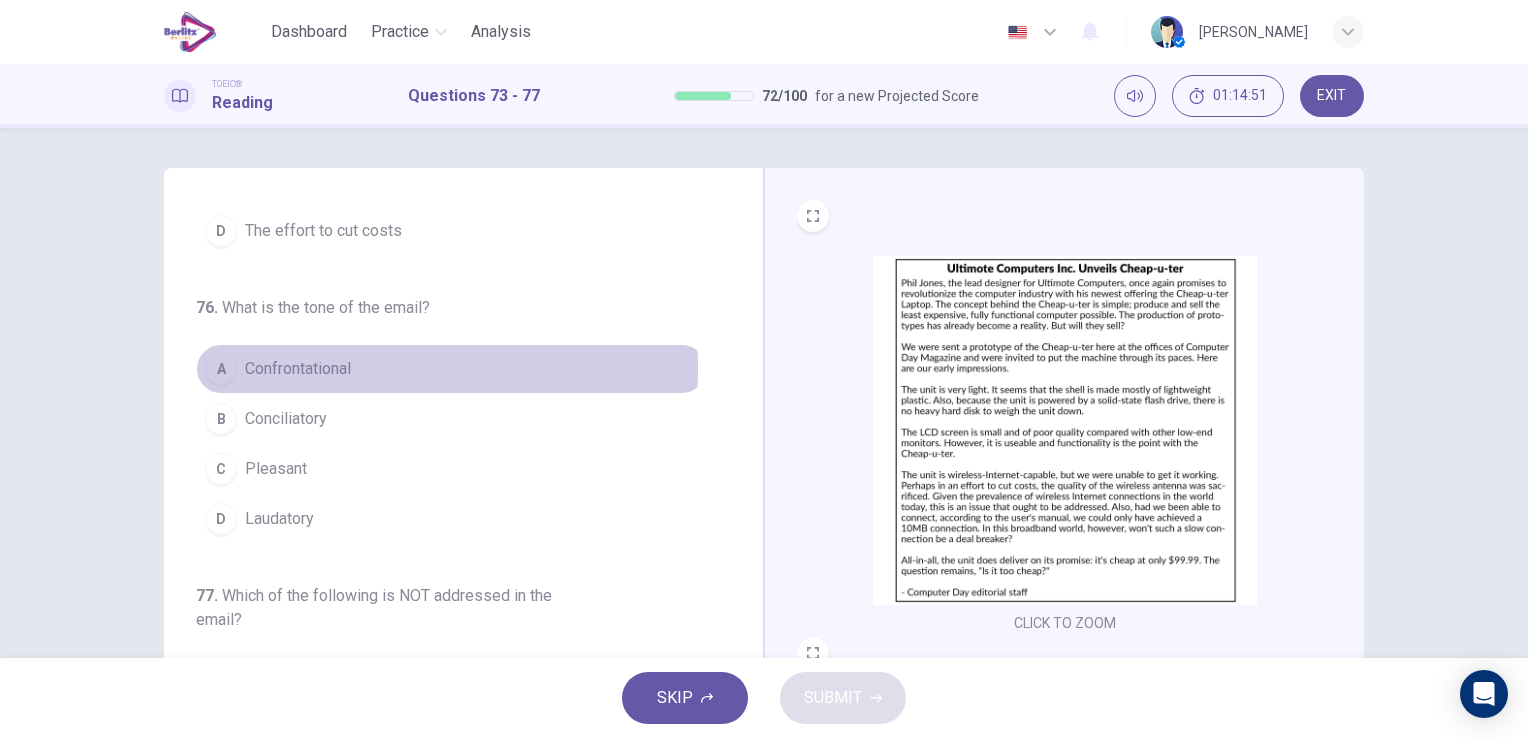 click on "Confrontational" at bounding box center [298, 369] 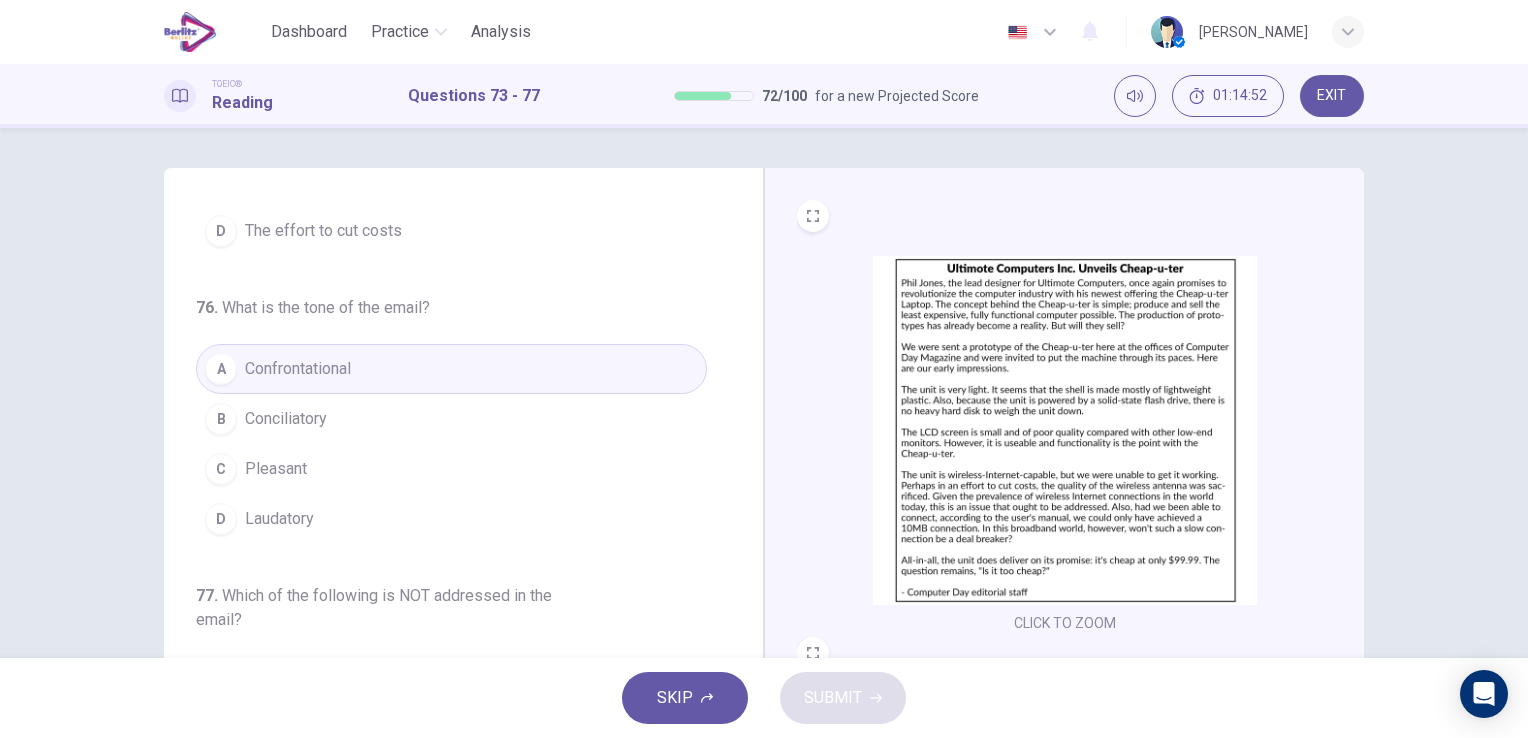 scroll, scrollTop: 824, scrollLeft: 0, axis: vertical 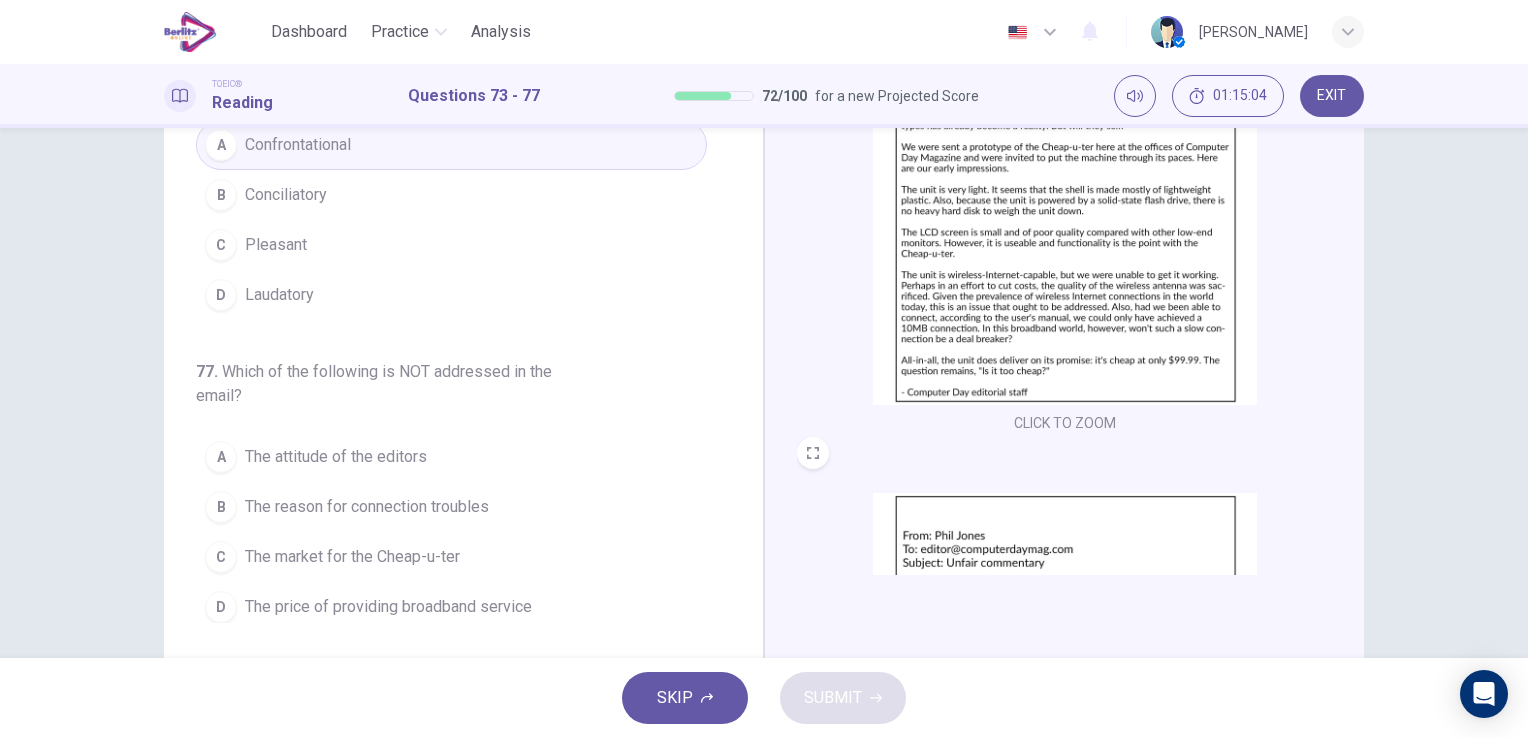 click on "The price of providing broadband service" at bounding box center [388, 607] 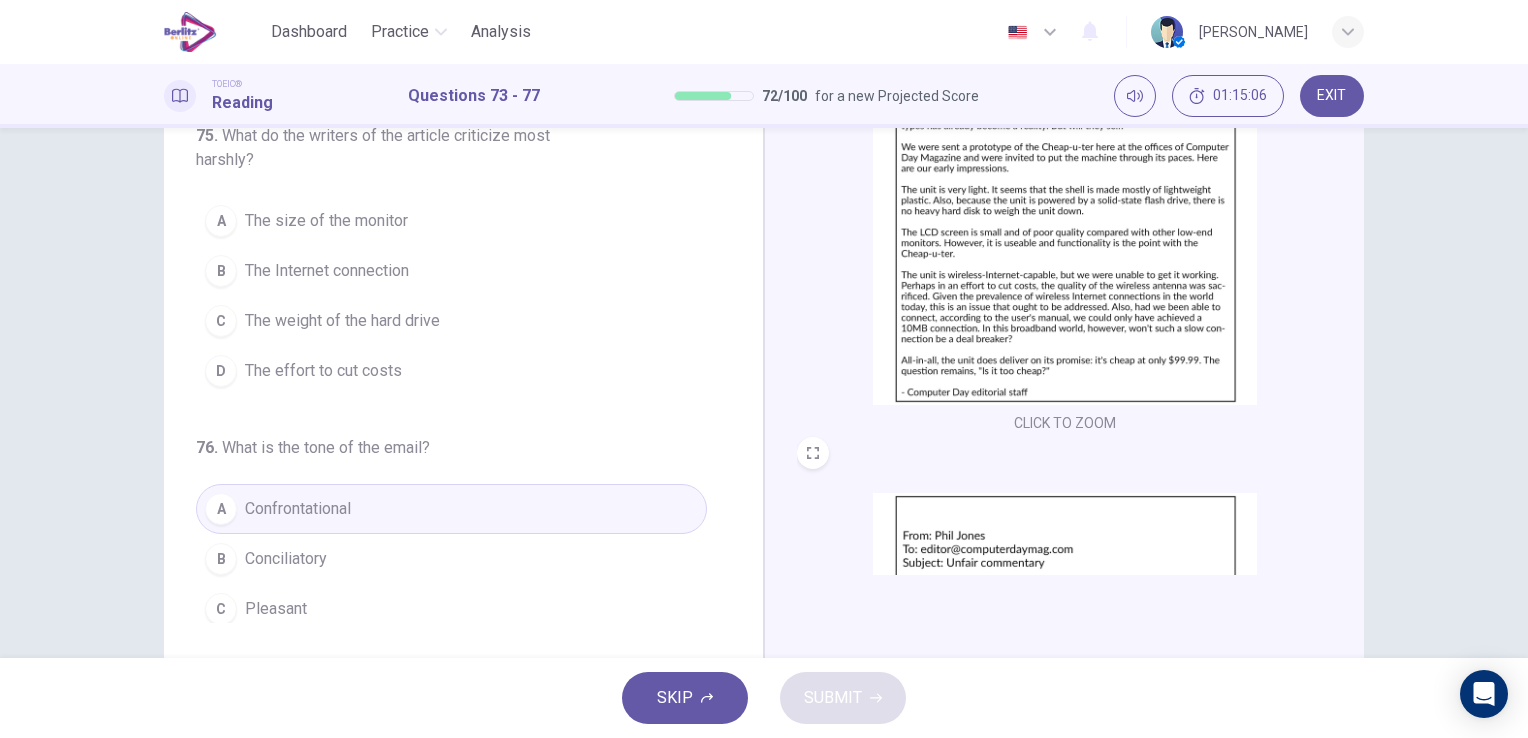 scroll, scrollTop: 424, scrollLeft: 0, axis: vertical 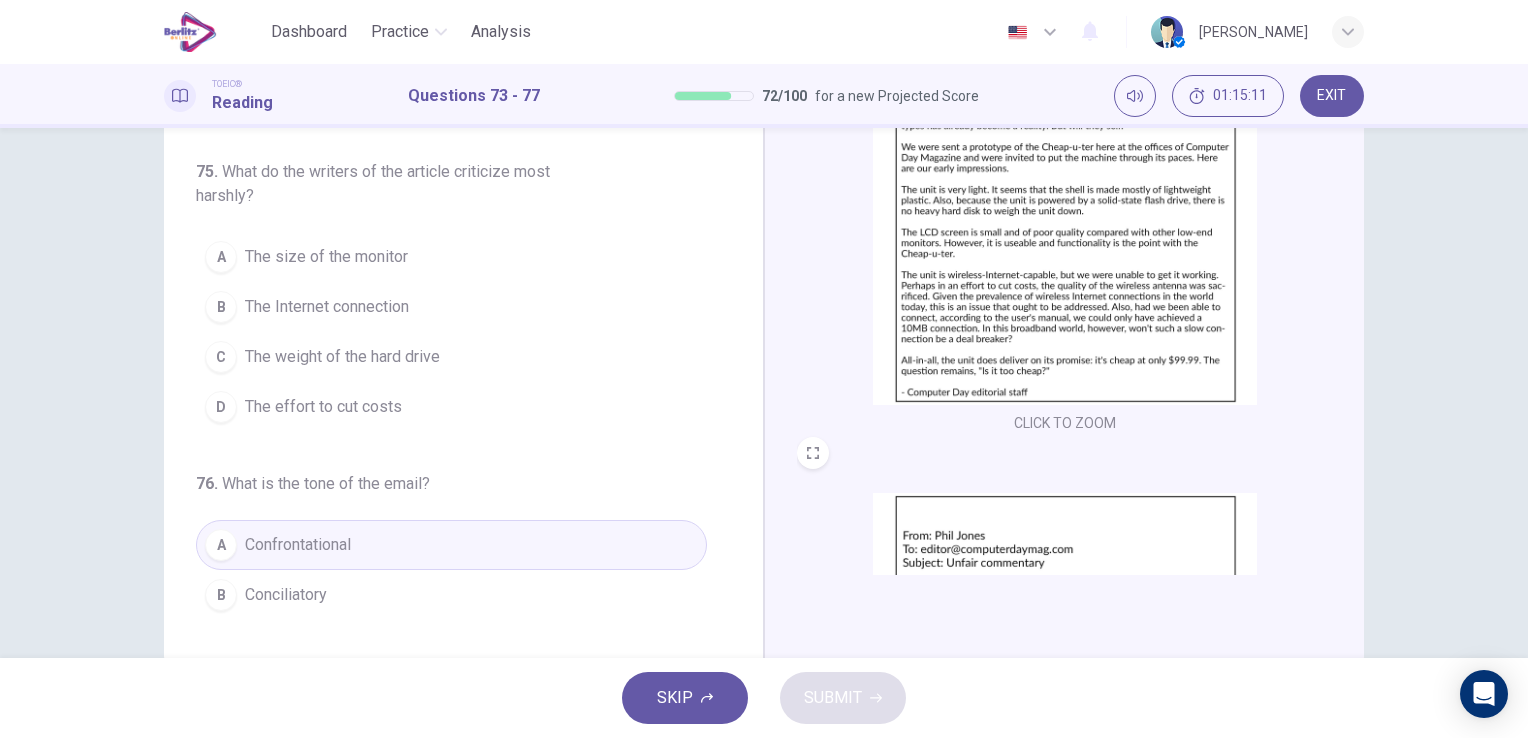 click on "The effort to cut costs" at bounding box center [323, 407] 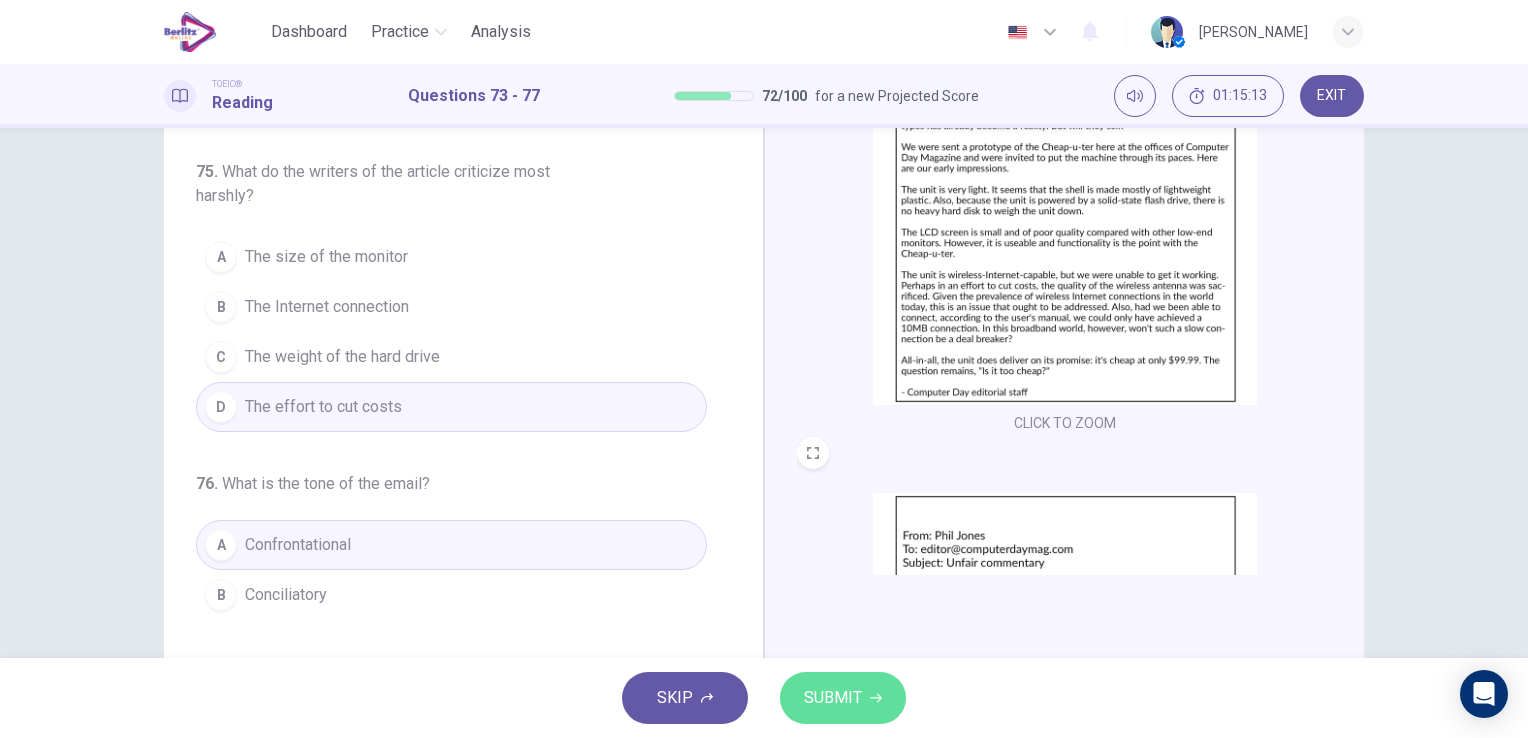 click on "SUBMIT" at bounding box center [833, 698] 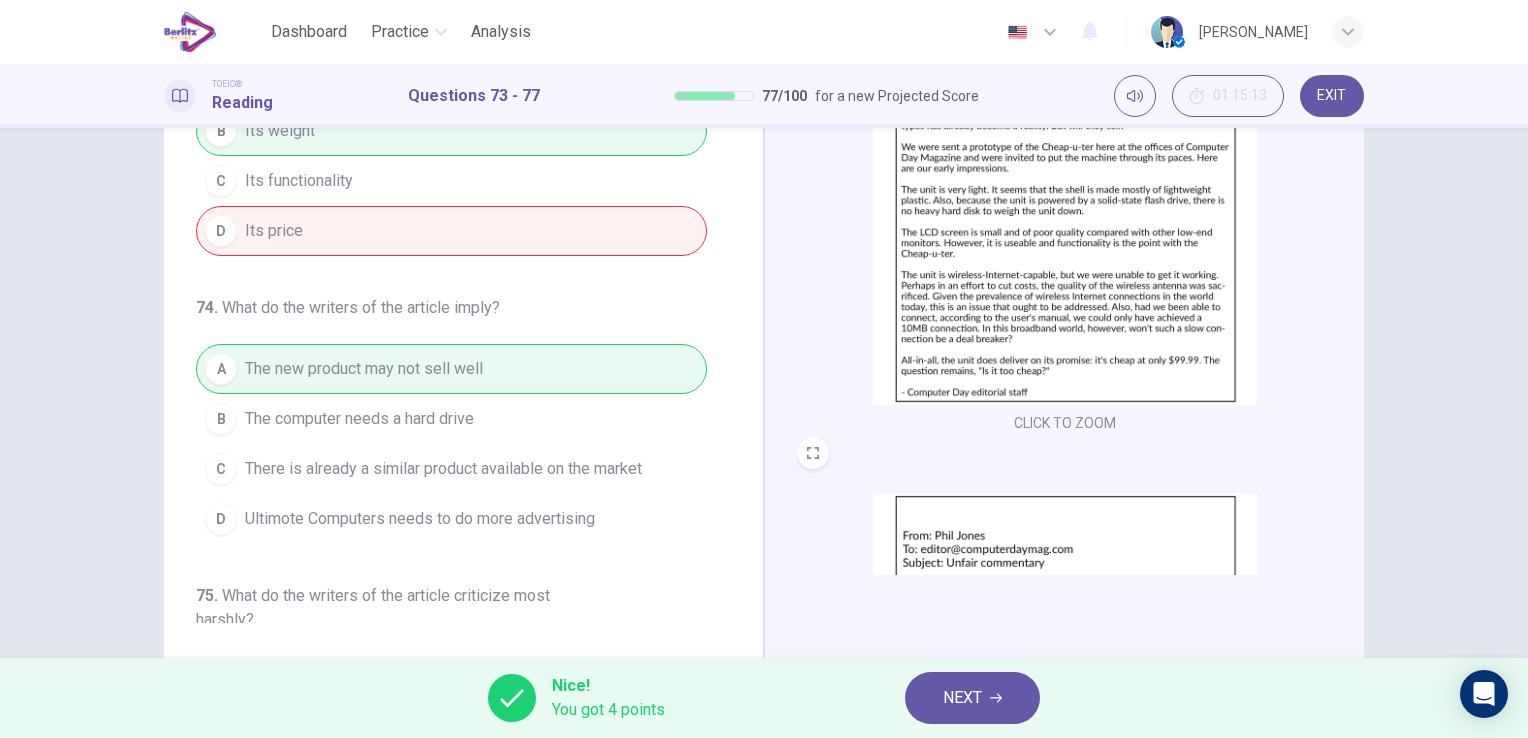 scroll, scrollTop: 0, scrollLeft: 0, axis: both 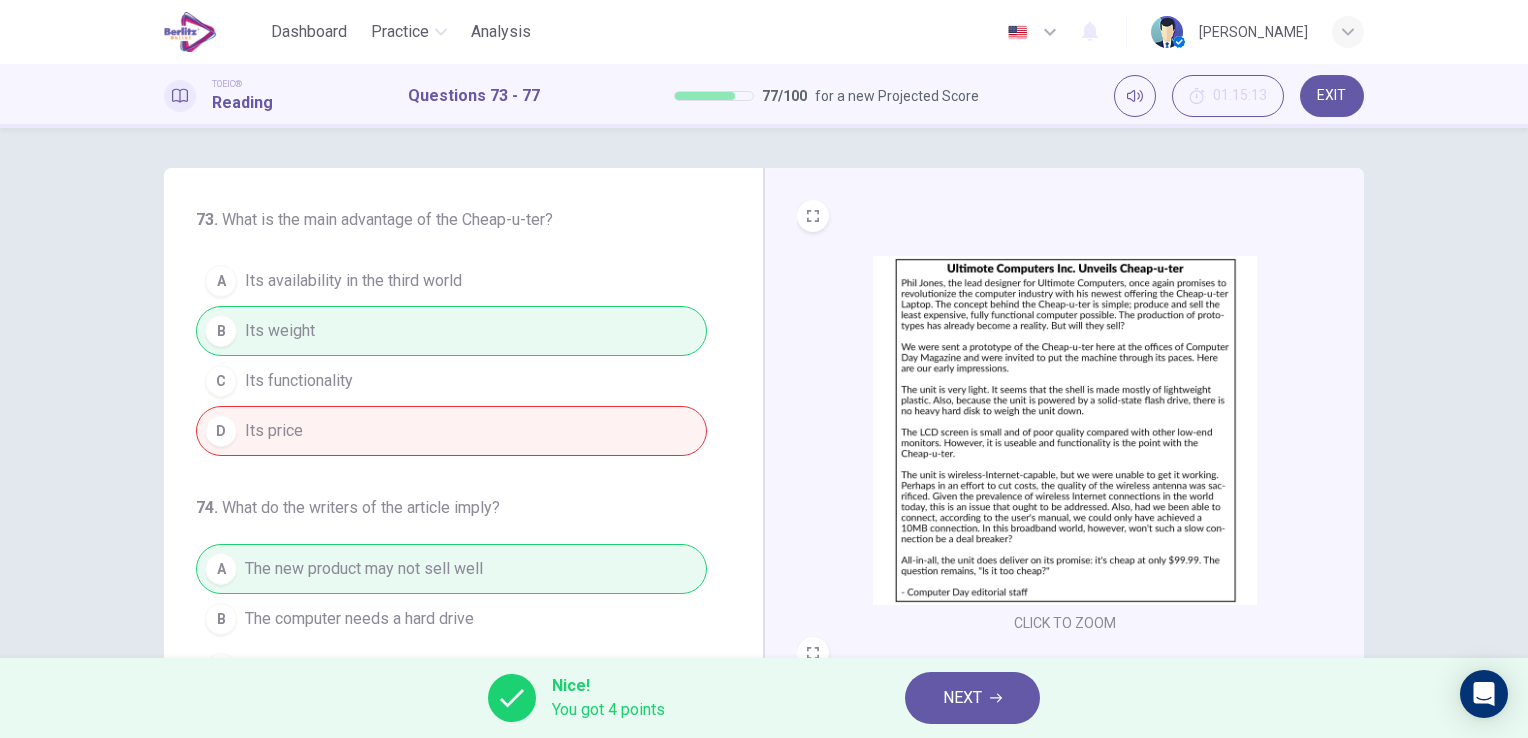 click on "NEXT" at bounding box center (972, 698) 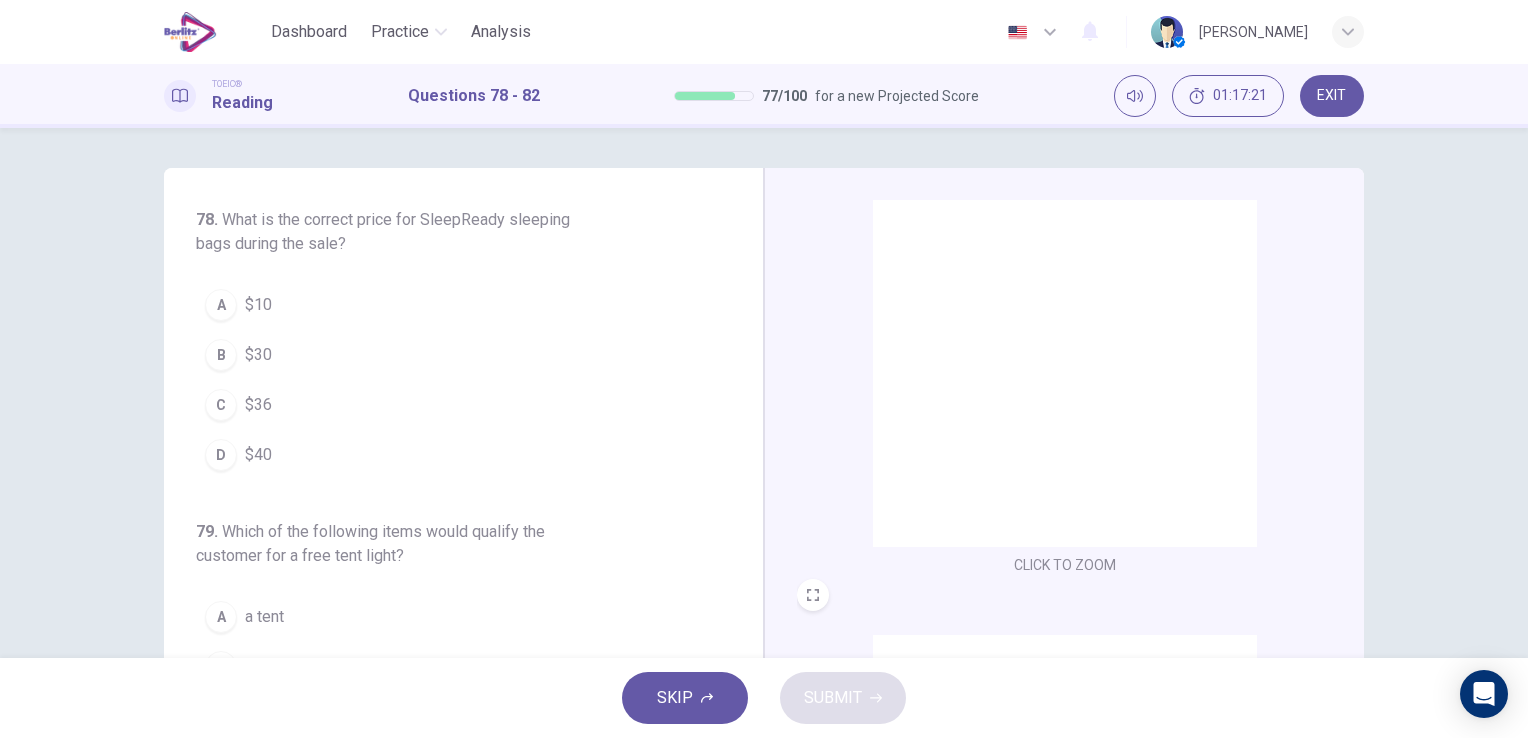 scroll, scrollTop: 299, scrollLeft: 0, axis: vertical 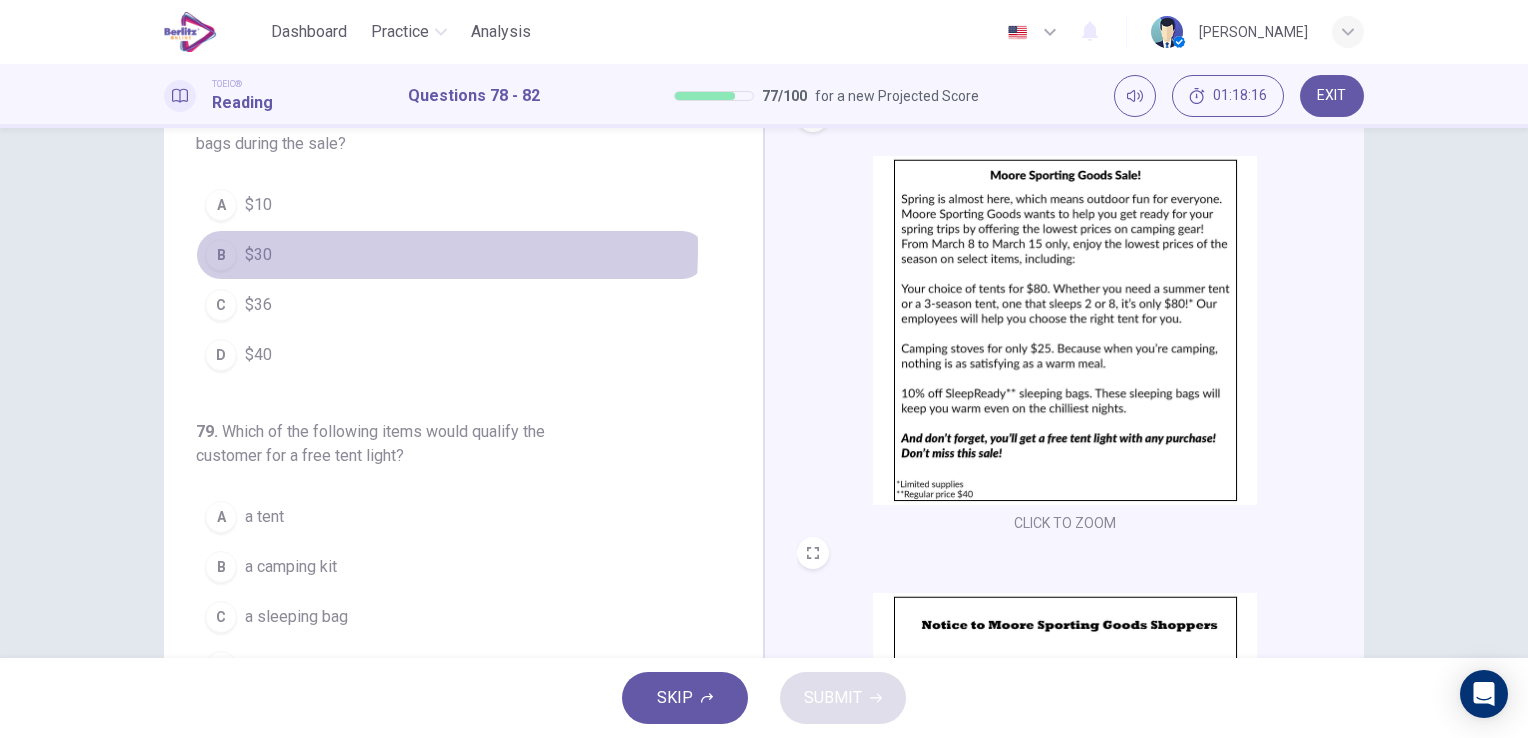 click on "$30" at bounding box center (258, 255) 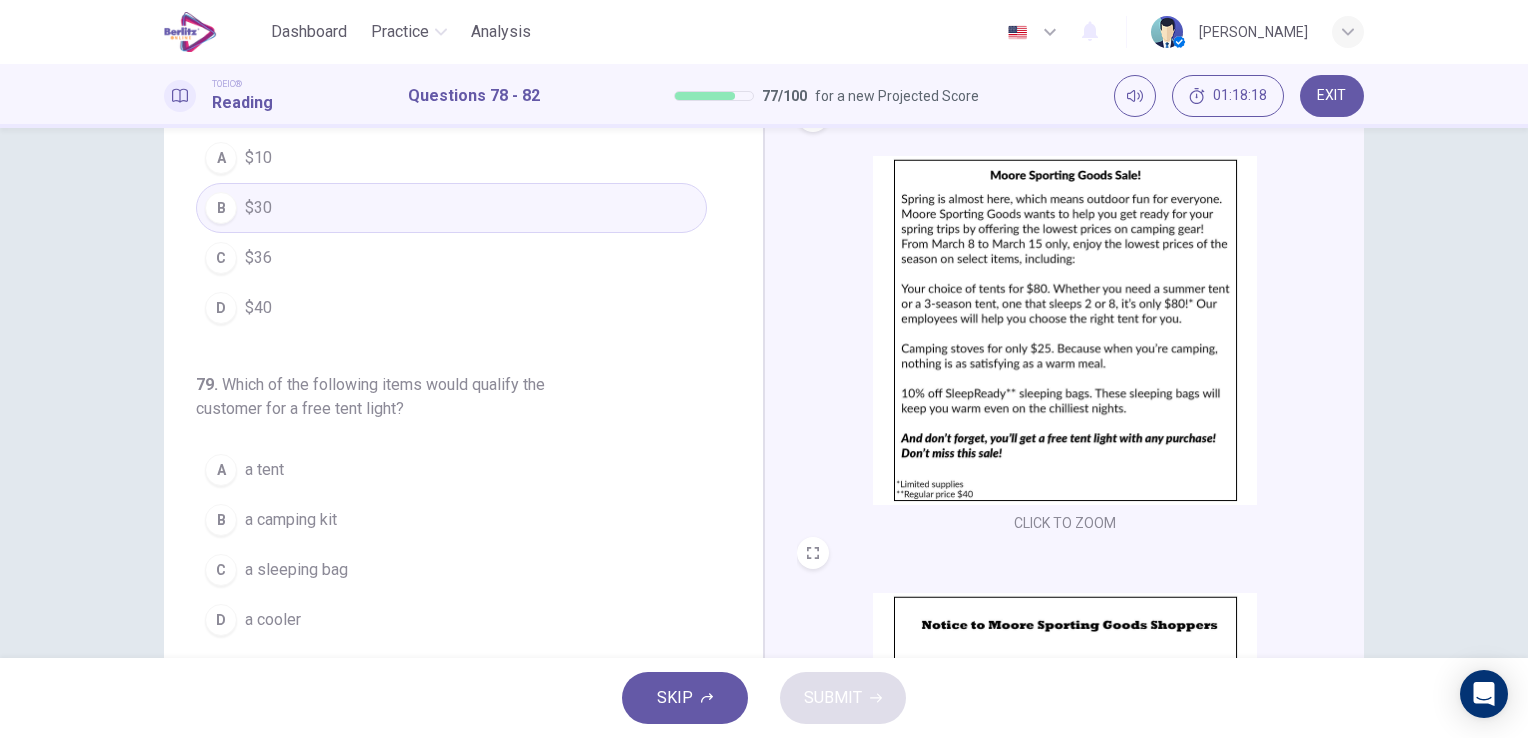 scroll, scrollTop: 200, scrollLeft: 0, axis: vertical 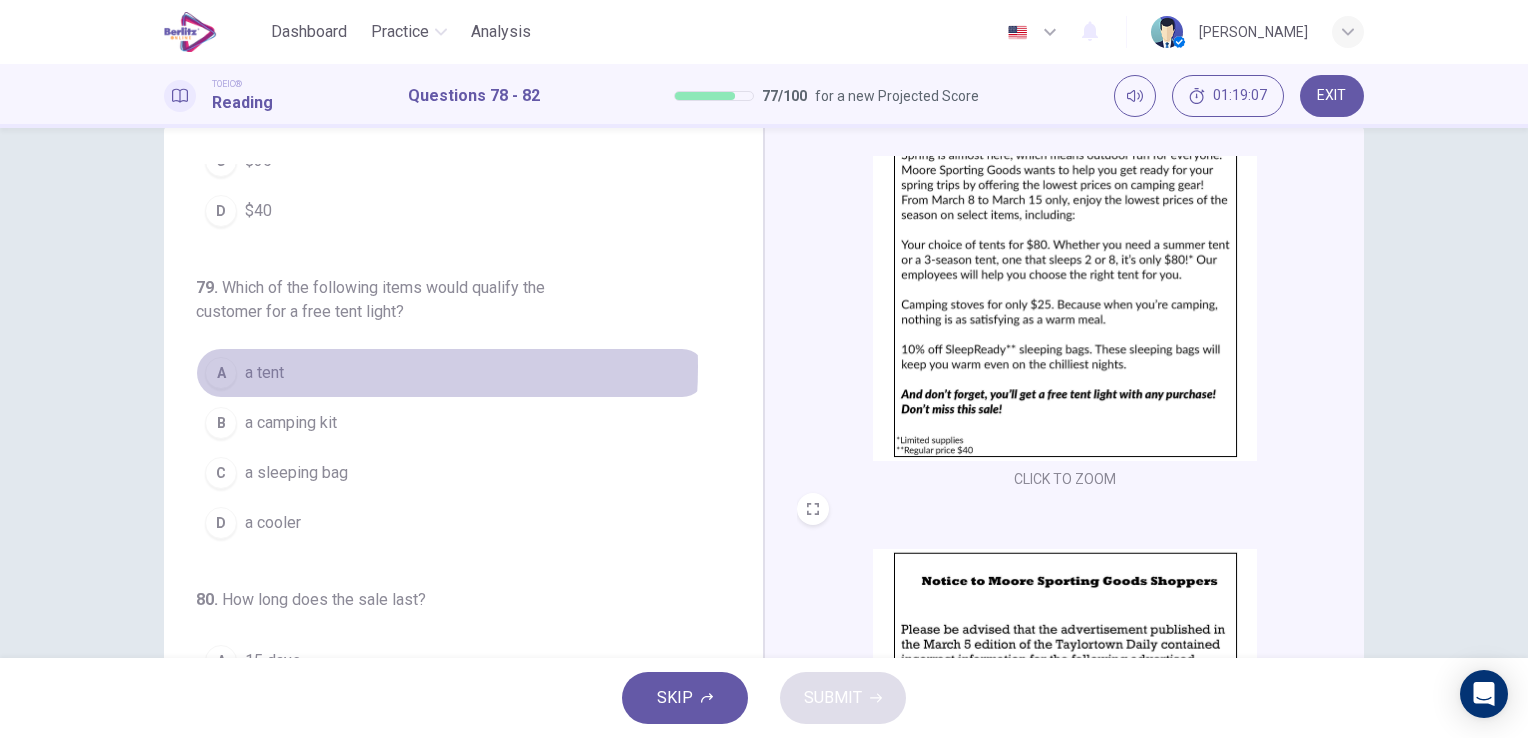click on "a tent" at bounding box center (264, 373) 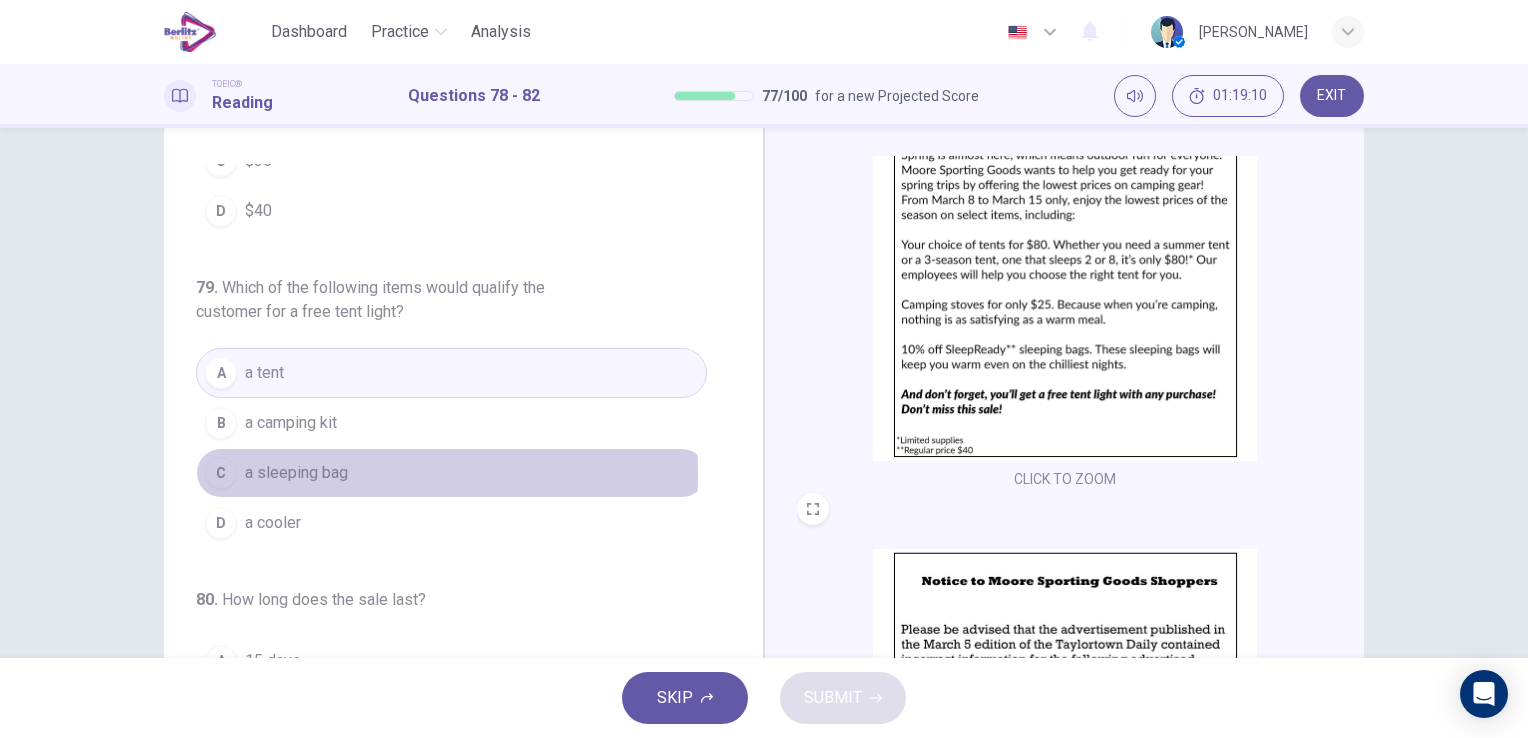 click on "a sleeping bag" at bounding box center [296, 473] 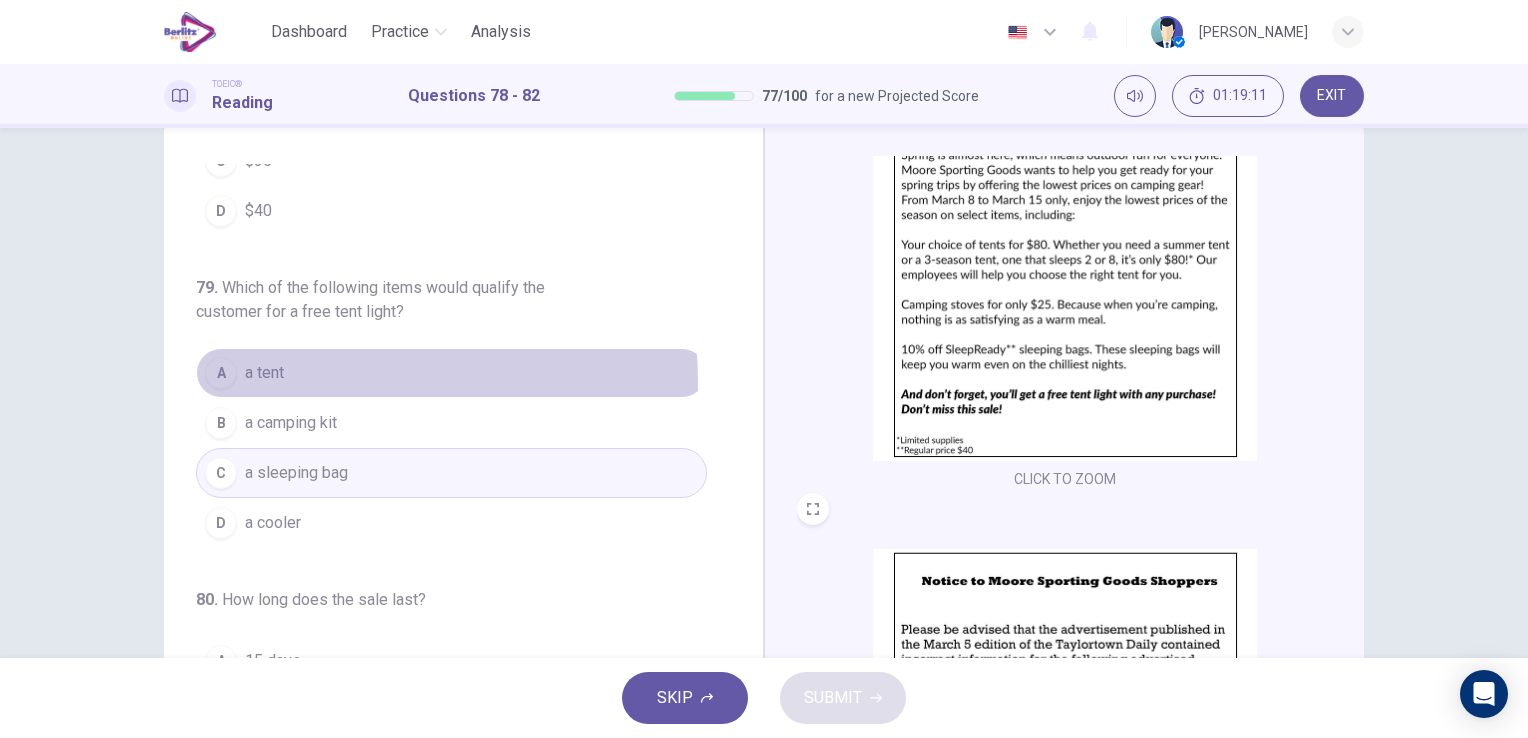 click on "A a tent" at bounding box center [451, 373] 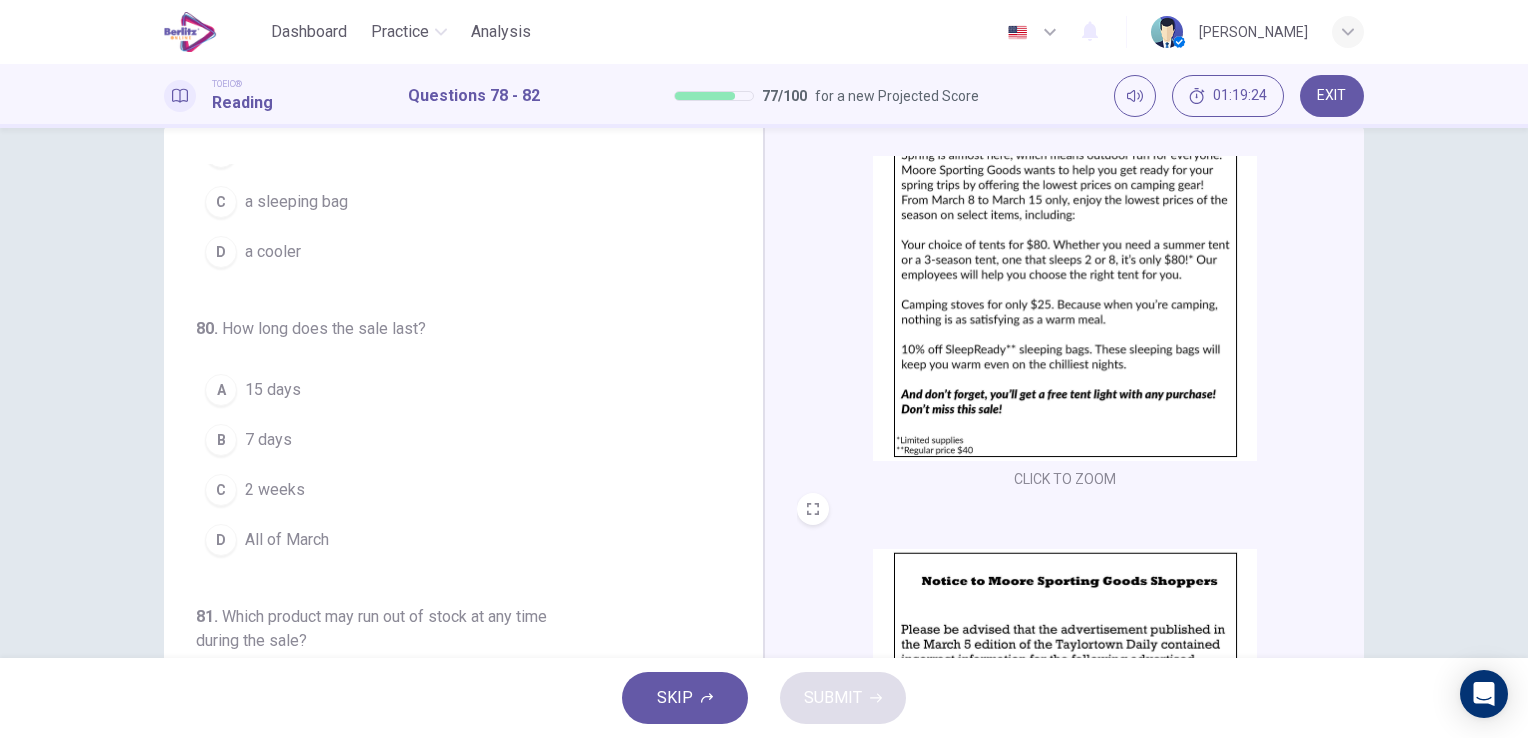 scroll, scrollTop: 500, scrollLeft: 0, axis: vertical 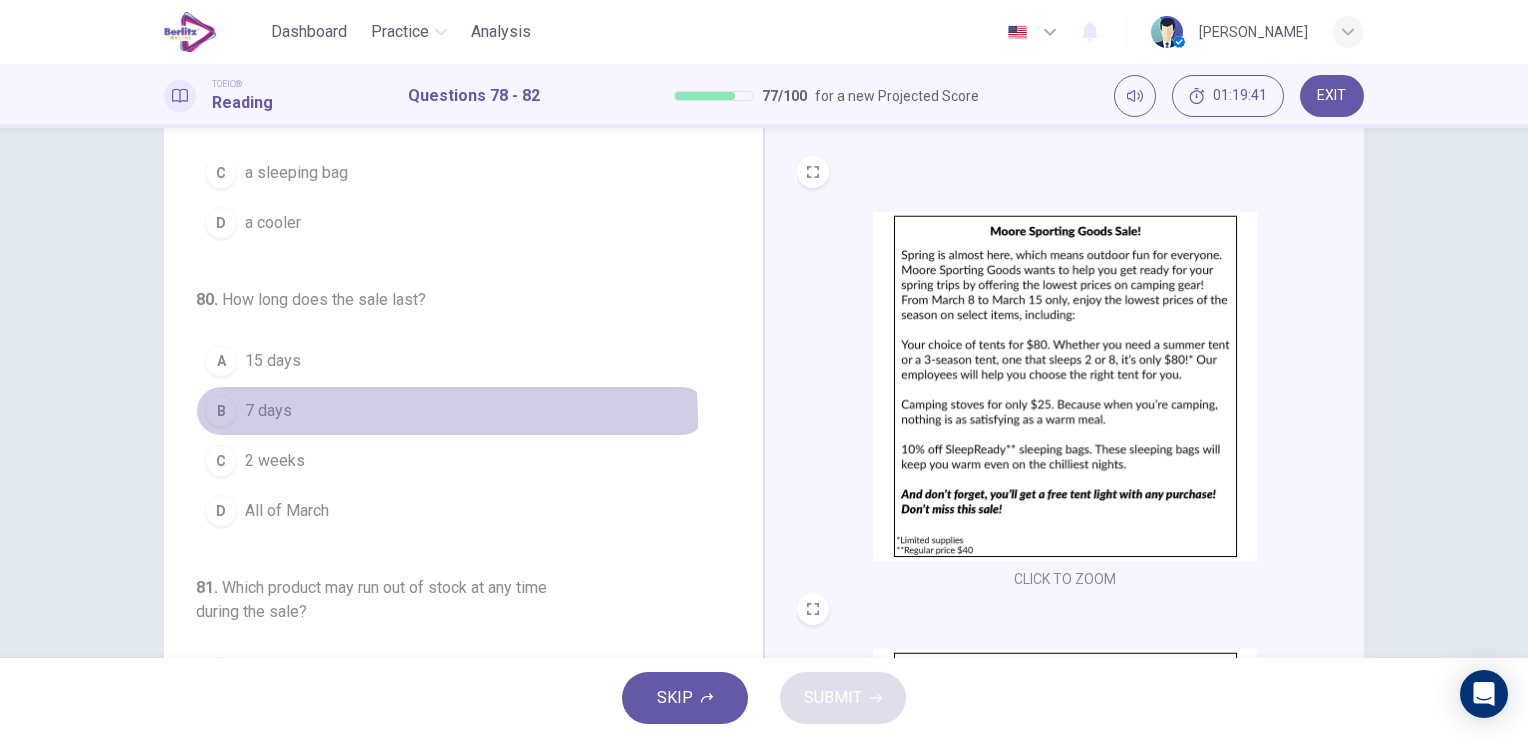 click on "B 7 days" at bounding box center [451, 411] 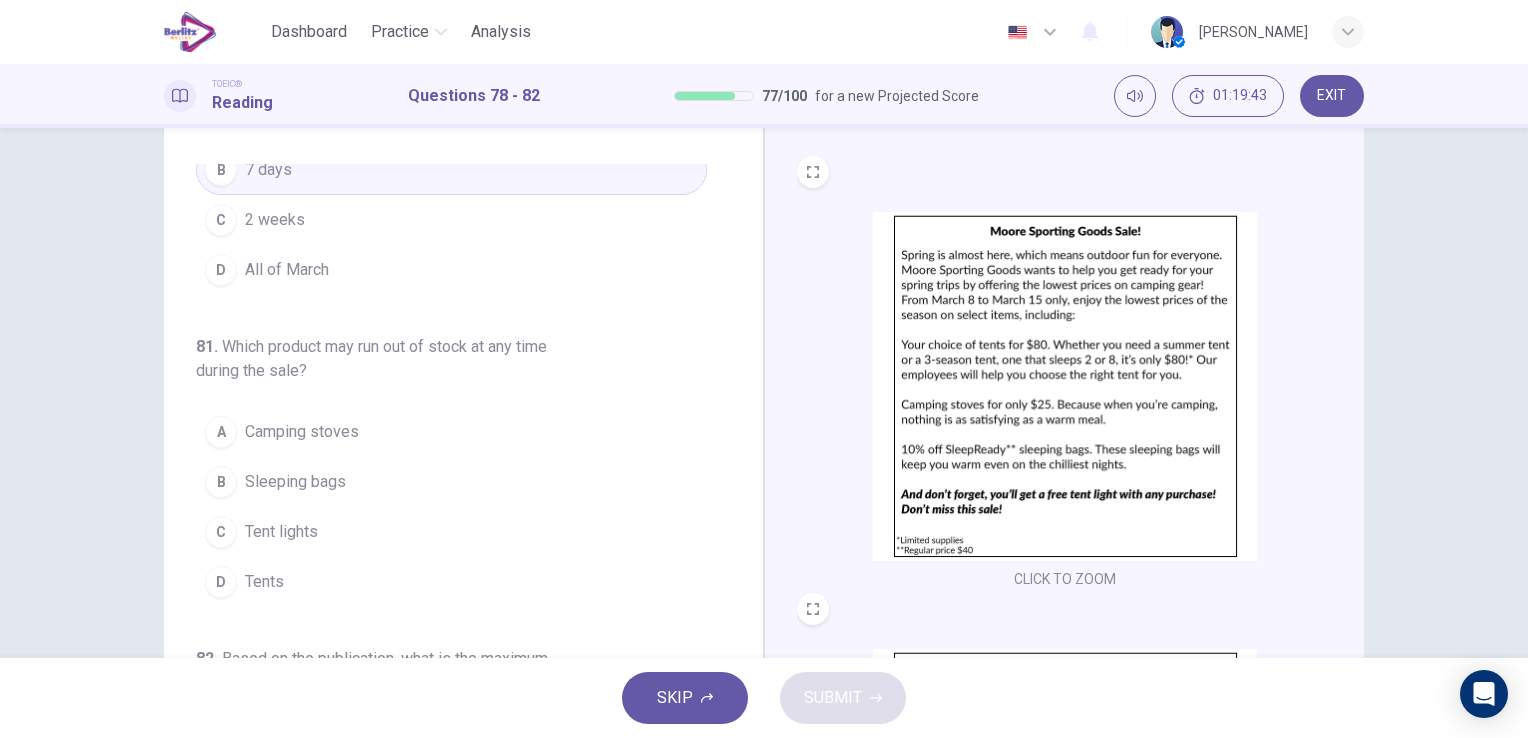 scroll, scrollTop: 800, scrollLeft: 0, axis: vertical 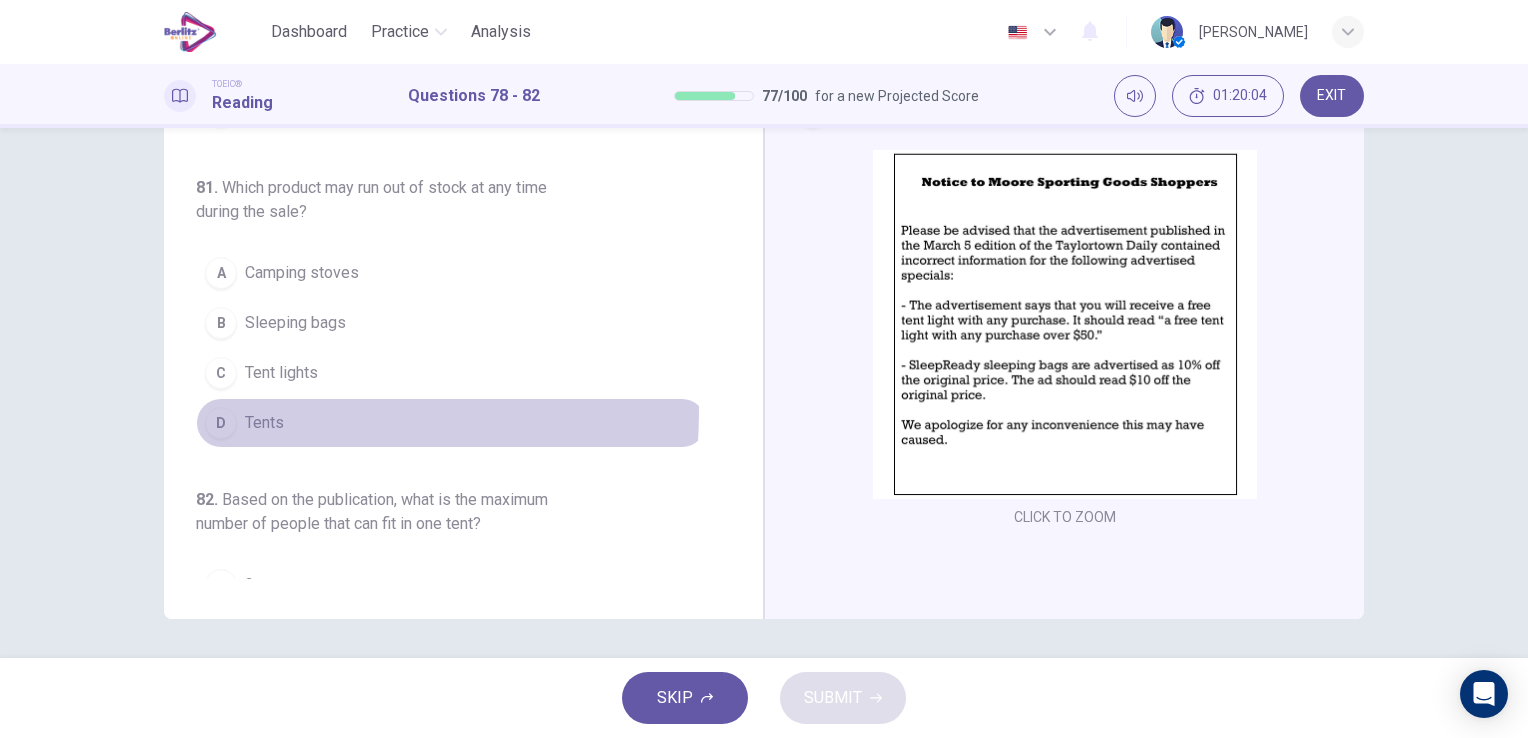 click on "D Tents" at bounding box center (451, 423) 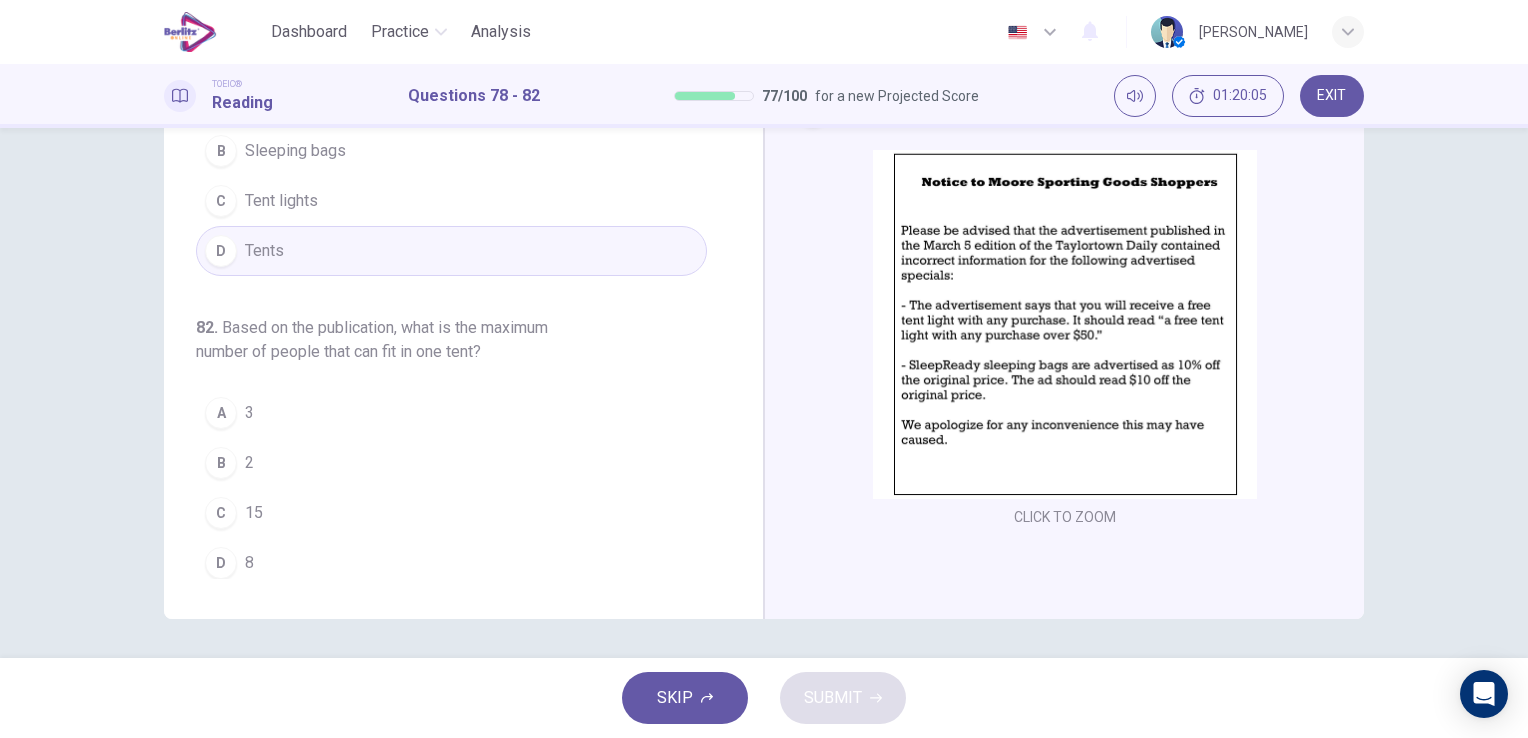 scroll, scrollTop: 872, scrollLeft: 0, axis: vertical 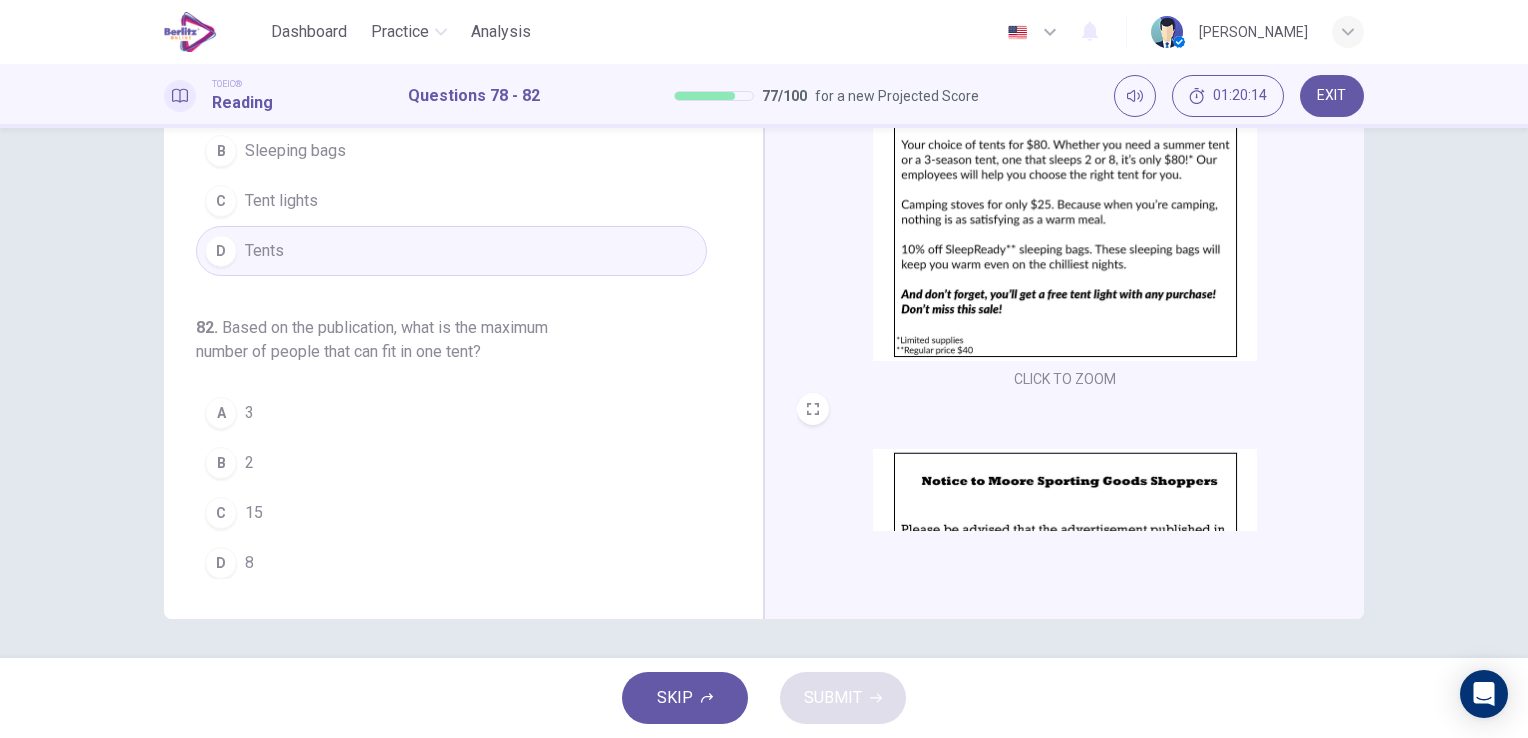 click on "8" at bounding box center [249, 563] 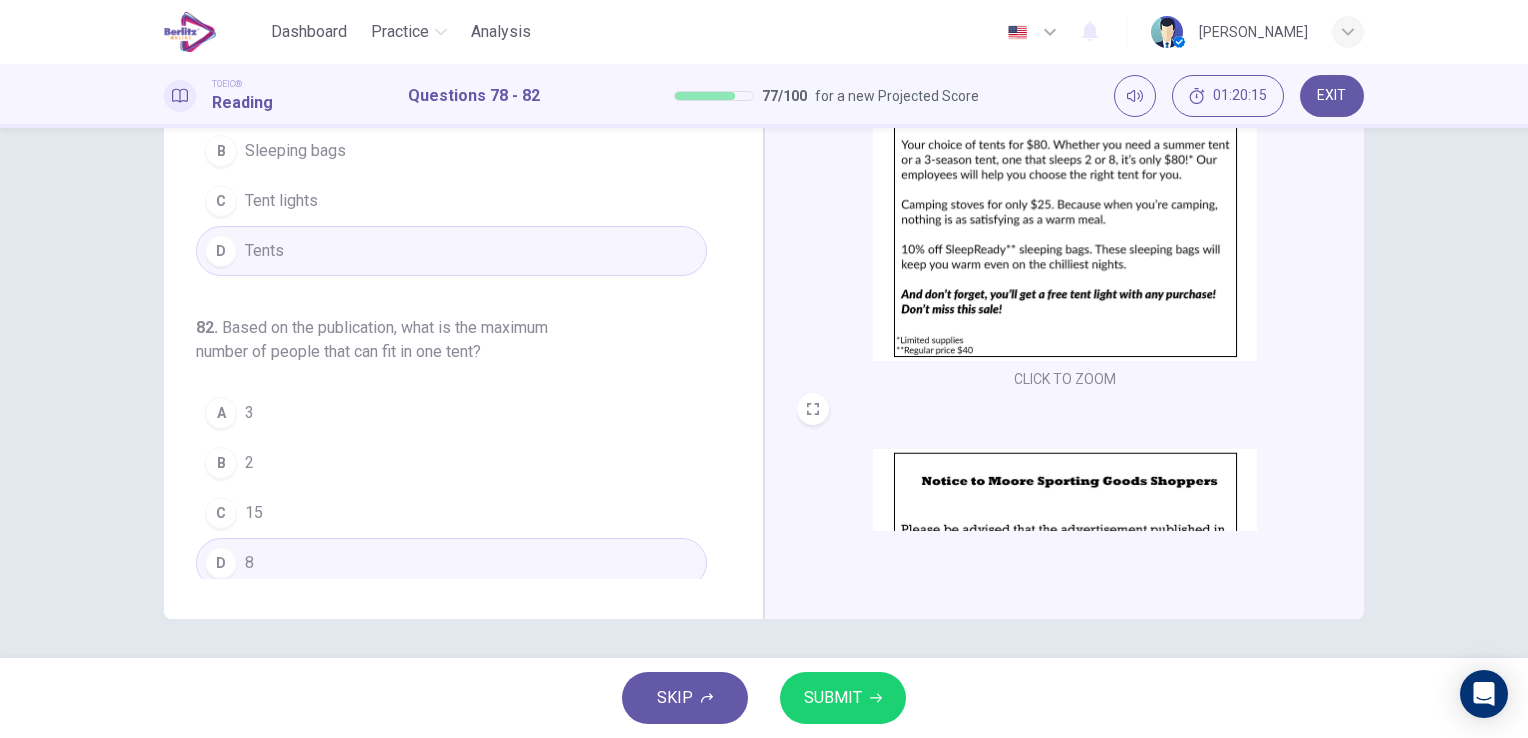 click on "SUBMIT" at bounding box center [843, 698] 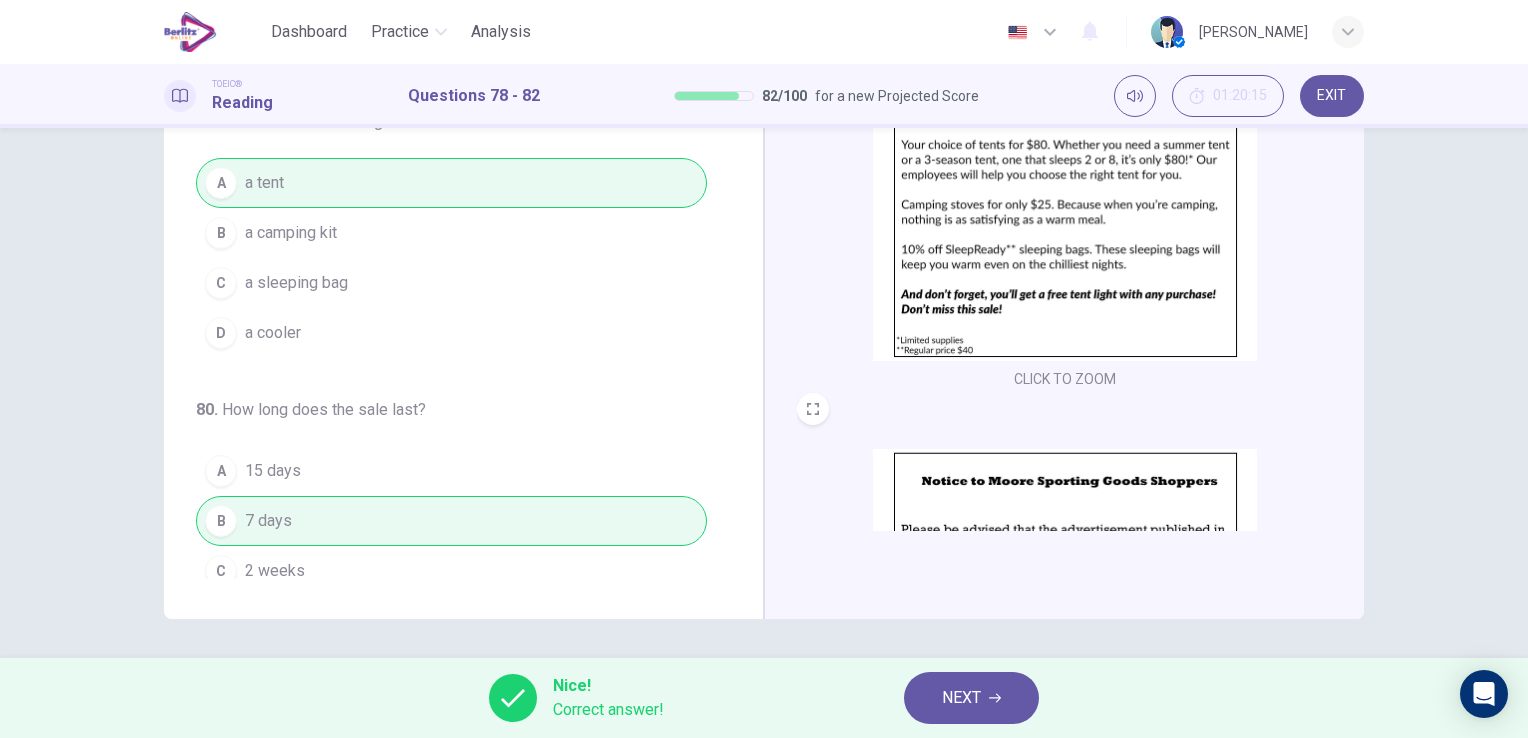 scroll, scrollTop: 0, scrollLeft: 0, axis: both 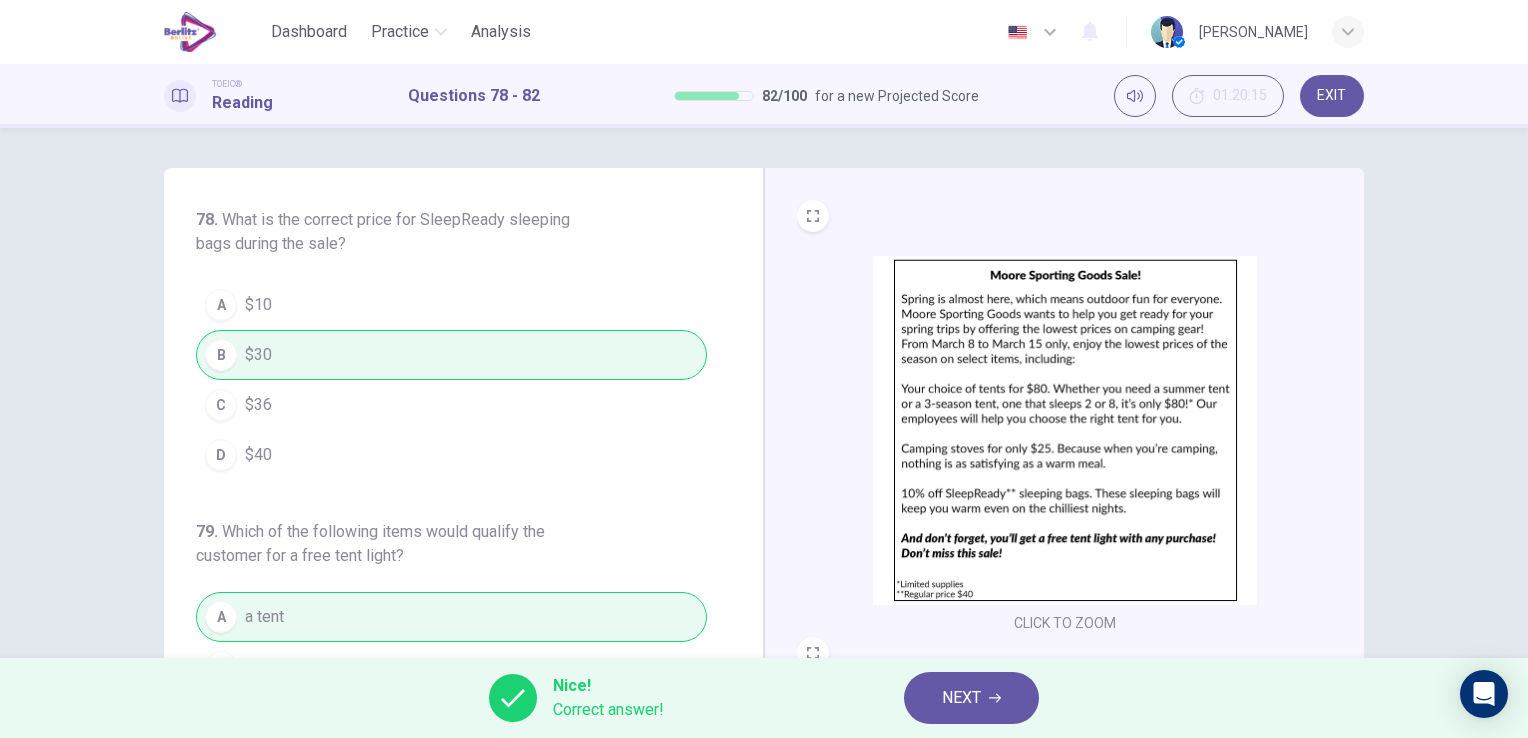 click on "NEXT" at bounding box center (971, 698) 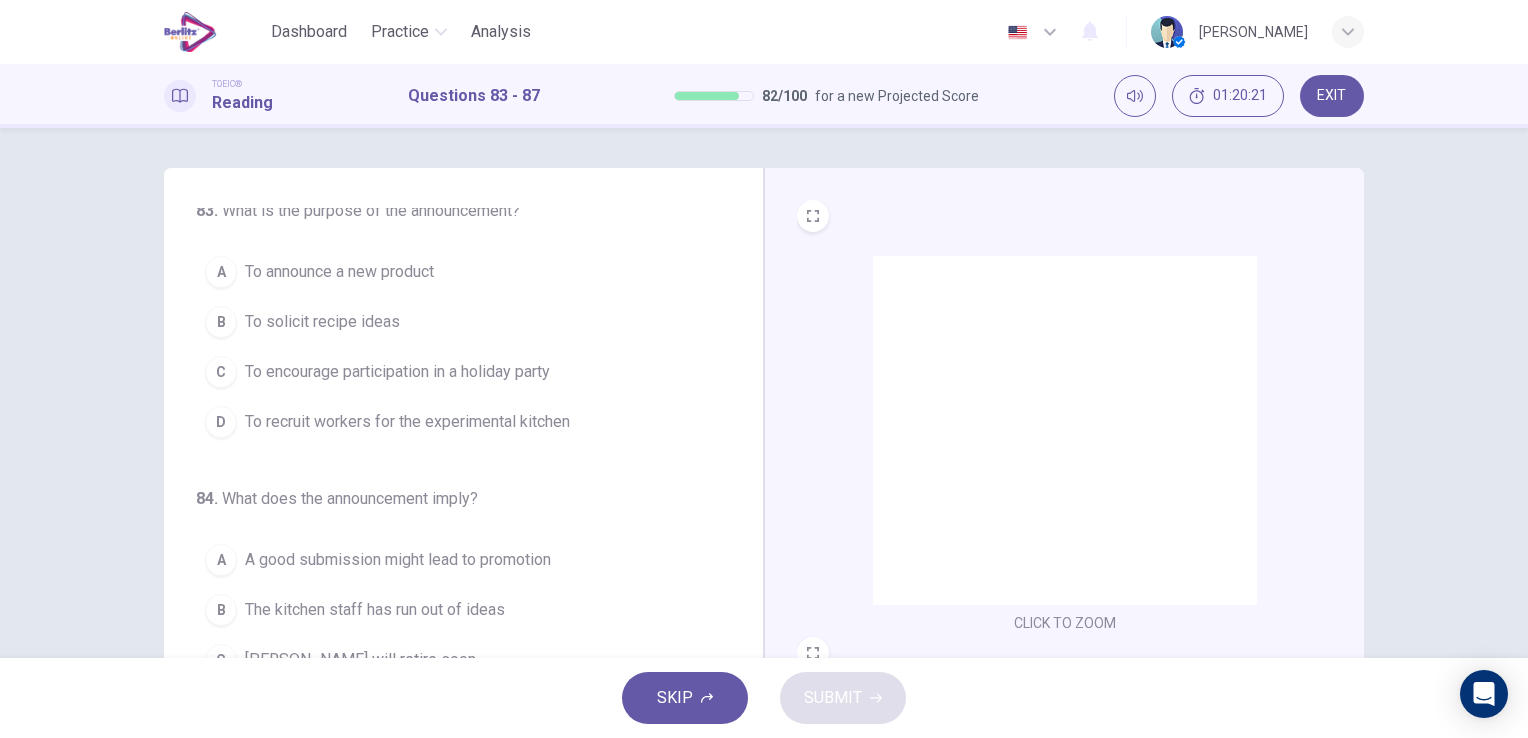 scroll, scrollTop: 0, scrollLeft: 0, axis: both 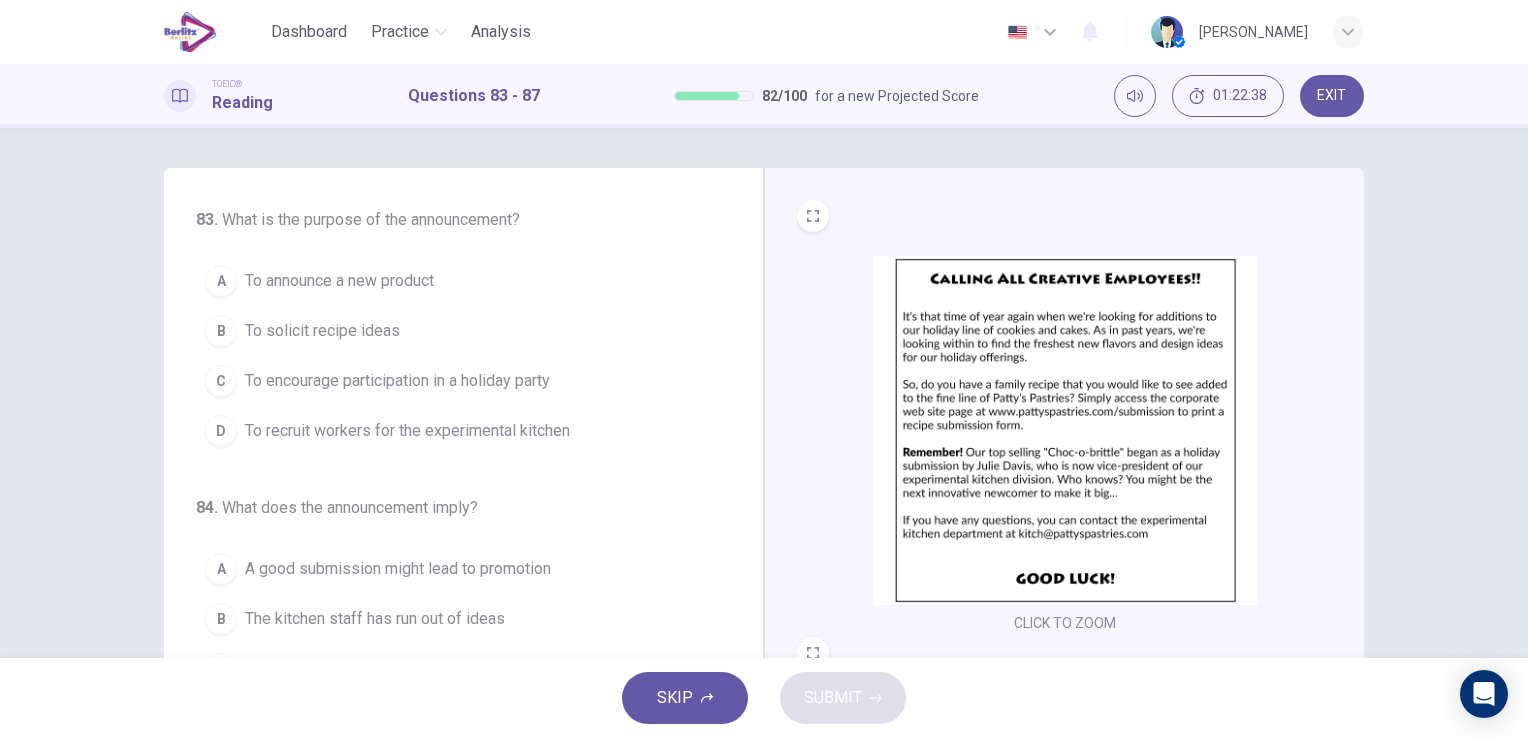 click on "To solicit recipe ideas" at bounding box center [322, 331] 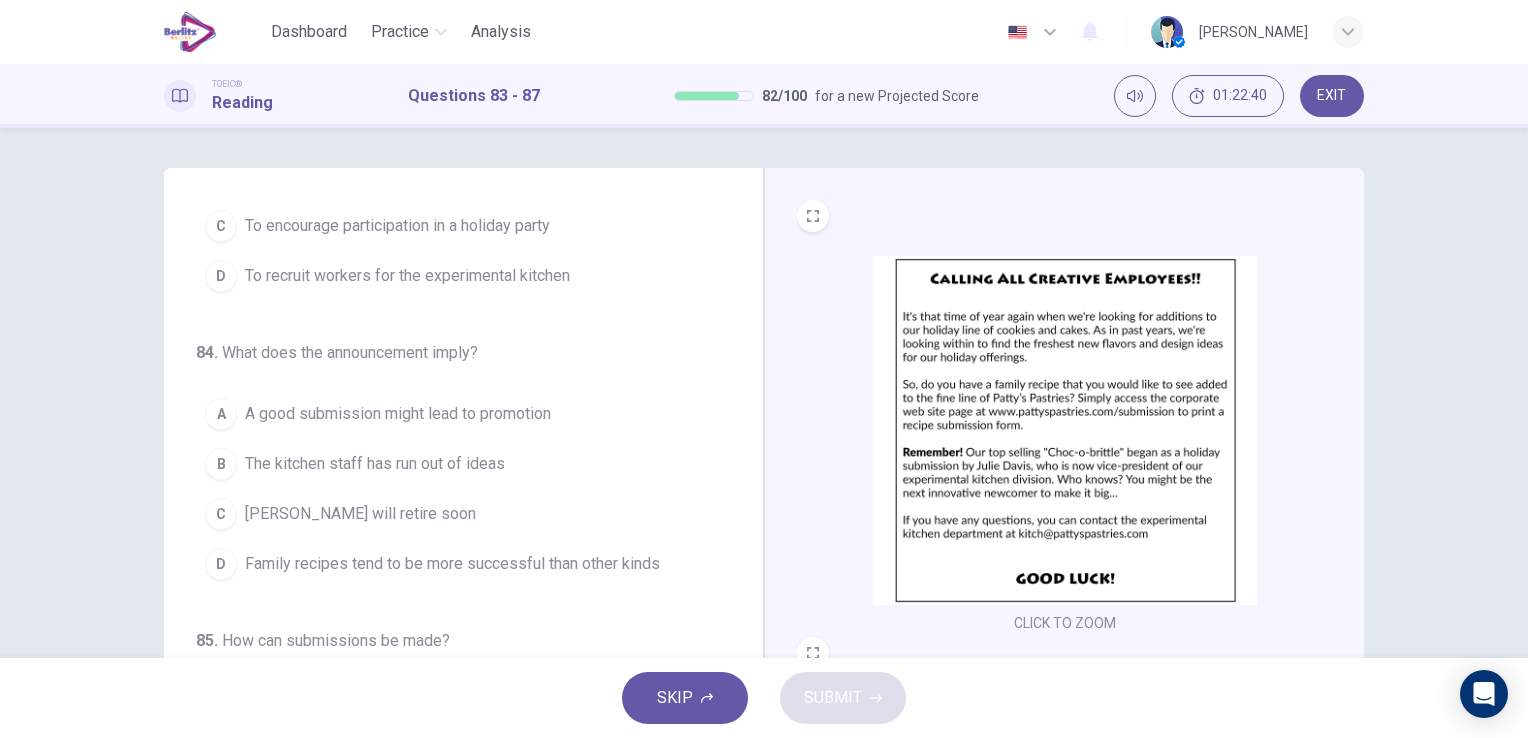 scroll, scrollTop: 200, scrollLeft: 0, axis: vertical 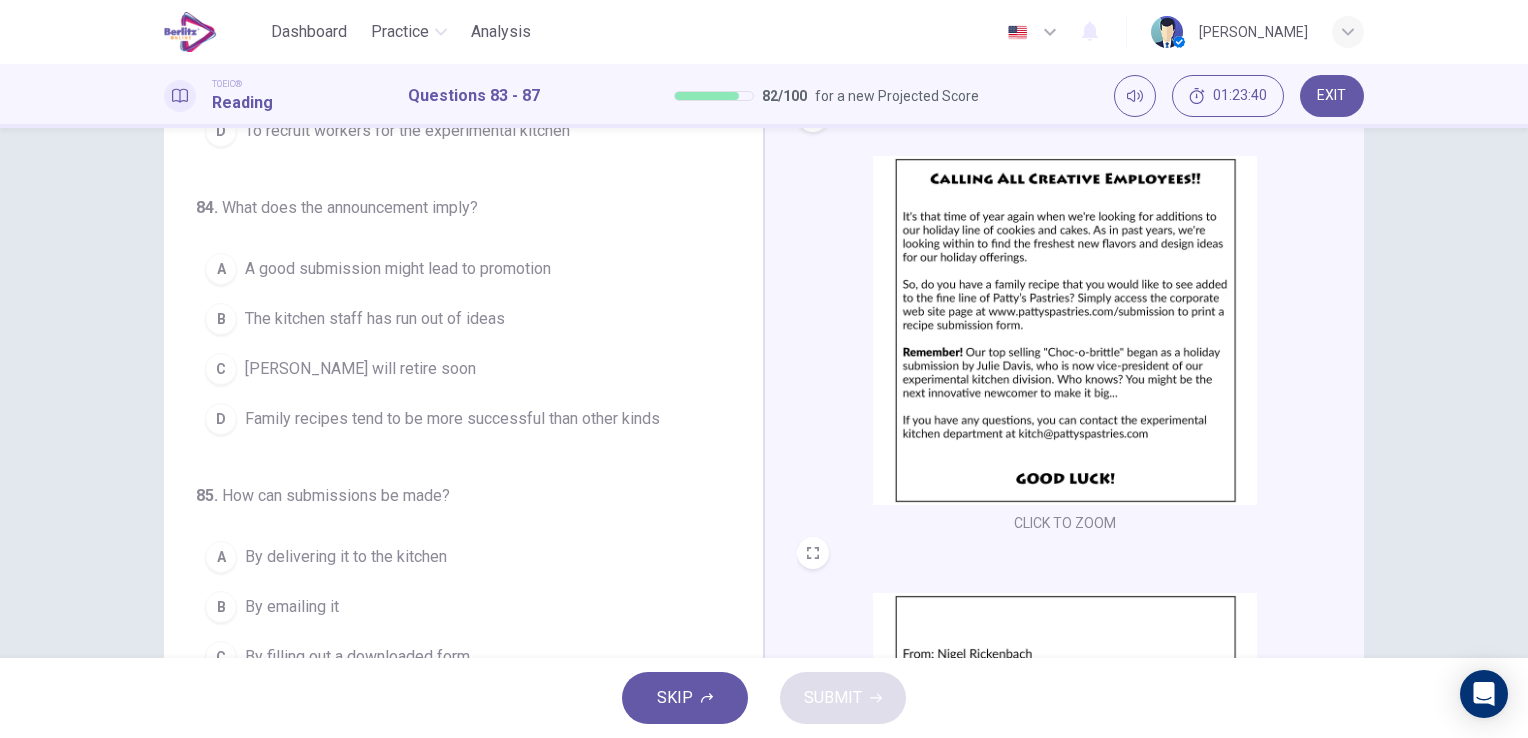 click on "A good submission might lead to promotion" at bounding box center [398, 269] 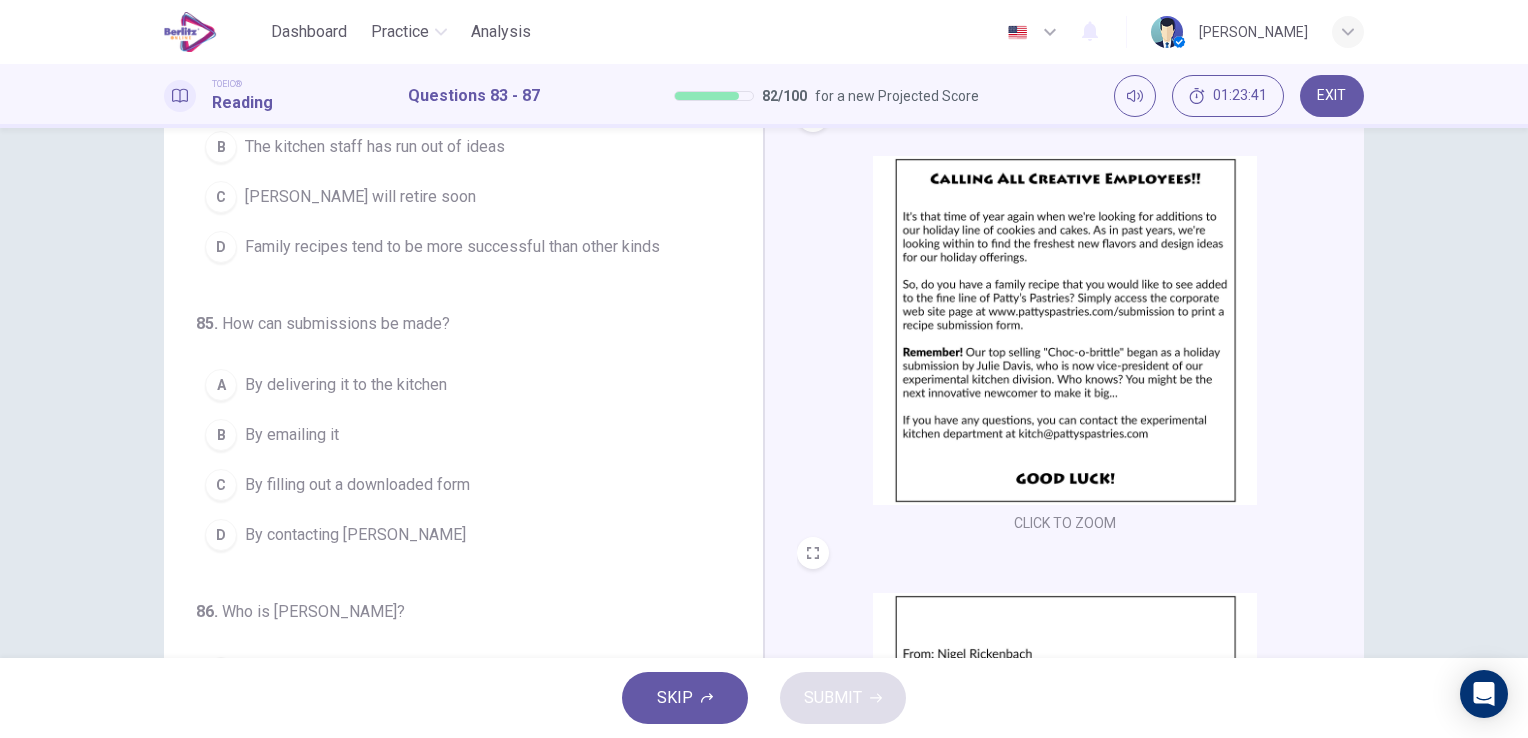 scroll, scrollTop: 400, scrollLeft: 0, axis: vertical 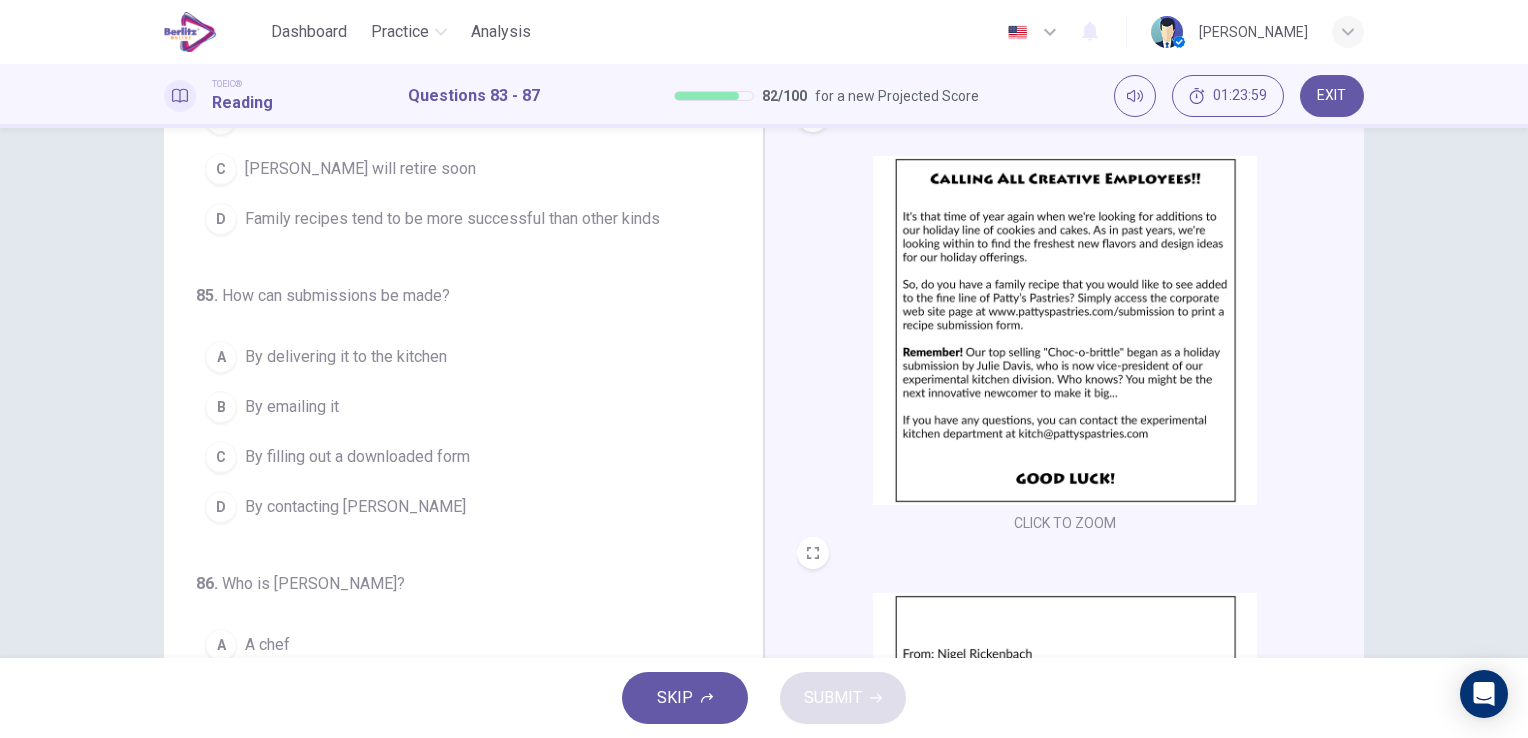 click on "By filling out a downloaded form" at bounding box center (357, 457) 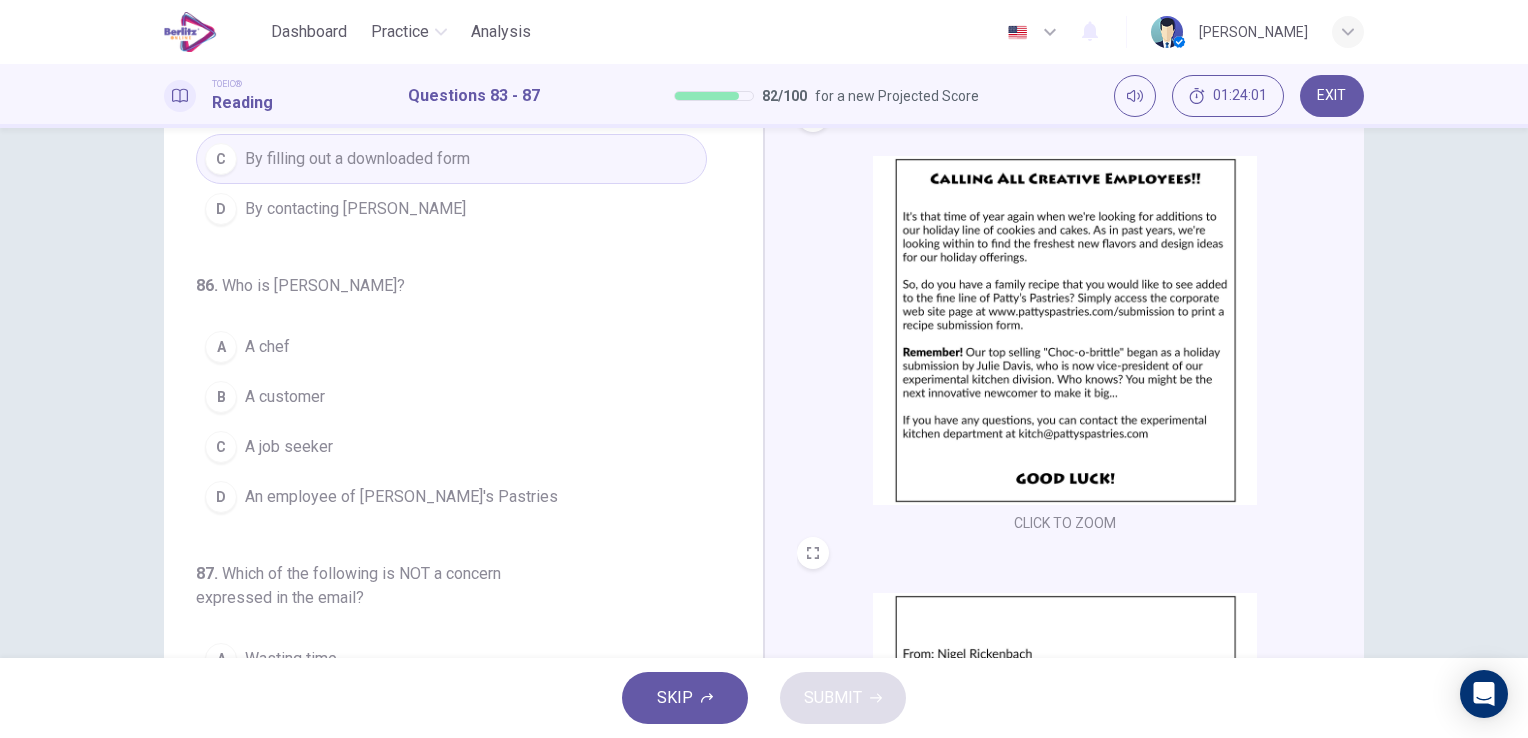 scroll, scrollTop: 700, scrollLeft: 0, axis: vertical 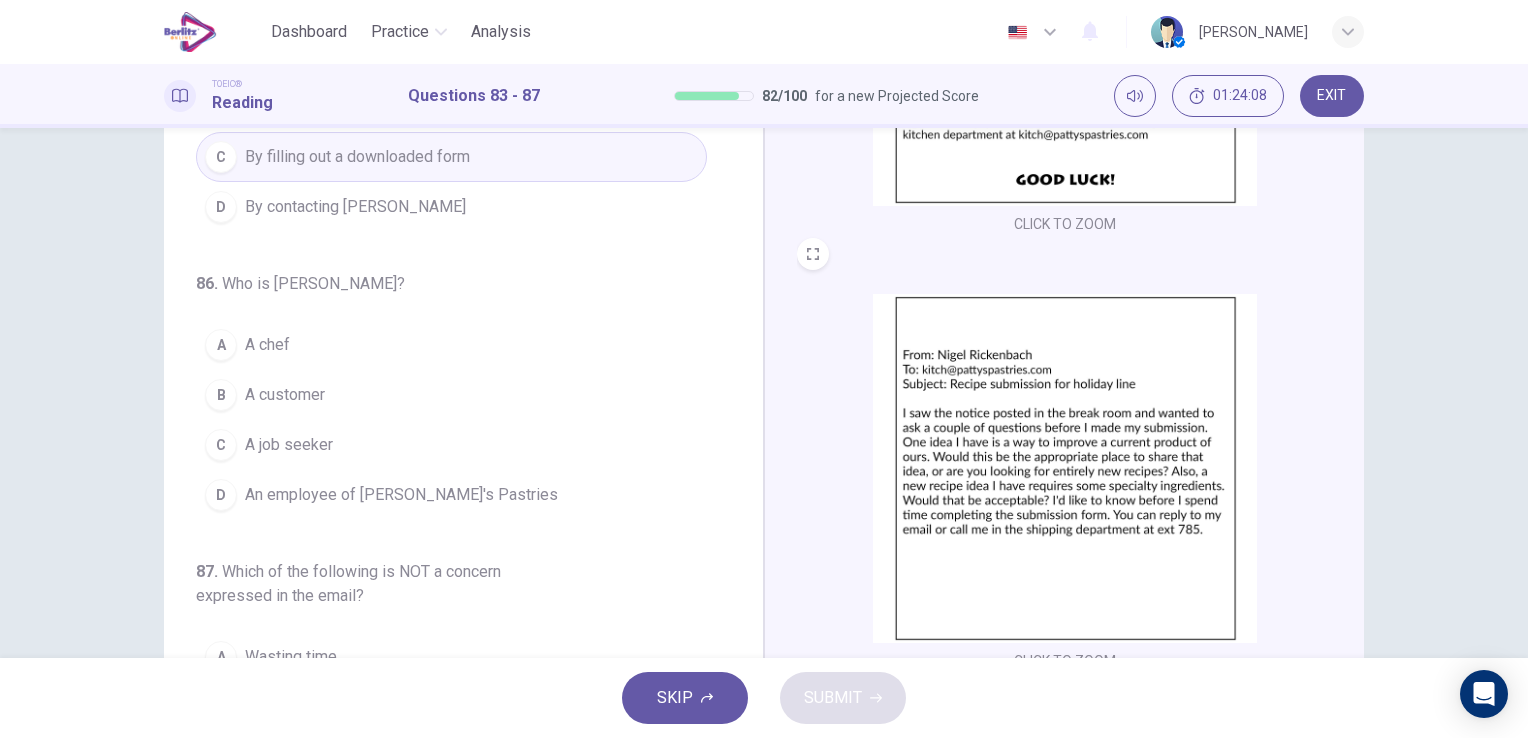click on "An employee of [PERSON_NAME]'s Pastries" at bounding box center (401, 495) 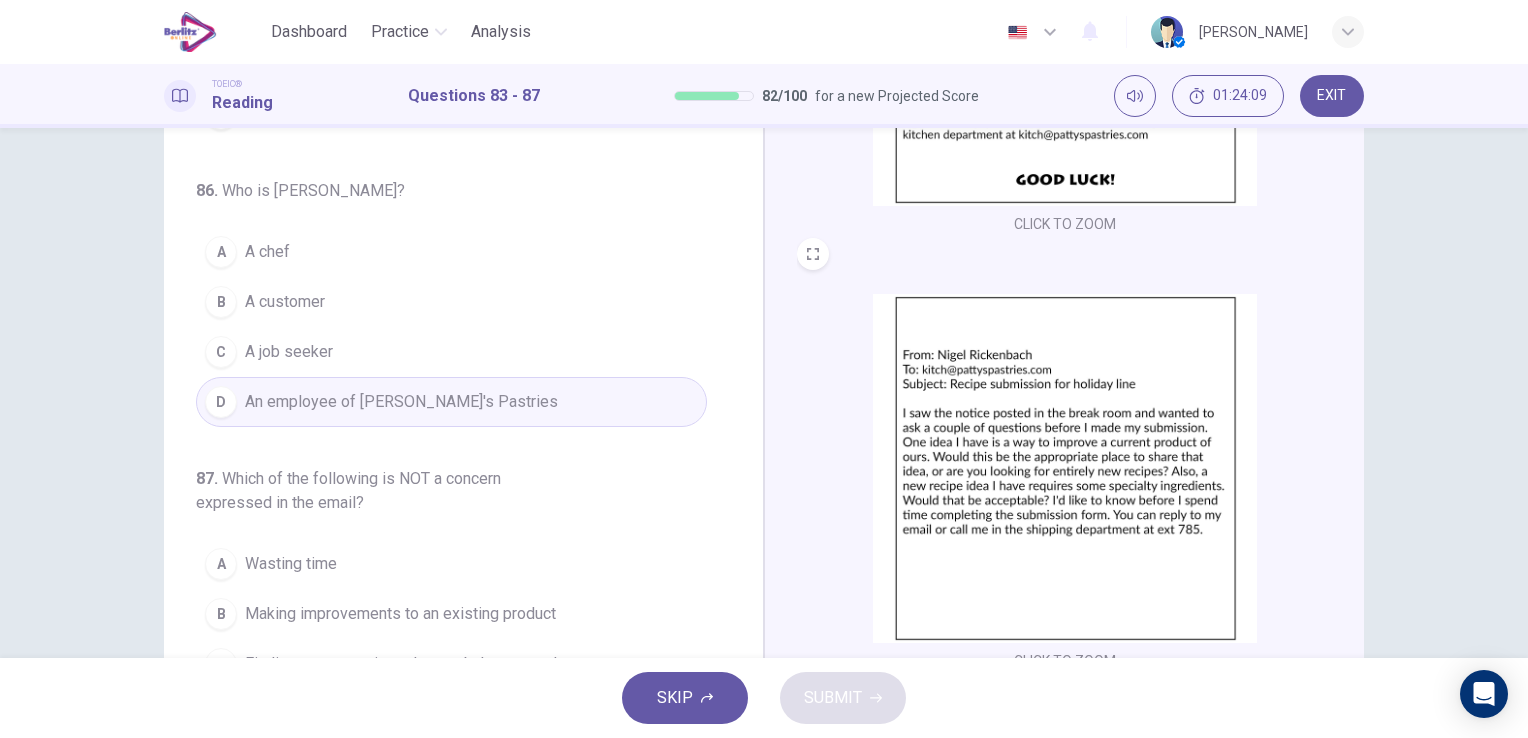 scroll, scrollTop: 800, scrollLeft: 0, axis: vertical 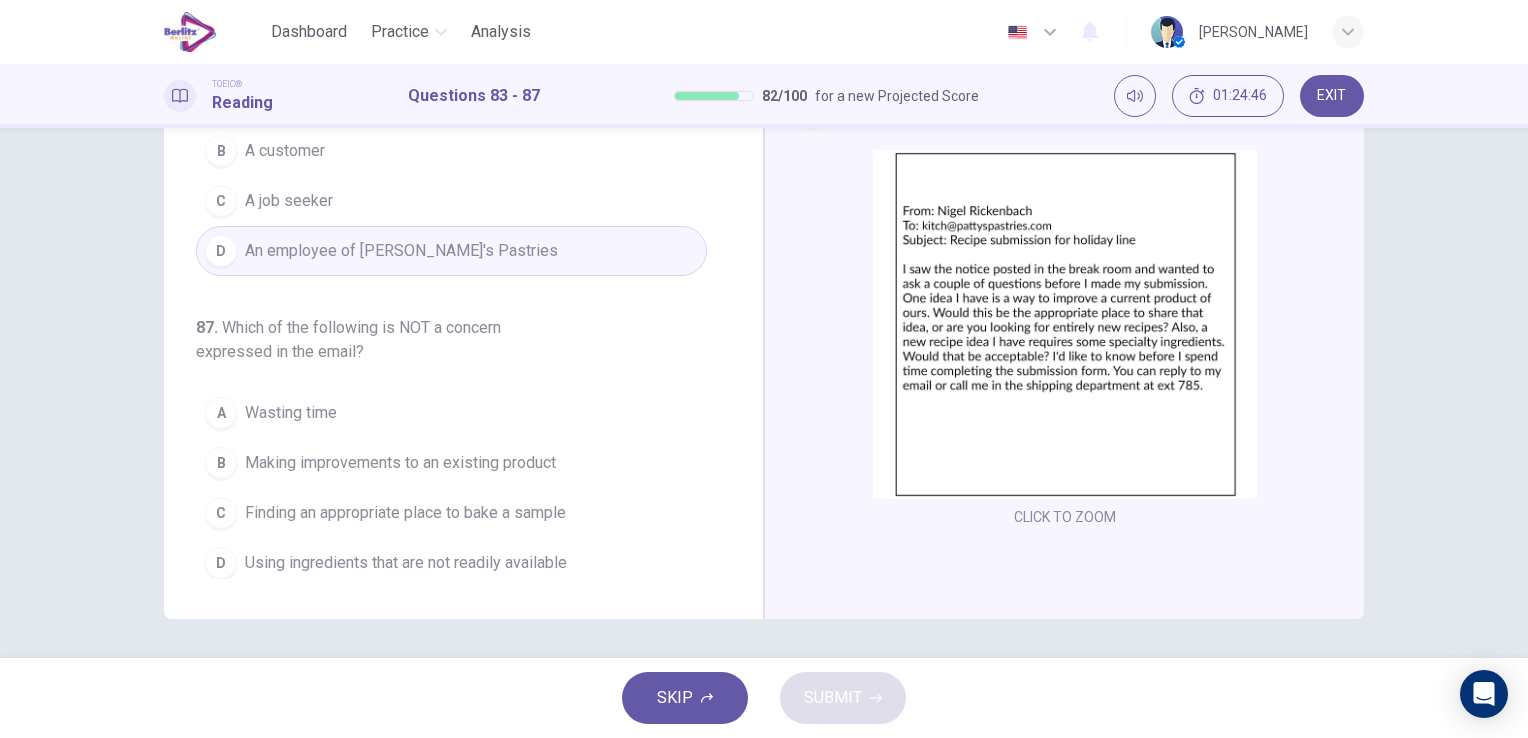 click on "Finding an appropriate place to bake a sample" at bounding box center [405, 513] 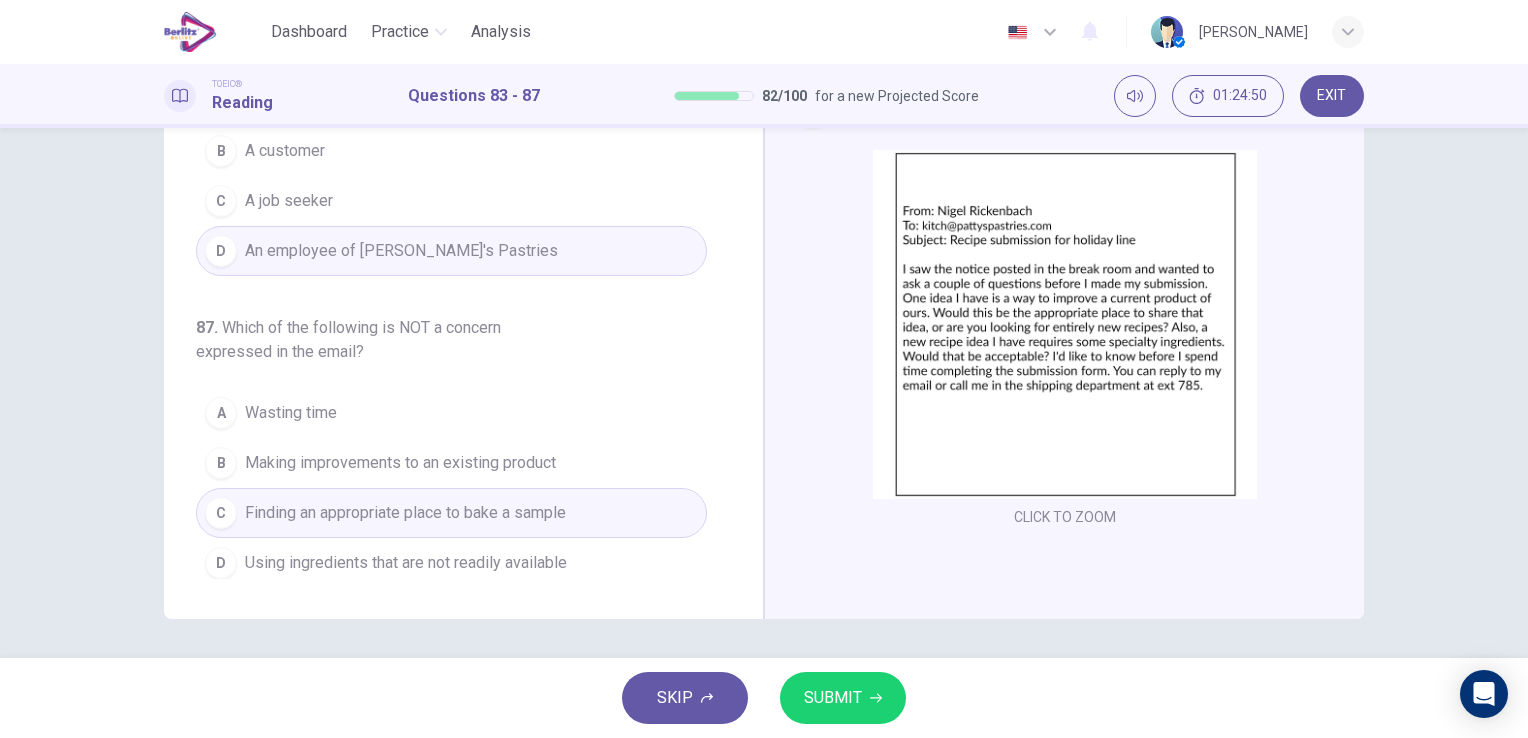 click on "SUBMIT" at bounding box center (833, 698) 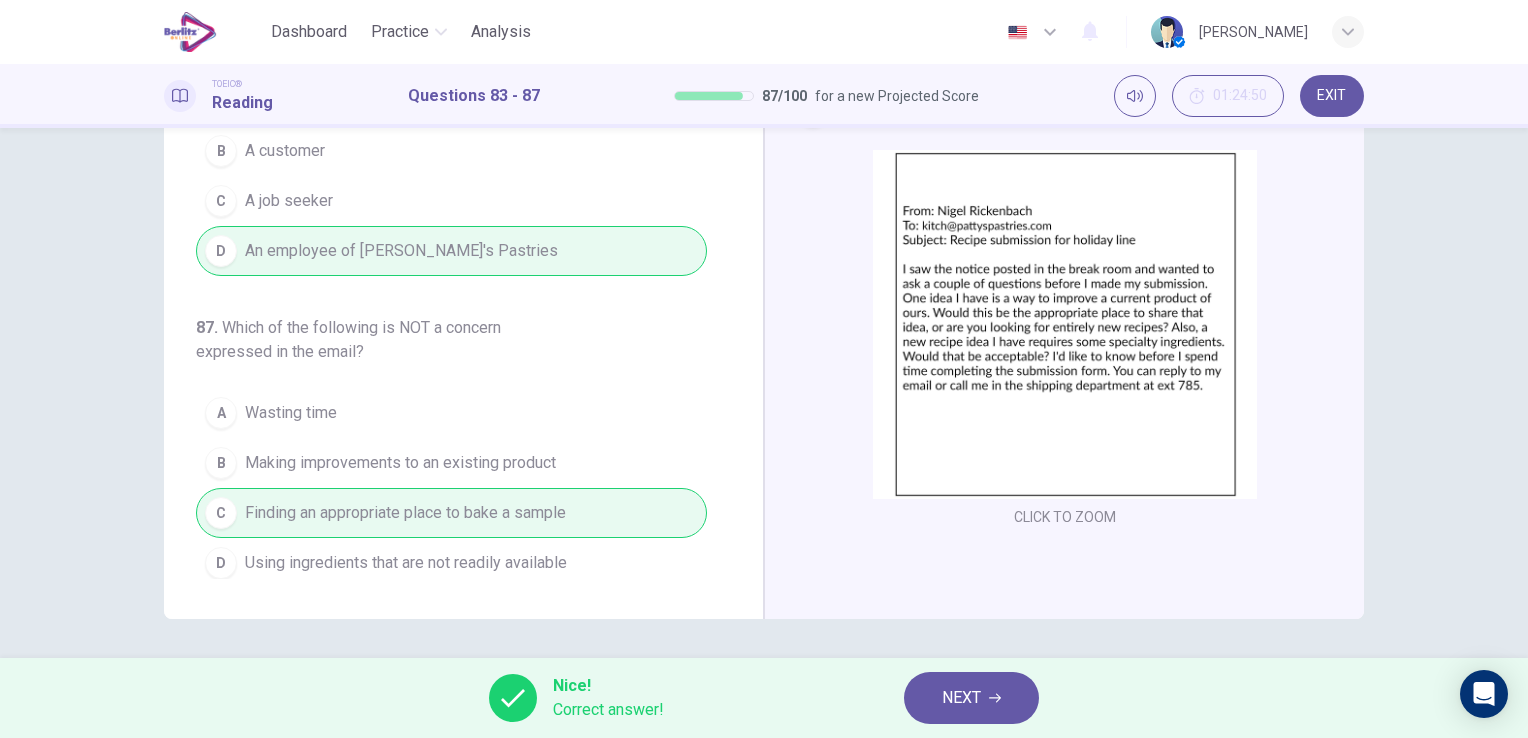 click on "NEXT" at bounding box center (961, 698) 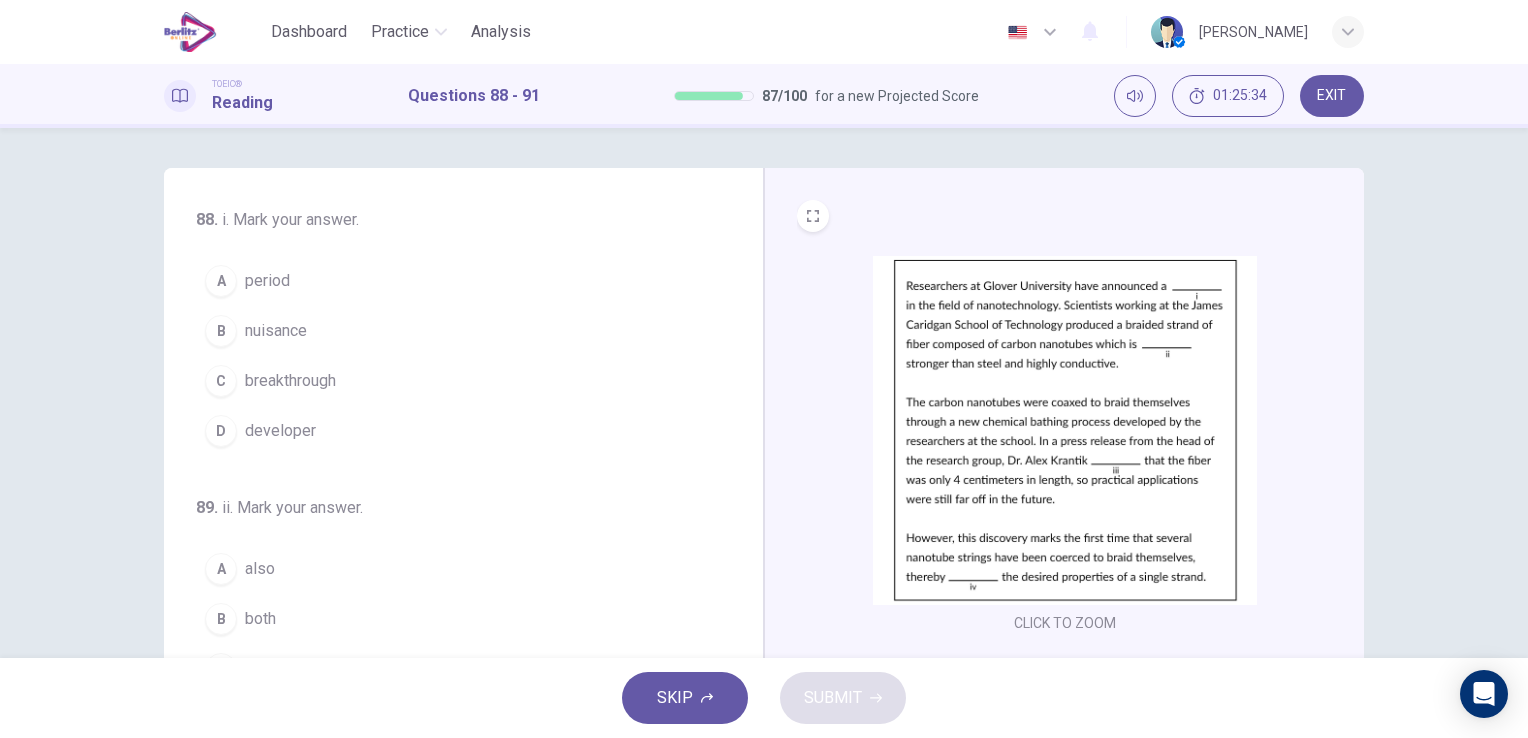 click on "breakthrough" at bounding box center (290, 381) 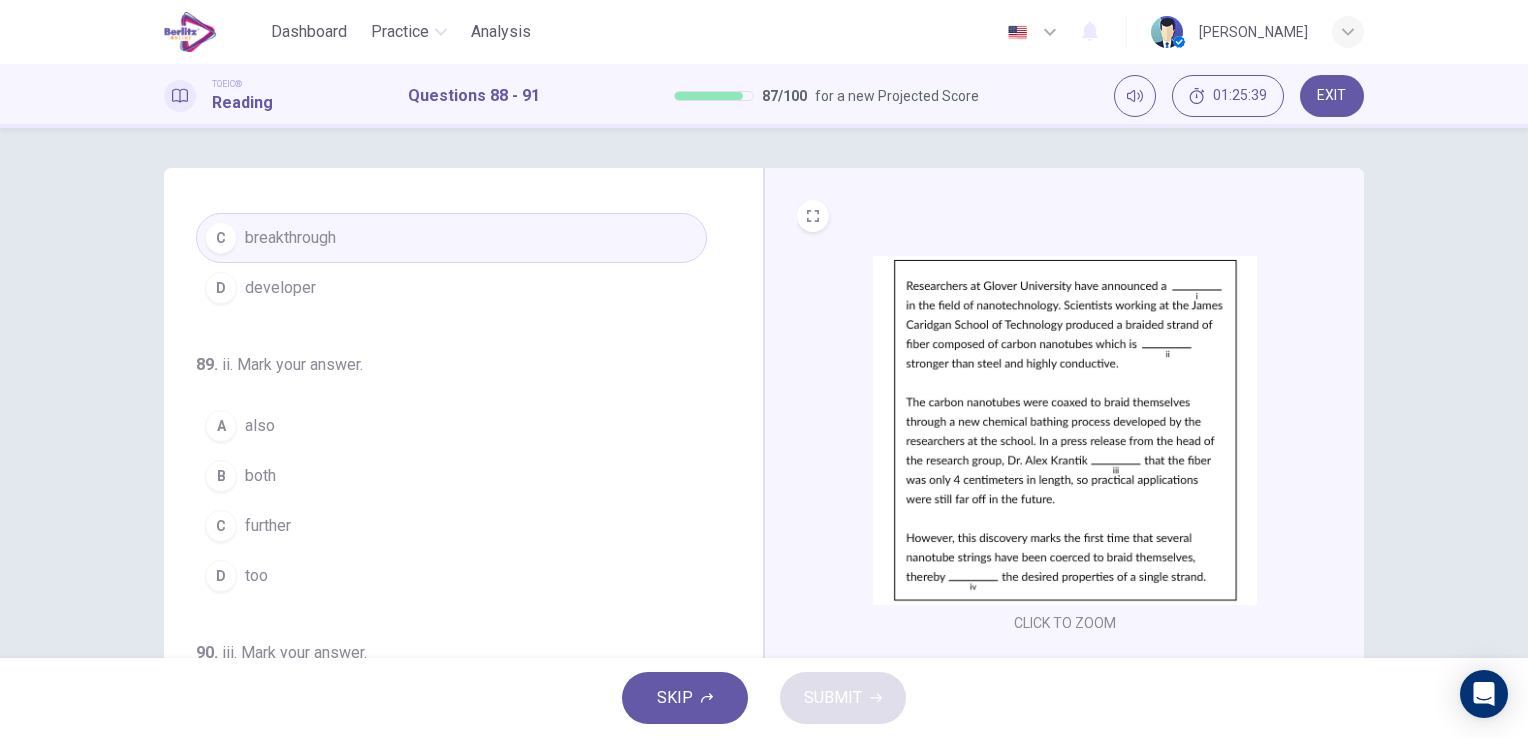 scroll, scrollTop: 200, scrollLeft: 0, axis: vertical 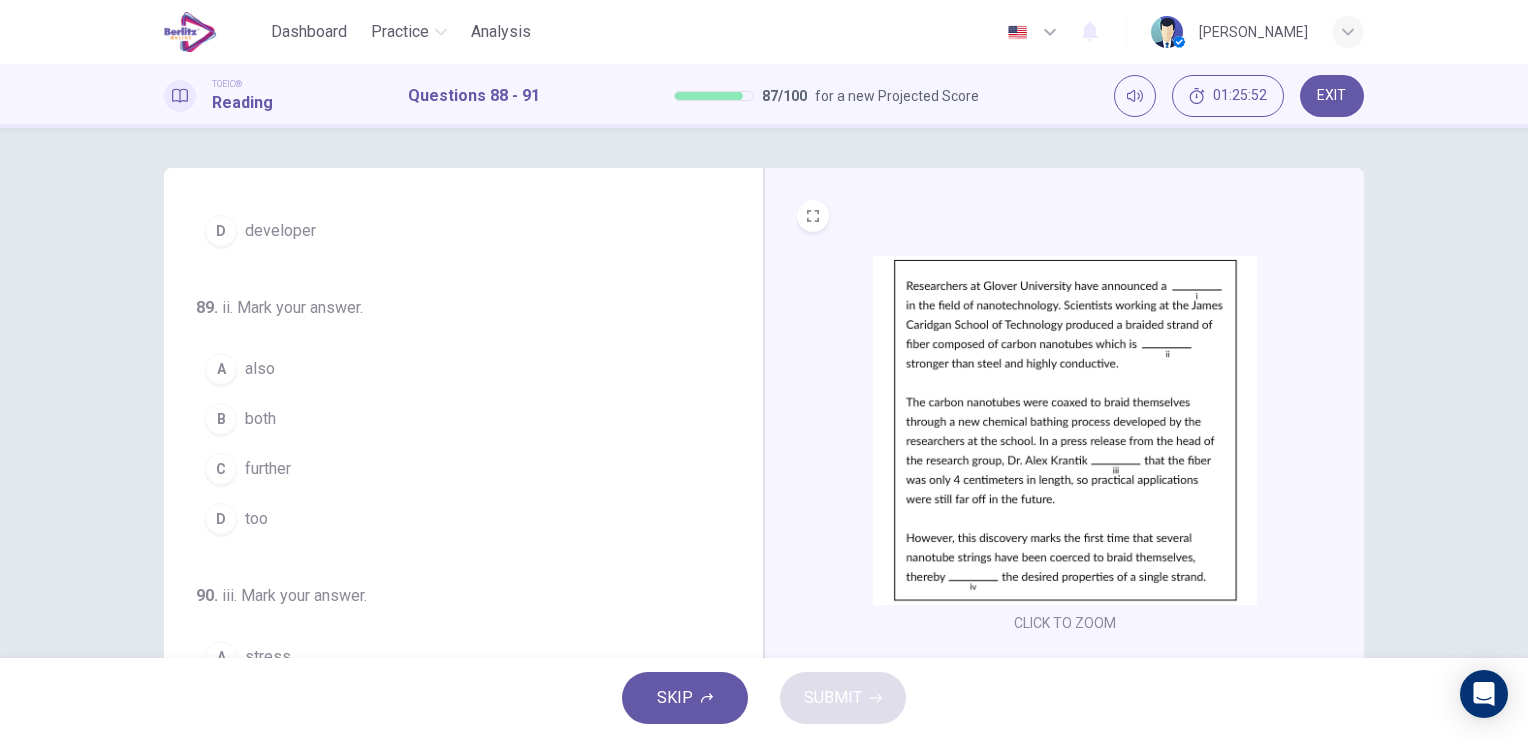type 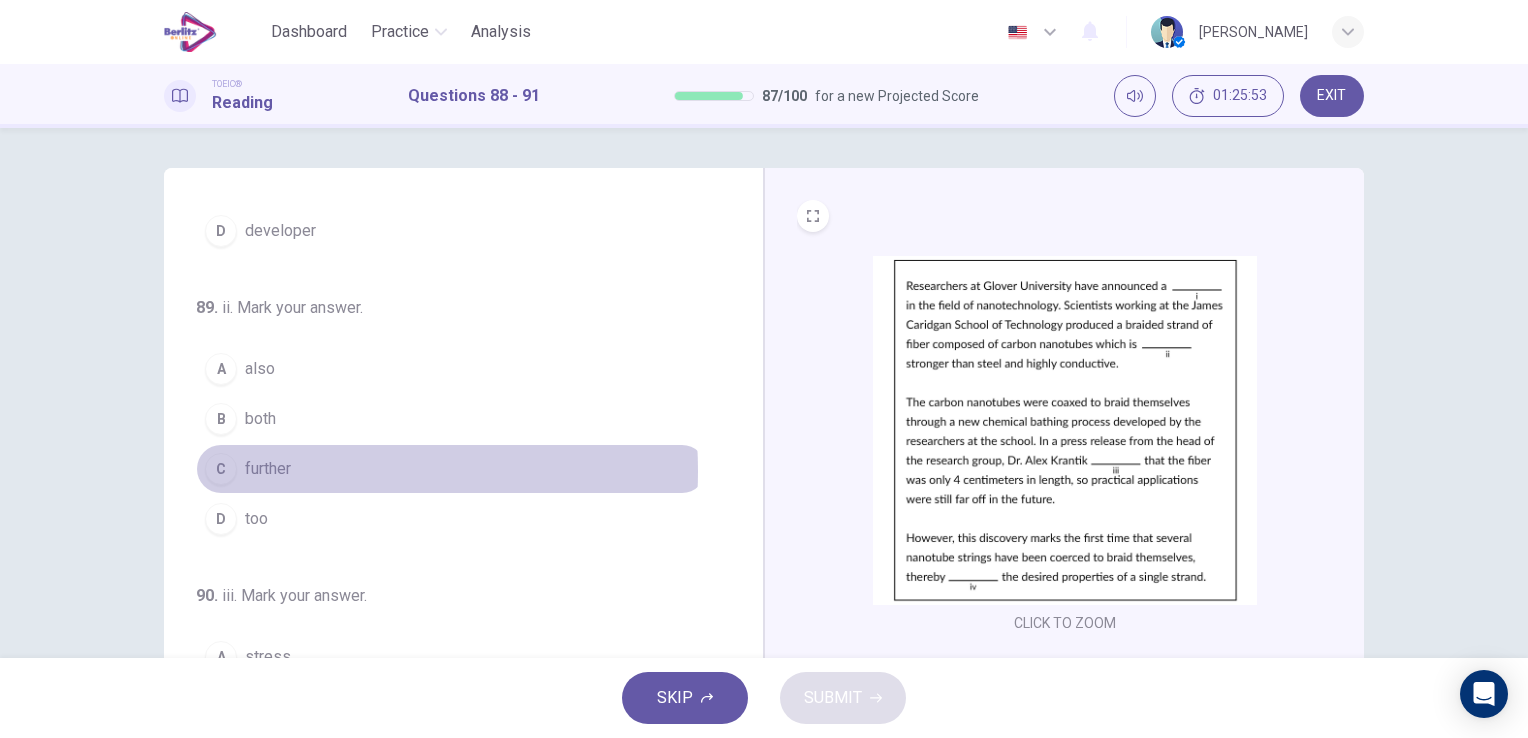click on "further" at bounding box center (268, 469) 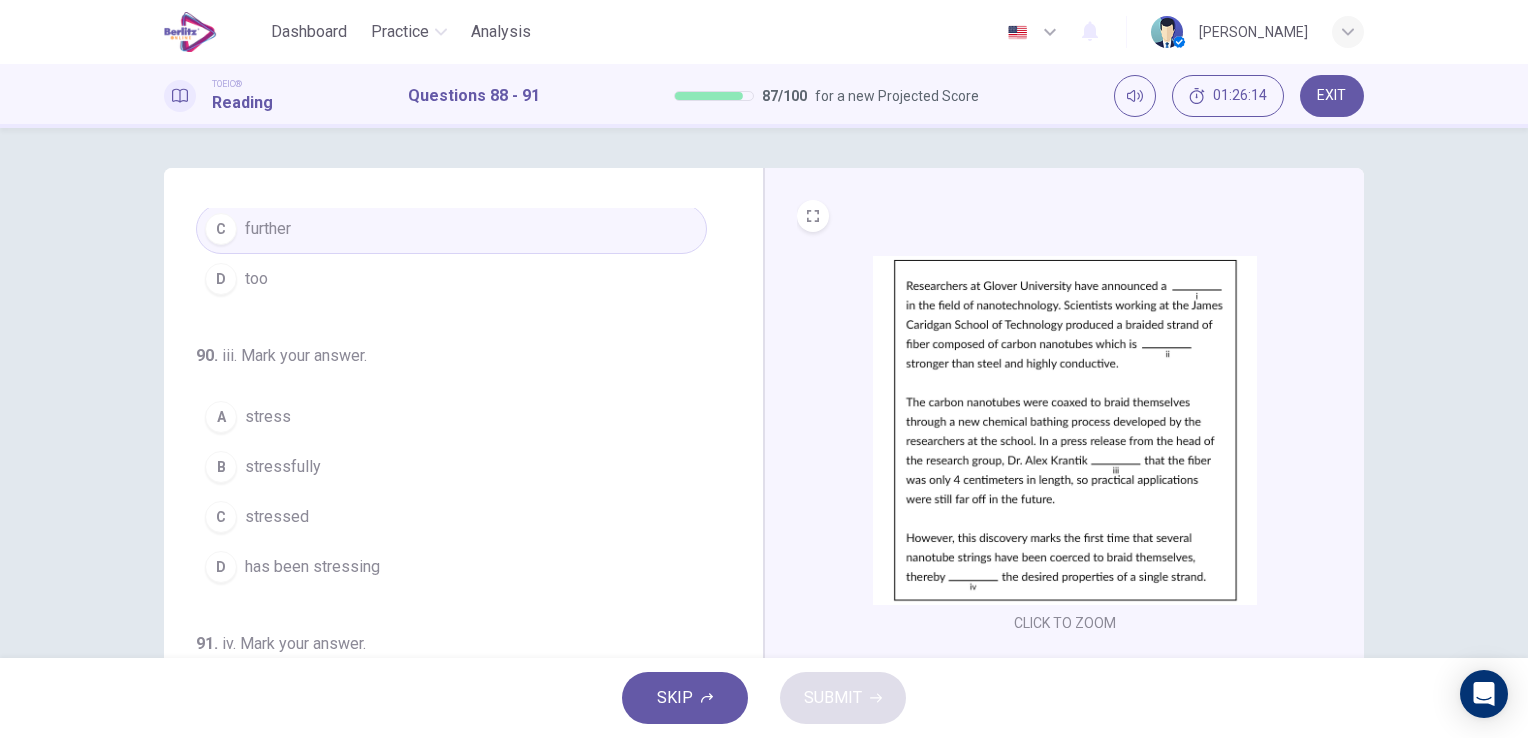 scroll, scrollTop: 490, scrollLeft: 0, axis: vertical 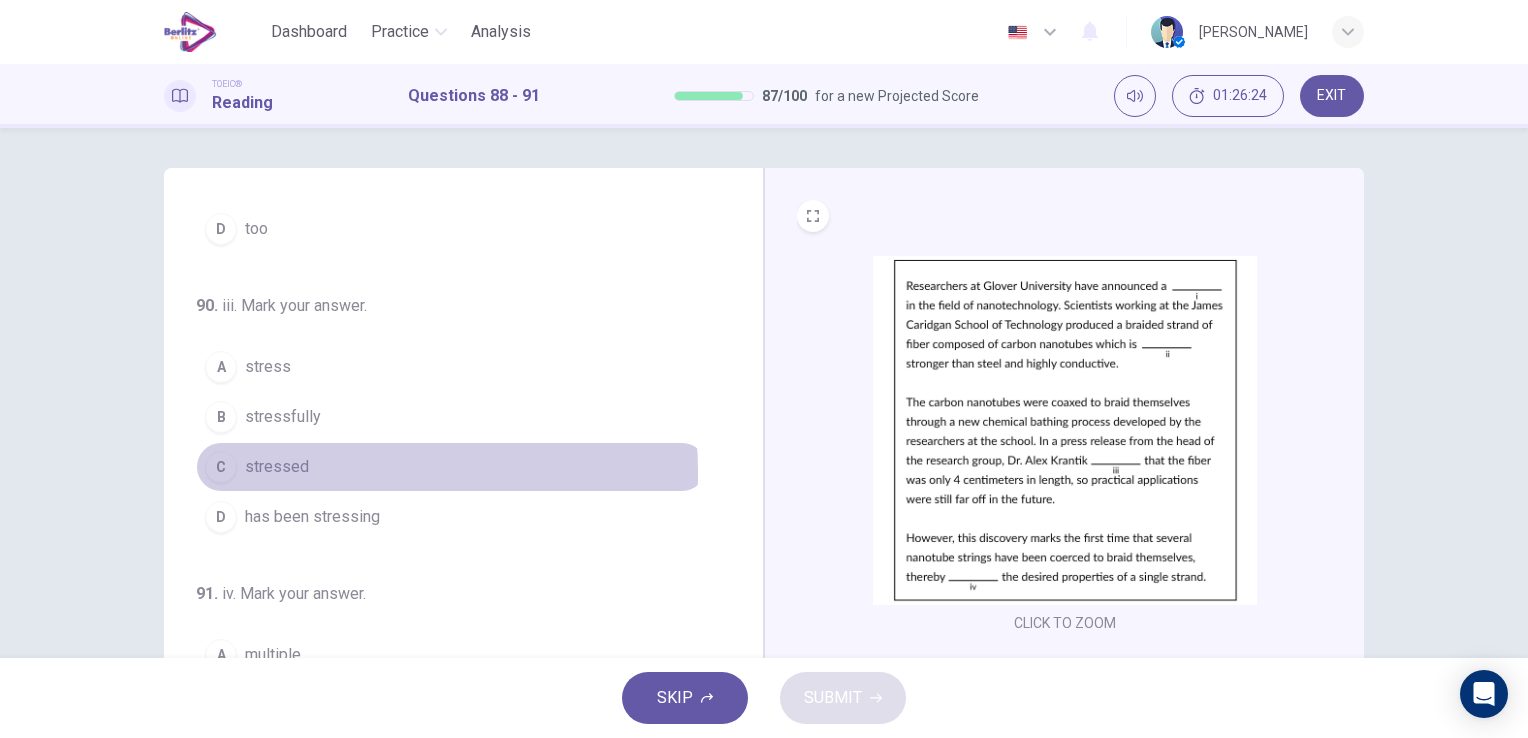 click on "stressed" at bounding box center [277, 467] 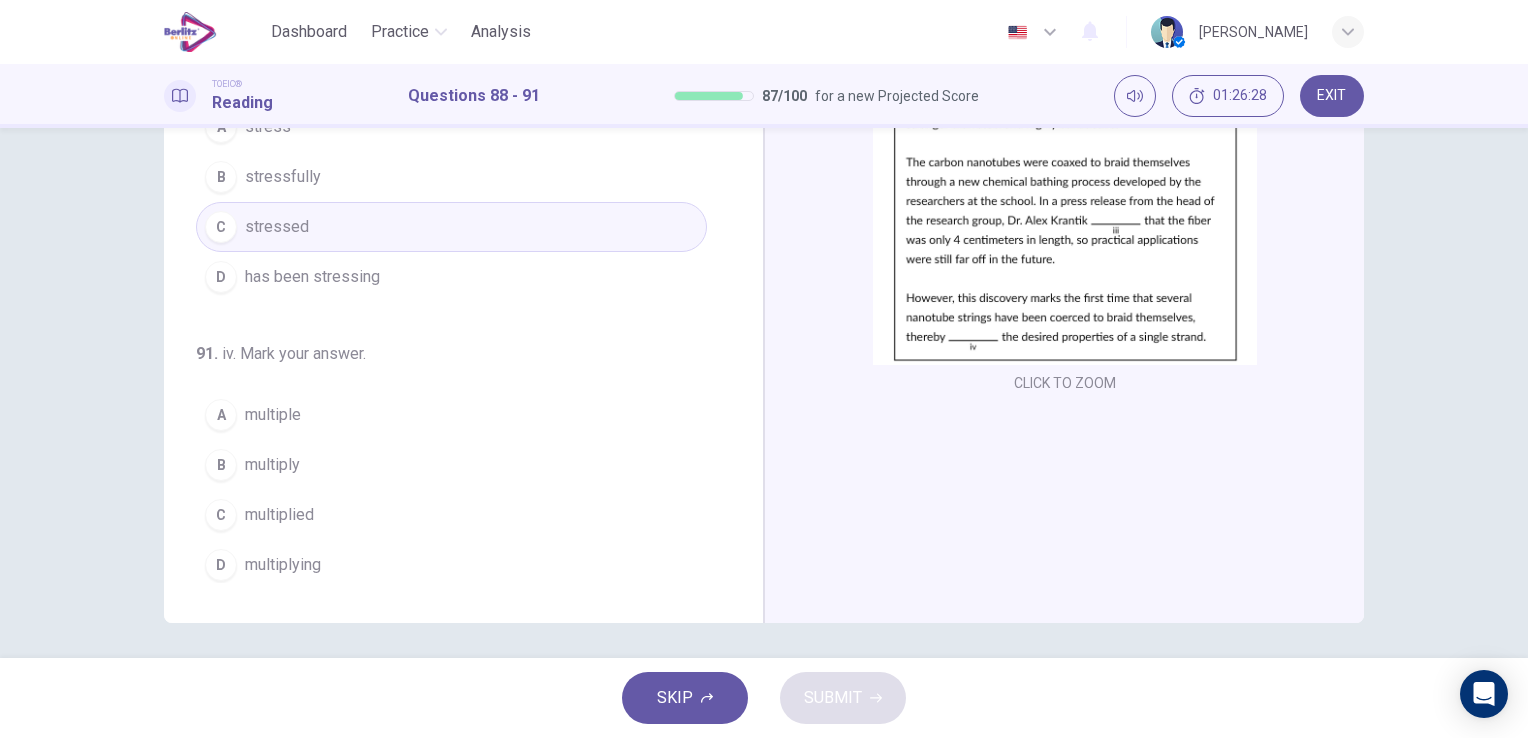 scroll, scrollTop: 244, scrollLeft: 0, axis: vertical 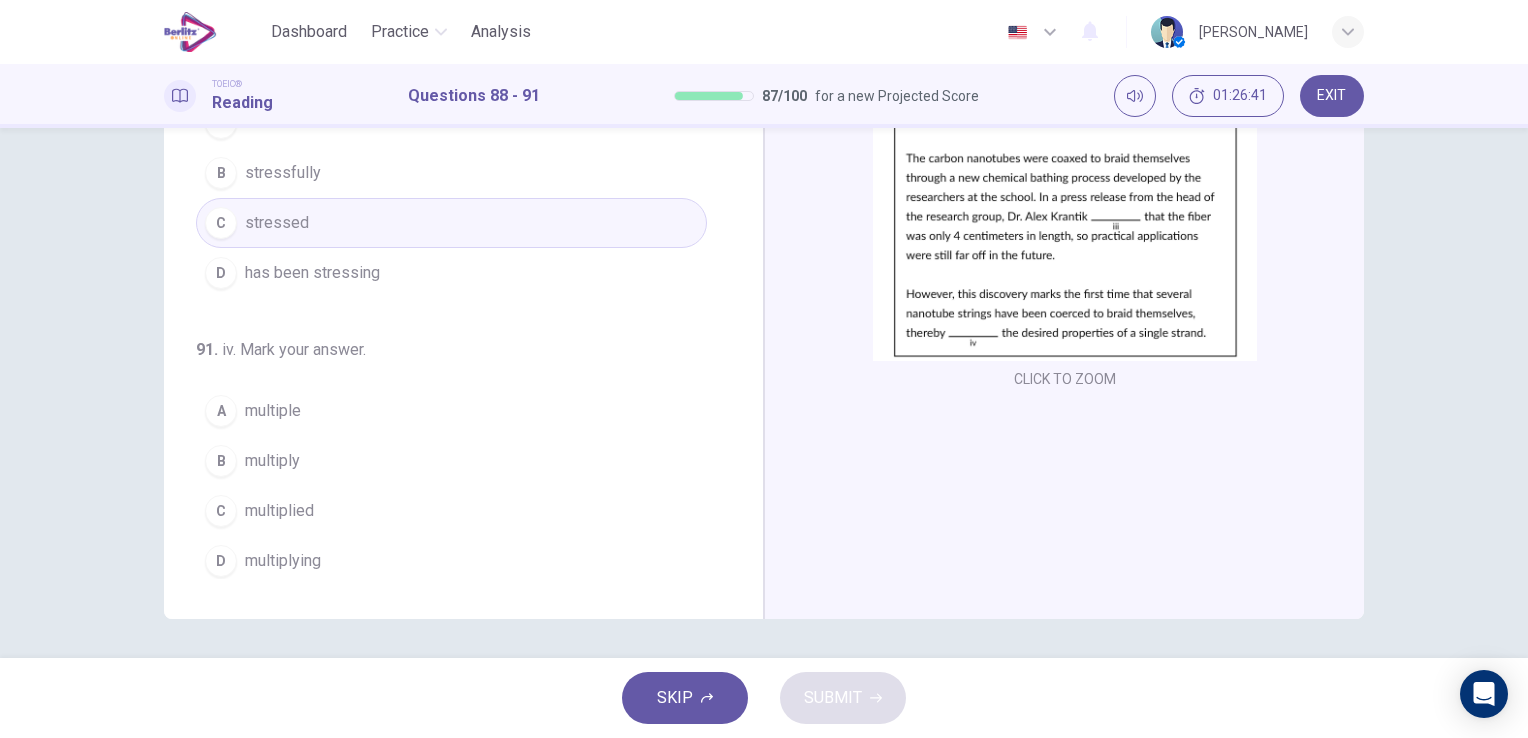 click on "multiply" at bounding box center (272, 461) 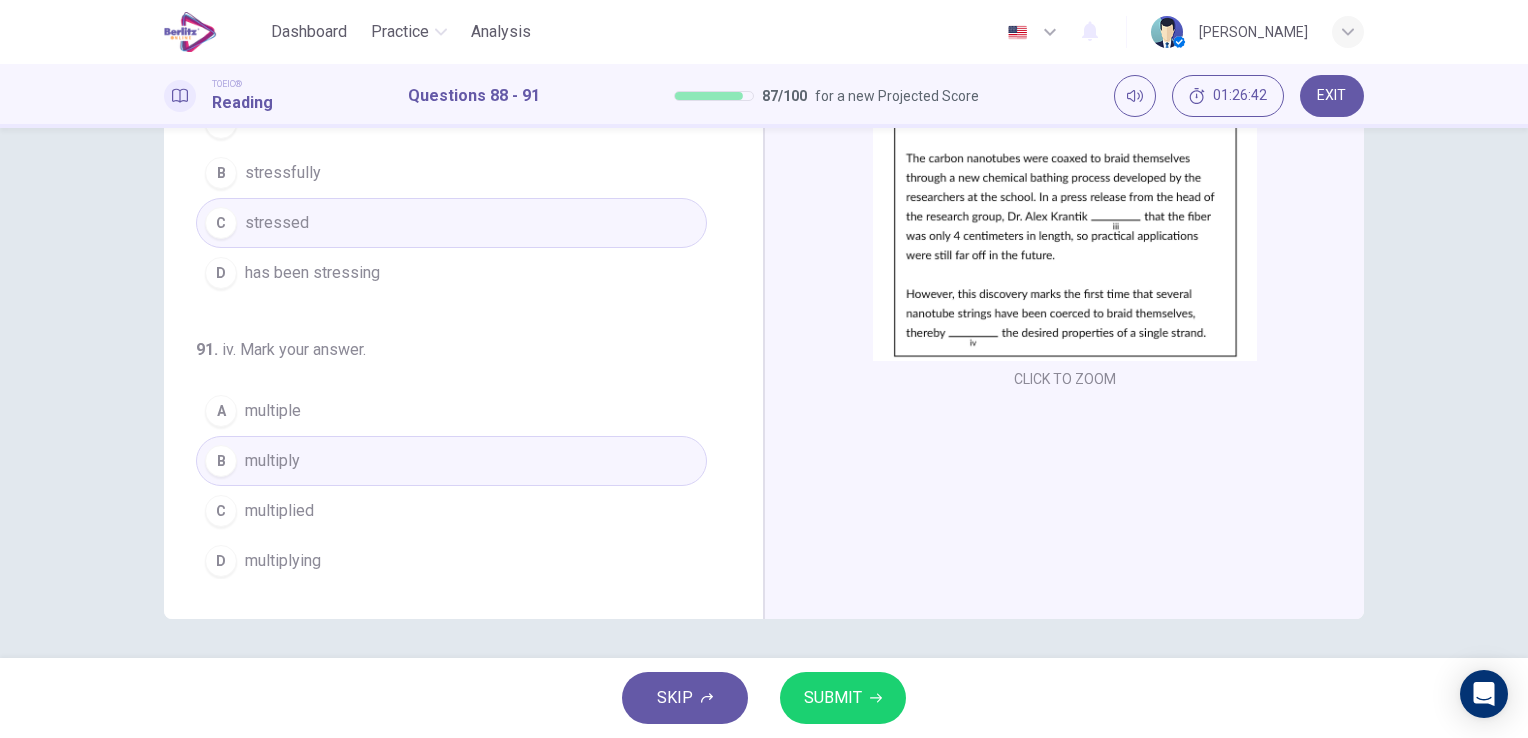 click 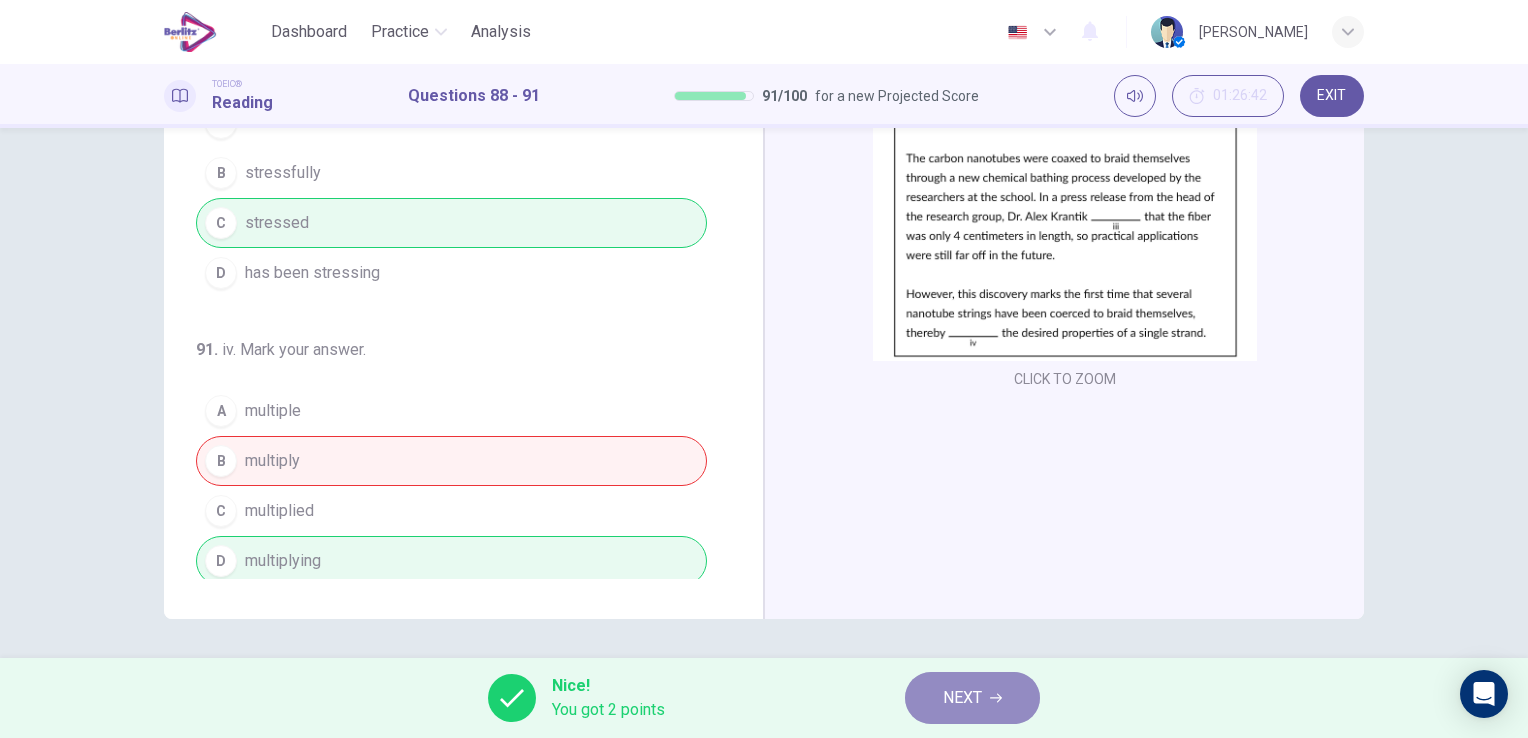 click on "NEXT" at bounding box center (972, 698) 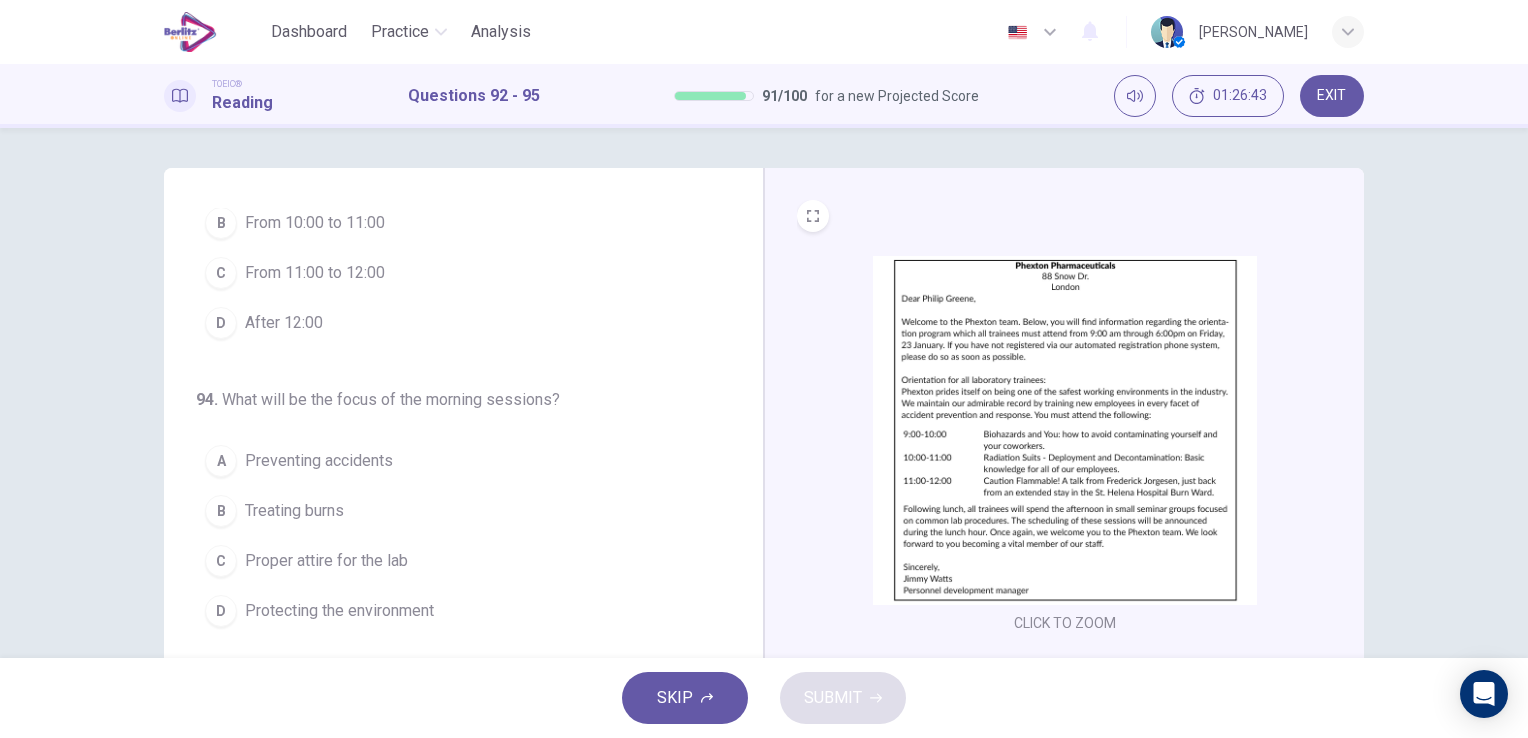 scroll, scrollTop: 514, scrollLeft: 0, axis: vertical 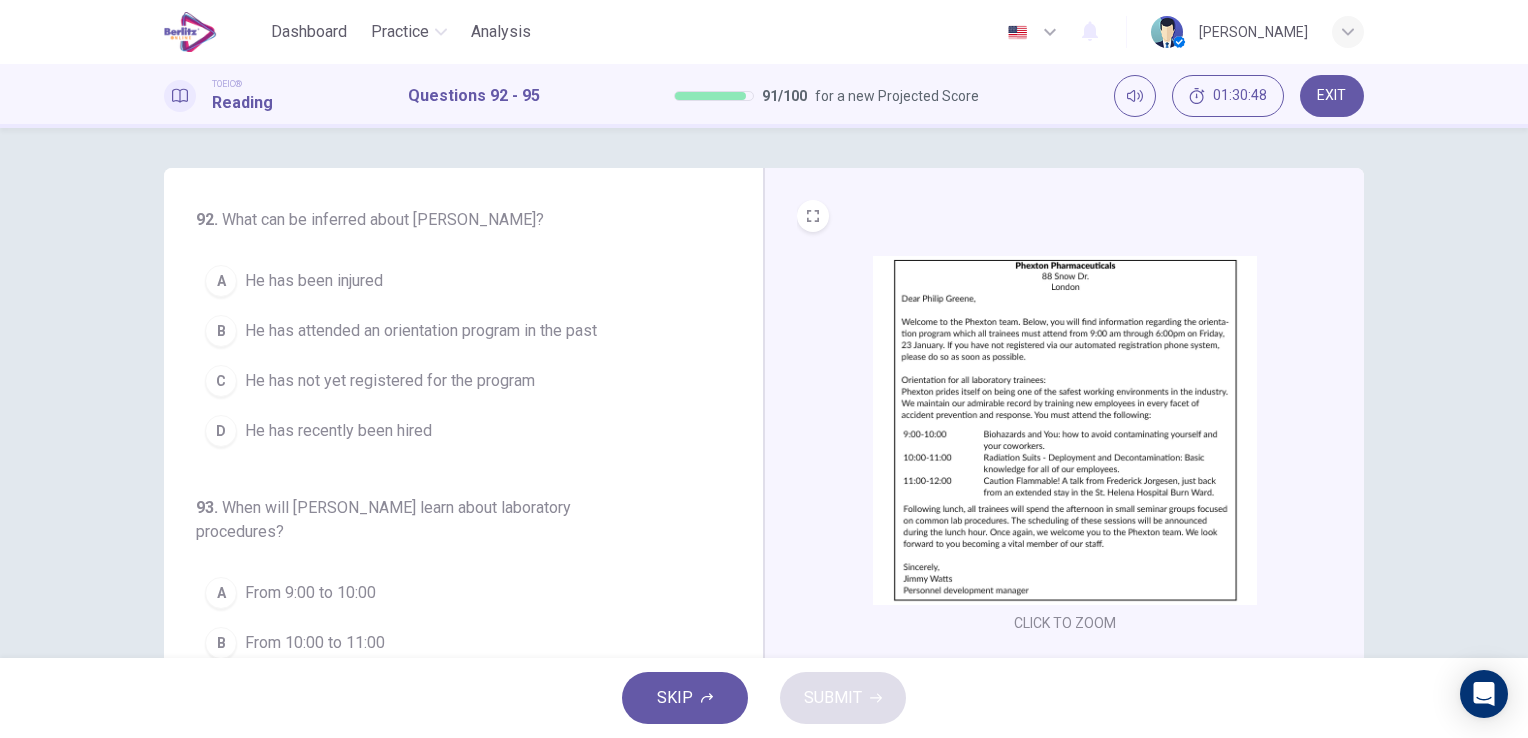 click on "He has recently been hired" at bounding box center (338, 431) 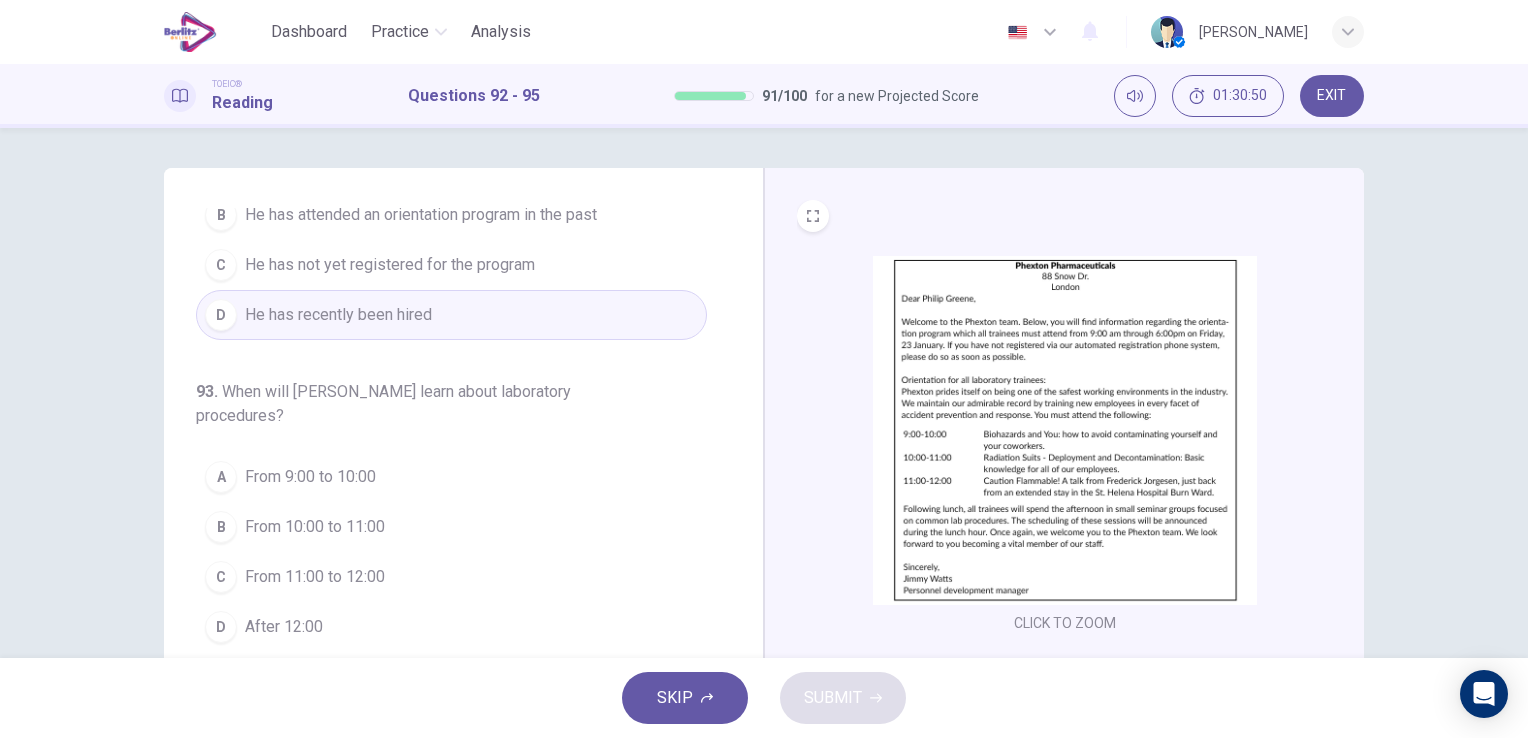 scroll, scrollTop: 200, scrollLeft: 0, axis: vertical 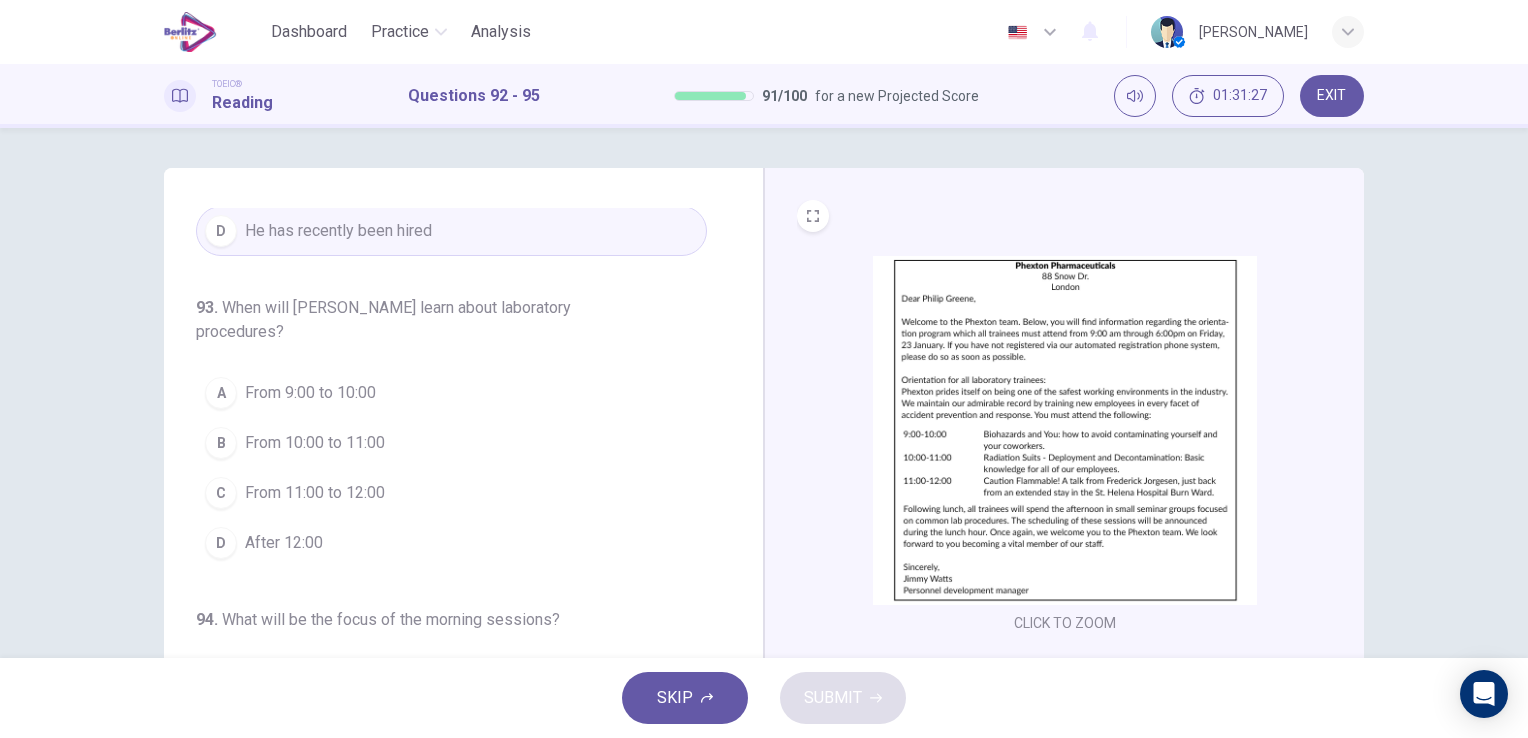 click on "After 12:00" at bounding box center [284, 543] 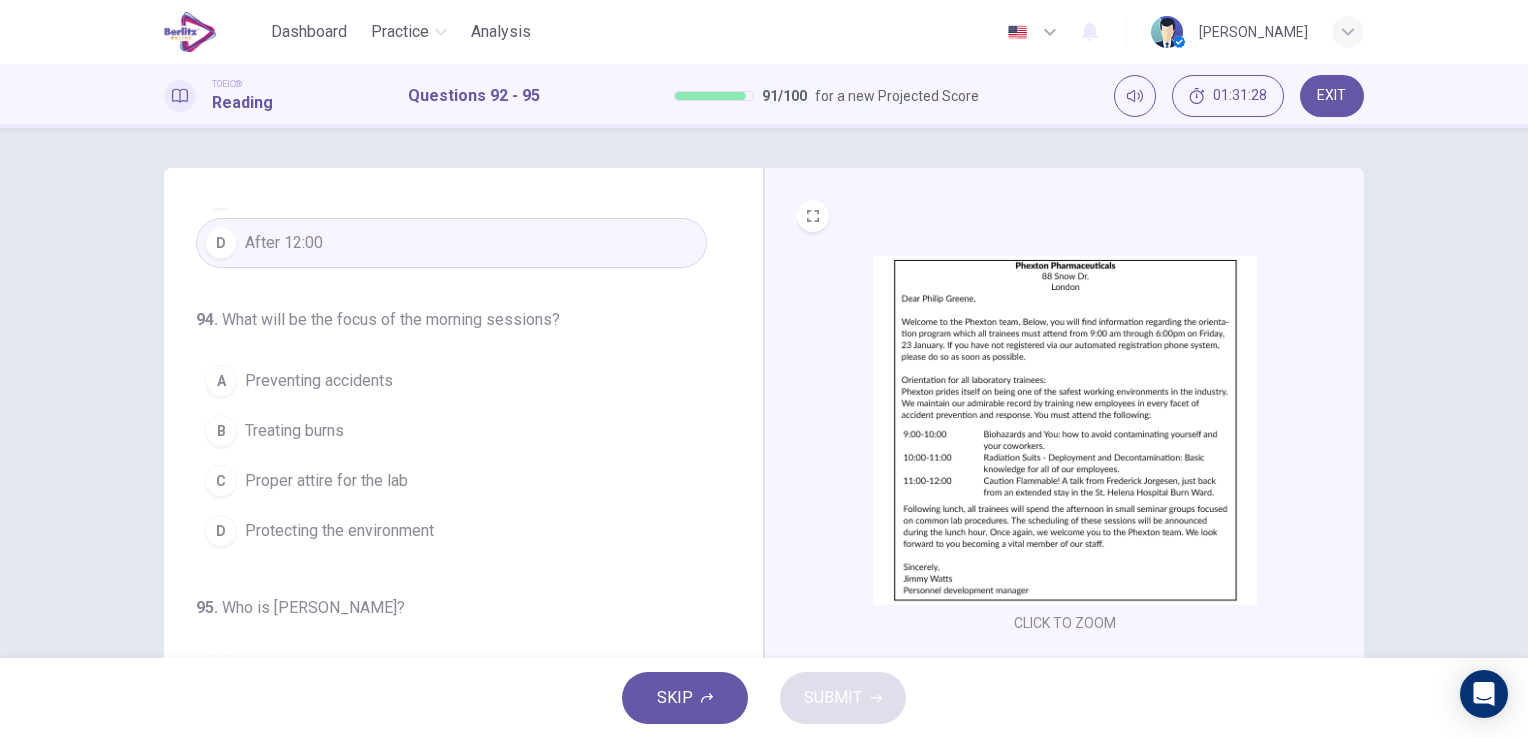 scroll, scrollTop: 514, scrollLeft: 0, axis: vertical 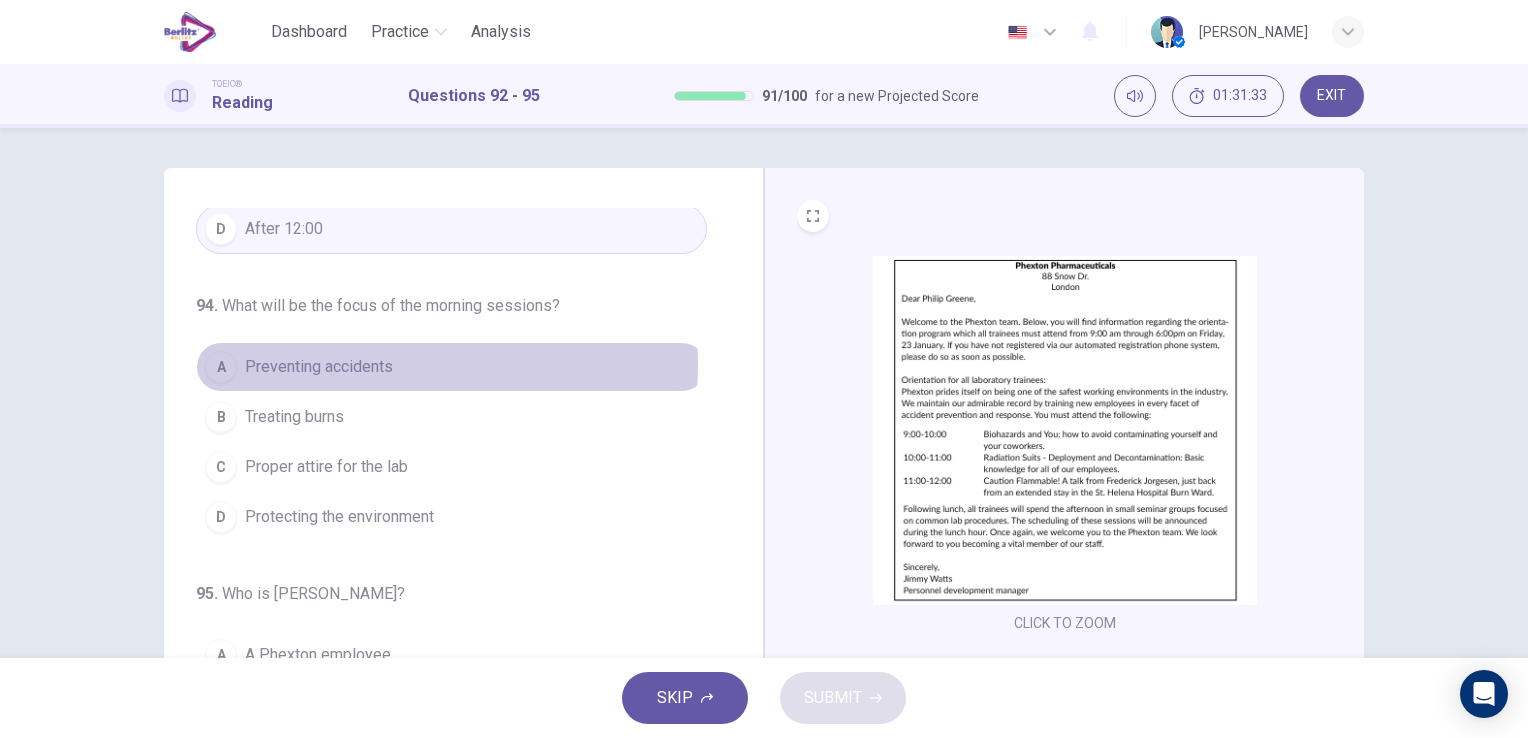 click on "Preventing accidents" at bounding box center (319, 367) 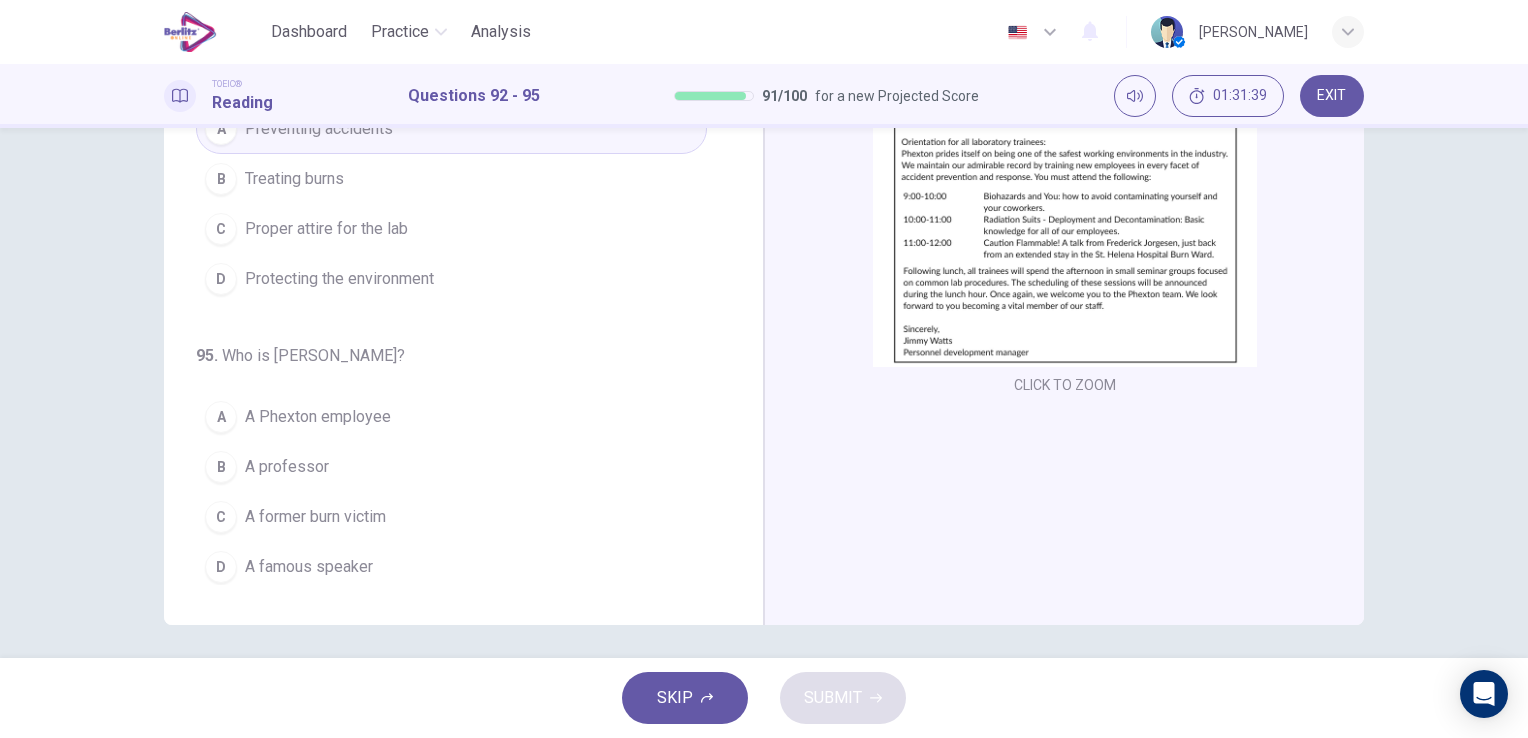 scroll, scrollTop: 244, scrollLeft: 0, axis: vertical 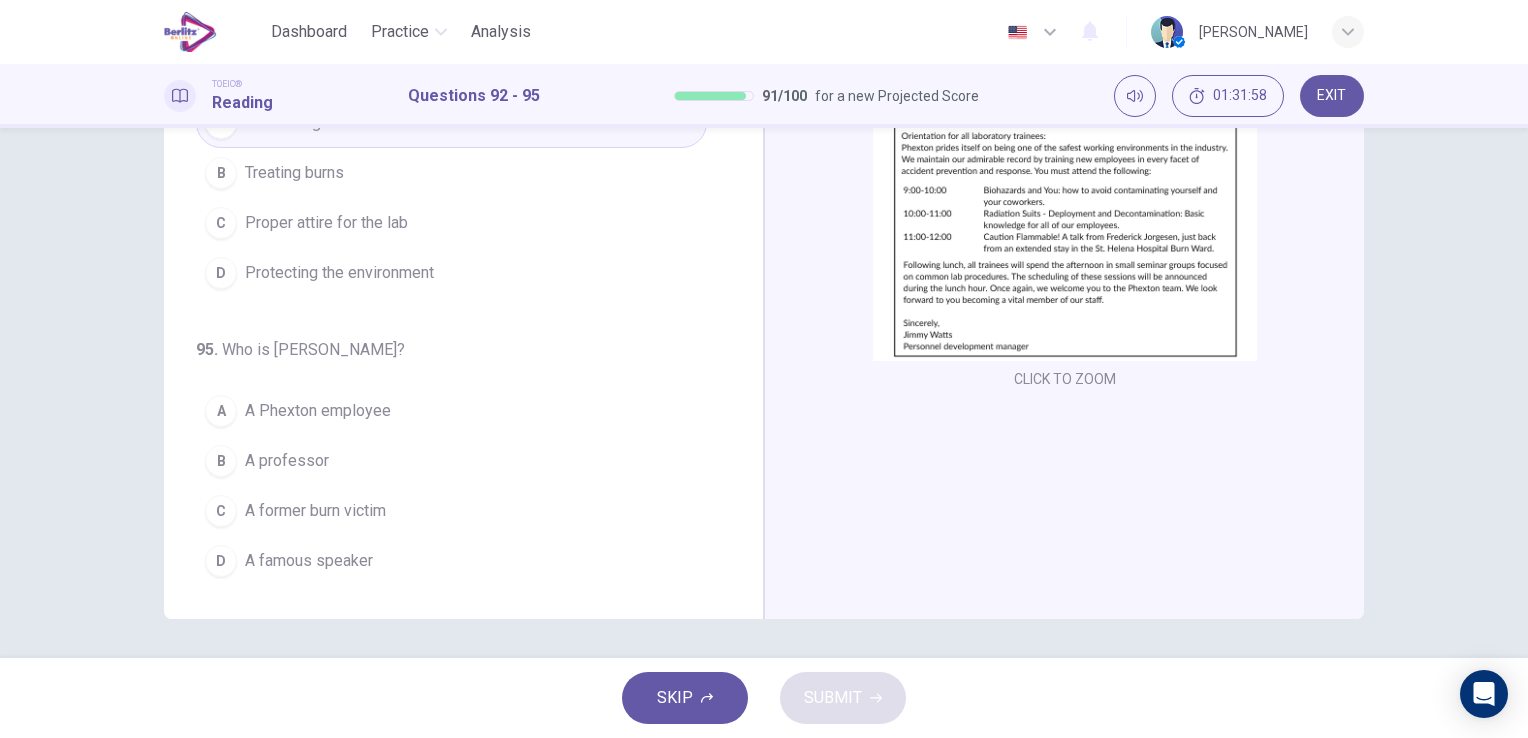 click on "A Phexton employee" at bounding box center [318, 411] 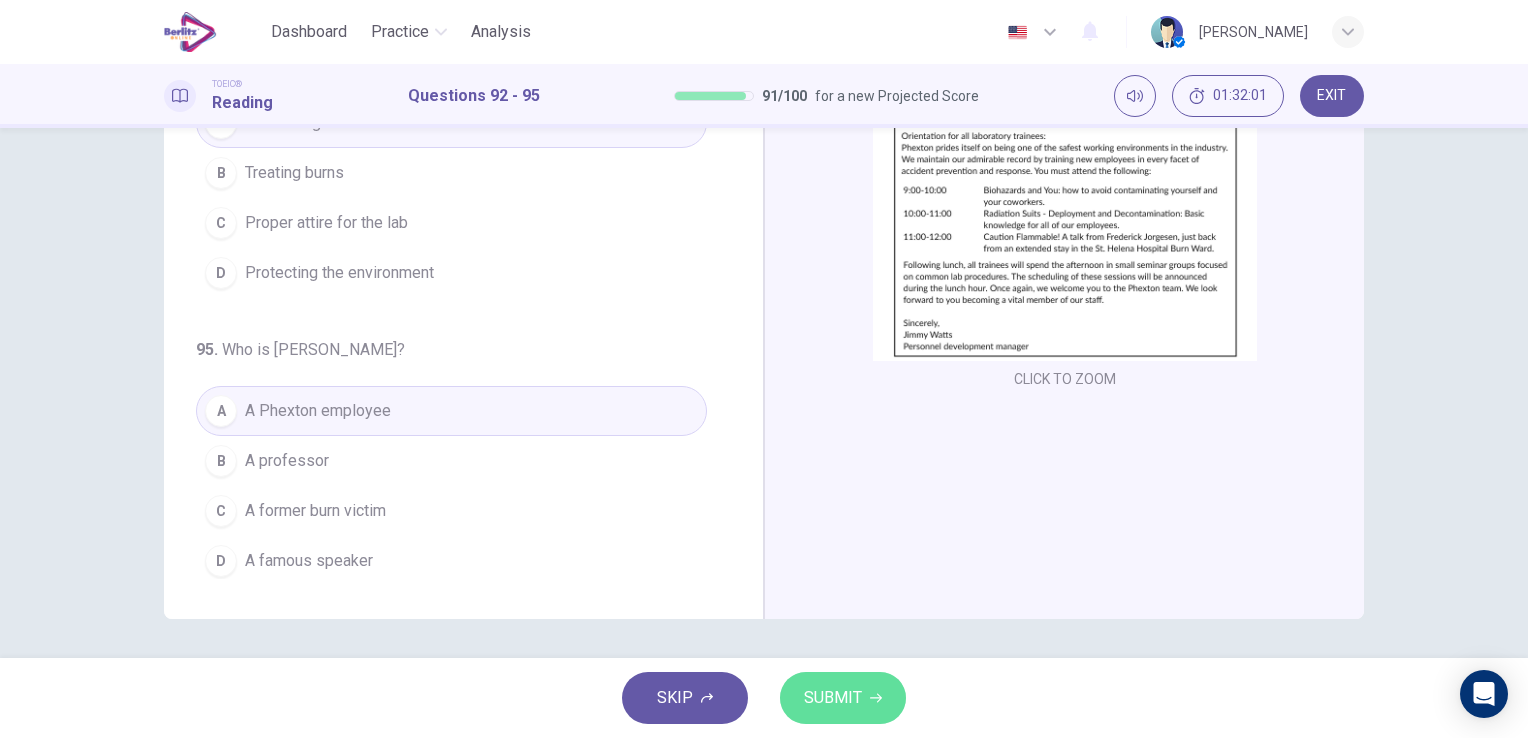 click on "SUBMIT" at bounding box center (833, 698) 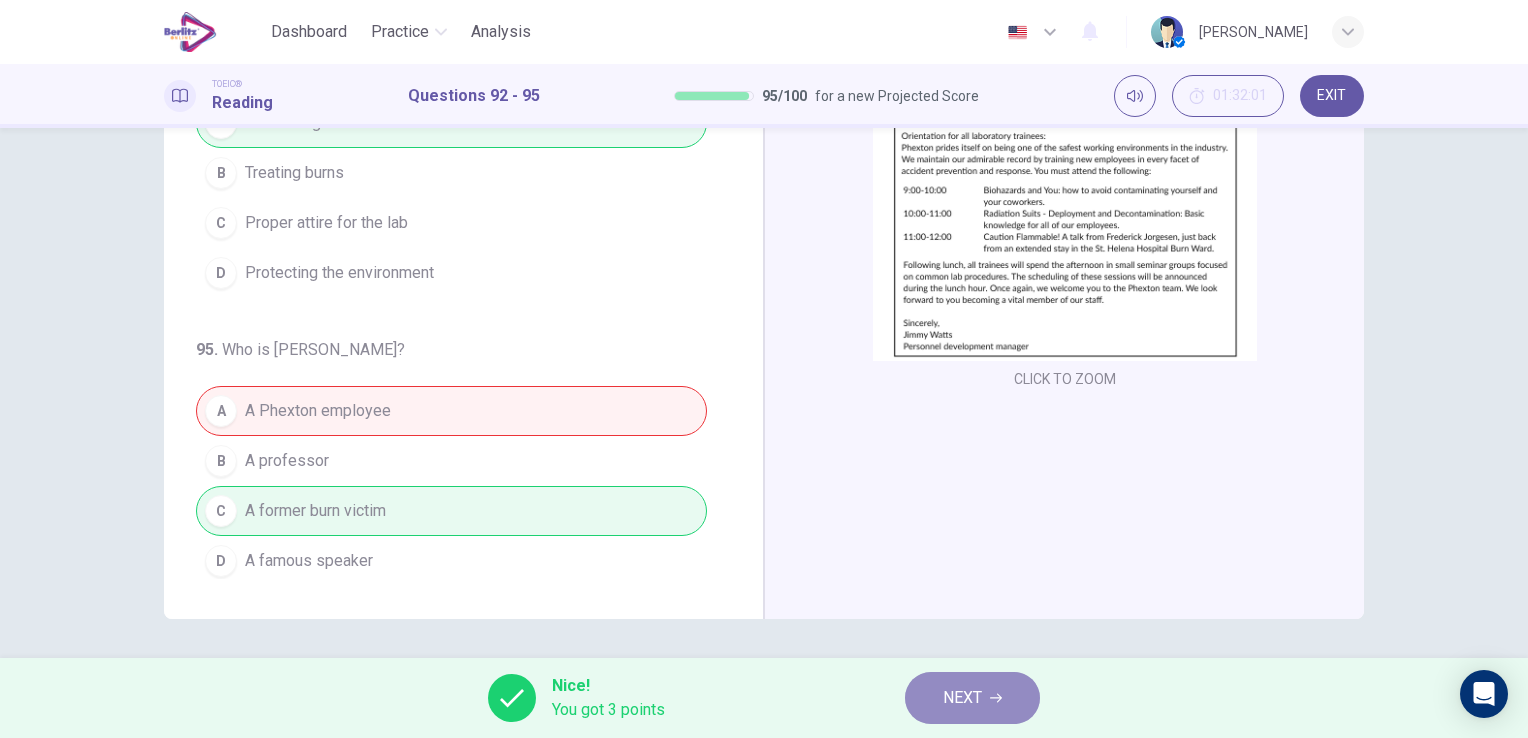 click on "NEXT" at bounding box center [962, 698] 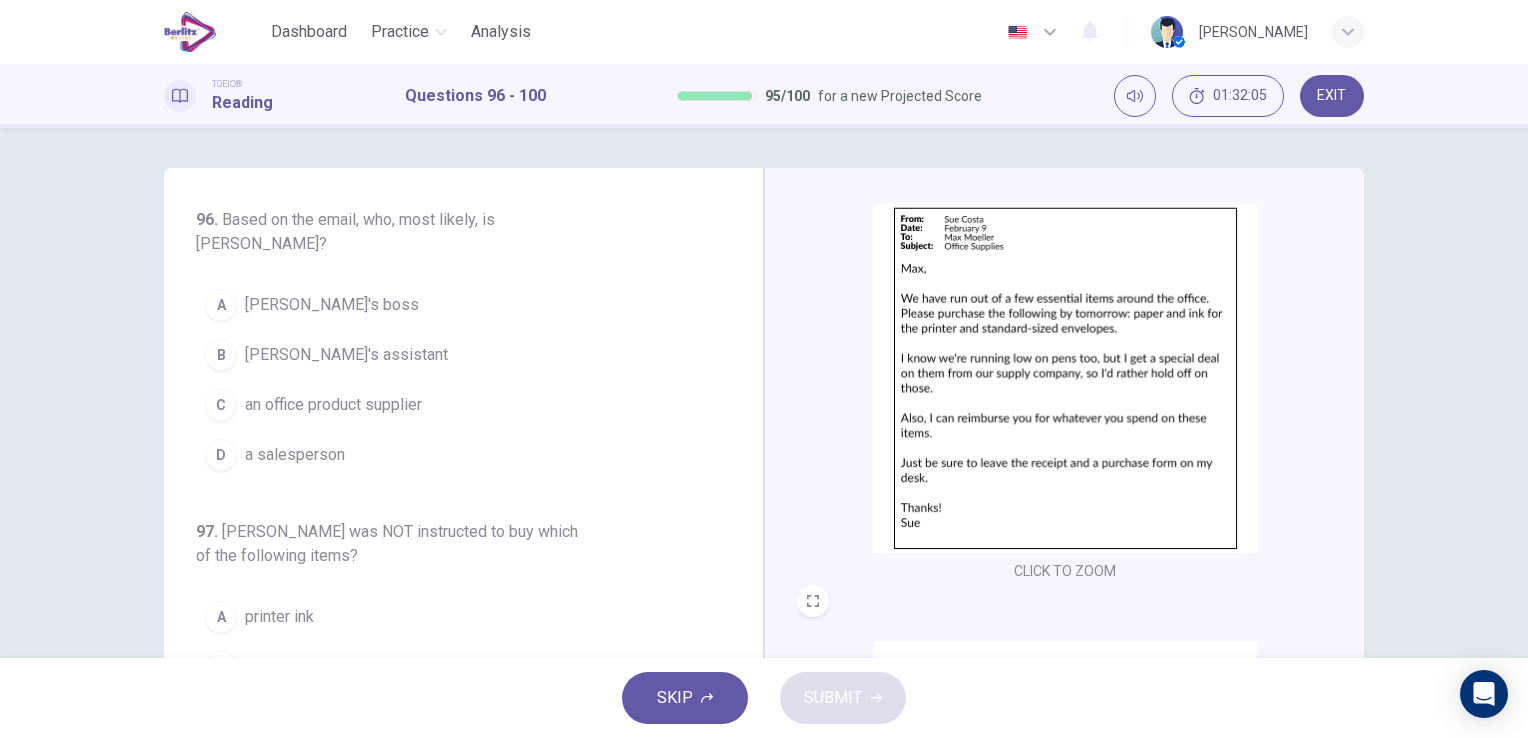 scroll, scrollTop: 0, scrollLeft: 0, axis: both 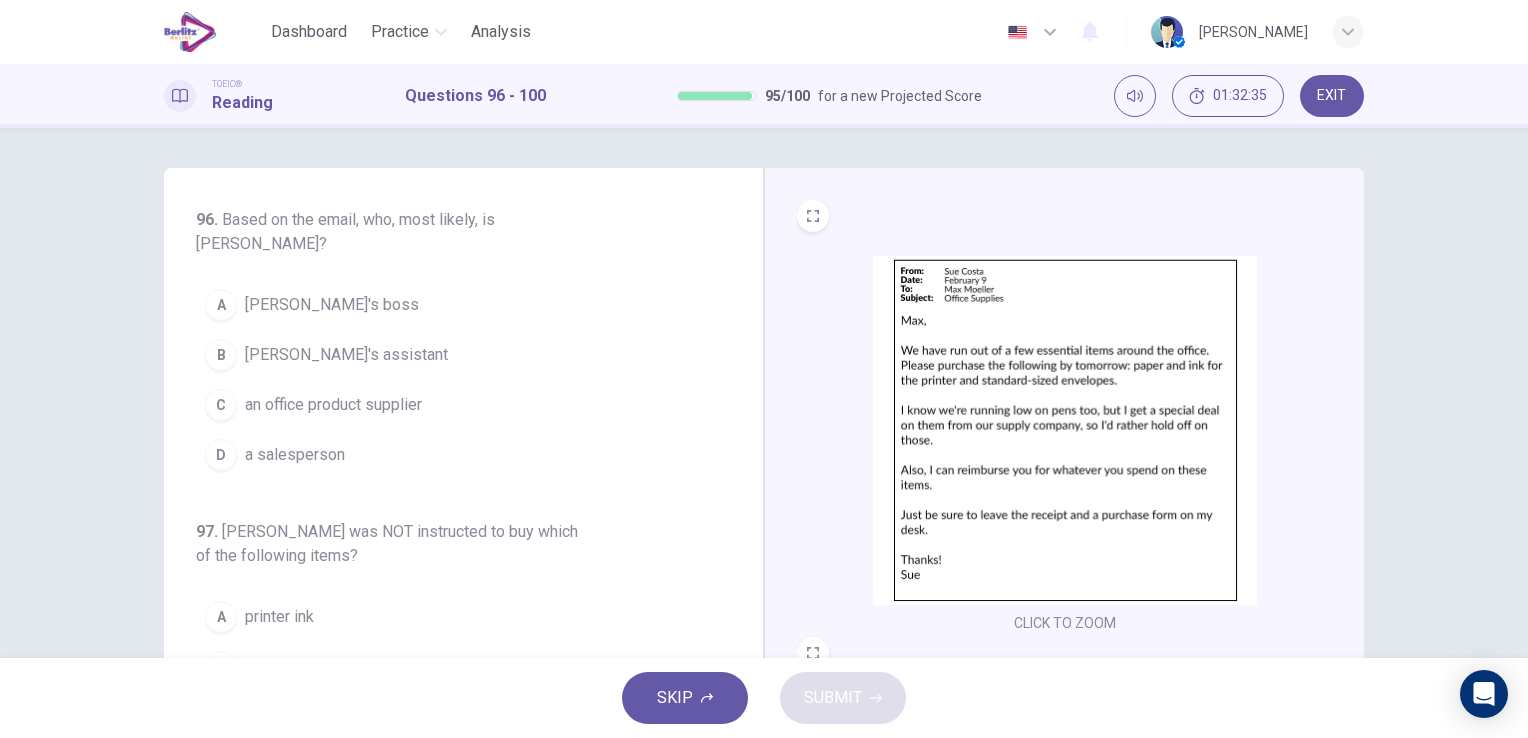 click on "[PERSON_NAME]'s boss" at bounding box center (332, 305) 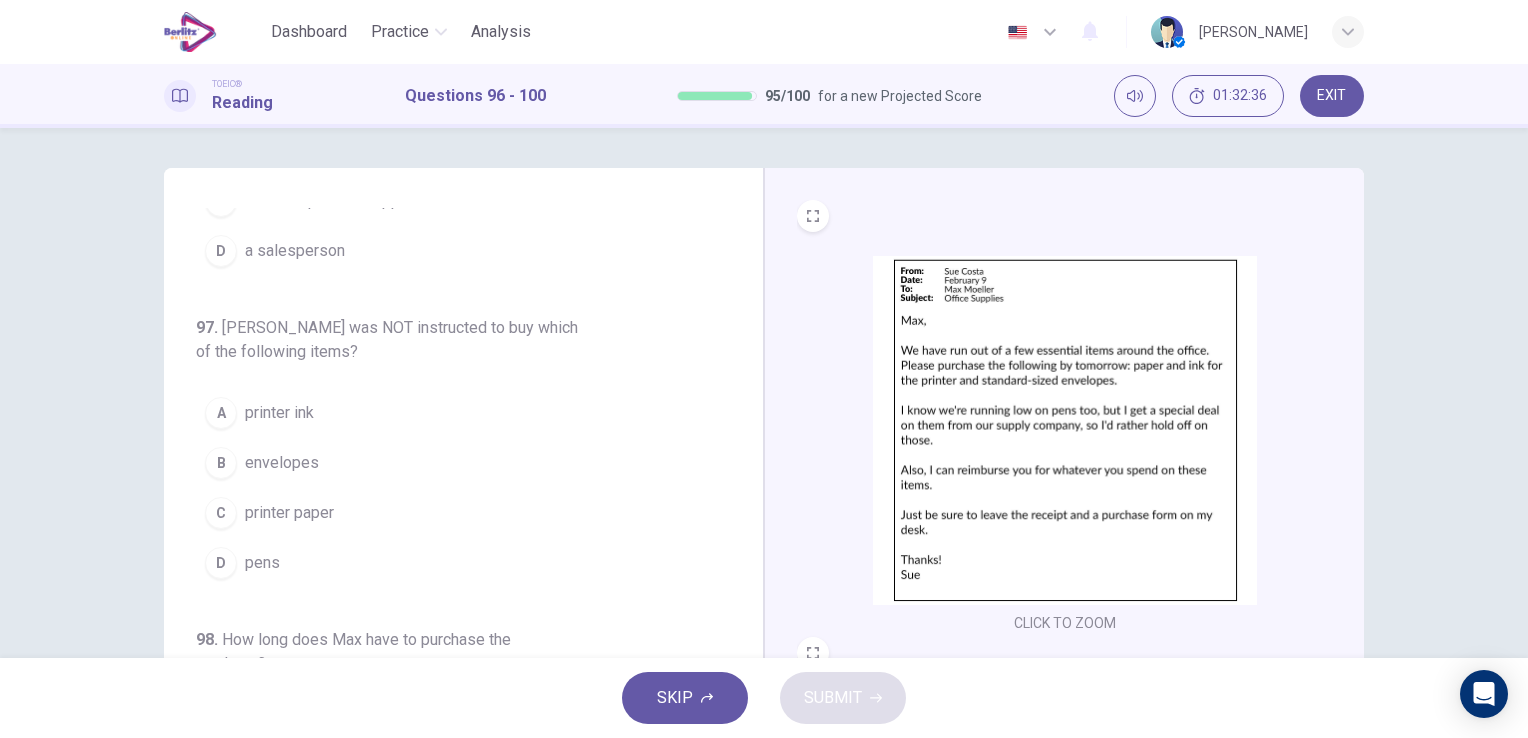 scroll, scrollTop: 200, scrollLeft: 0, axis: vertical 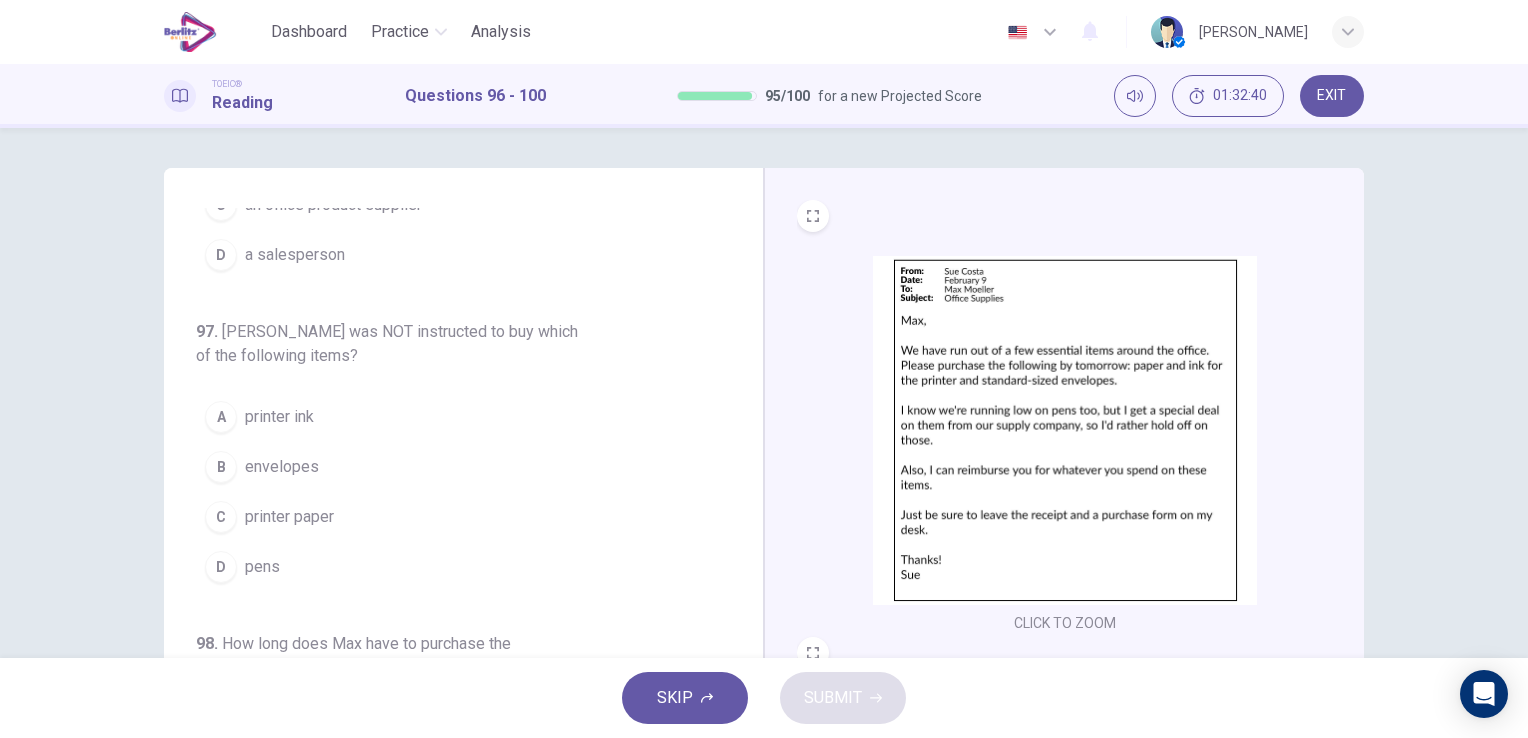 click on "D pens" at bounding box center [451, 567] 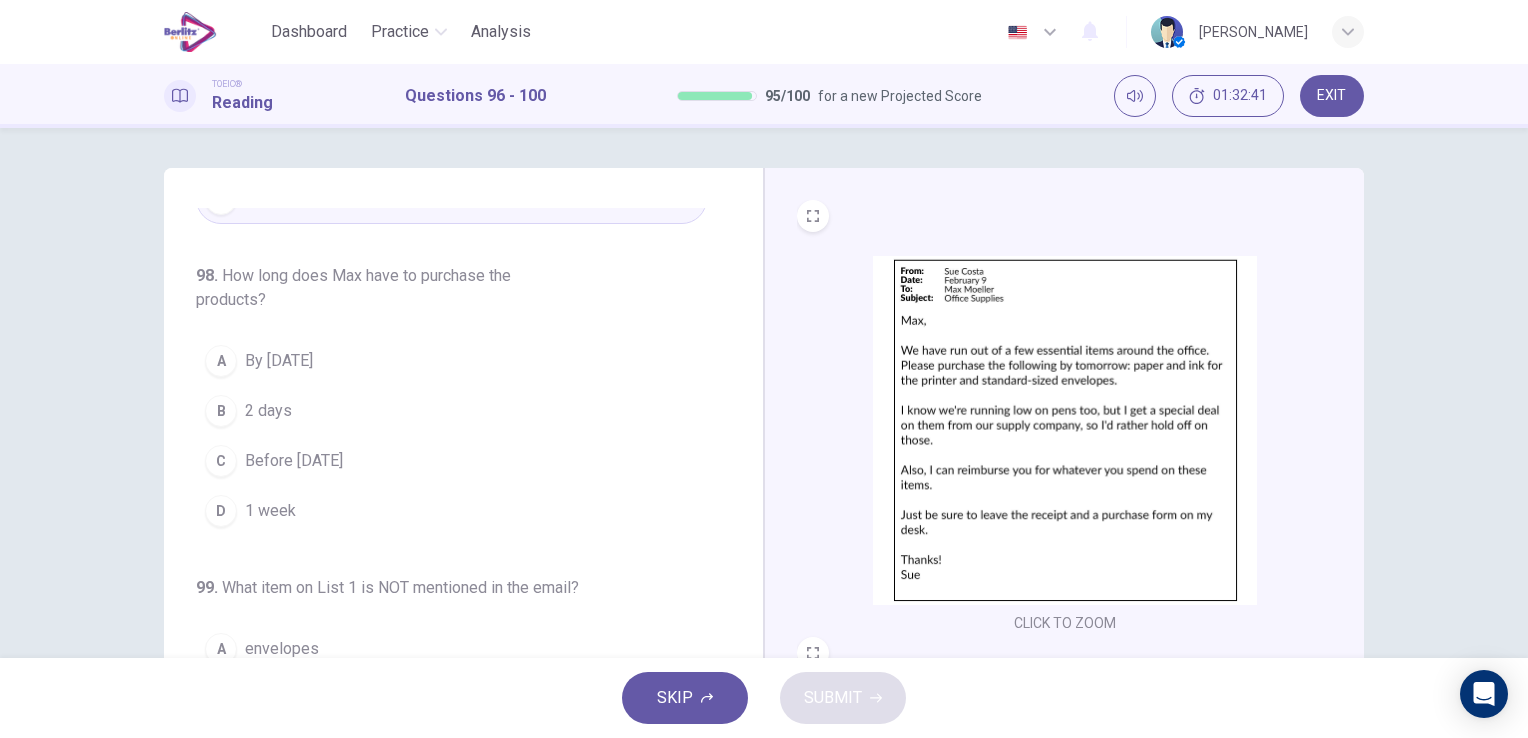 scroll, scrollTop: 600, scrollLeft: 0, axis: vertical 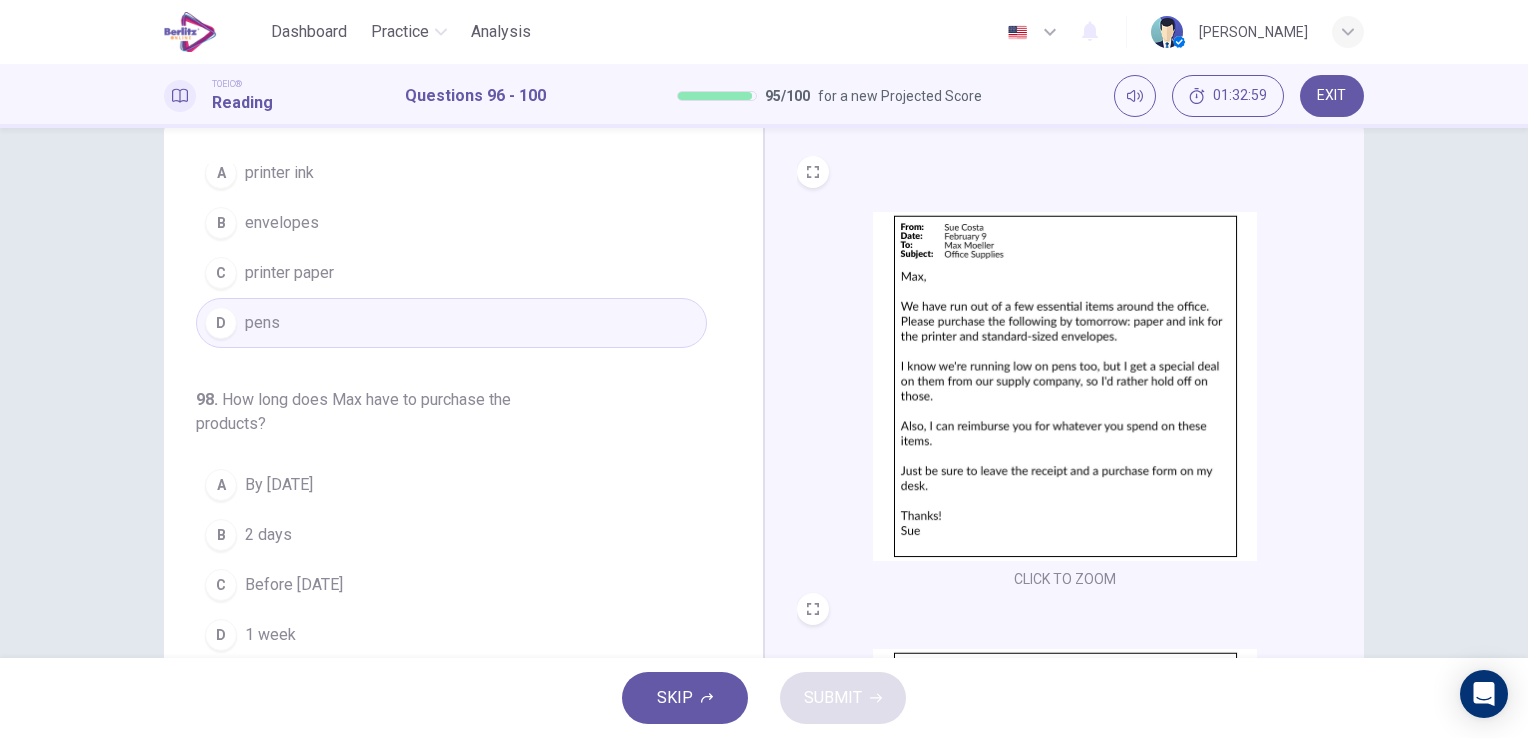 click on "By [DATE]" at bounding box center [279, 485] 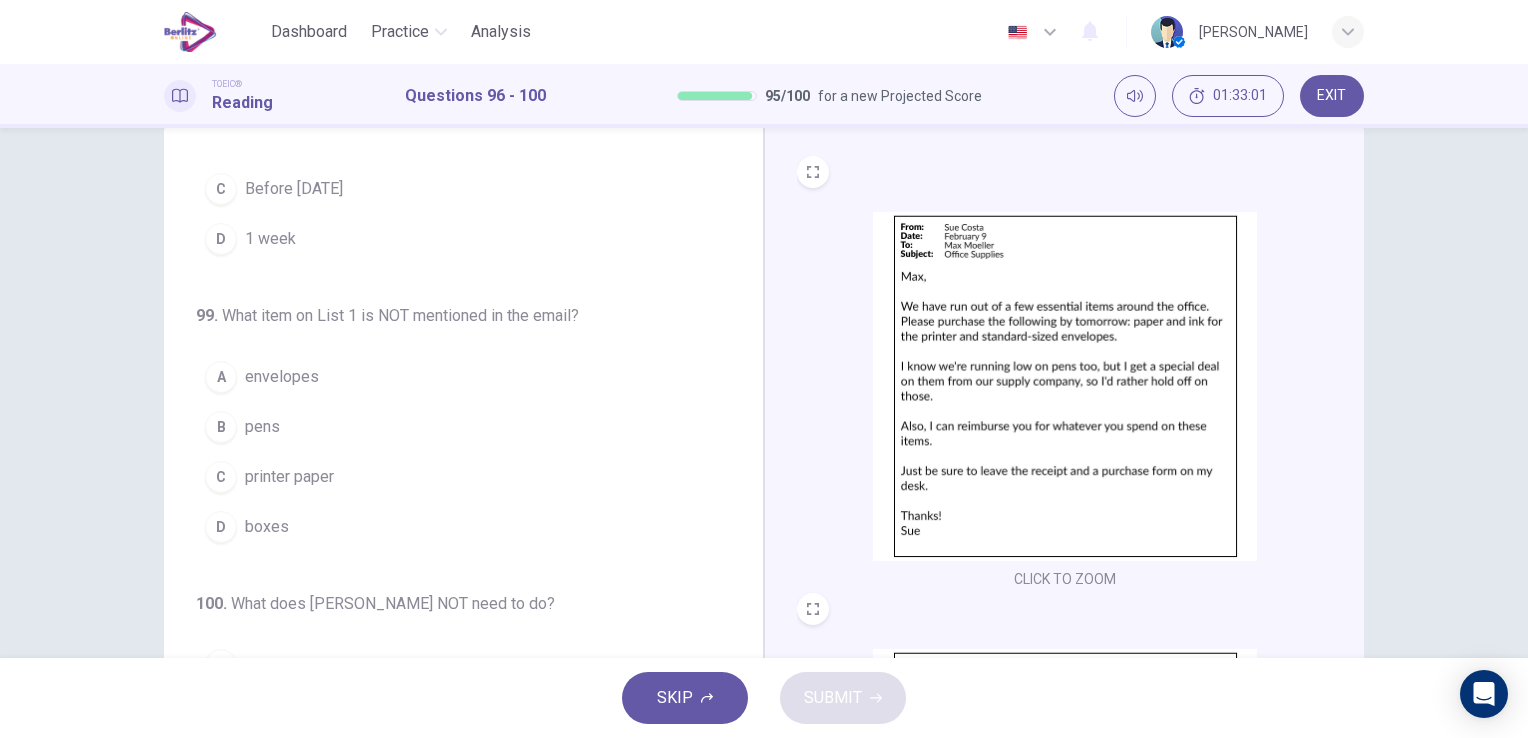 scroll, scrollTop: 800, scrollLeft: 0, axis: vertical 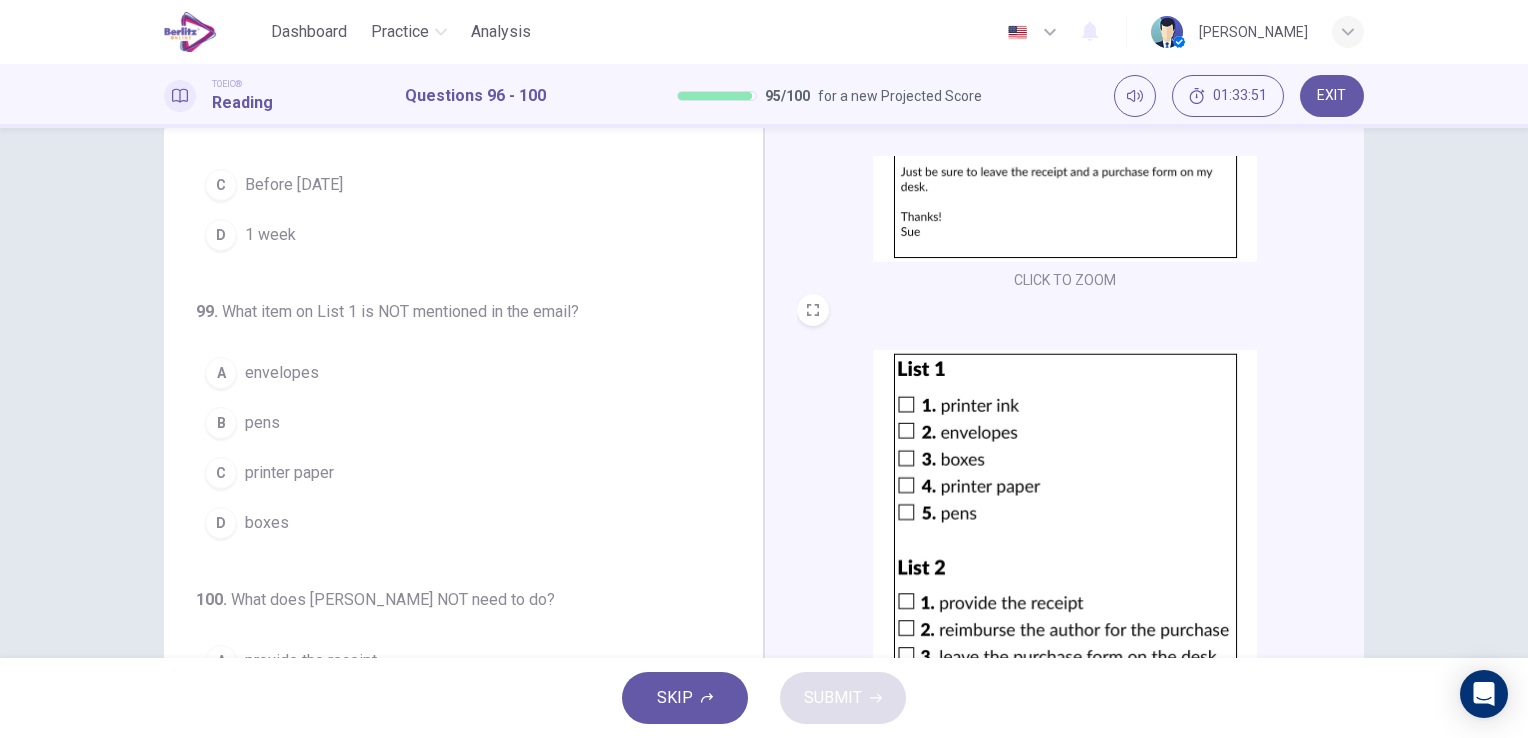 click on "boxes" at bounding box center (267, 523) 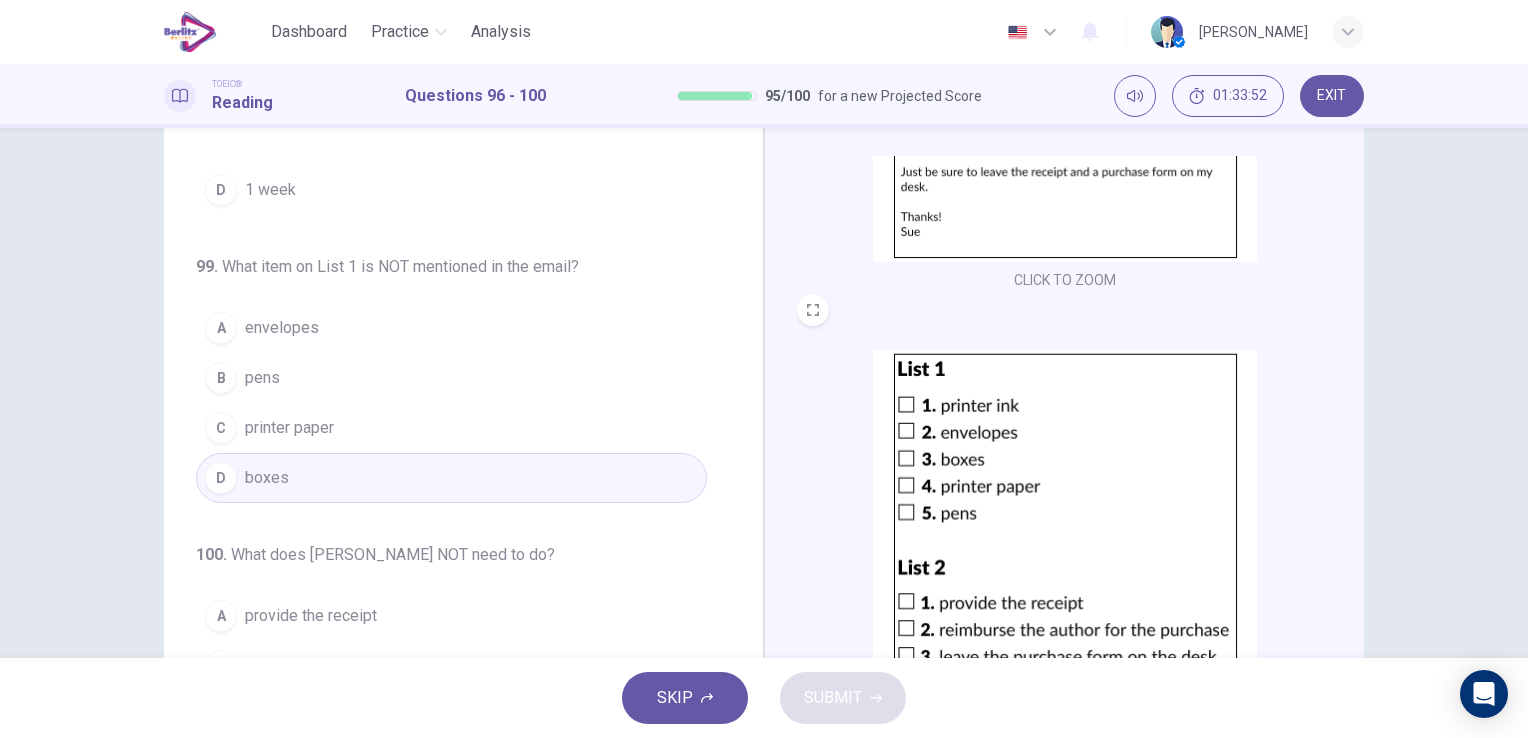 scroll, scrollTop: 848, scrollLeft: 0, axis: vertical 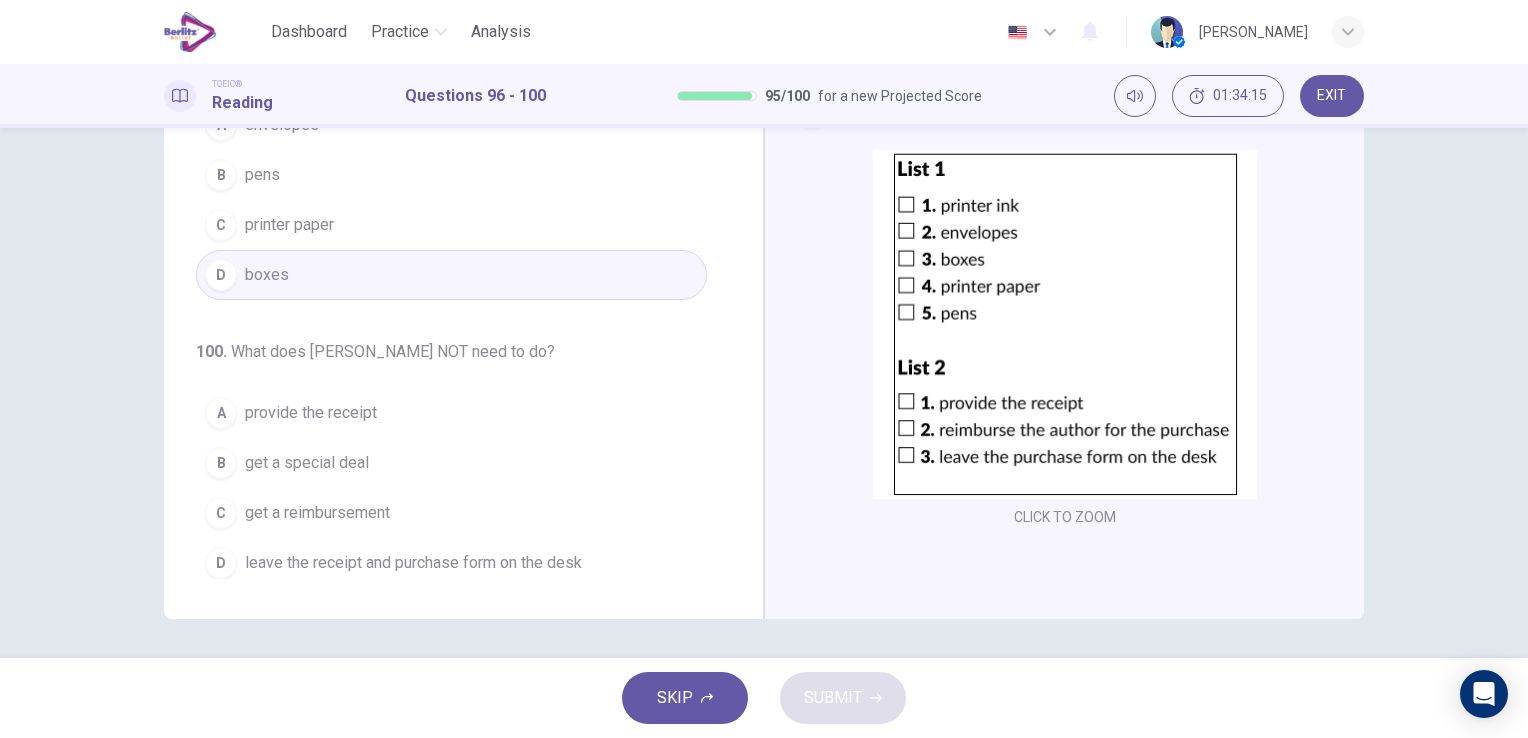 click on "get a special deal" at bounding box center [307, 463] 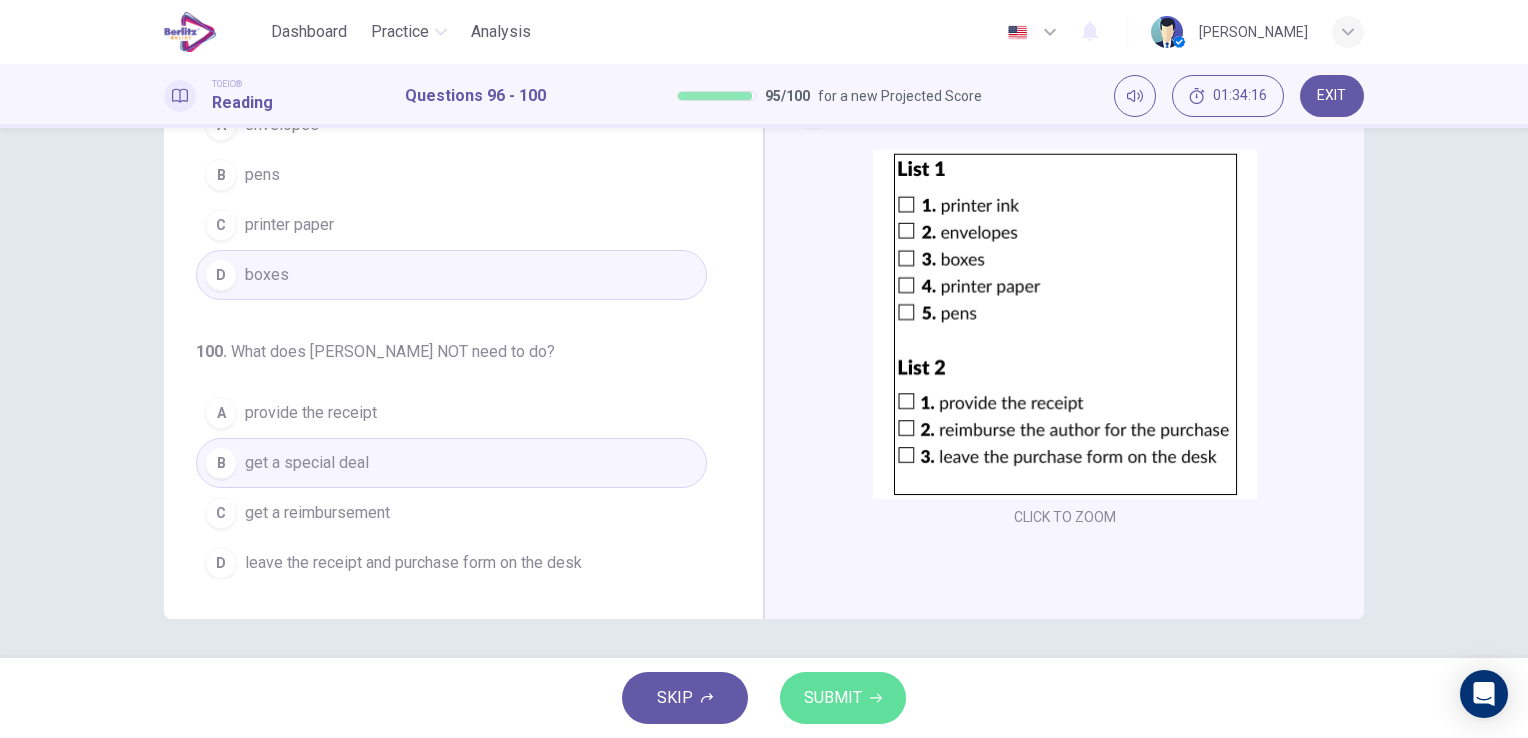 click on "SUBMIT" at bounding box center (833, 698) 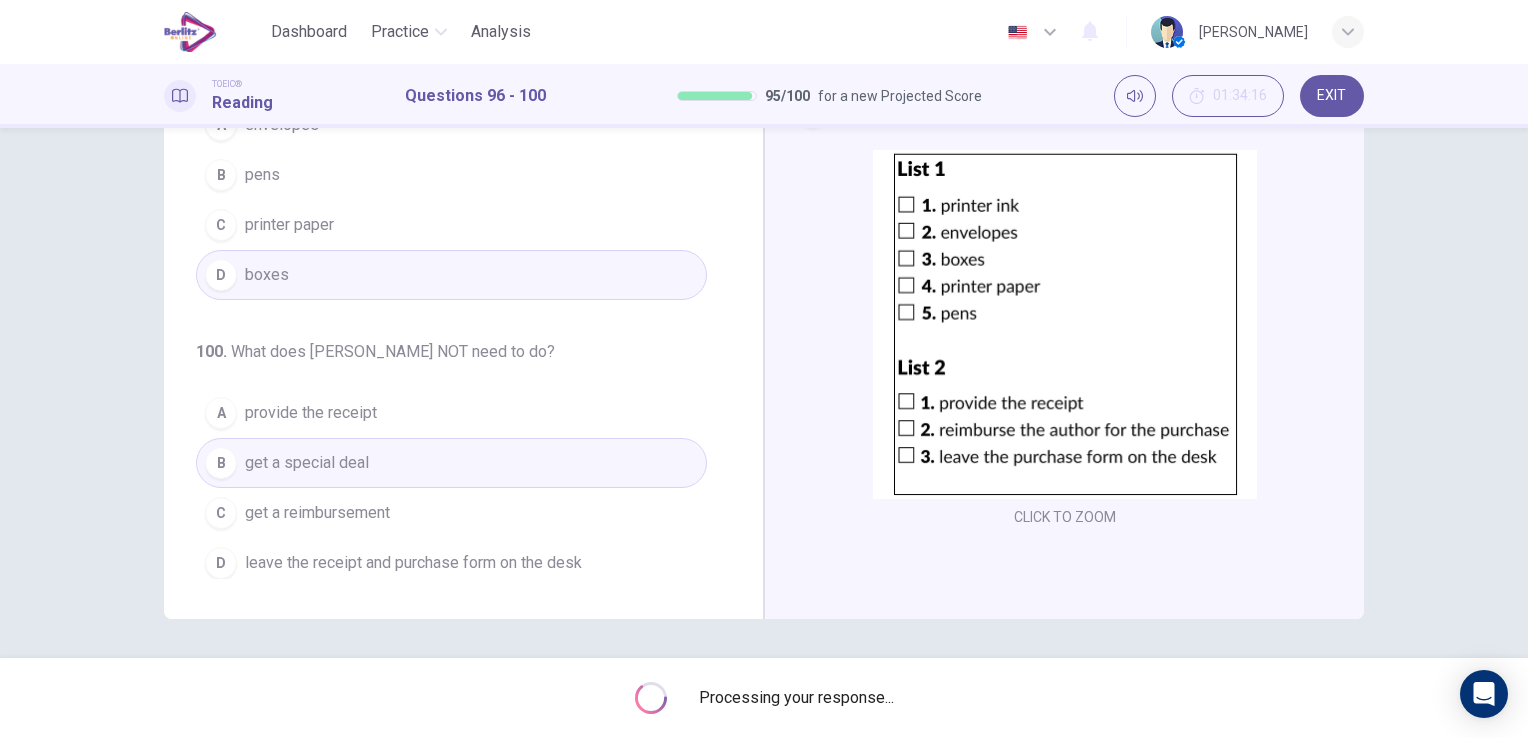 scroll, scrollTop: 0, scrollLeft: 0, axis: both 